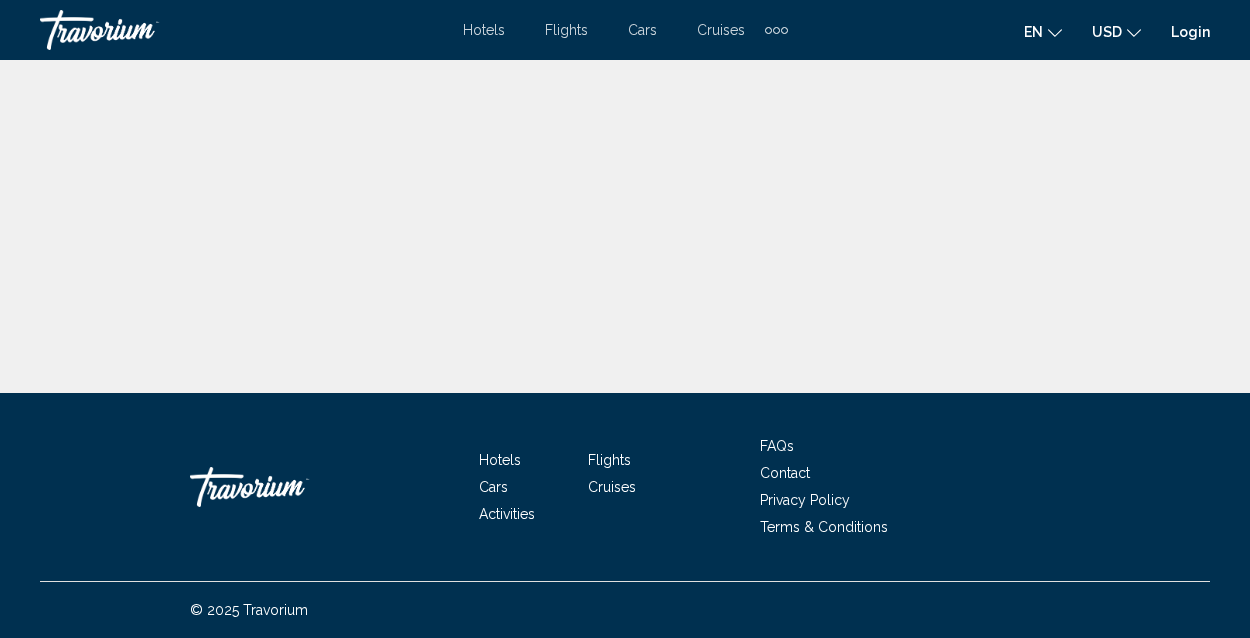 scroll, scrollTop: 0, scrollLeft: 0, axis: both 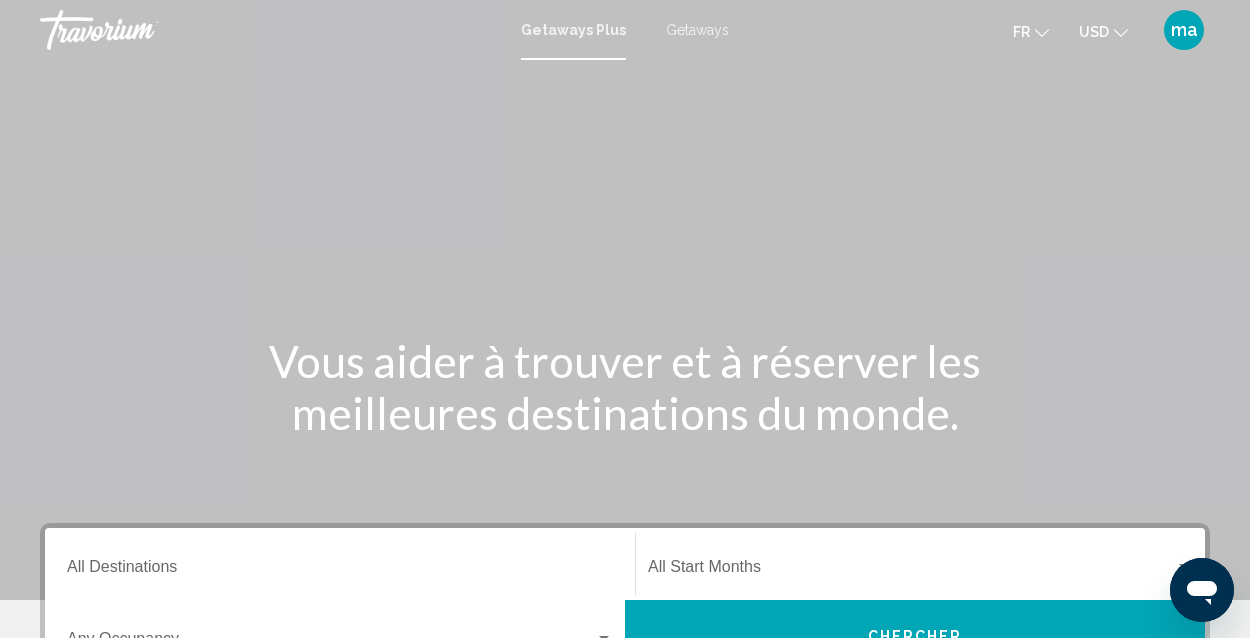 click on "Getaways" at bounding box center (697, 30) 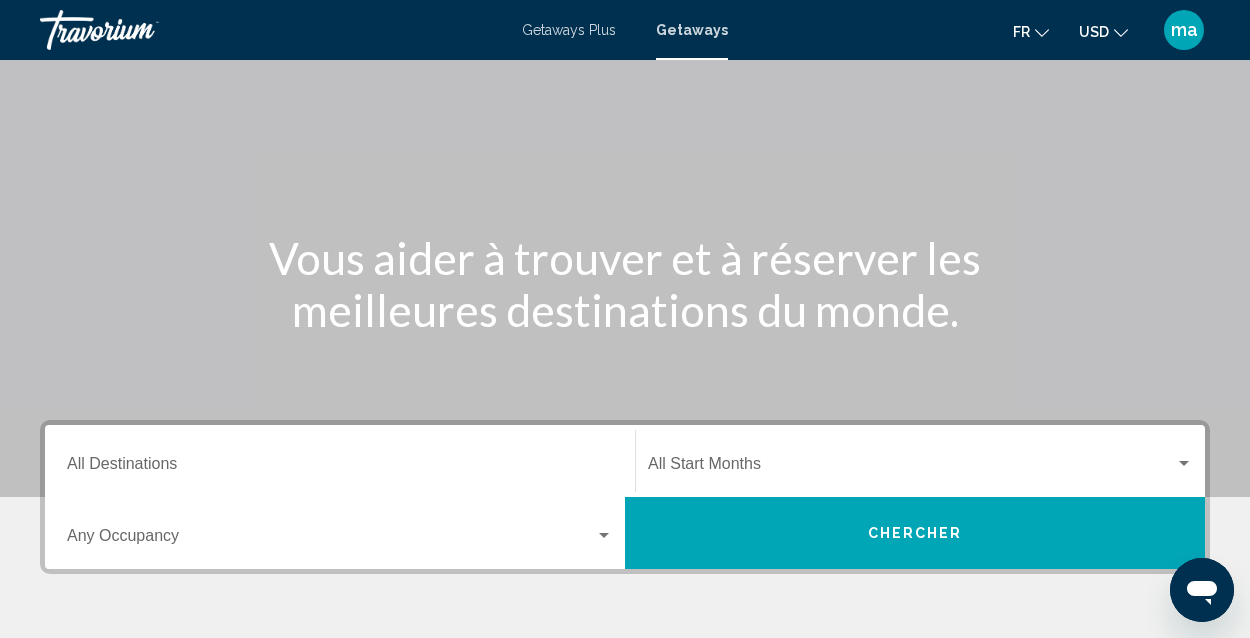 scroll, scrollTop: 300, scrollLeft: 0, axis: vertical 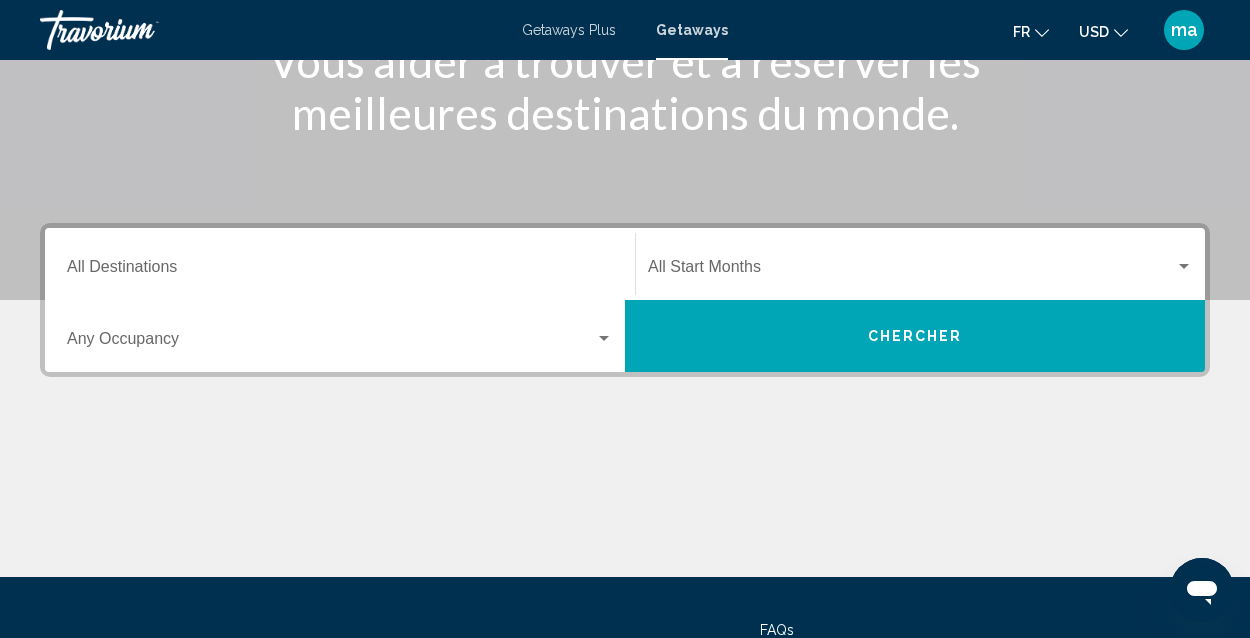 click 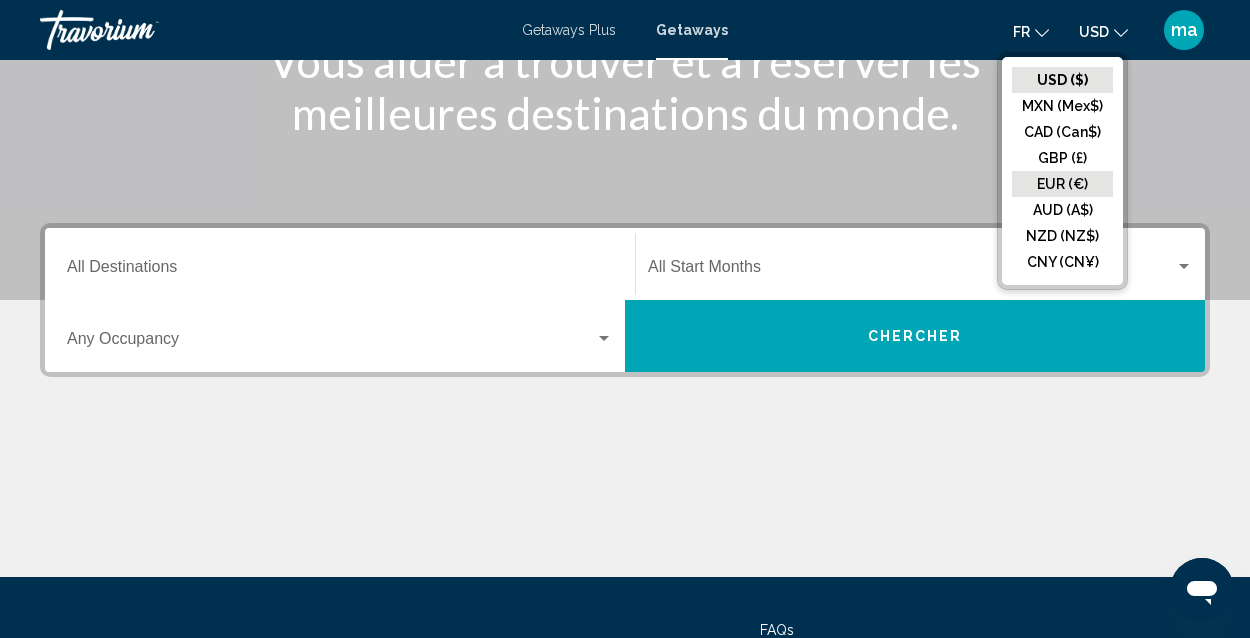 click on "EUR (€)" 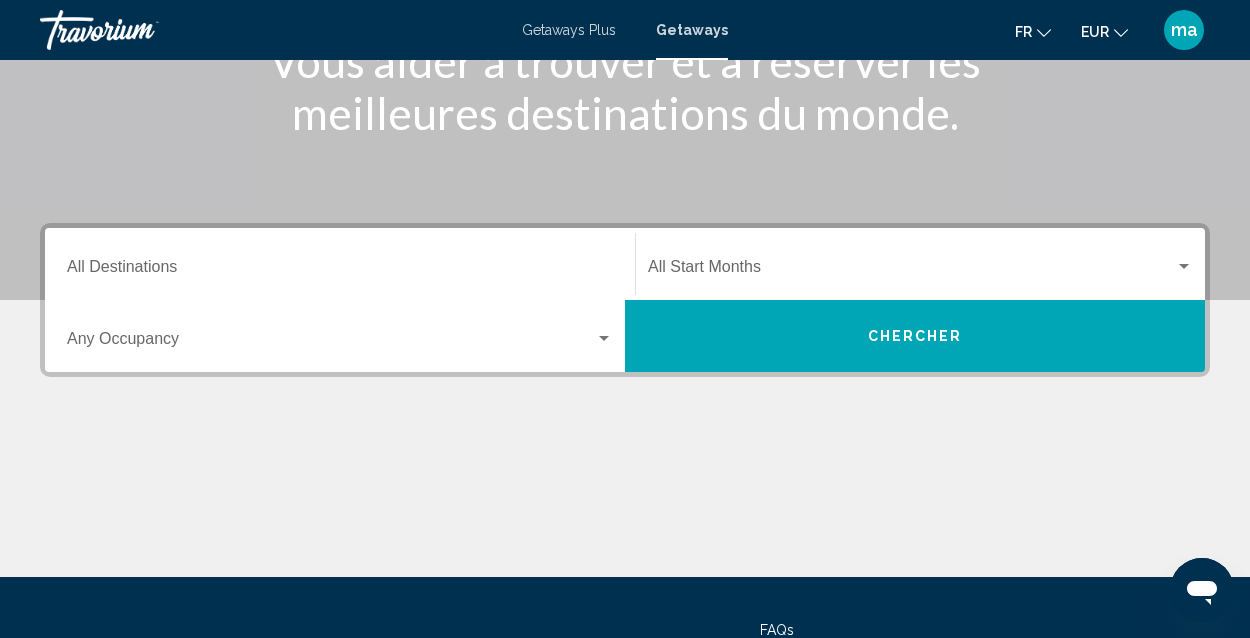 click on "Destination All Destinations" at bounding box center (340, 264) 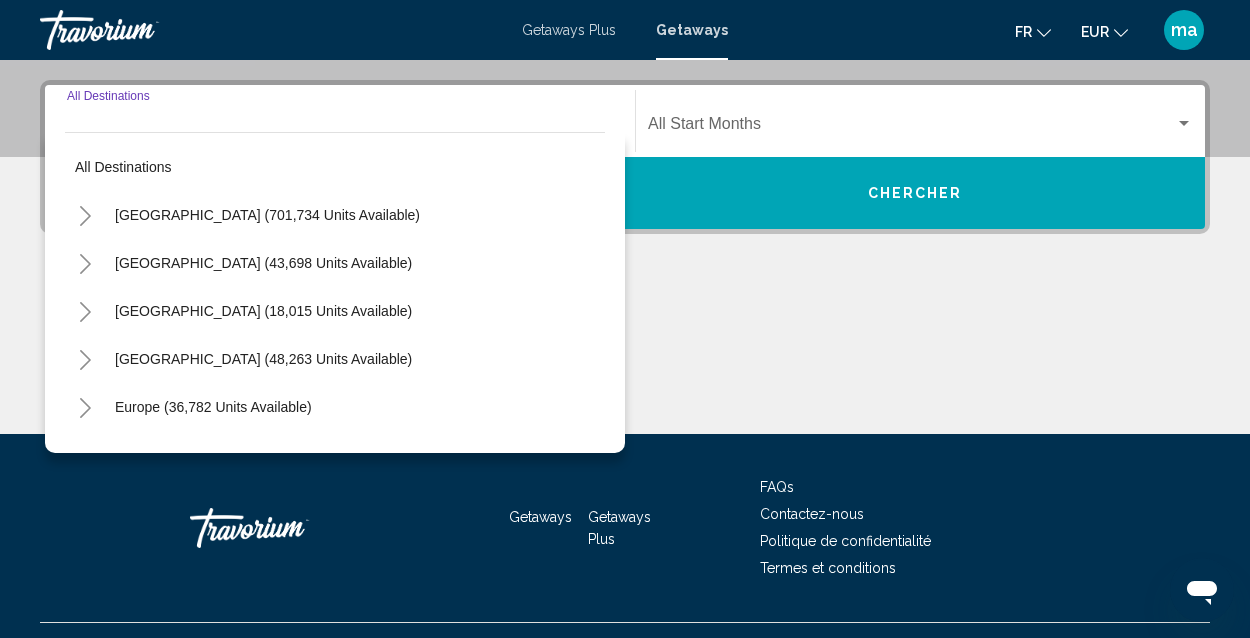scroll, scrollTop: 458, scrollLeft: 0, axis: vertical 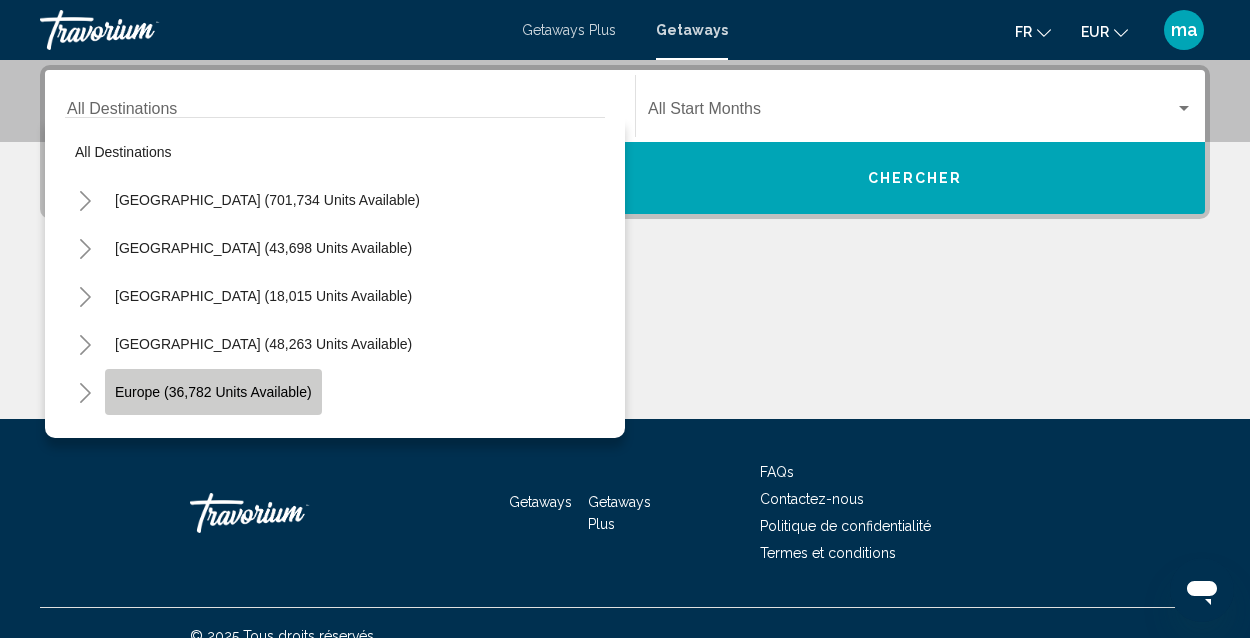 click on "Europe (36,782 units available)" 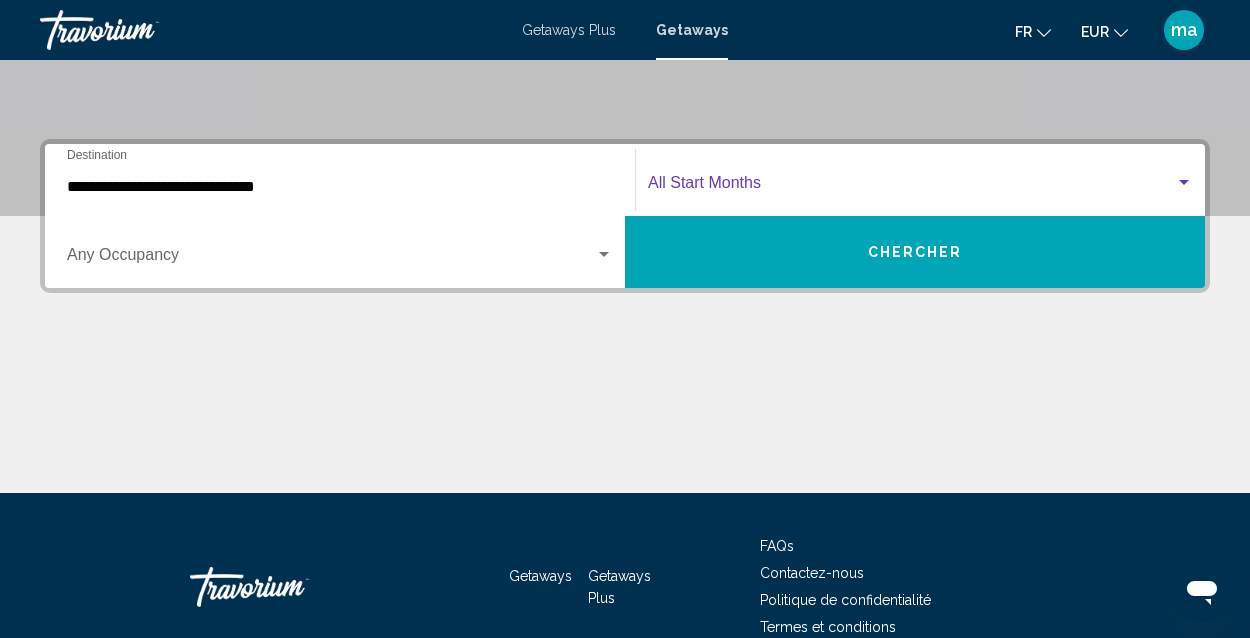 click at bounding box center [911, 187] 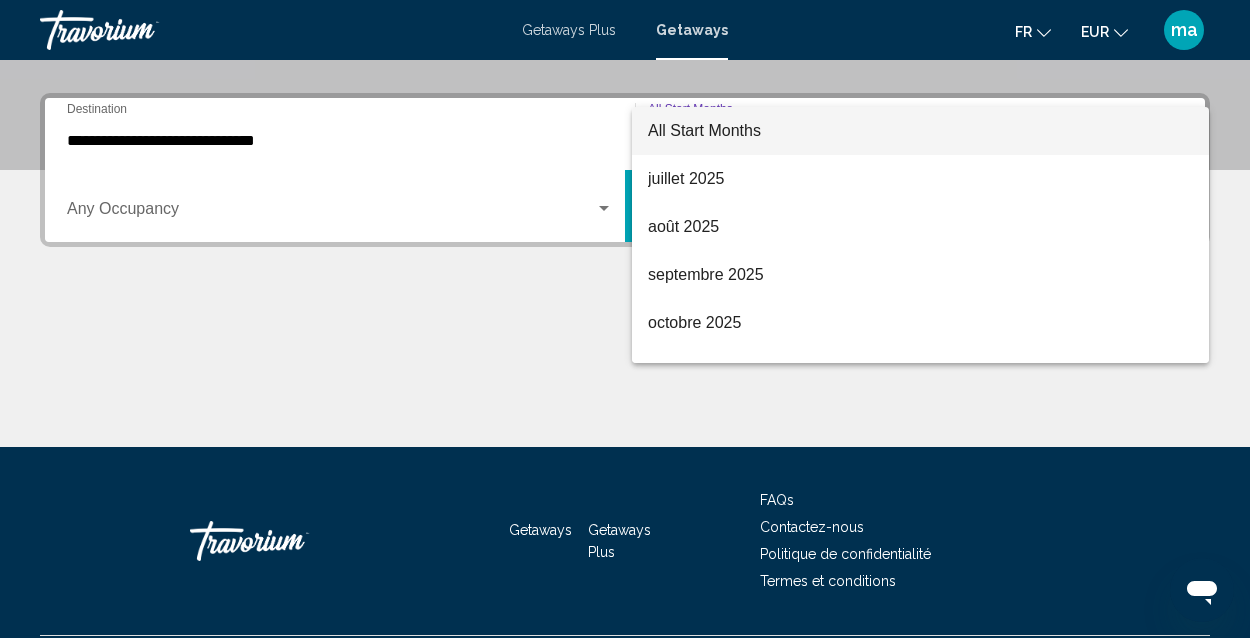 scroll, scrollTop: 458, scrollLeft: 0, axis: vertical 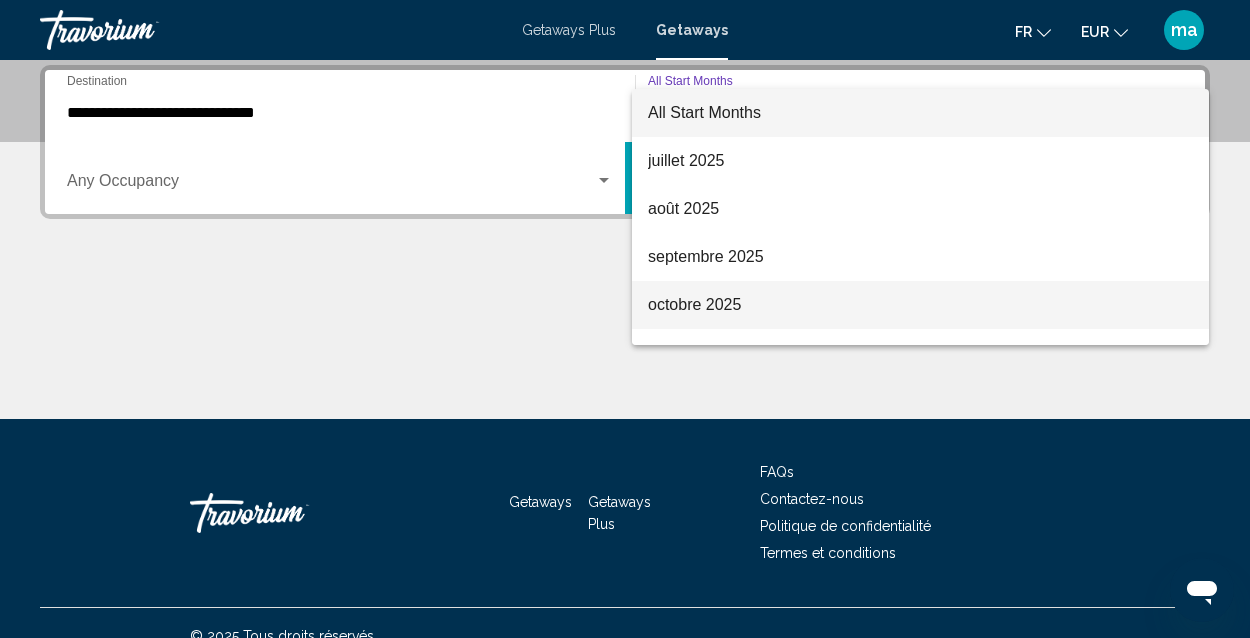 click on "octobre 2025" at bounding box center [920, 305] 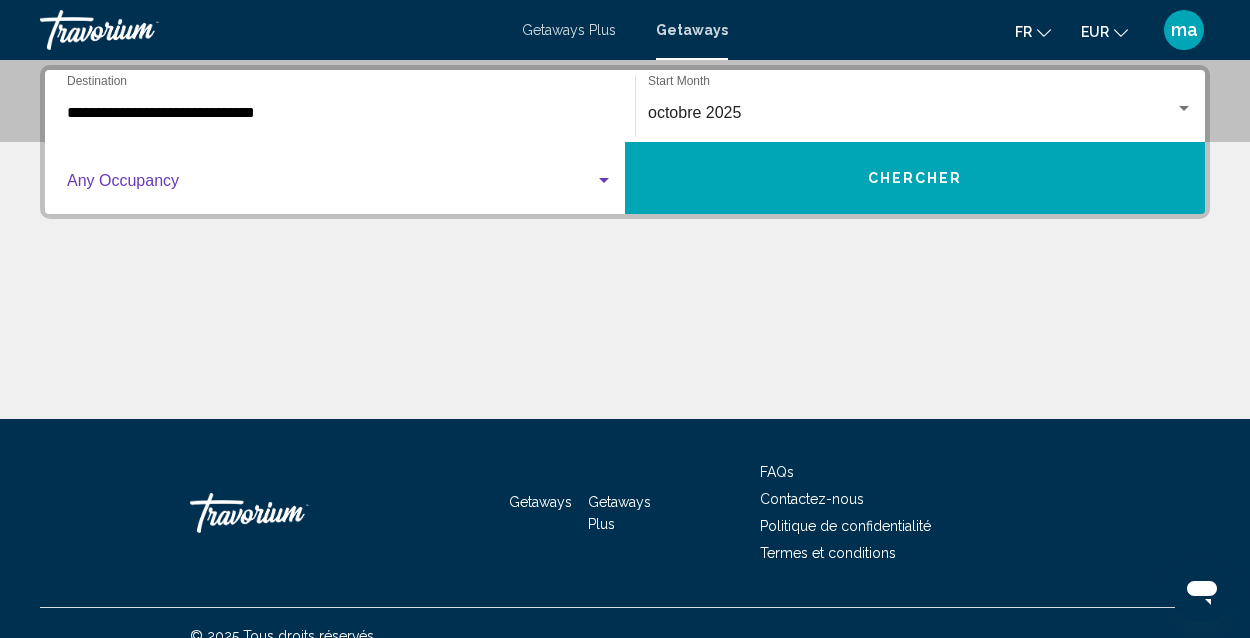 click at bounding box center (331, 185) 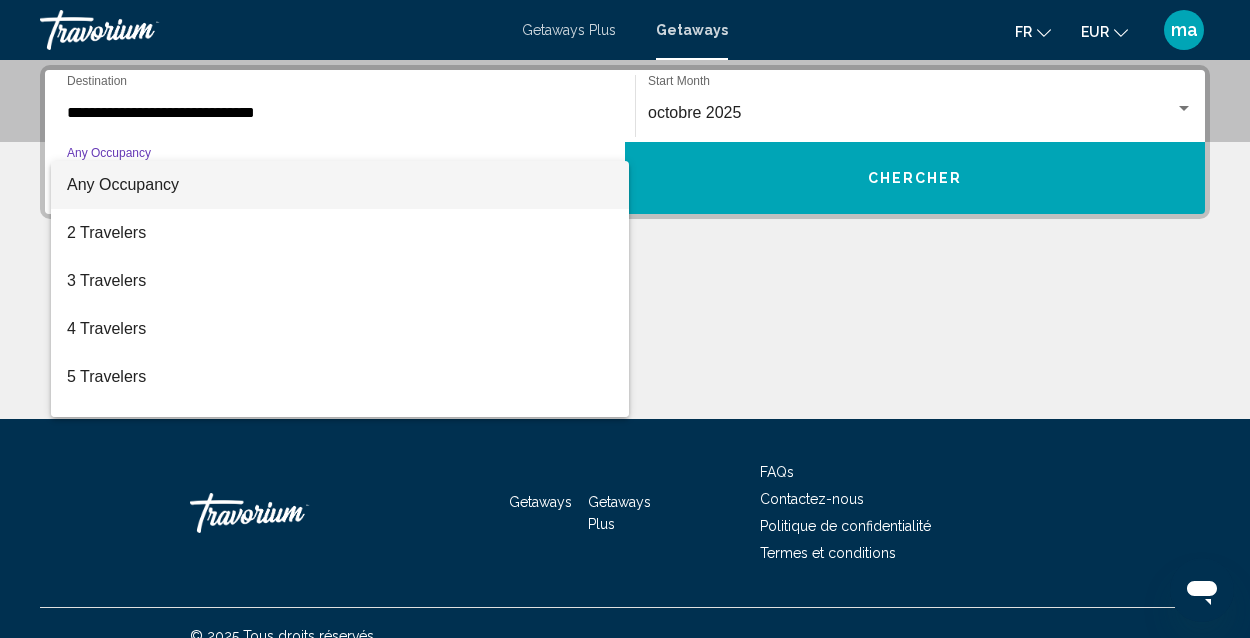 click at bounding box center [625, 319] 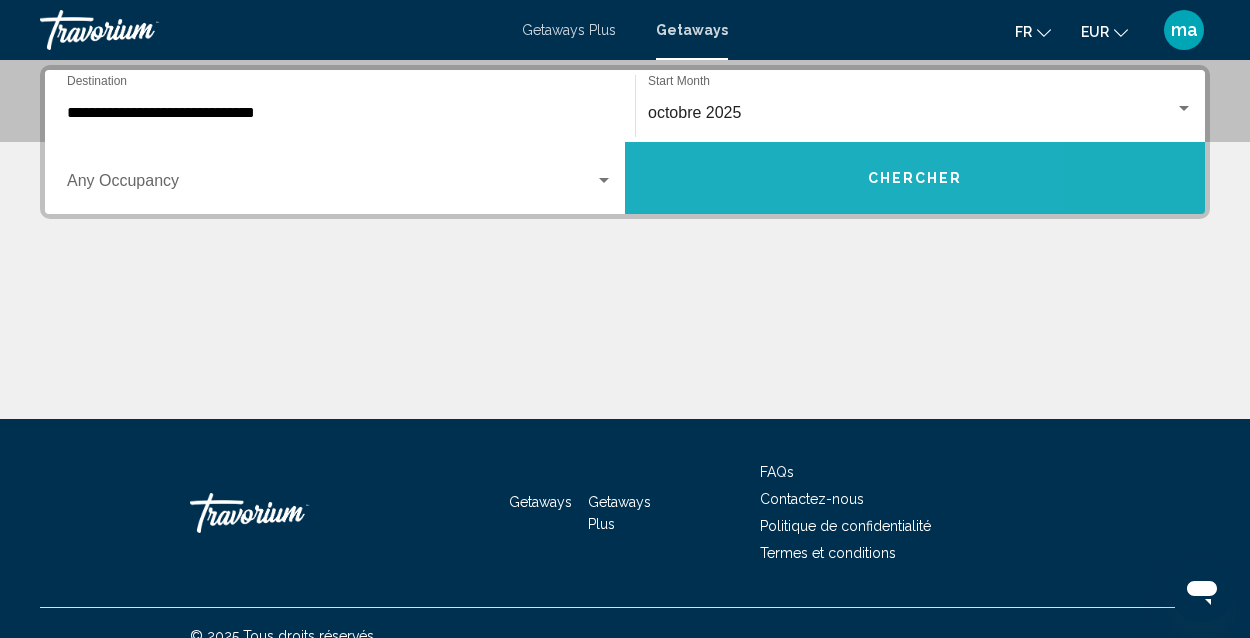 click on "Chercher" at bounding box center (915, 178) 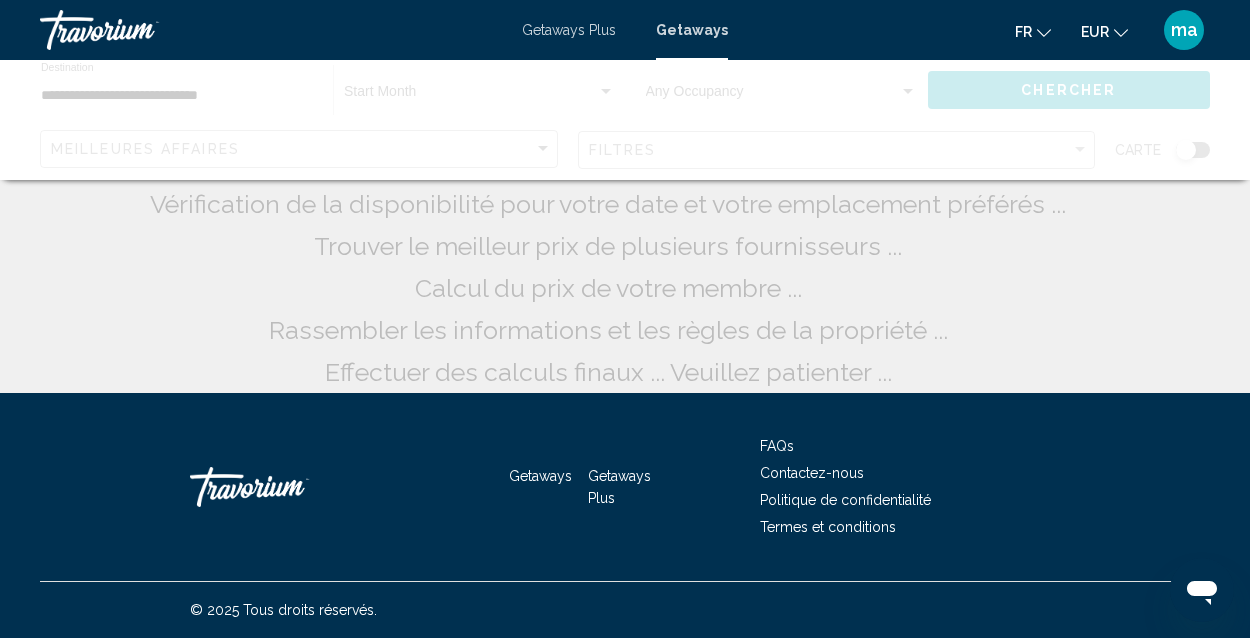 scroll, scrollTop: 0, scrollLeft: 0, axis: both 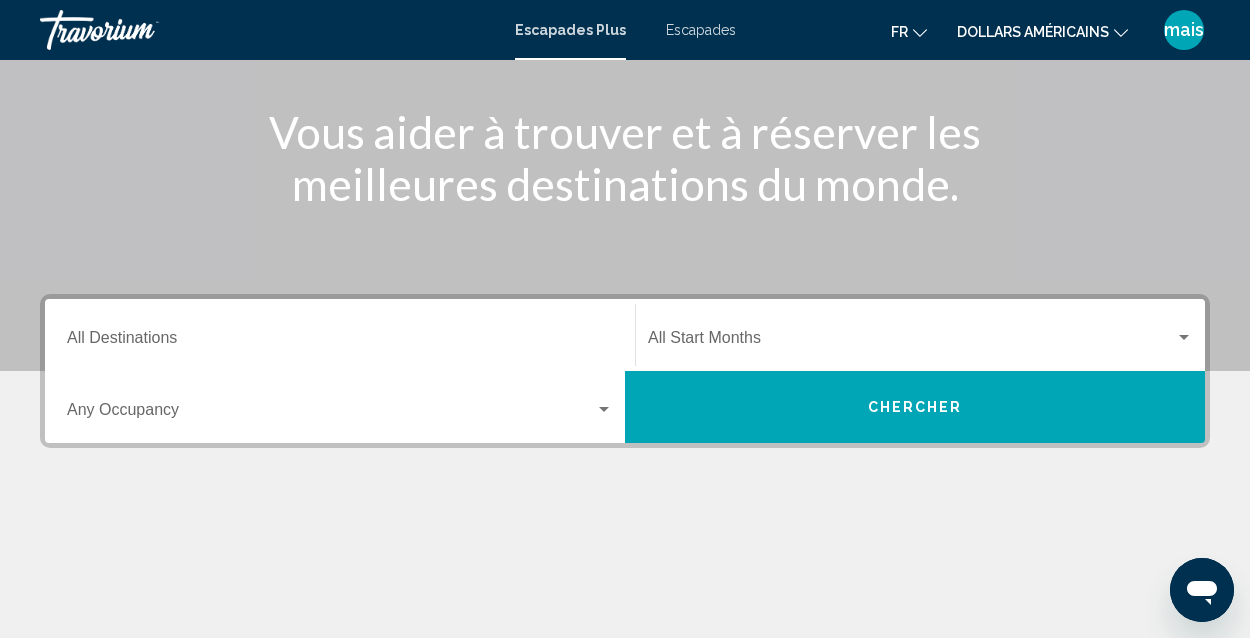 click on "Destination All Destinations" at bounding box center [340, 342] 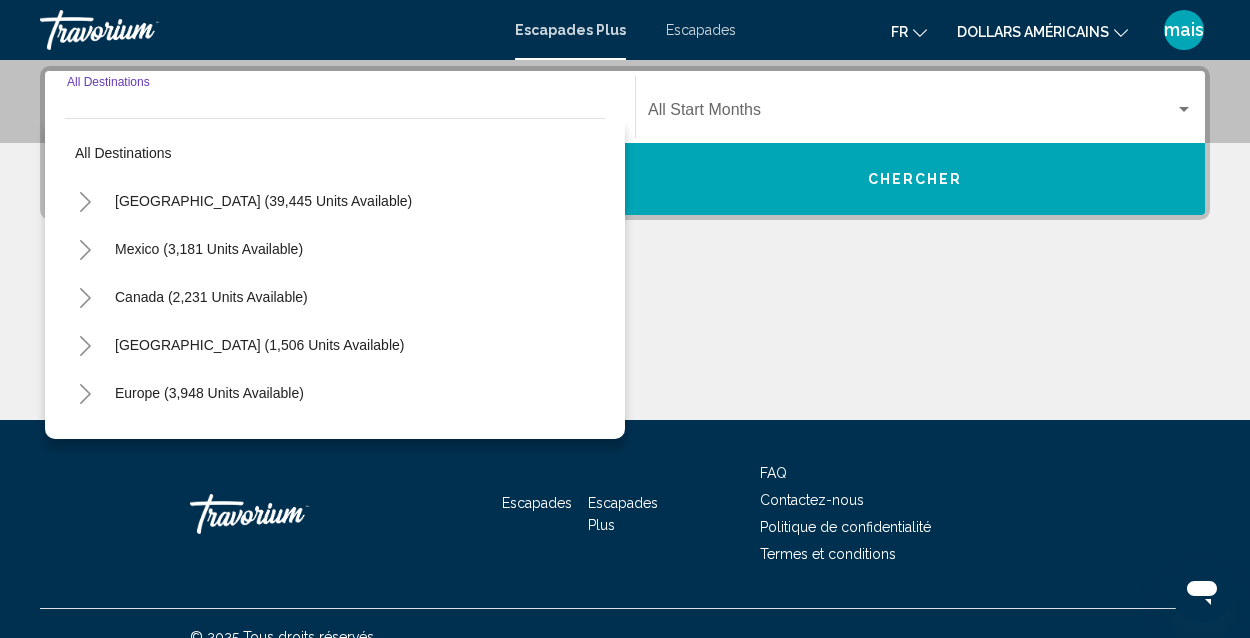 scroll, scrollTop: 458, scrollLeft: 0, axis: vertical 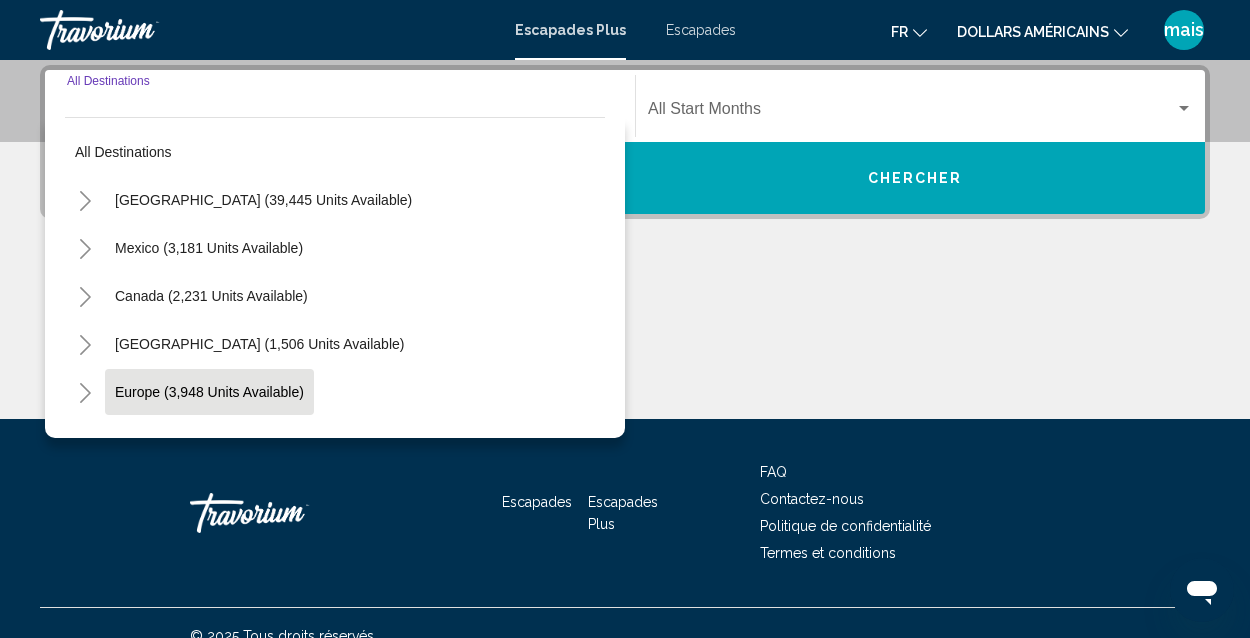 click on "Europe (3,948 units available)" at bounding box center (254, 440) 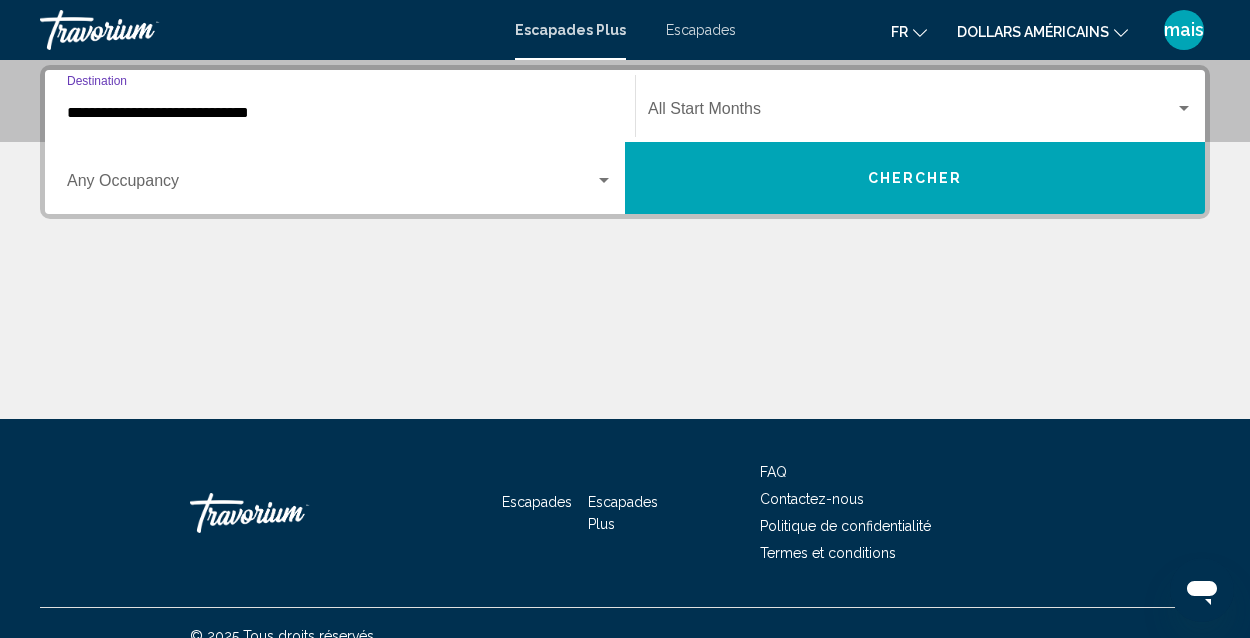 click on "Start Month All Start Months" 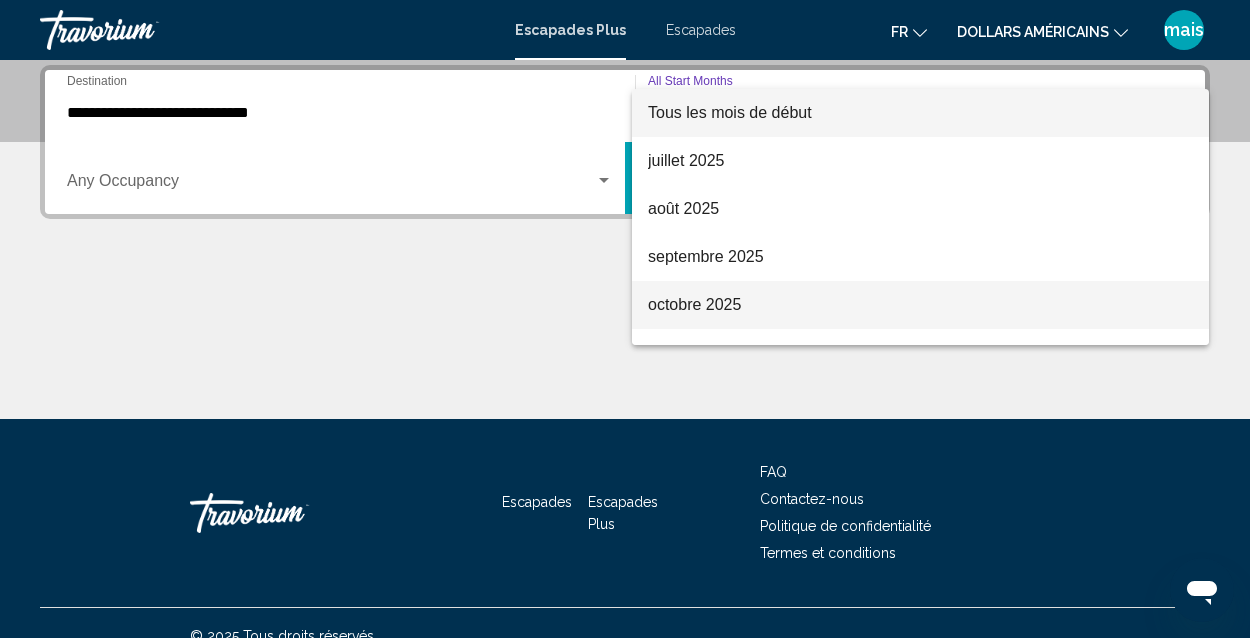 click on "octobre 2025" at bounding box center (694, 304) 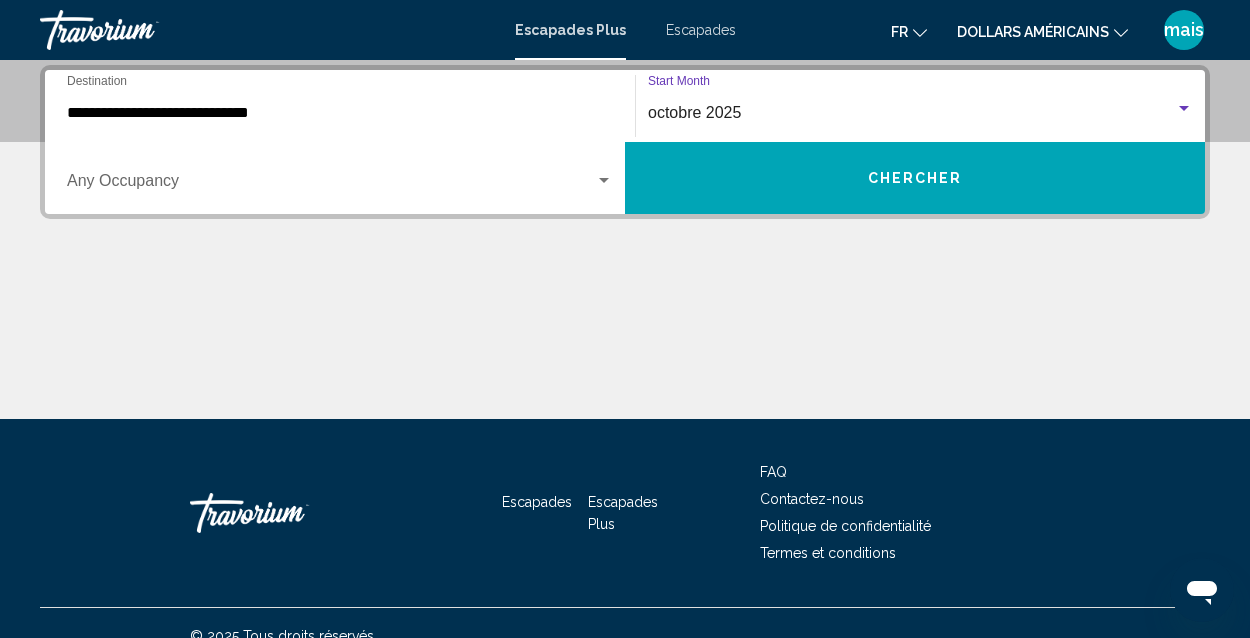 click on "Chercher" at bounding box center (915, 178) 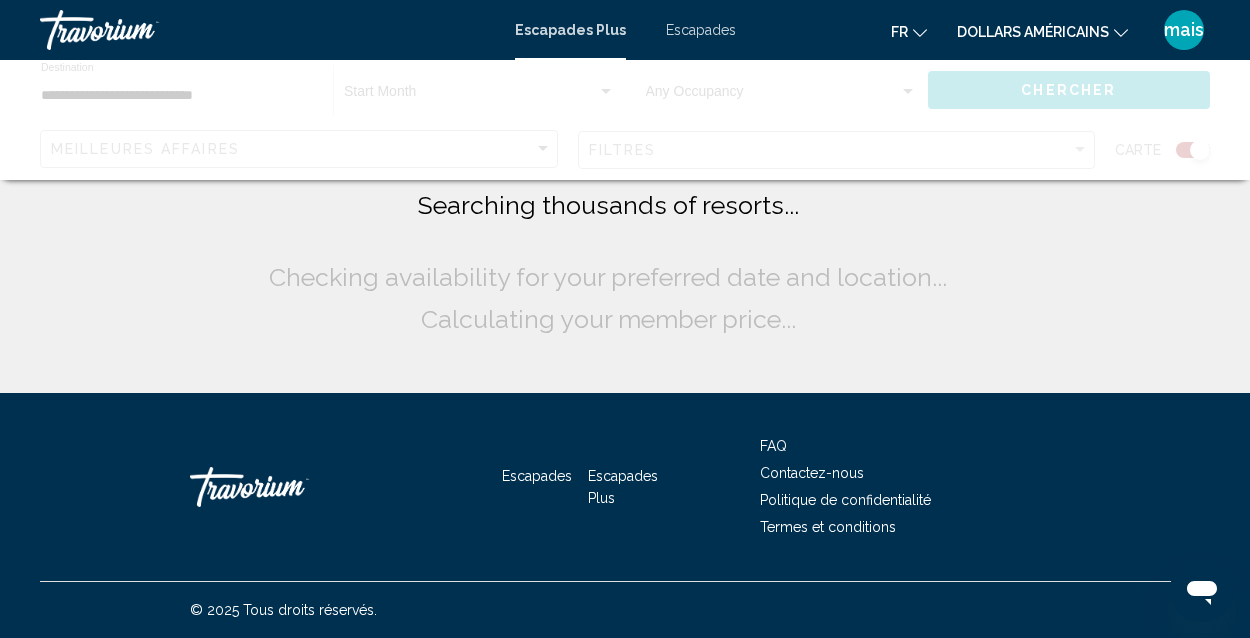 scroll, scrollTop: 0, scrollLeft: 0, axis: both 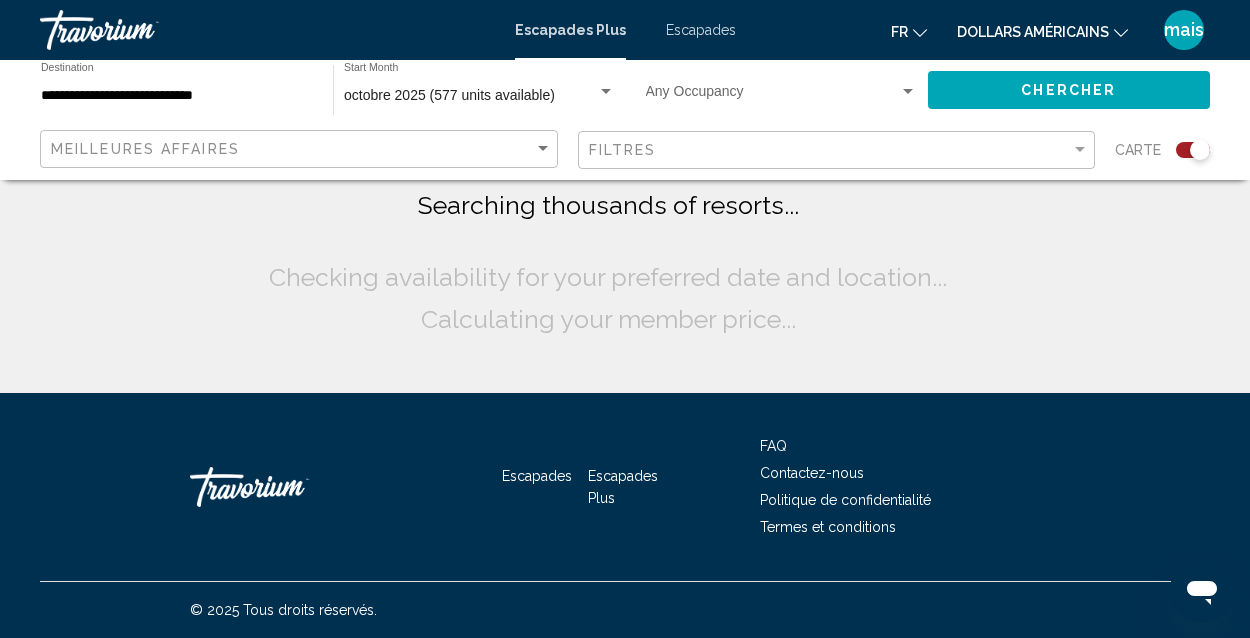 click on "dollars américains" 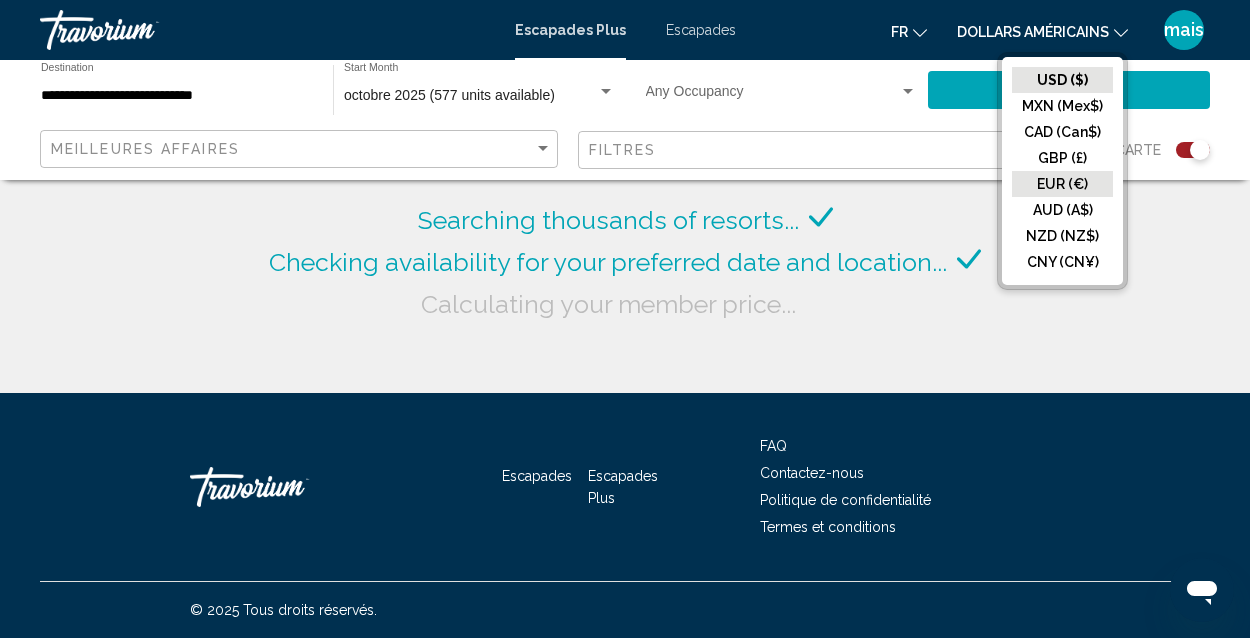 click on "EUR (€)" 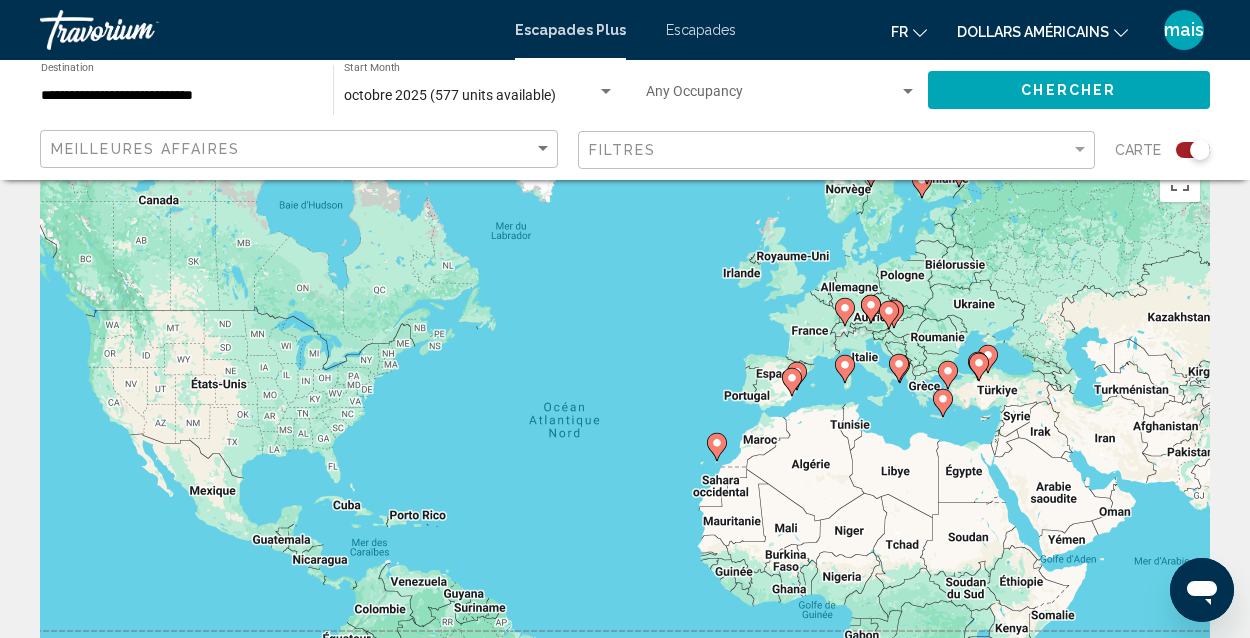 scroll, scrollTop: 76, scrollLeft: 0, axis: vertical 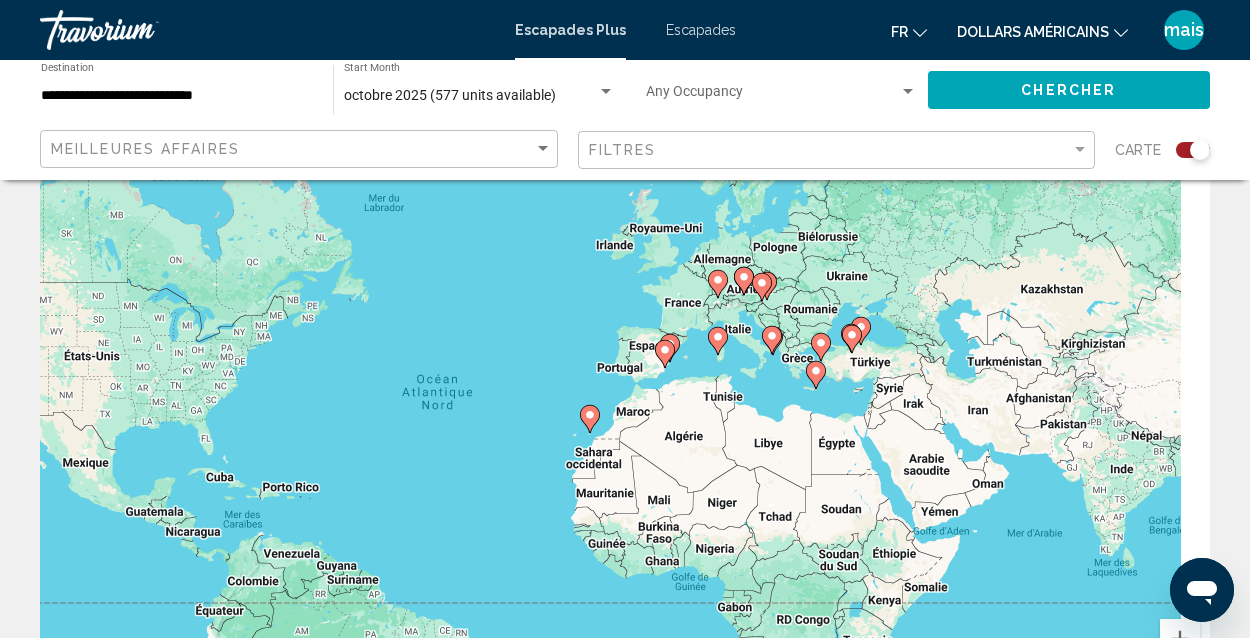 drag, startPoint x: 924, startPoint y: 403, endPoint x: 770, endPoint y: 393, distance: 154.32434 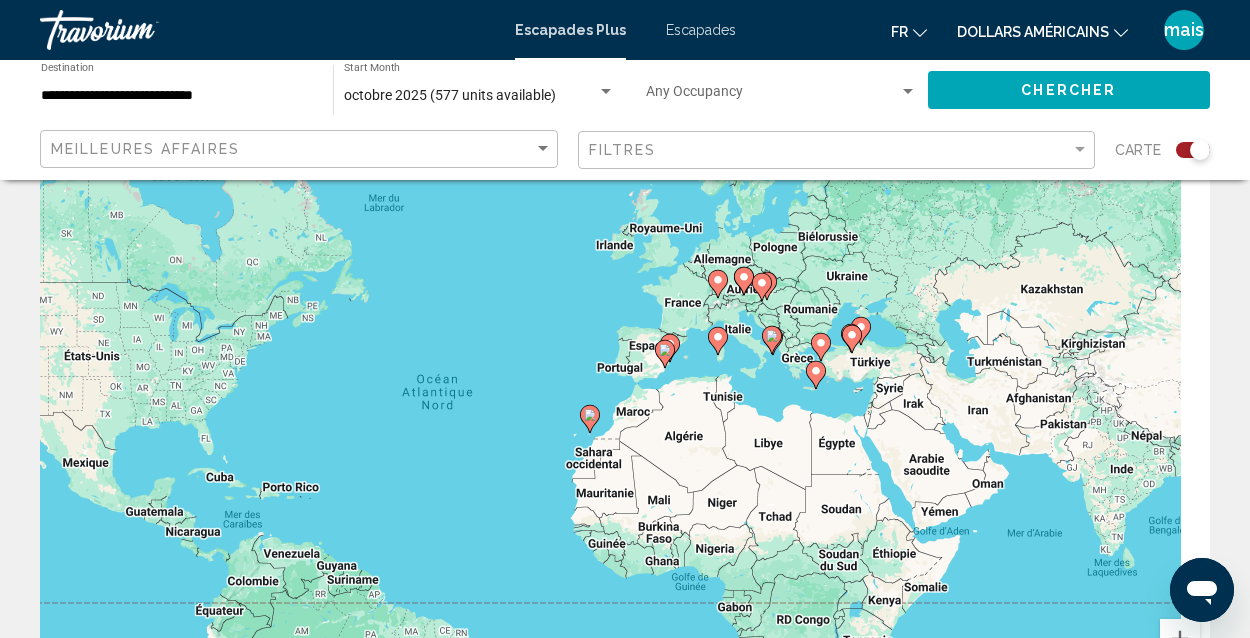 click on "Pour naviguer, appuyez sur les touches fléchées. Pour activer le glissement avec le clavier, appuyez sur Alt+Entrée. Une fois ce mode activé, utilisez les touches fléchées pour déplacer le repère. Pour valider le déplacement, appuyez sur Entrée. Pour annuler, appuyez sur Échap." at bounding box center (625, 424) 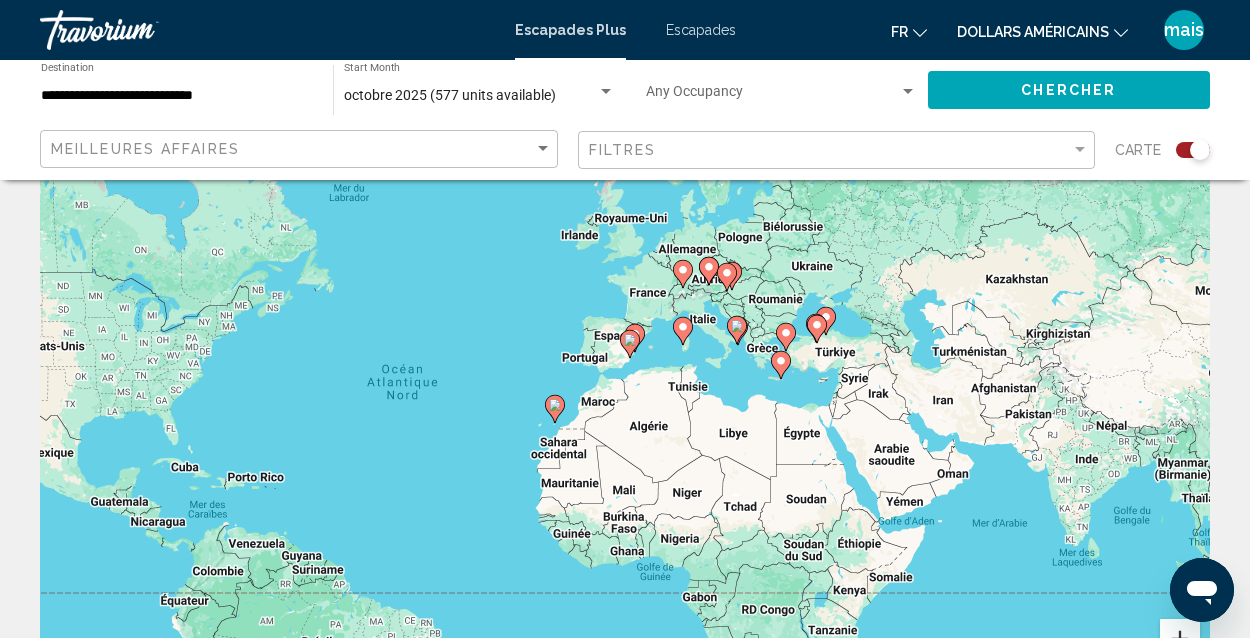 click at bounding box center [1180, 639] 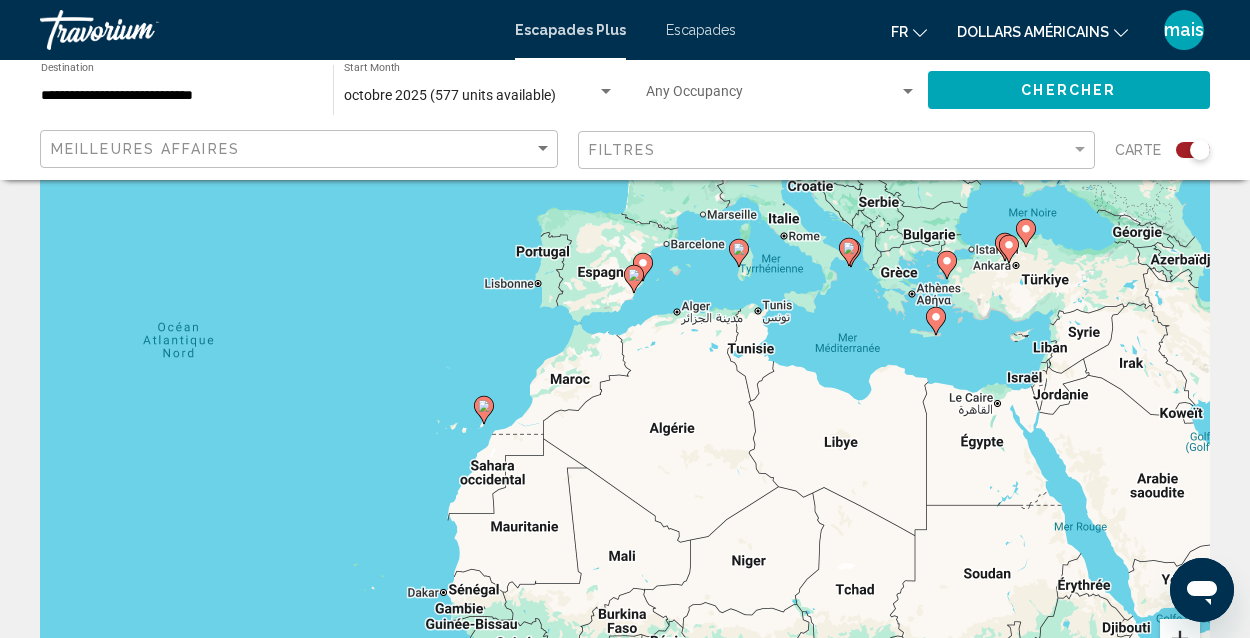 click at bounding box center (1180, 639) 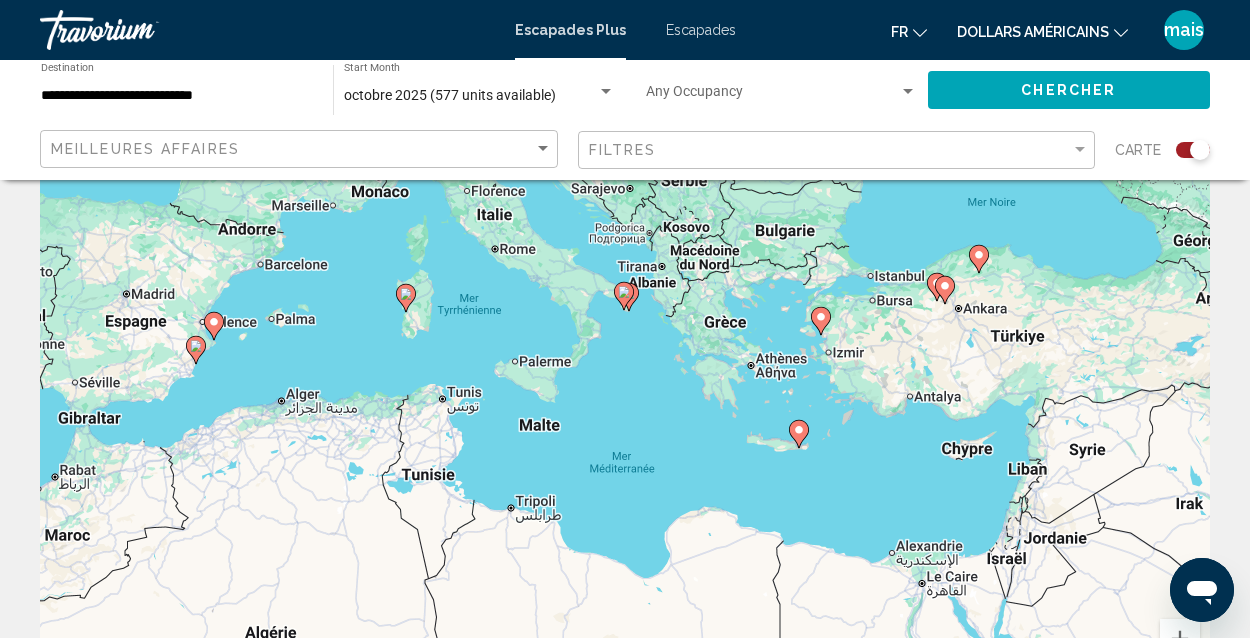 drag, startPoint x: 1185, startPoint y: 277, endPoint x: 734, endPoint y: 481, distance: 494.9919 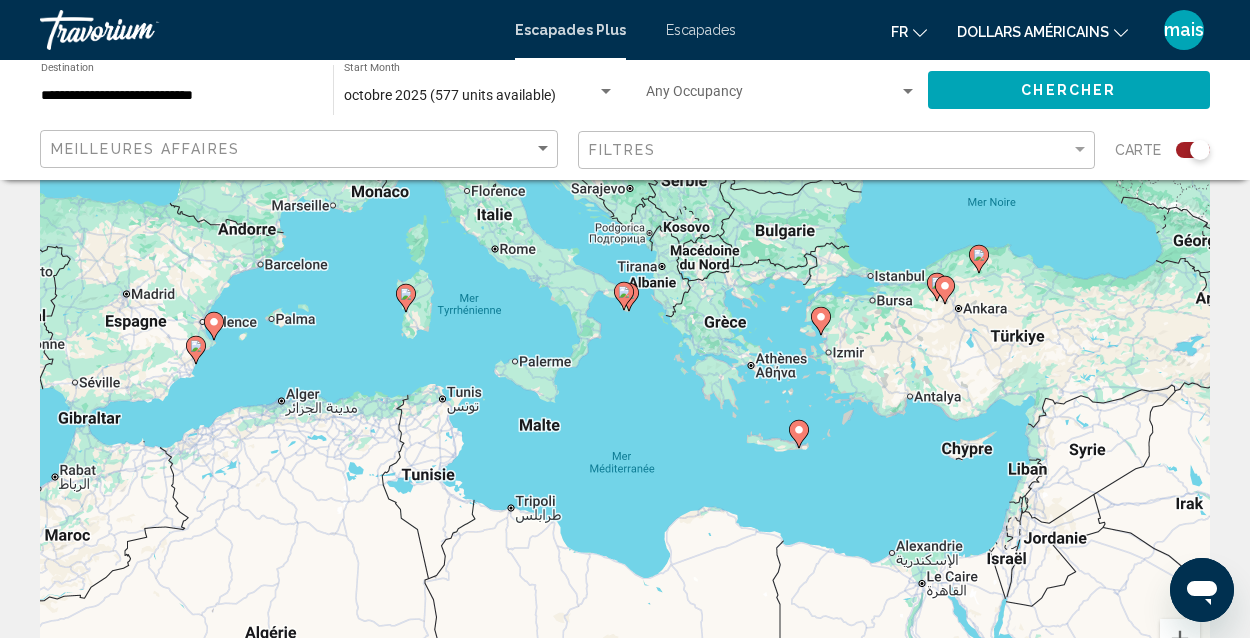 click on "Pour naviguer, appuyez sur les touches fléchées. Pour activer le glissement avec le clavier, appuyez sur Alt+Entrée. Une fois ce mode activé, utilisez les touches fléchées pour déplacer le repère. Pour valider le déplacement, appuyez sur Entrée. Pour annuler, appuyez sur Échap." at bounding box center (625, 424) 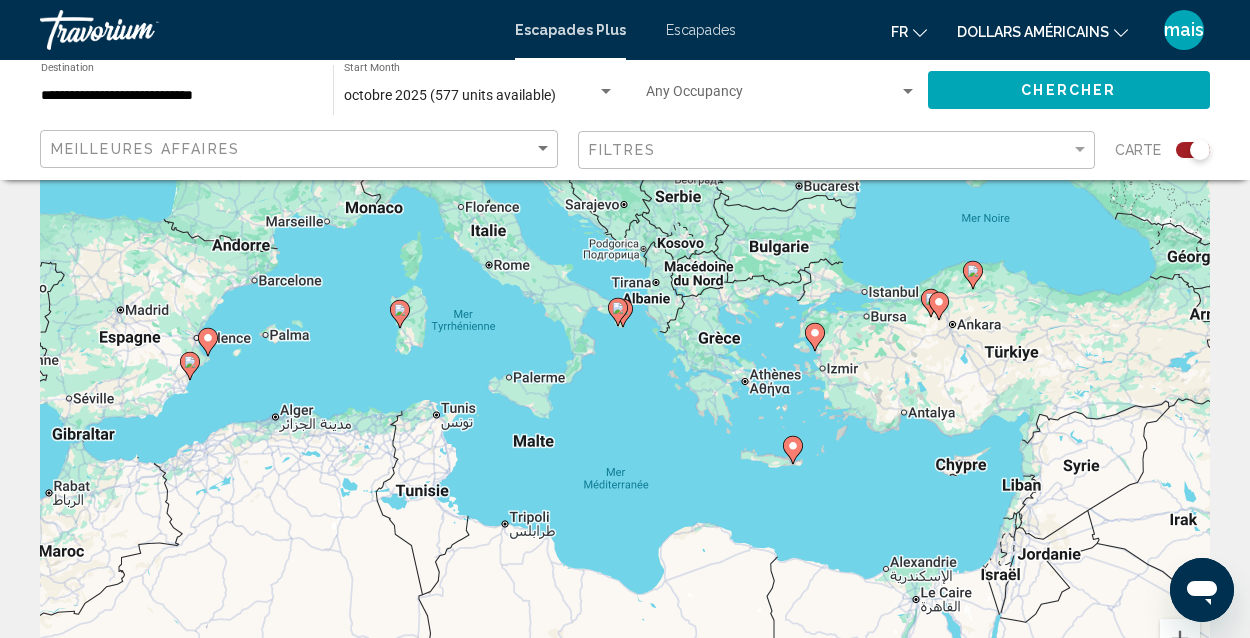 click 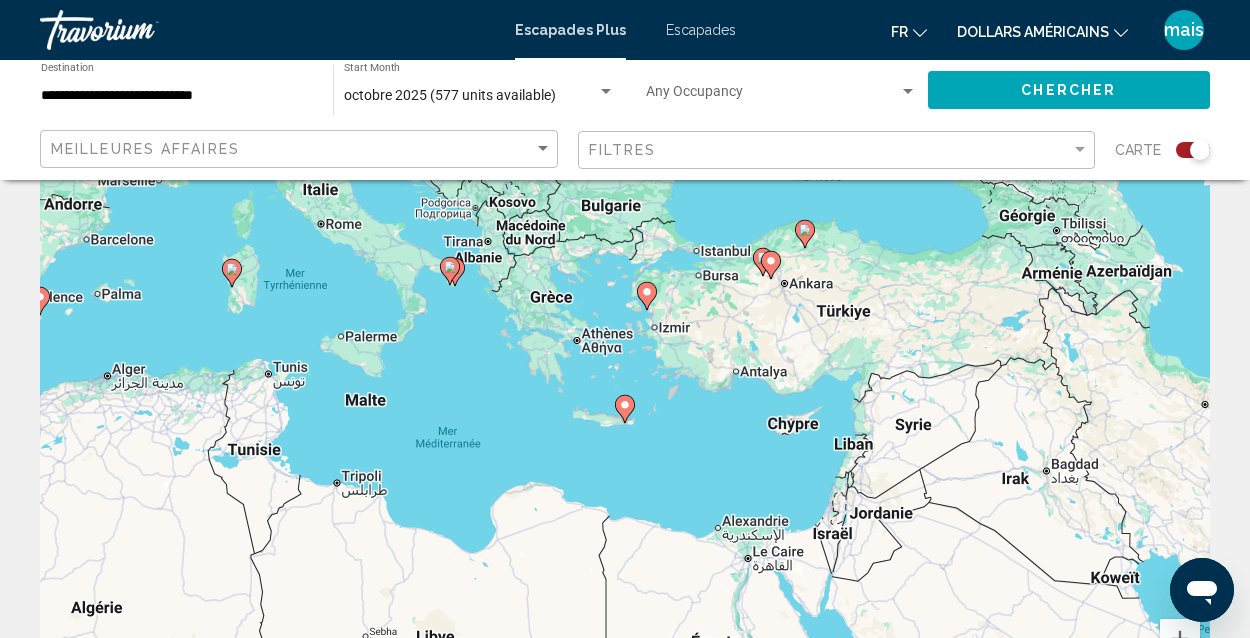 click 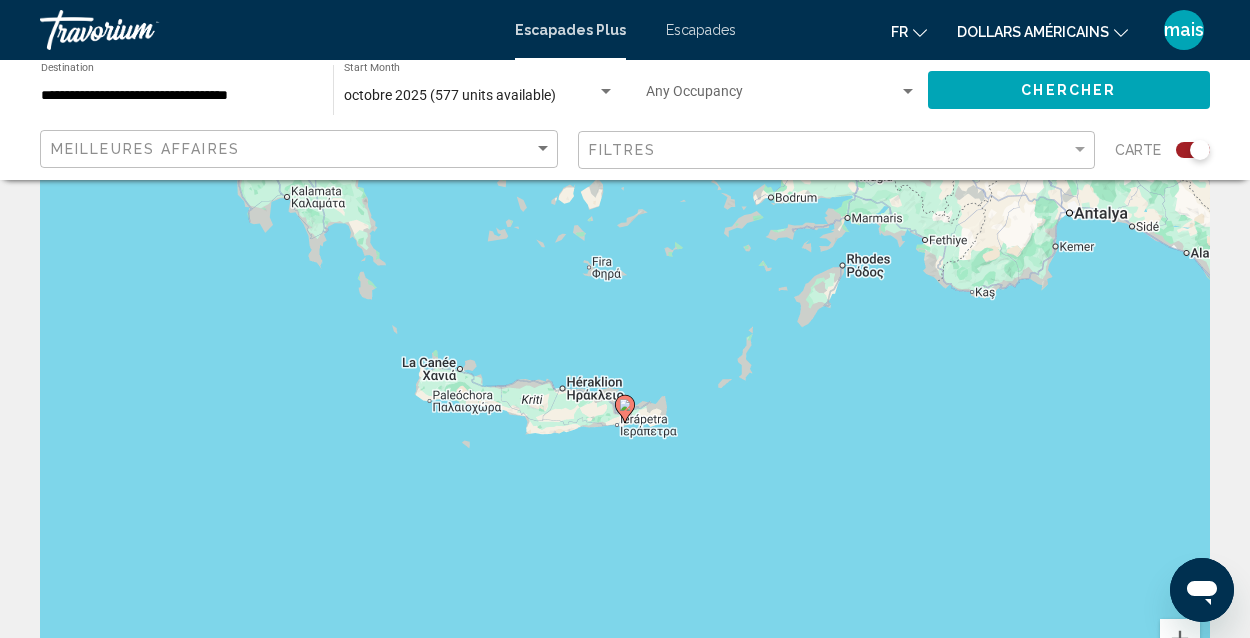 click 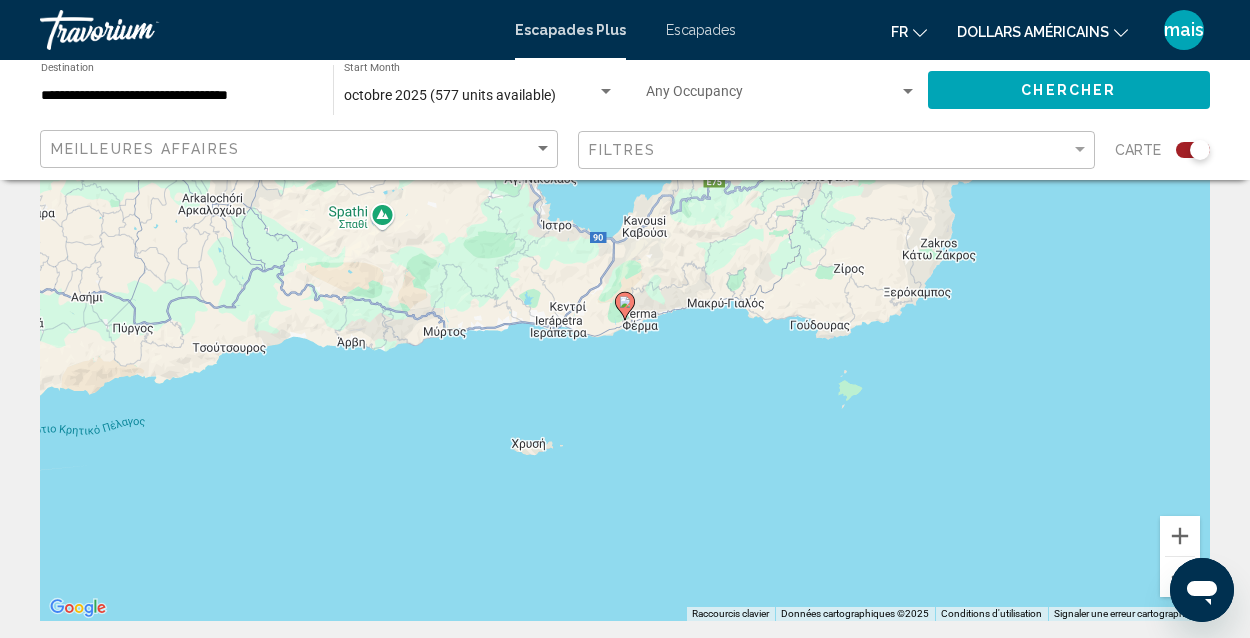 scroll, scrollTop: 180, scrollLeft: 0, axis: vertical 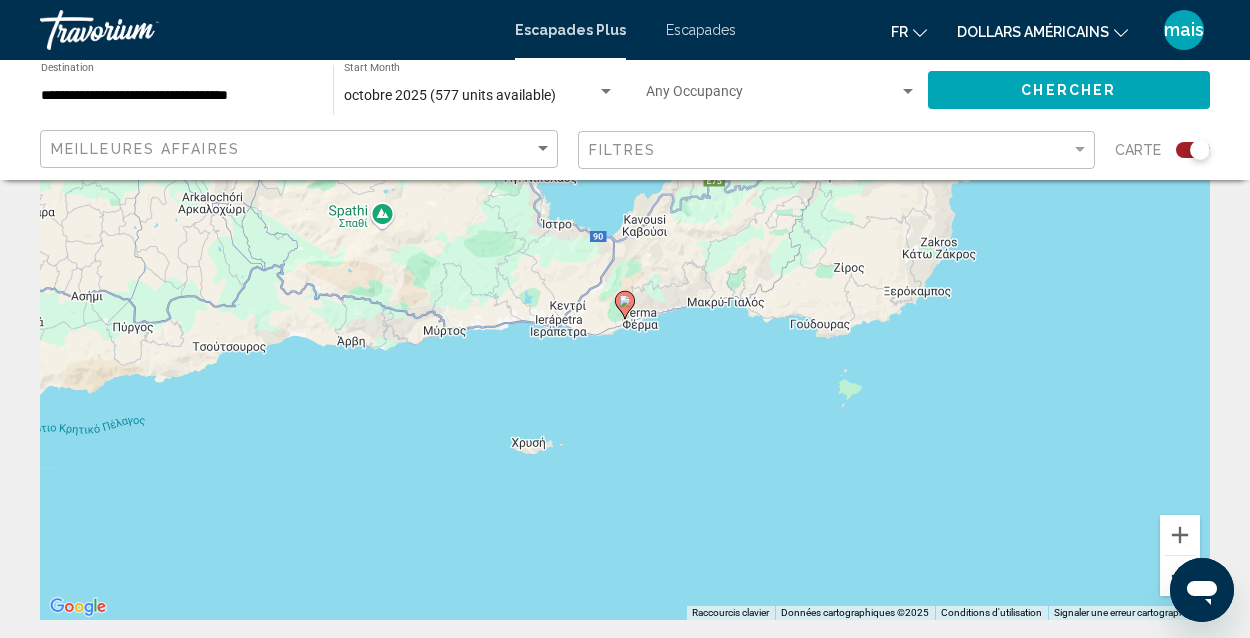 click at bounding box center [1180, 576] 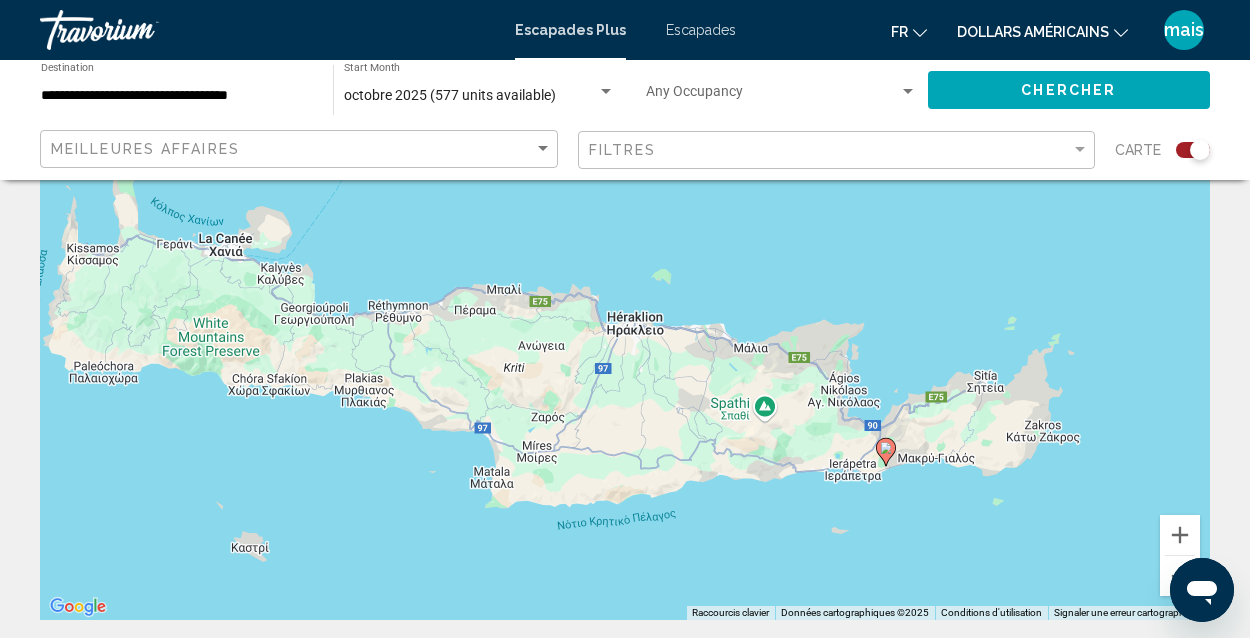 drag, startPoint x: 581, startPoint y: 440, endPoint x: 851, endPoint y: 596, distance: 311.82687 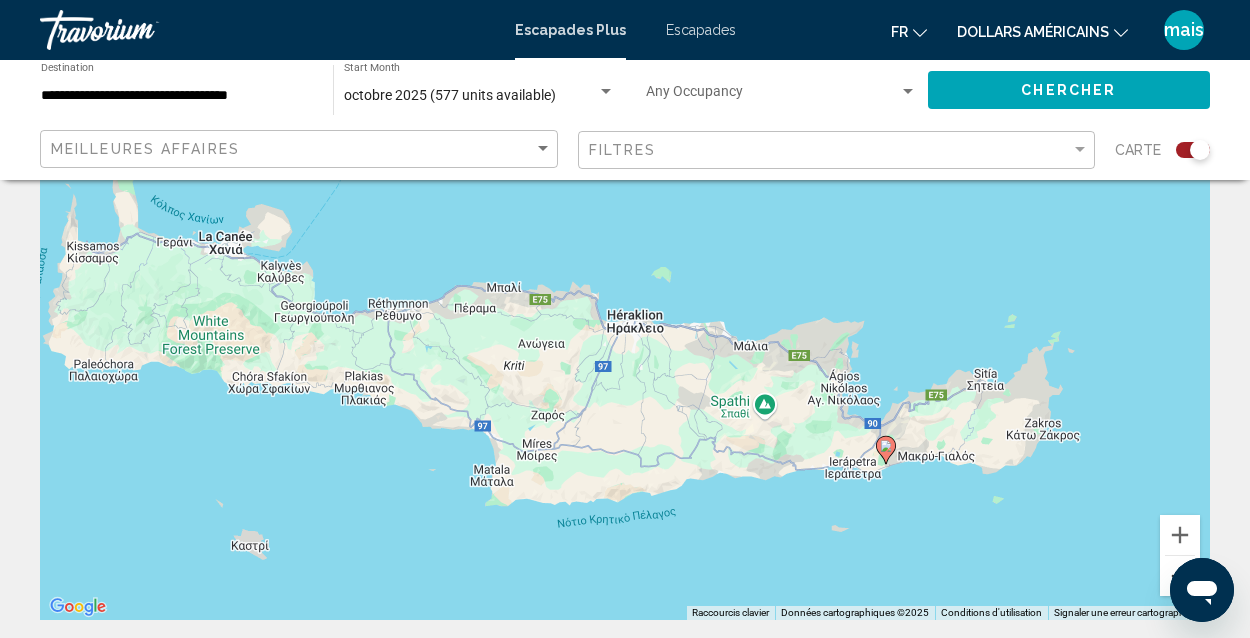 click at bounding box center [1180, 576] 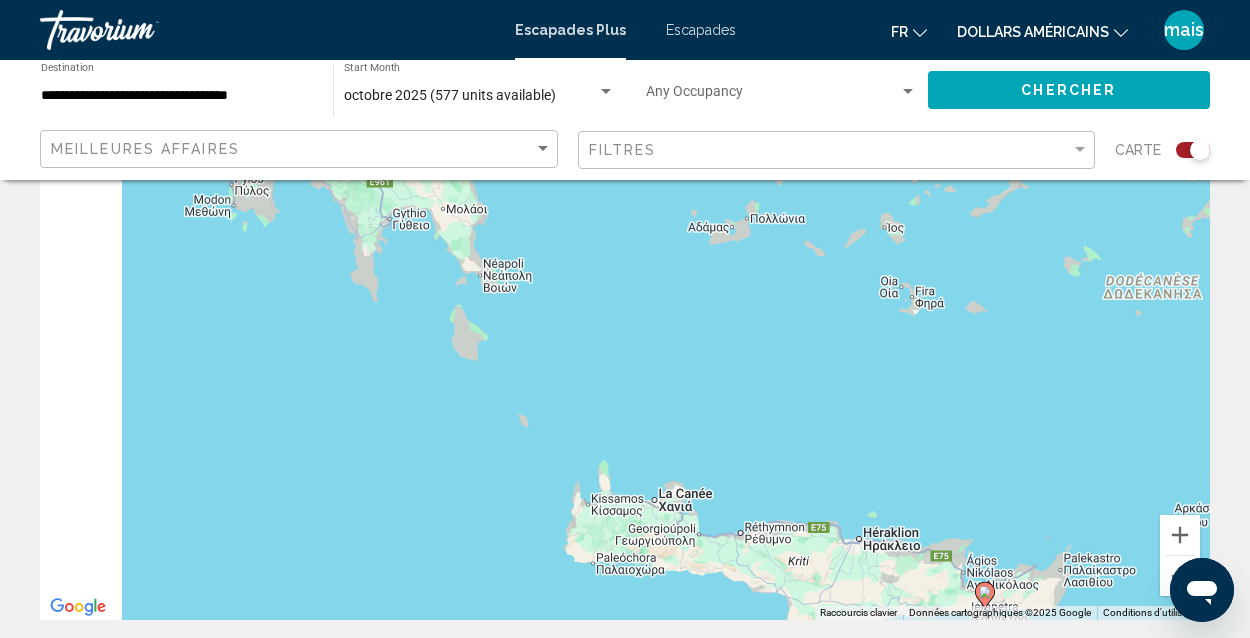 drag, startPoint x: 904, startPoint y: 389, endPoint x: 1133, endPoint y: 610, distance: 318.24832 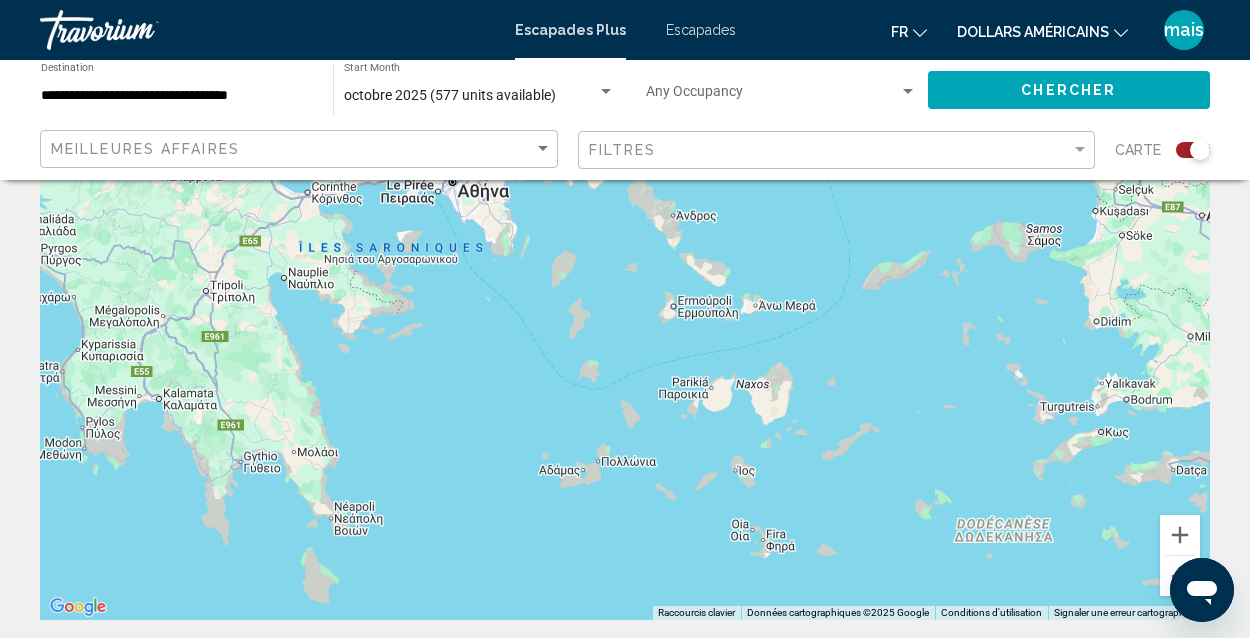 drag, startPoint x: 900, startPoint y: 400, endPoint x: 747, endPoint y: 653, distance: 295.66534 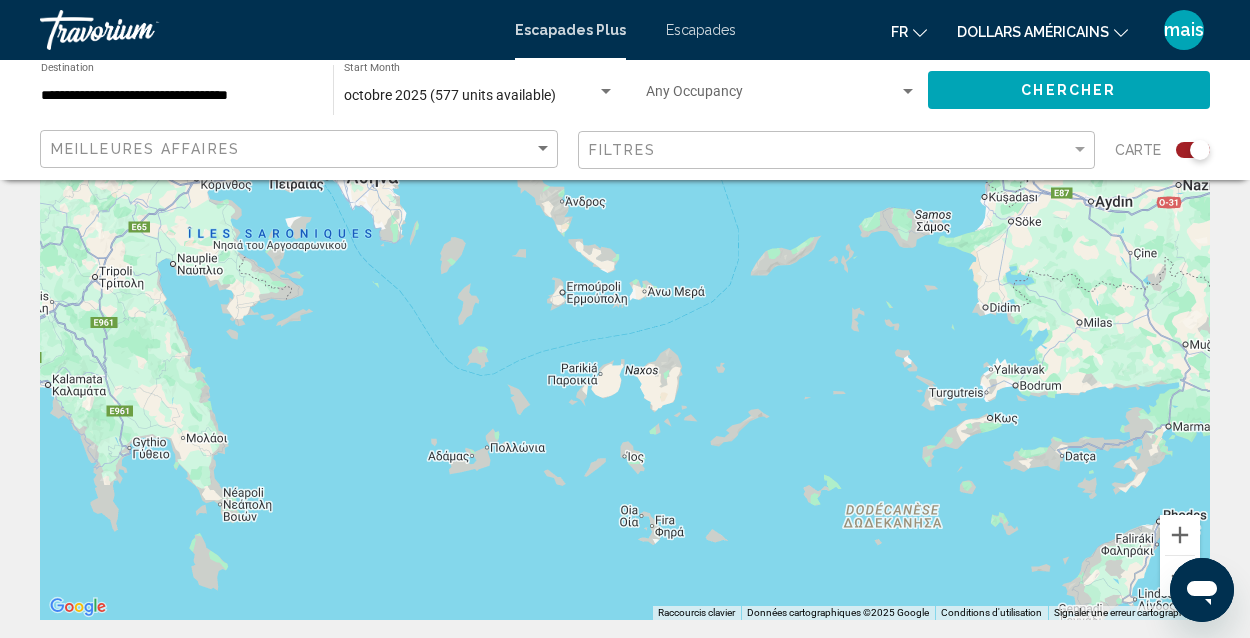 drag, startPoint x: 930, startPoint y: 430, endPoint x: 795, endPoint y: 408, distance: 136.78085 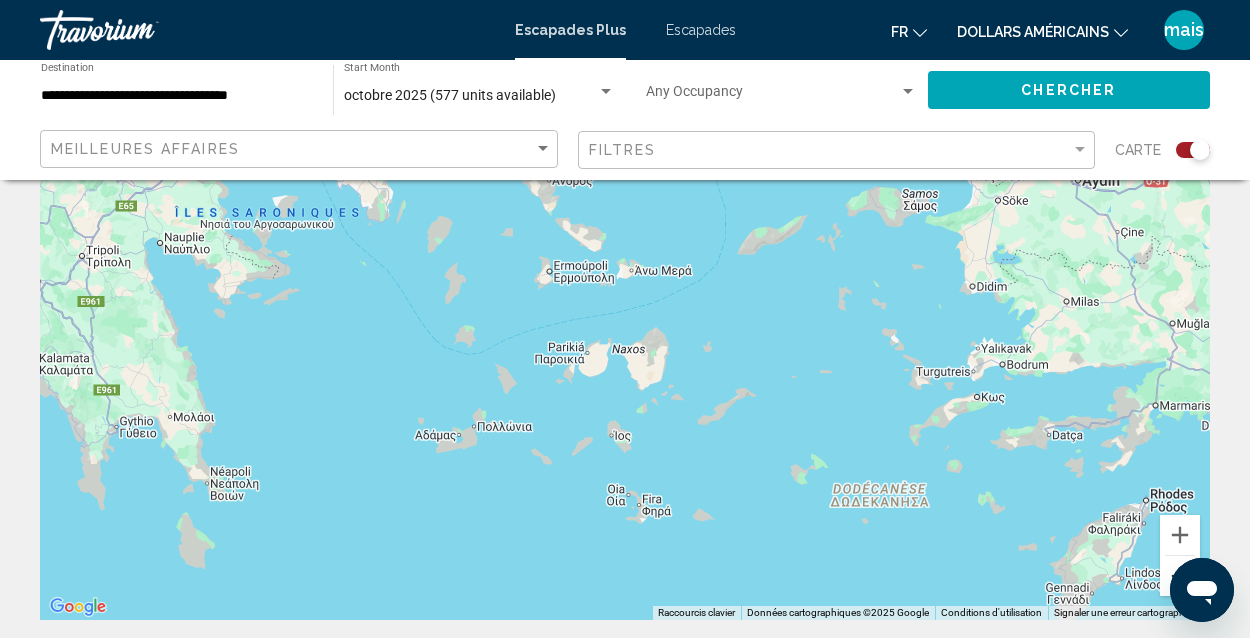 click at bounding box center [1180, 576] 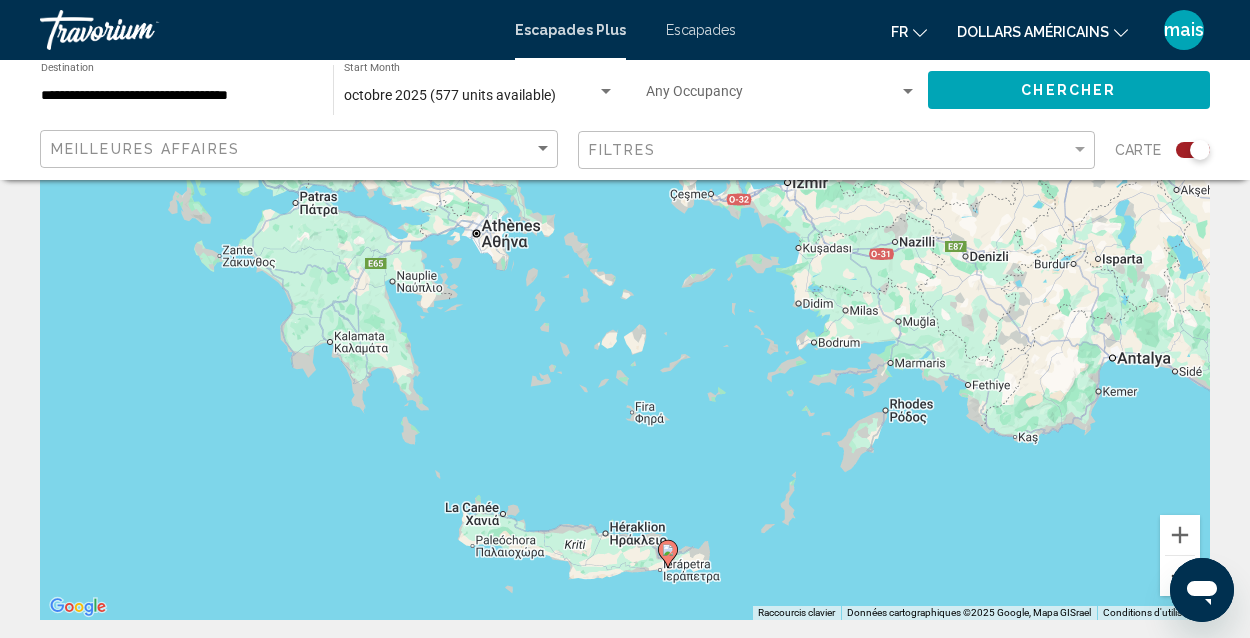 click at bounding box center (1180, 576) 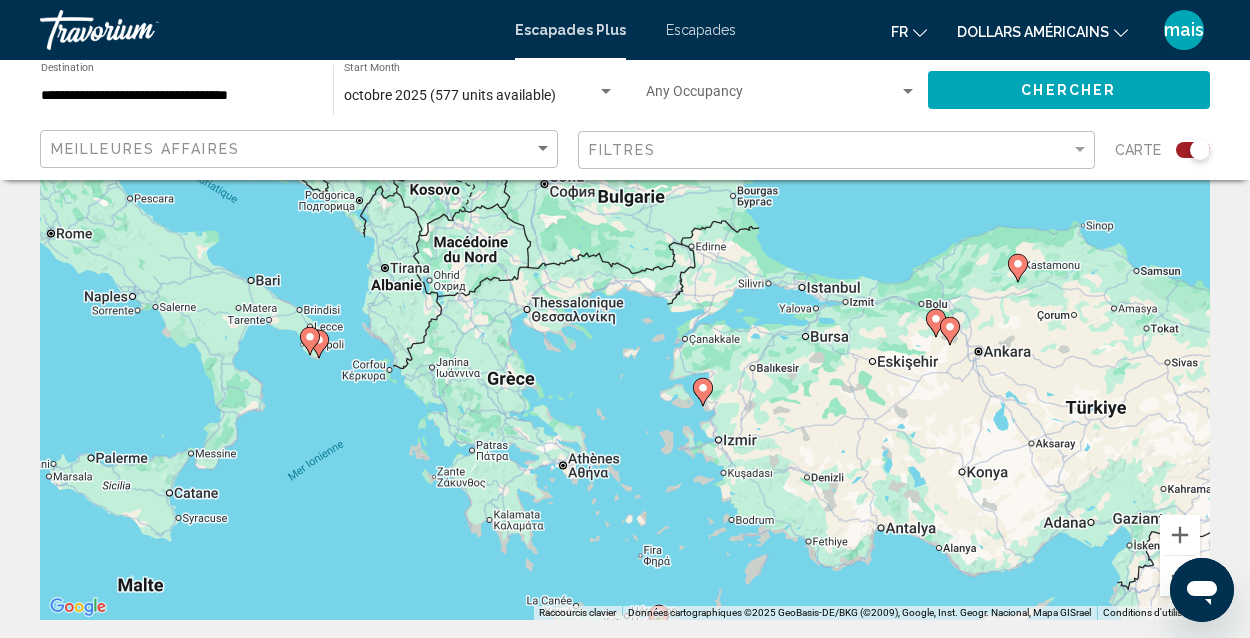drag, startPoint x: 711, startPoint y: 400, endPoint x: 723, endPoint y: 590, distance: 190.37857 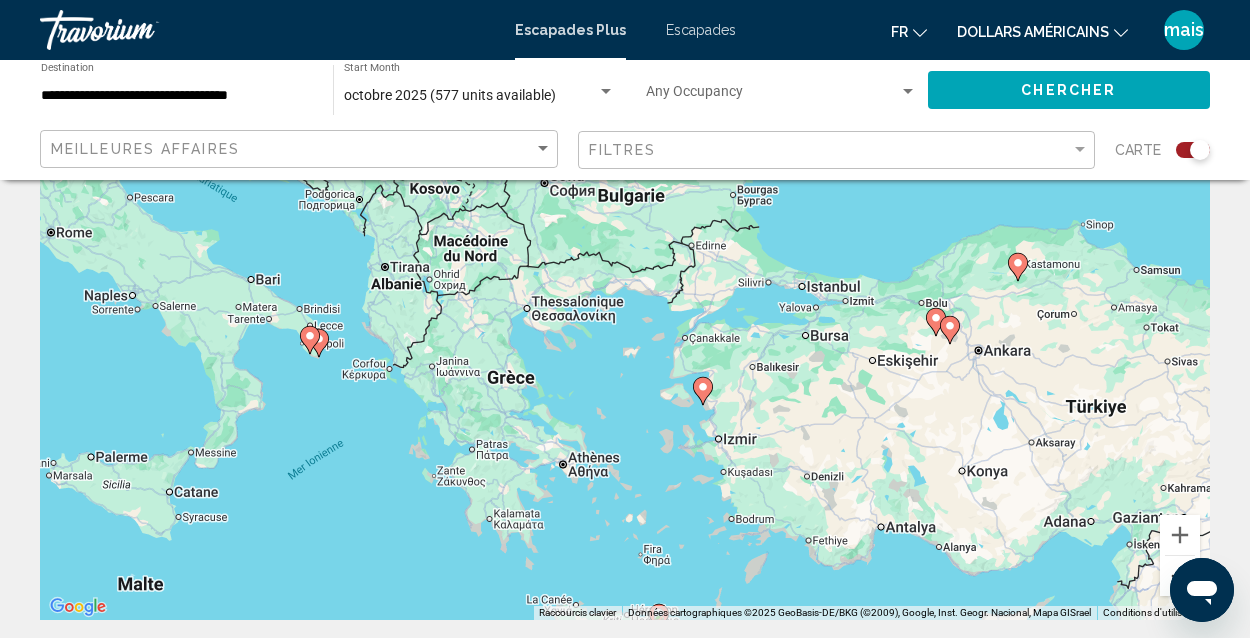 click at bounding box center (1180, 576) 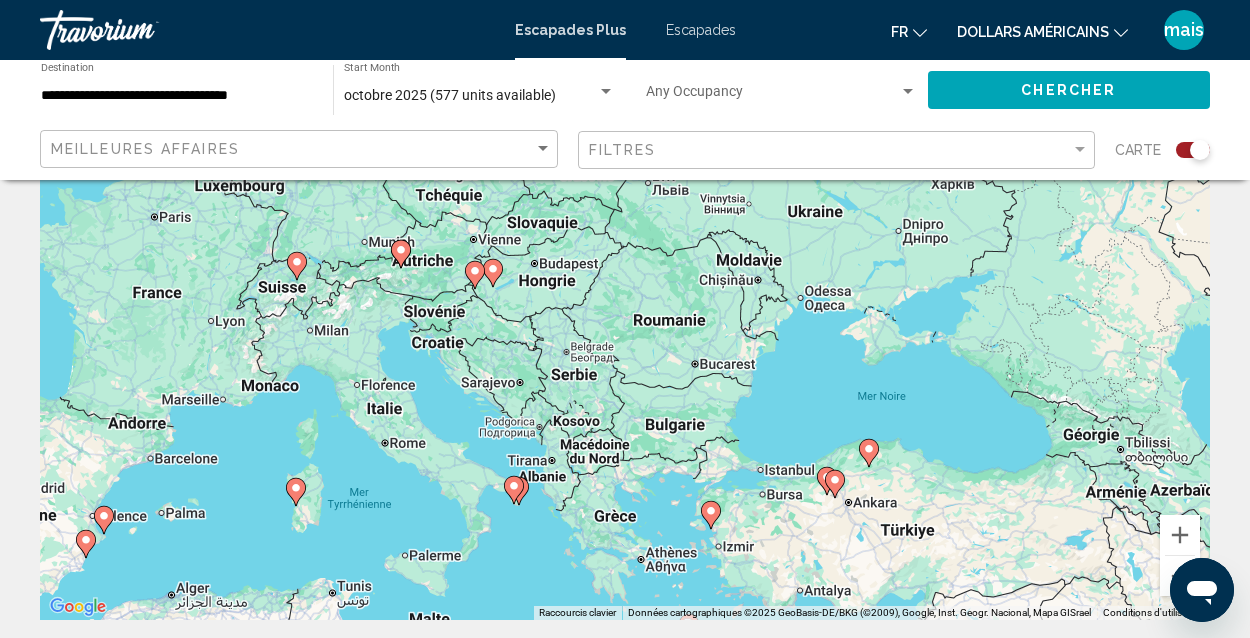drag, startPoint x: 425, startPoint y: 347, endPoint x: 489, endPoint y: 515, distance: 179.77763 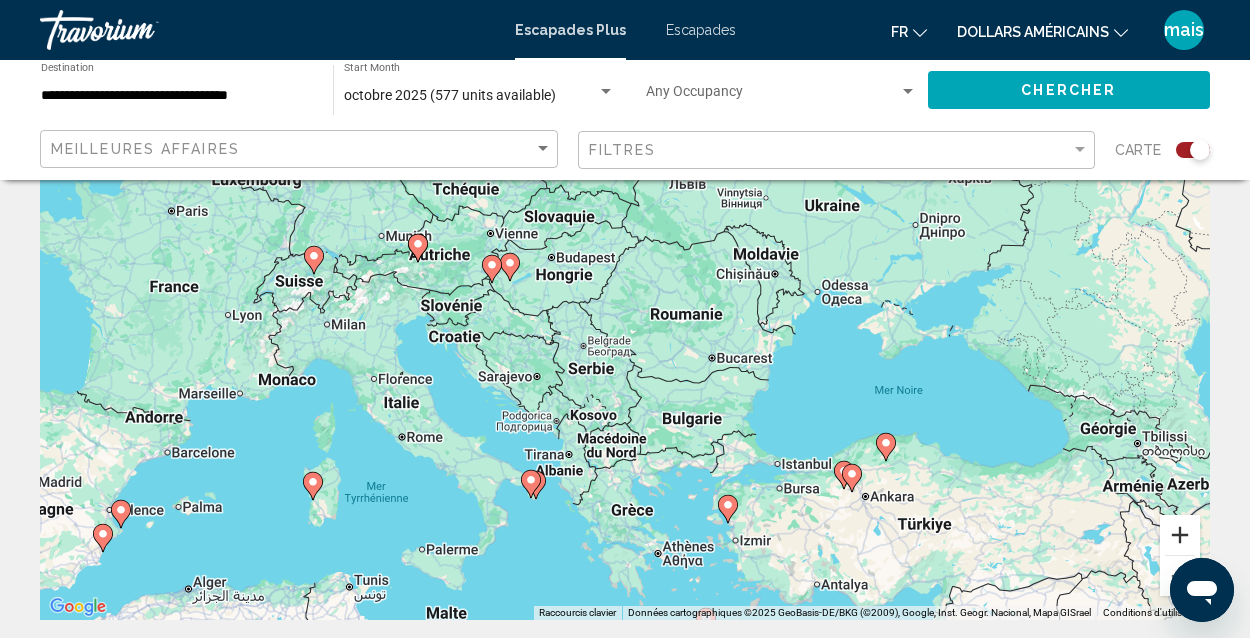 click at bounding box center [1180, 535] 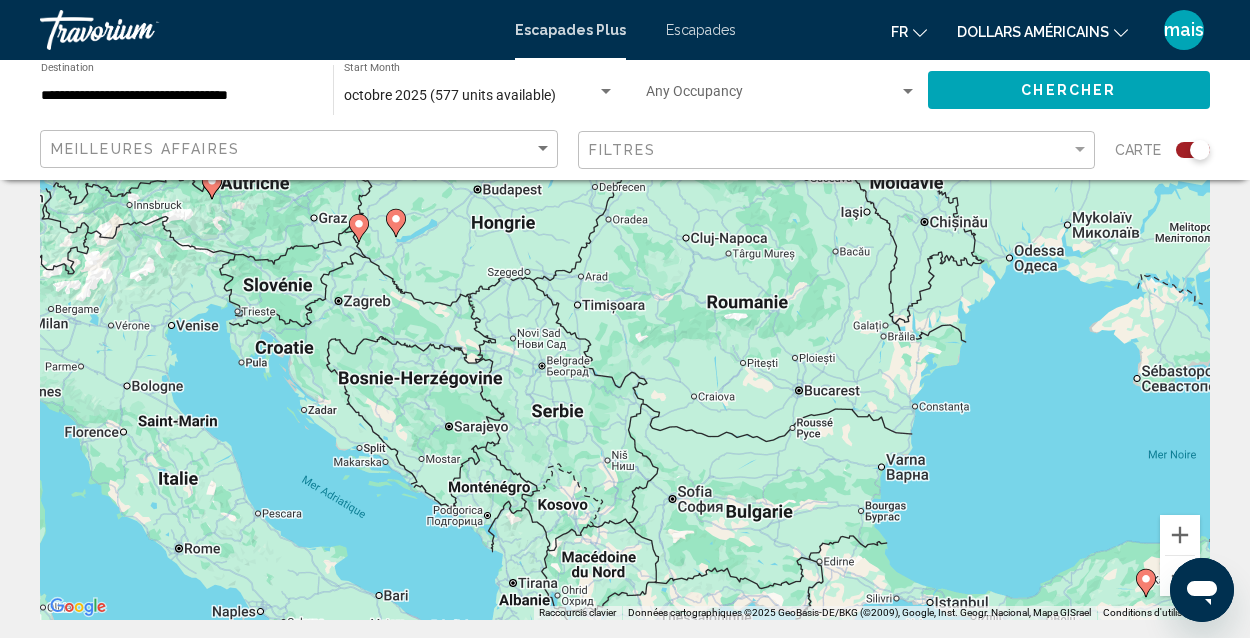 drag, startPoint x: 713, startPoint y: 499, endPoint x: 712, endPoint y: 263, distance: 236.00212 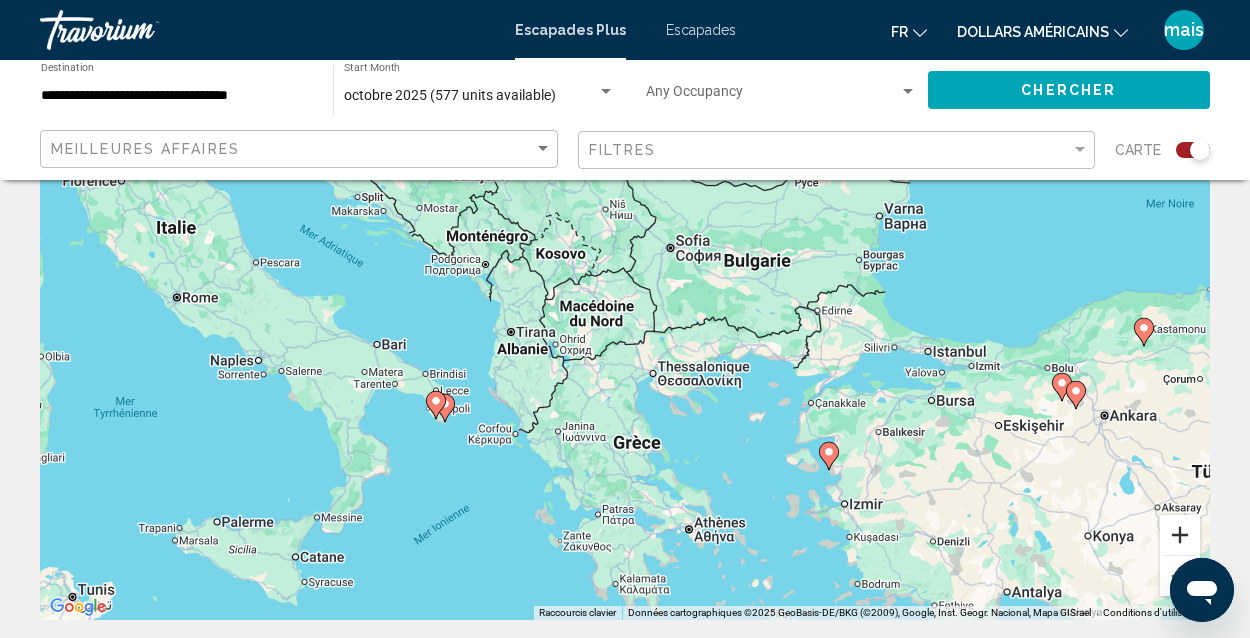 click at bounding box center [1180, 535] 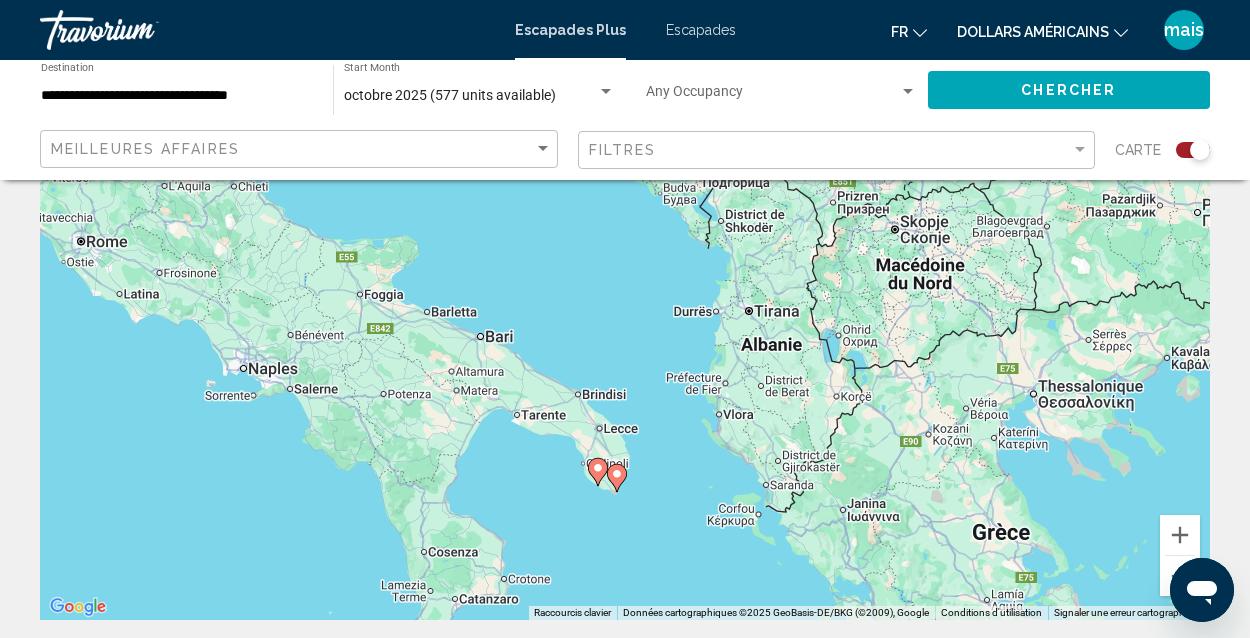 drag, startPoint x: 351, startPoint y: 518, endPoint x: 733, endPoint y: 494, distance: 382.75317 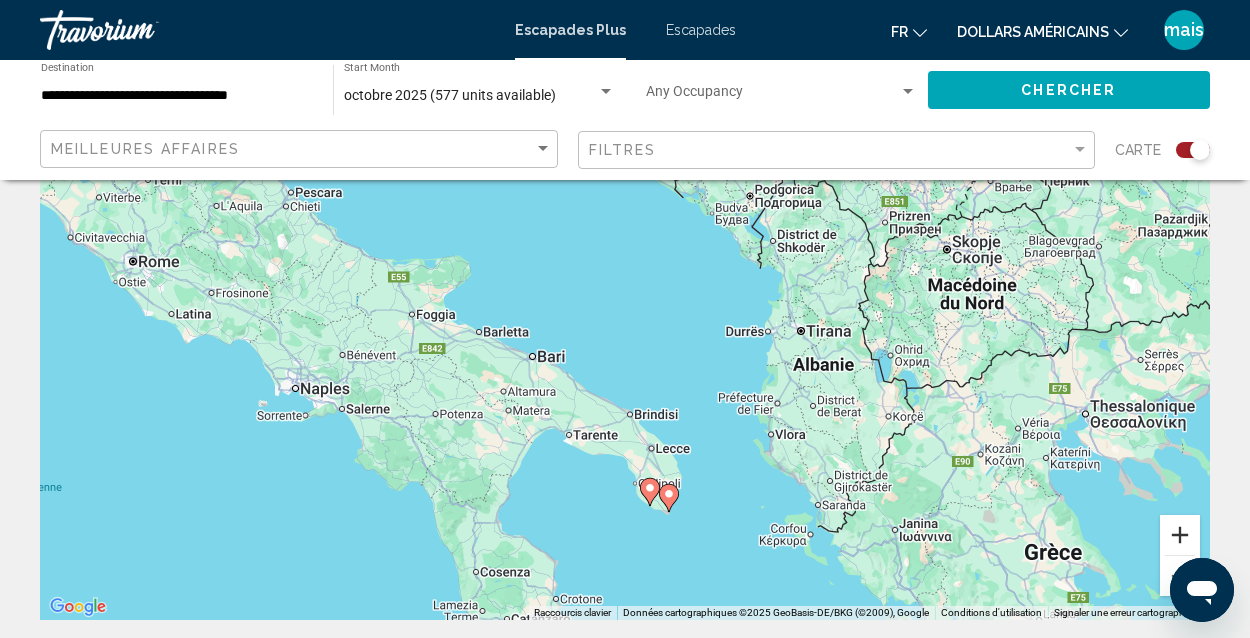 click at bounding box center [1180, 535] 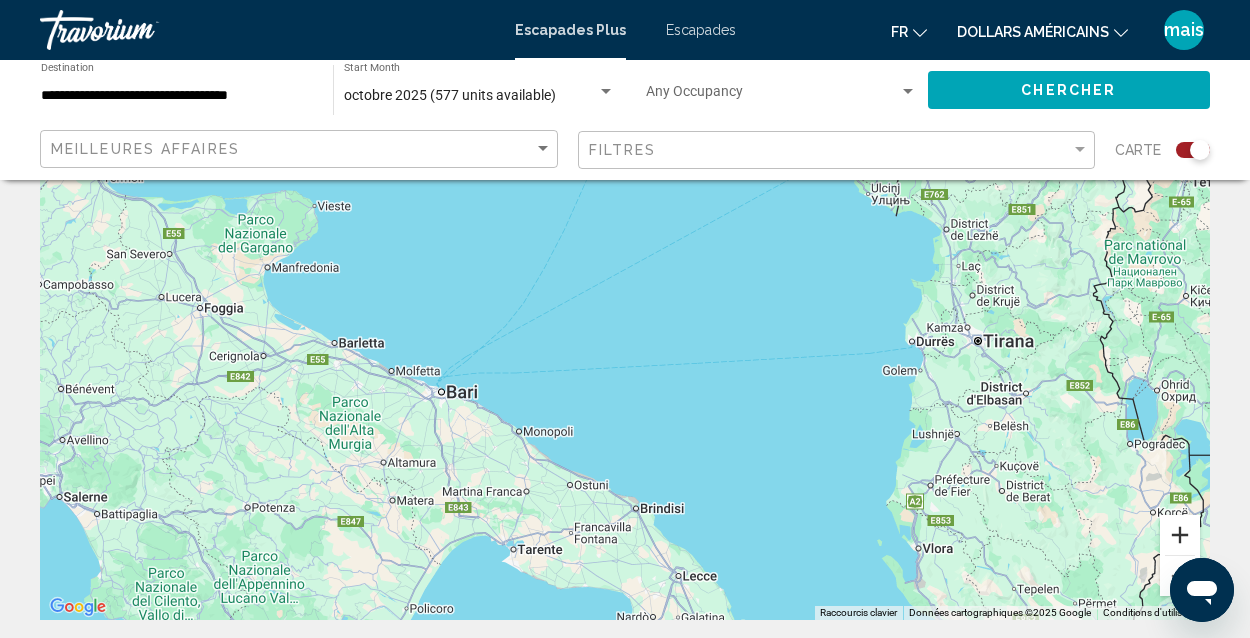 click at bounding box center (1180, 535) 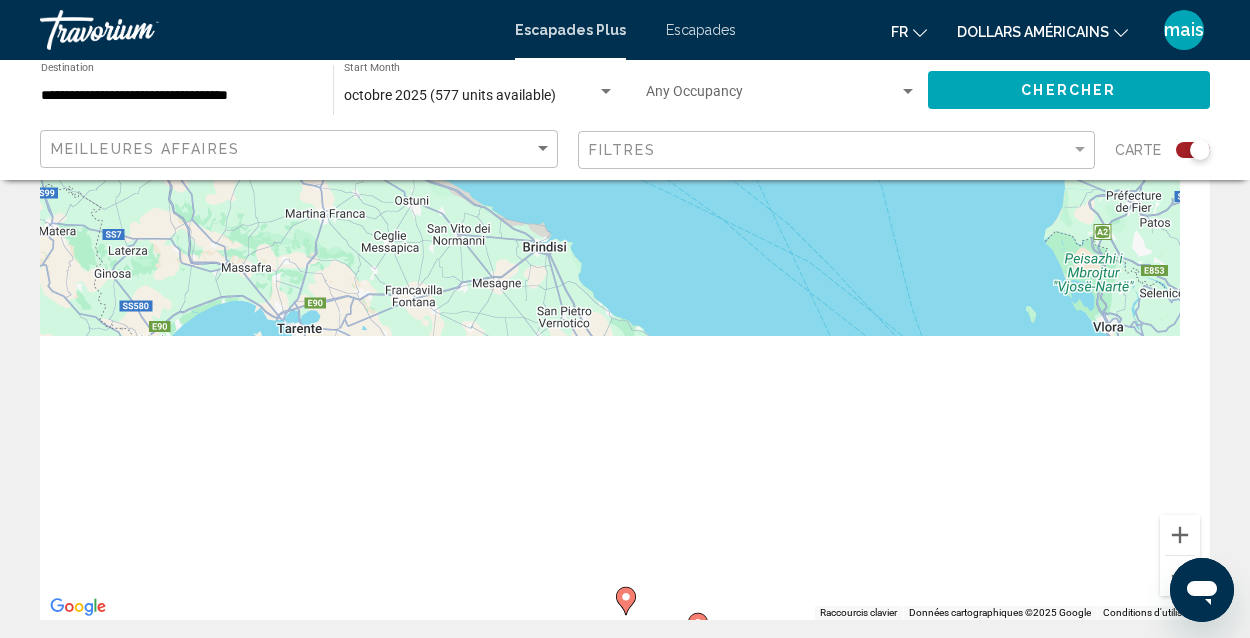 drag, startPoint x: 724, startPoint y: 509, endPoint x: 614, endPoint y: 38, distance: 483.67447 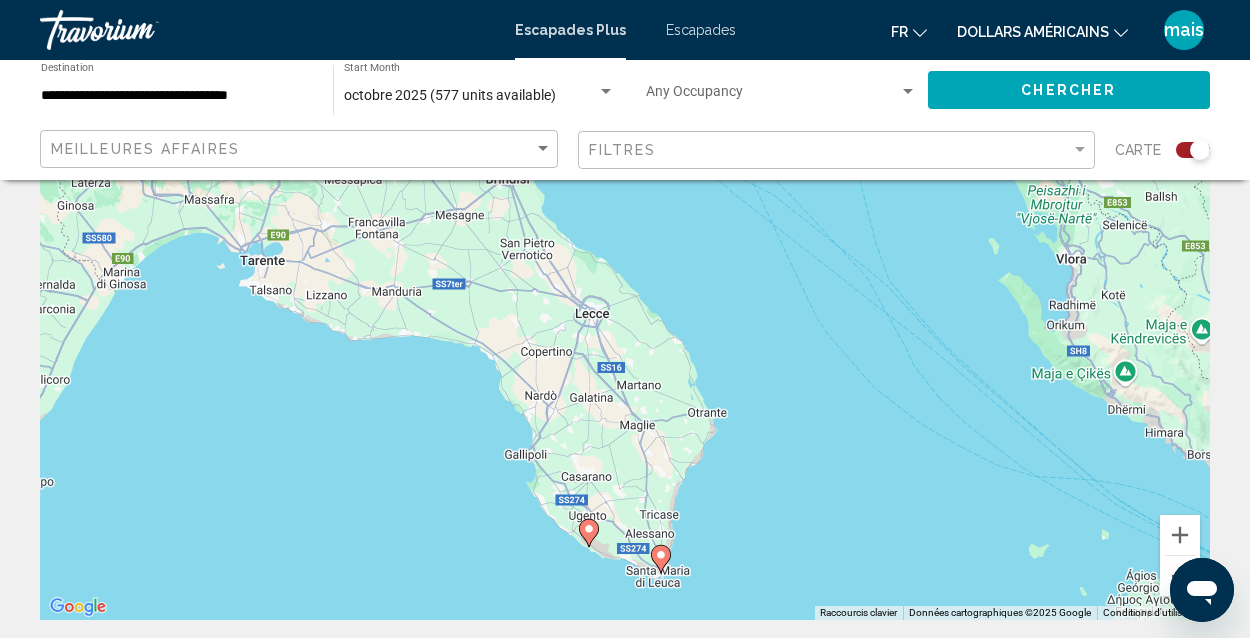 drag, startPoint x: 756, startPoint y: 332, endPoint x: 647, endPoint y: 176, distance: 190.30765 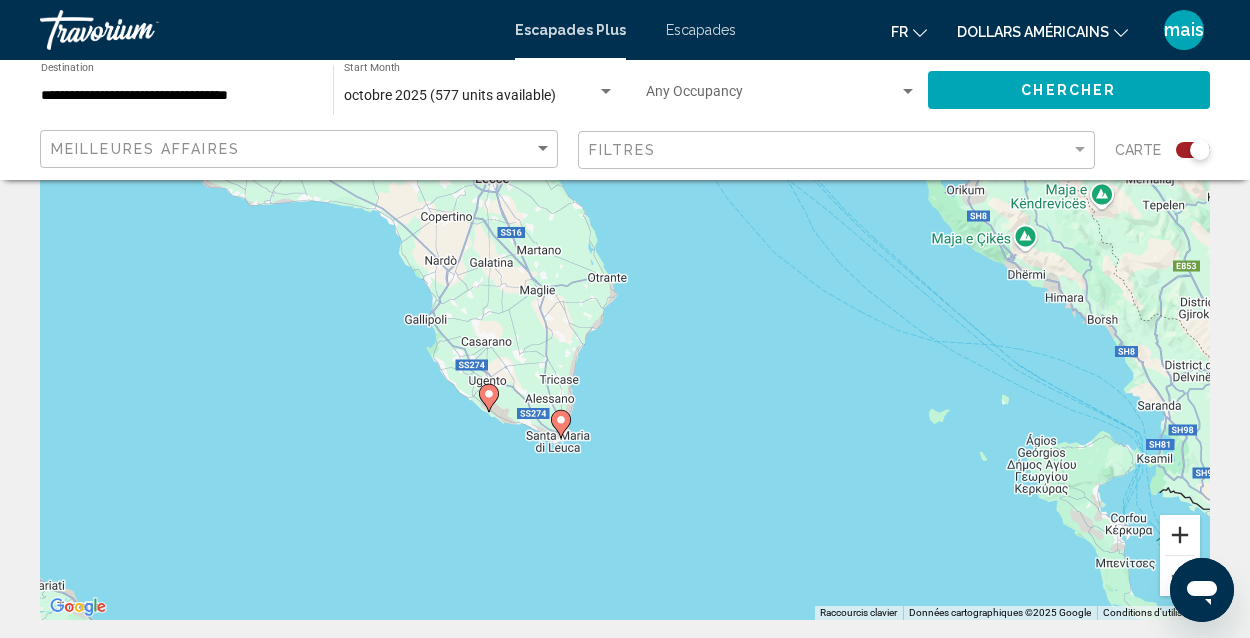 click at bounding box center [1180, 535] 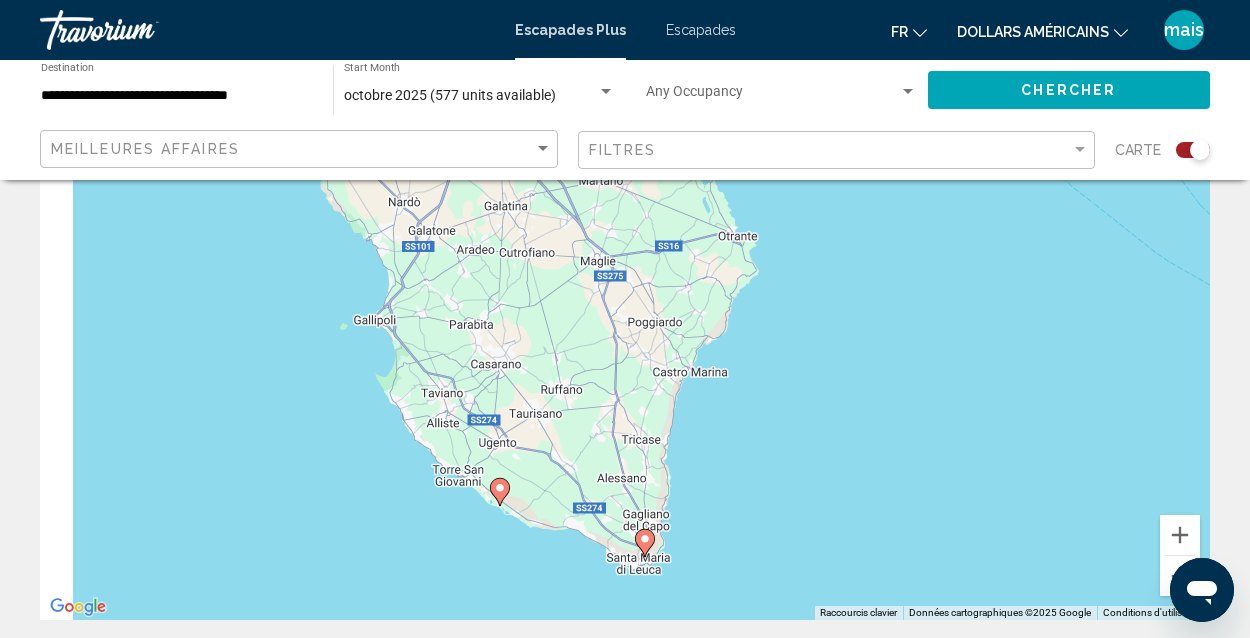 drag, startPoint x: 637, startPoint y: 485, endPoint x: 788, endPoint y: 485, distance: 151 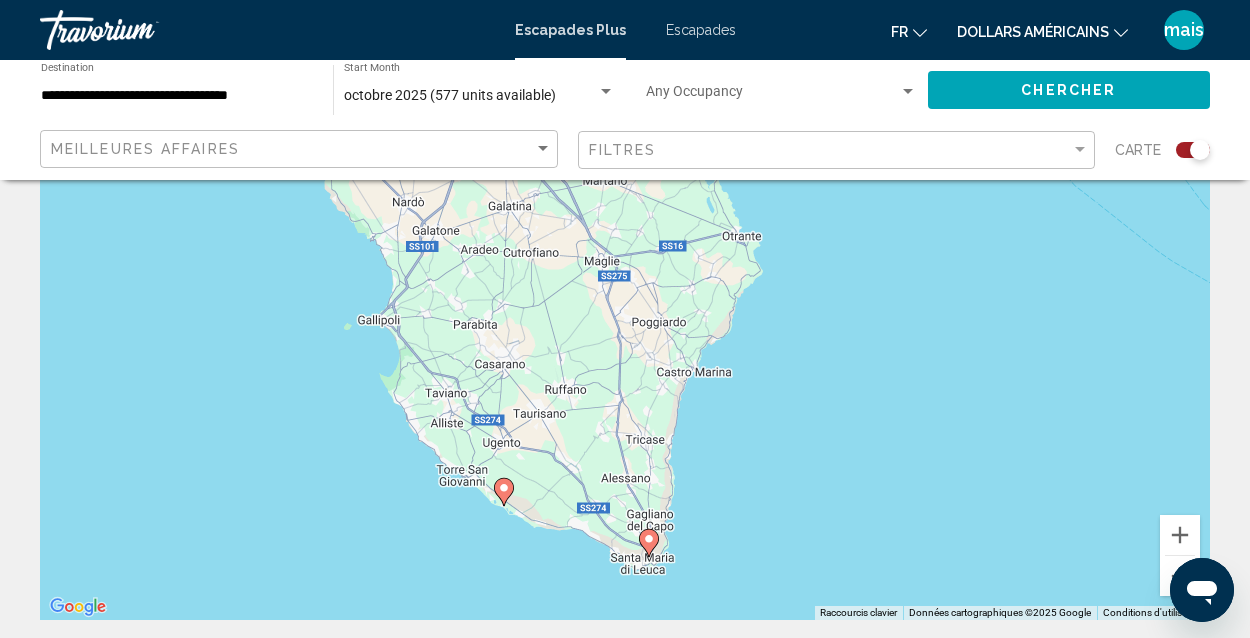 click 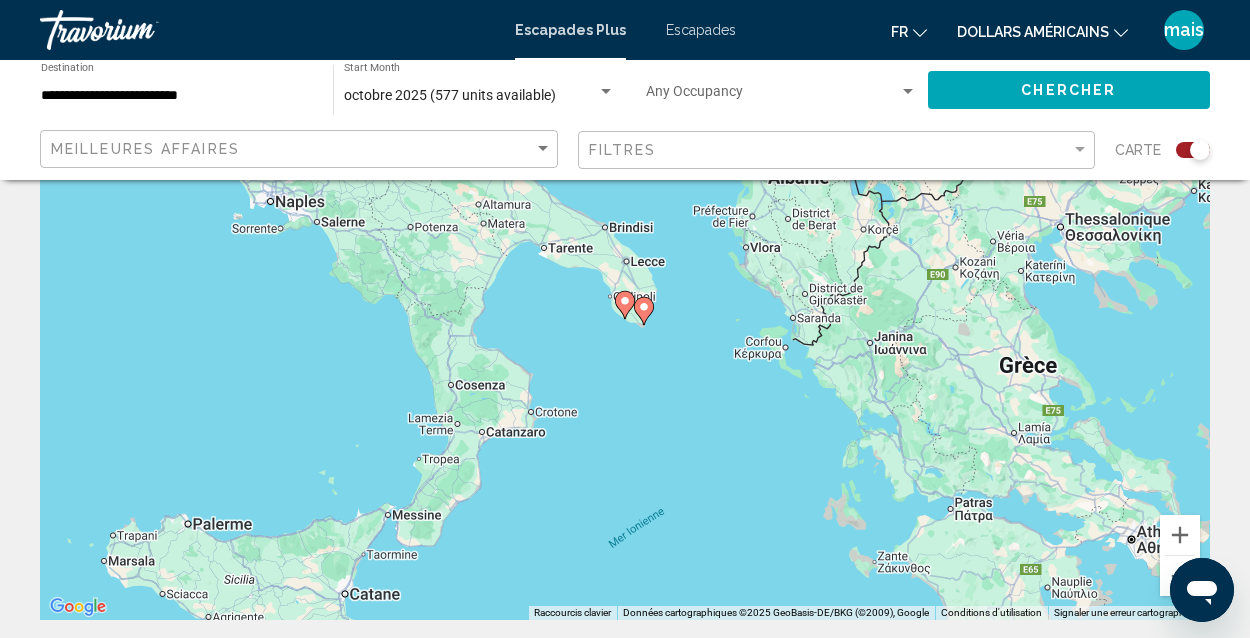 click 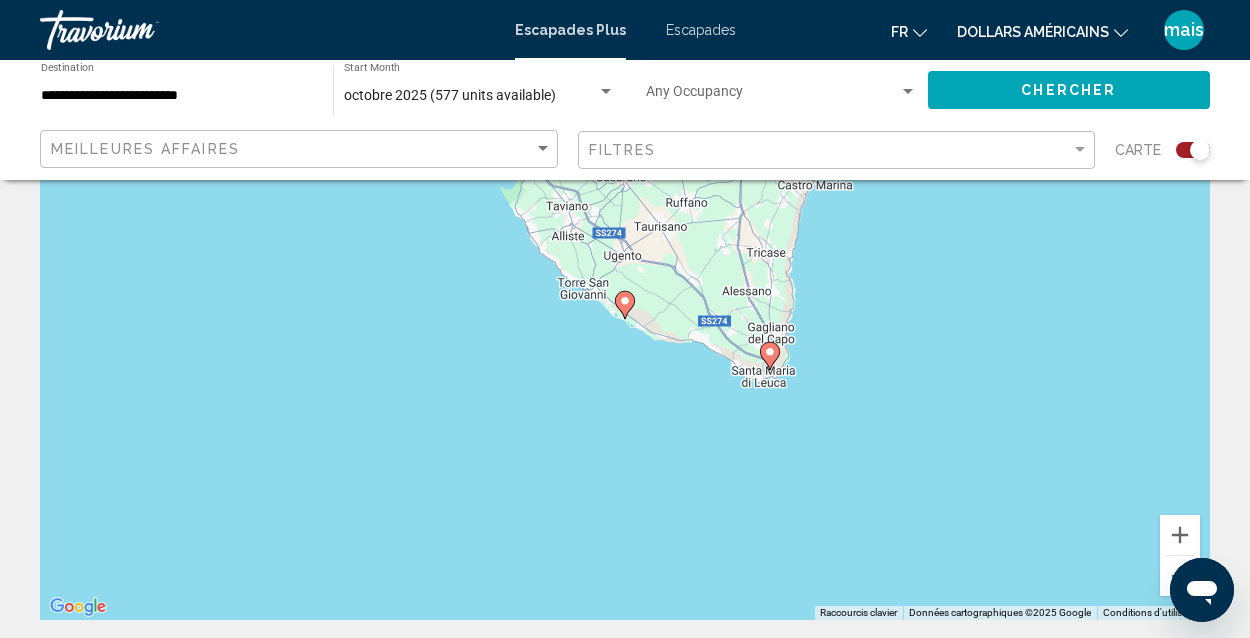 click 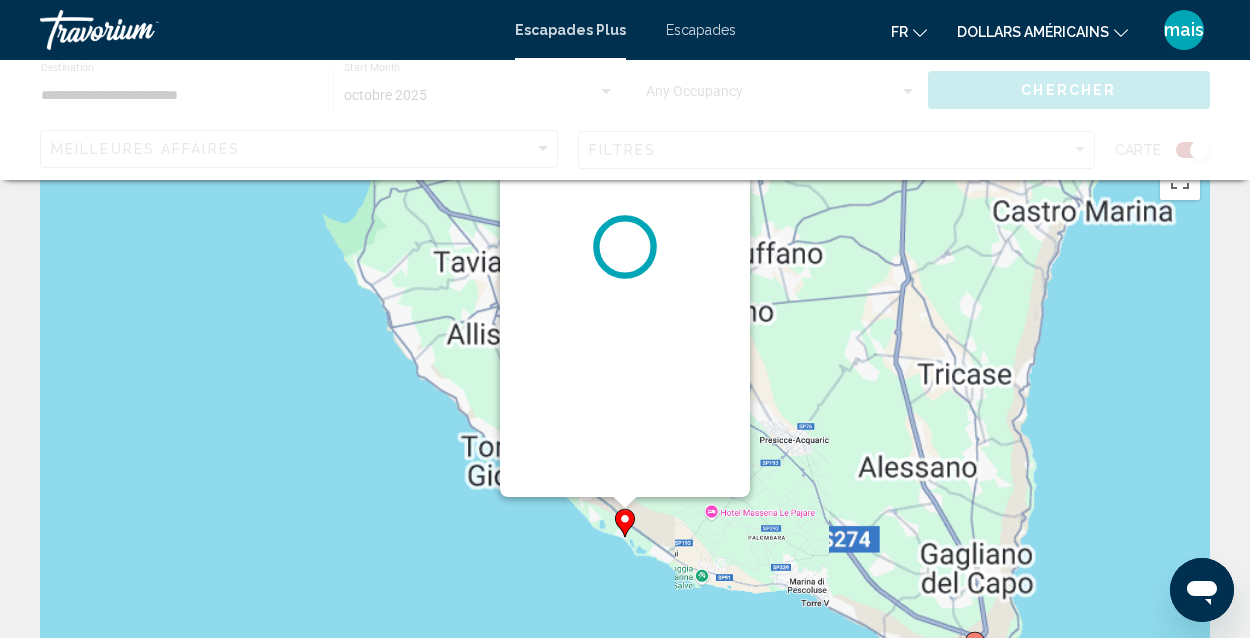 scroll, scrollTop: 0, scrollLeft: 0, axis: both 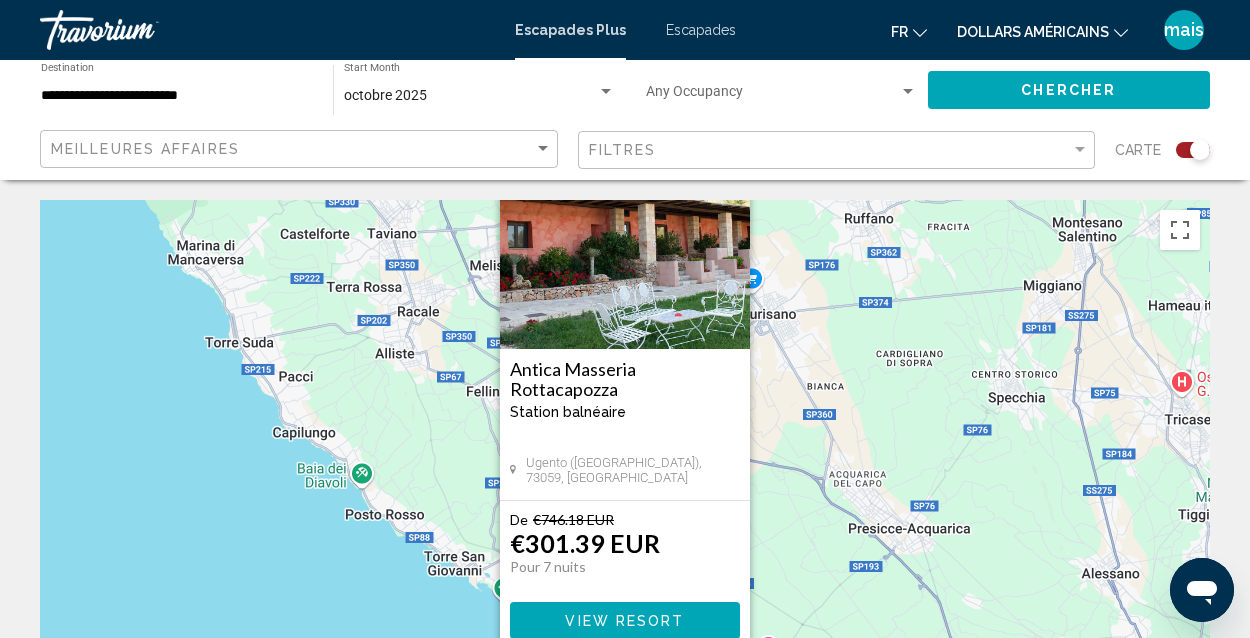 drag, startPoint x: 908, startPoint y: 546, endPoint x: 908, endPoint y: 464, distance: 82 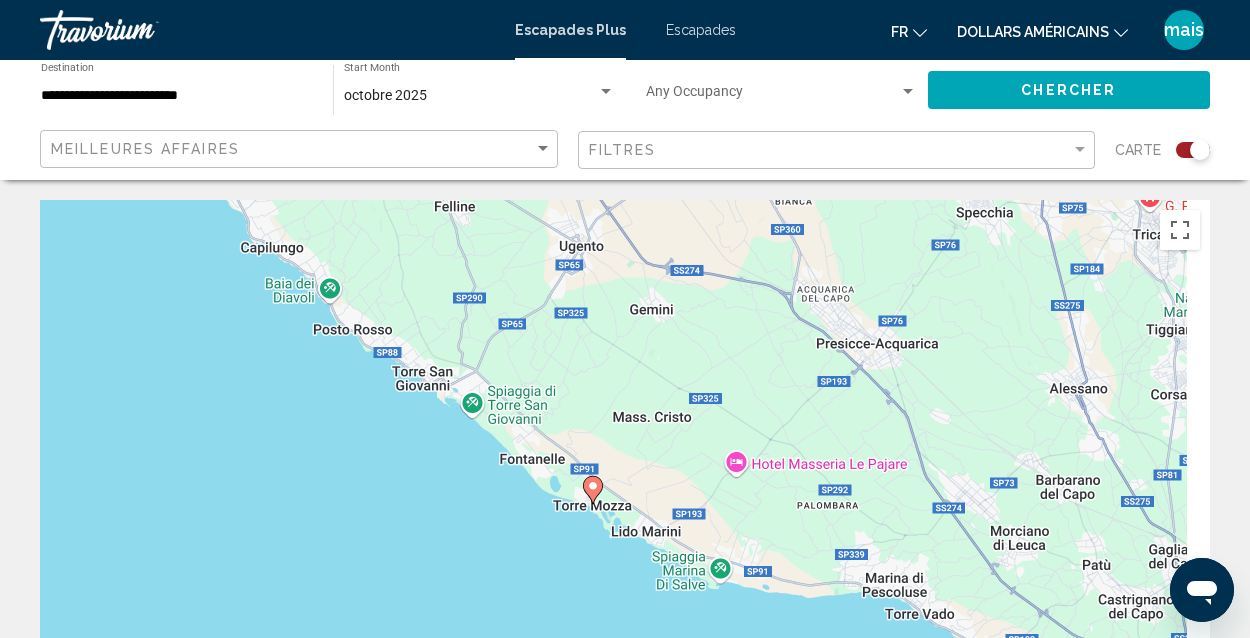 drag, startPoint x: 423, startPoint y: 581, endPoint x: 375, endPoint y: 341, distance: 244.75293 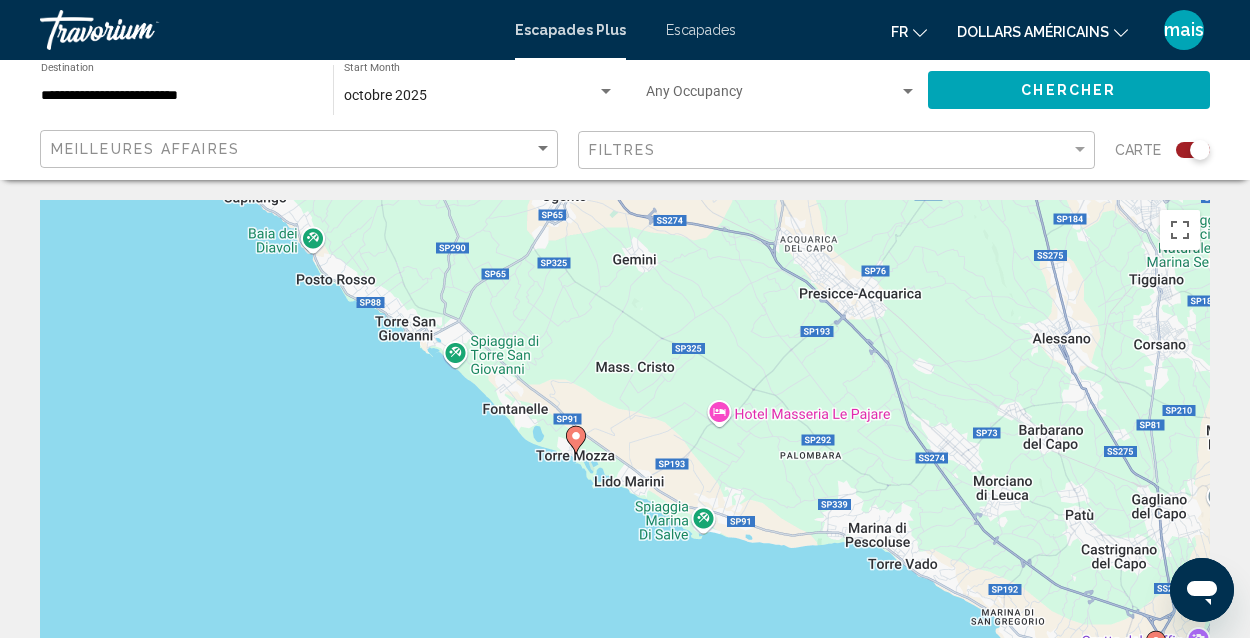 click 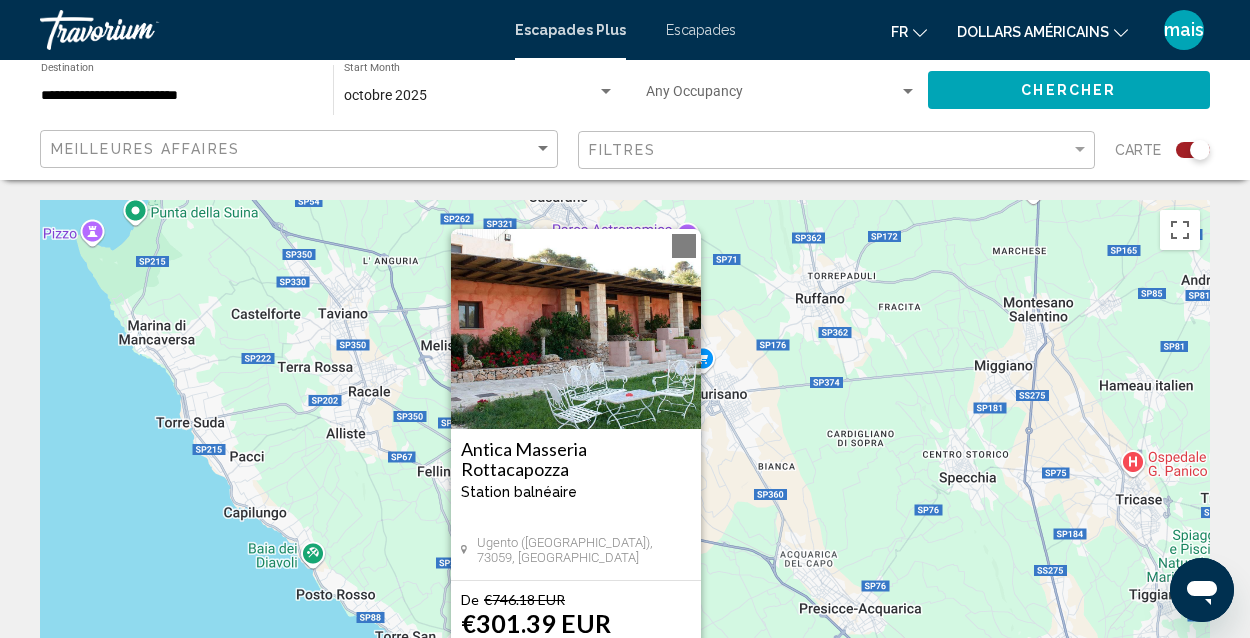 click on "Antica Masseria Rottacapozza  Station balnéaire  -  Ceci est une station d'adultes seulement
Ugento ([GEOGRAPHIC_DATA]), 73059, [GEOGRAPHIC_DATA]" at bounding box center (576, 504) 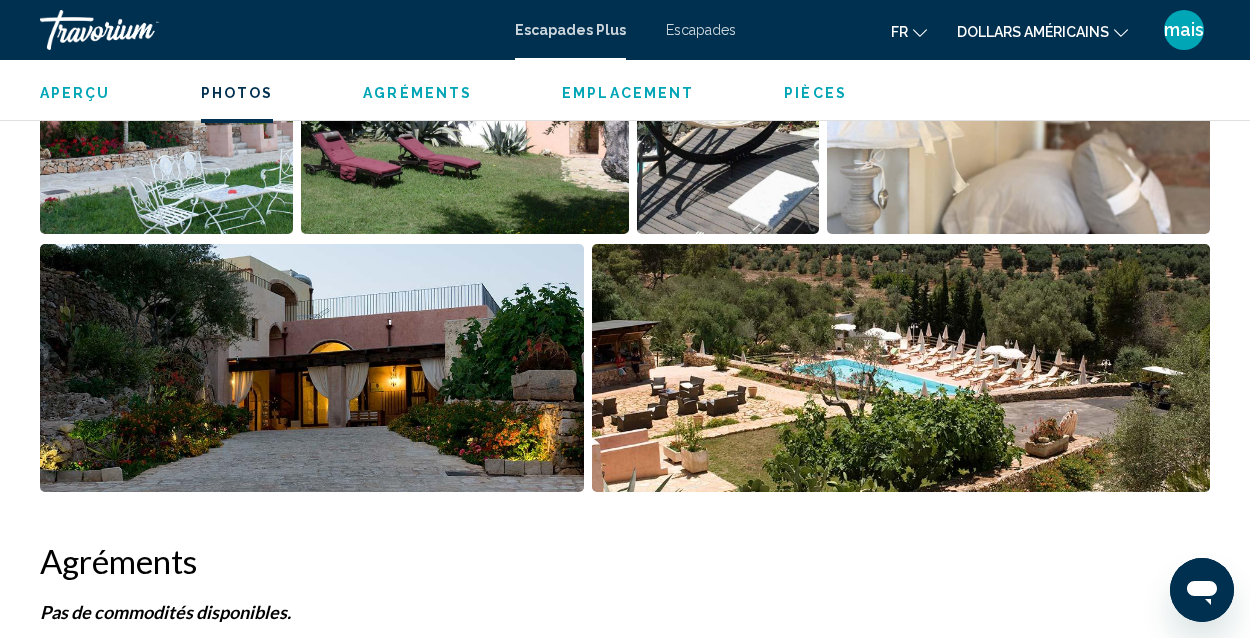 scroll, scrollTop: 1509, scrollLeft: 0, axis: vertical 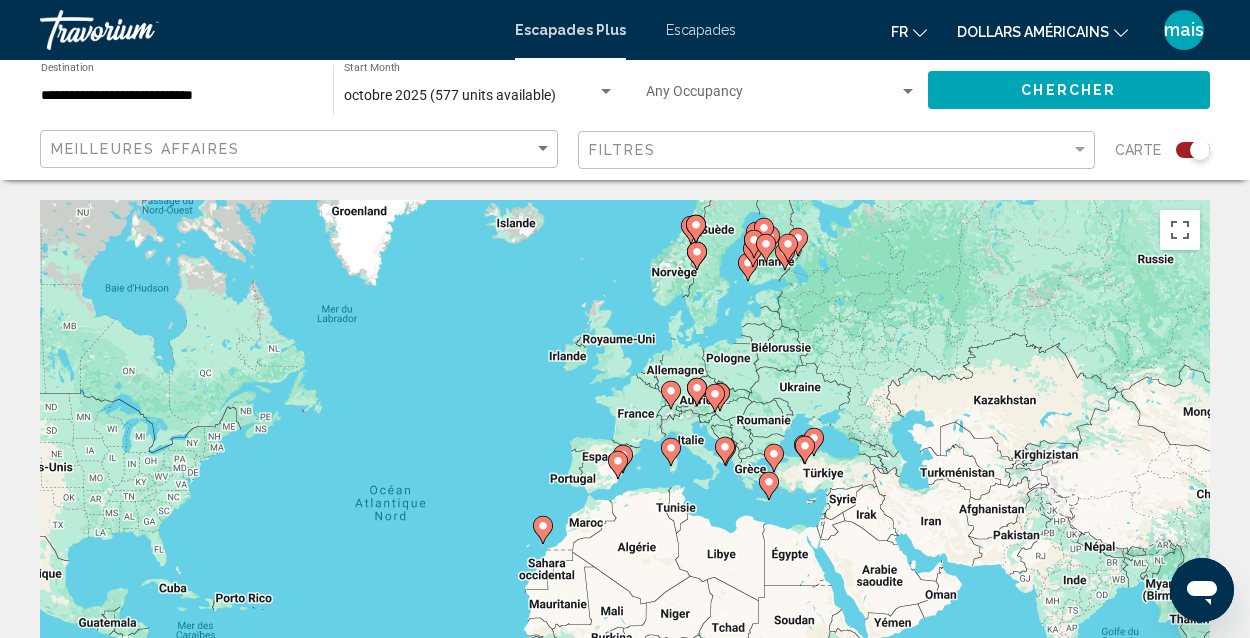 drag, startPoint x: 1079, startPoint y: 444, endPoint x: 903, endPoint y: 479, distance: 179.44637 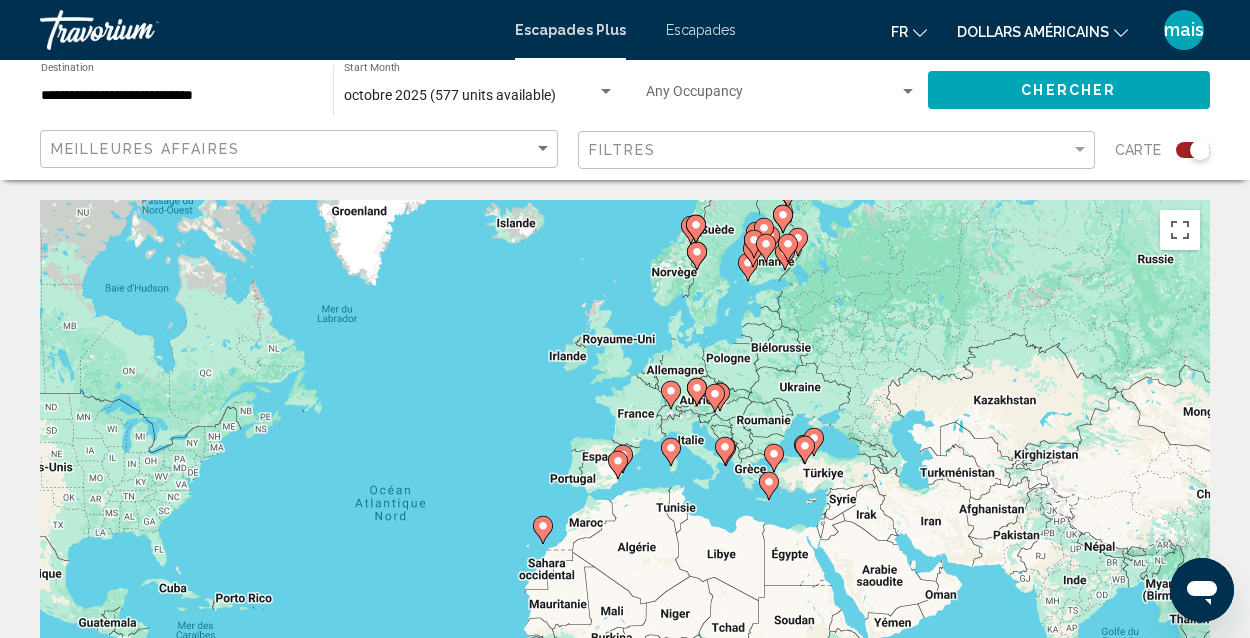 click 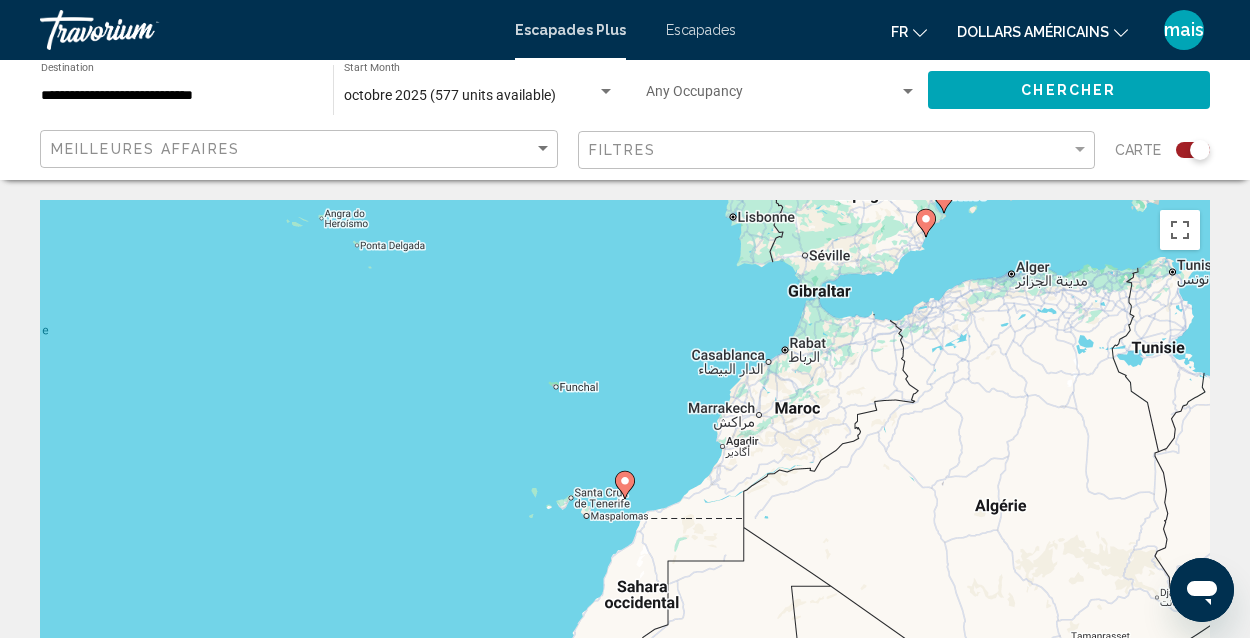 click 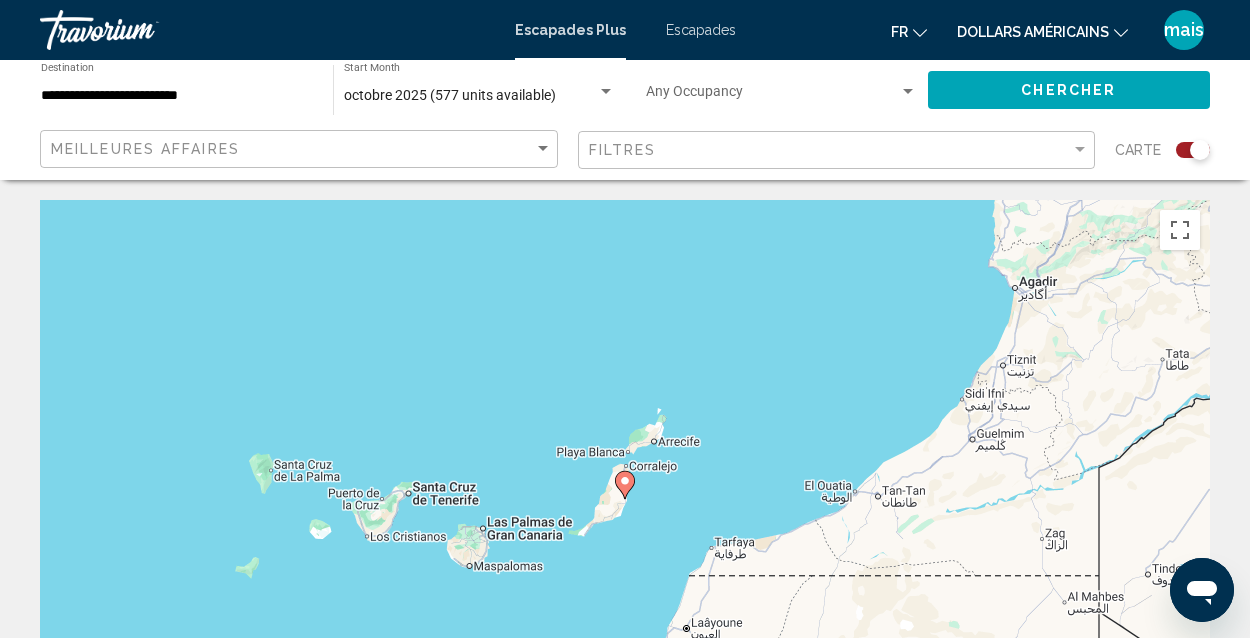 click 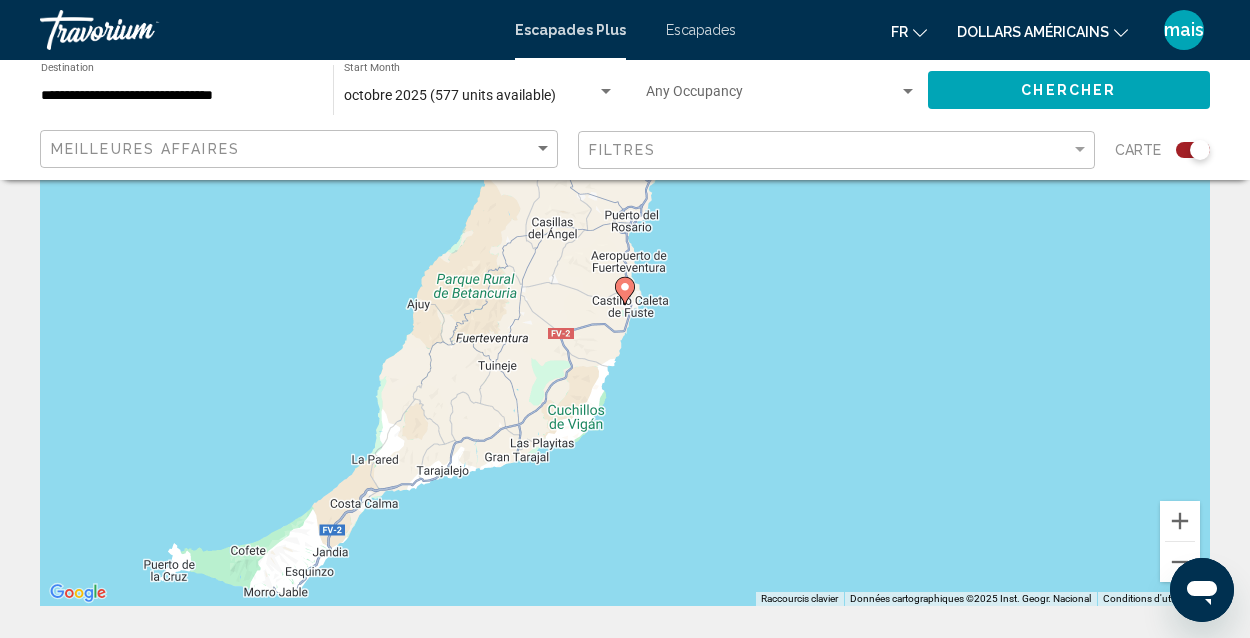 scroll, scrollTop: 207, scrollLeft: 0, axis: vertical 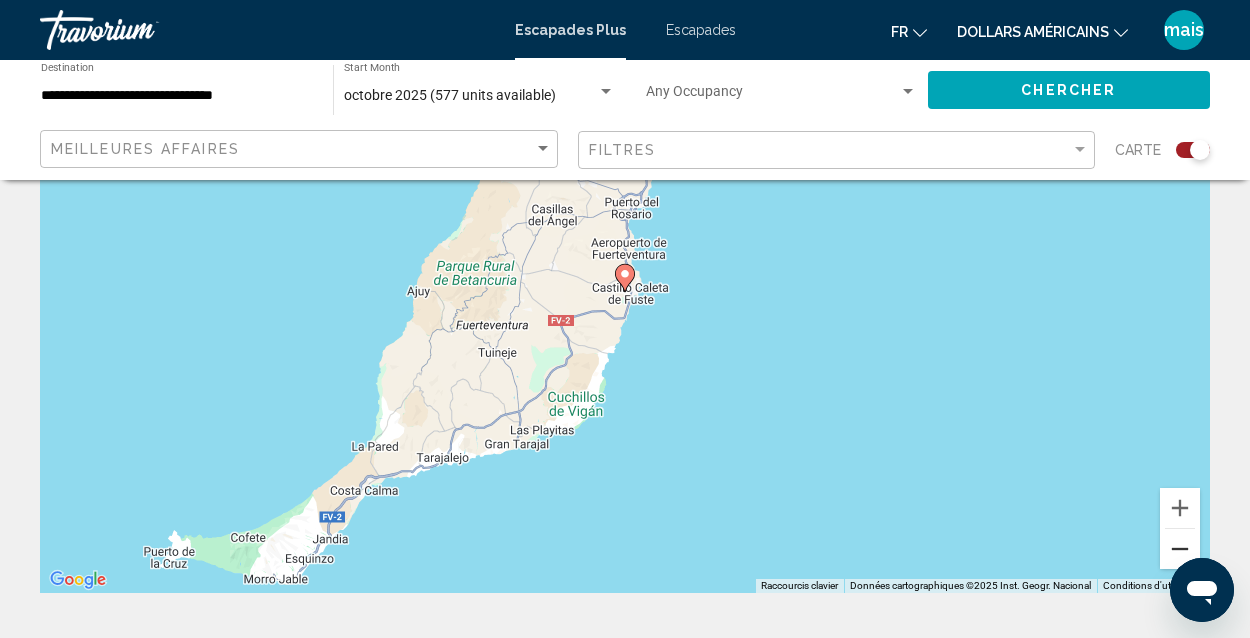 click at bounding box center [1180, 549] 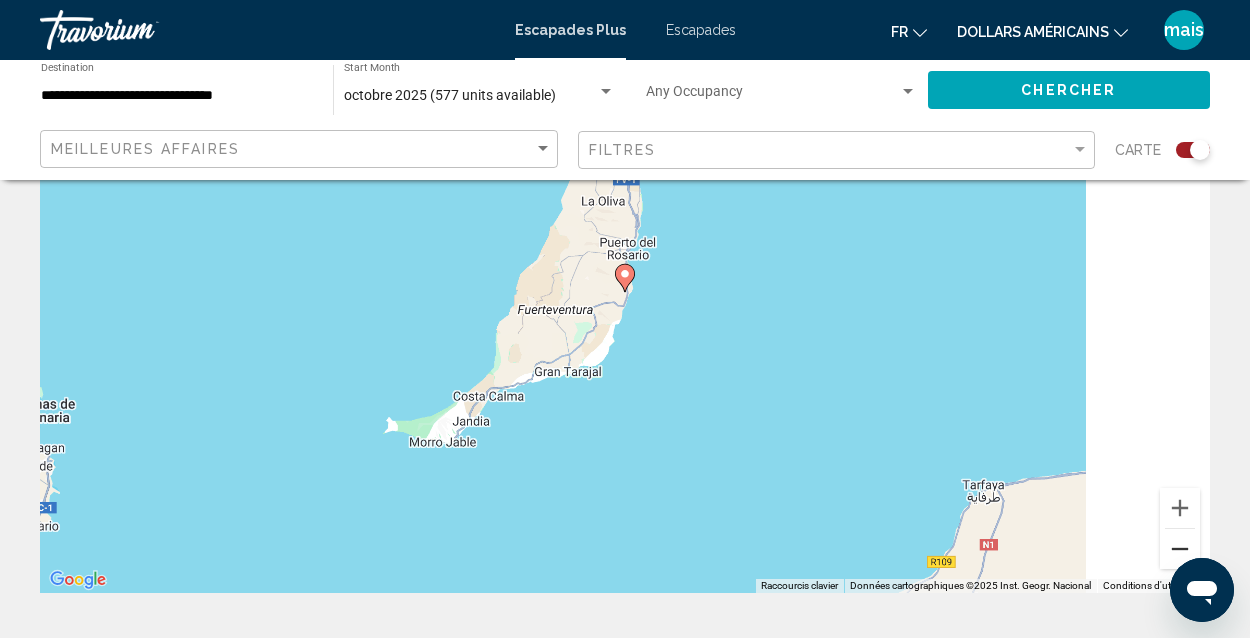 click at bounding box center (1180, 549) 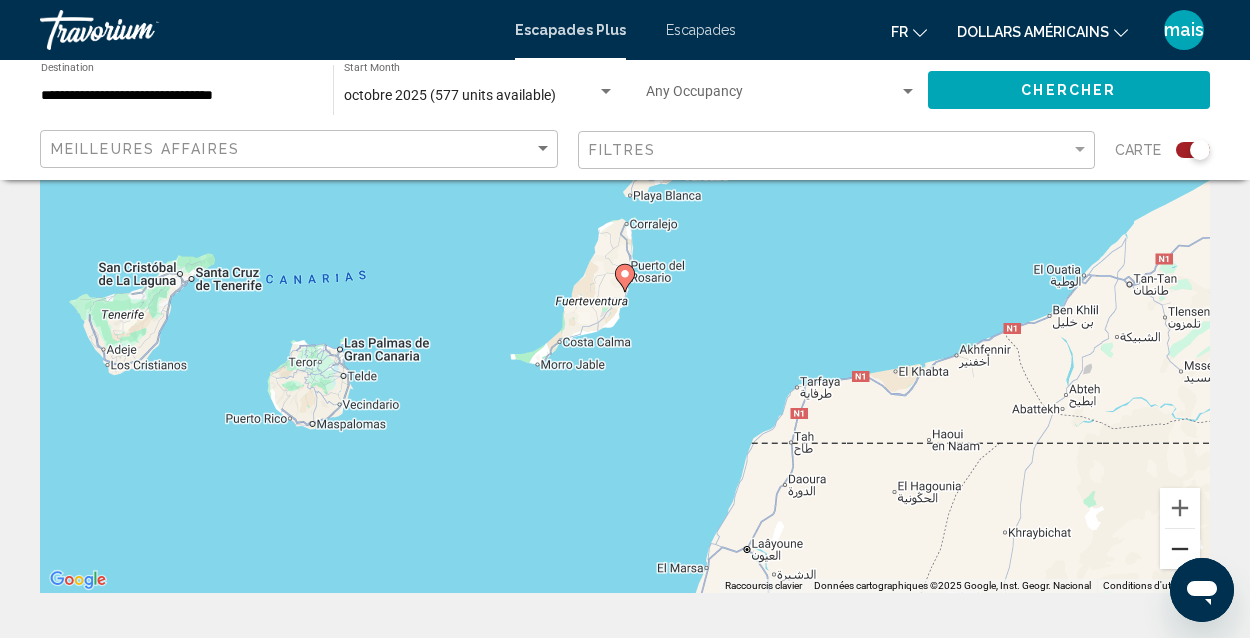 click at bounding box center [1180, 549] 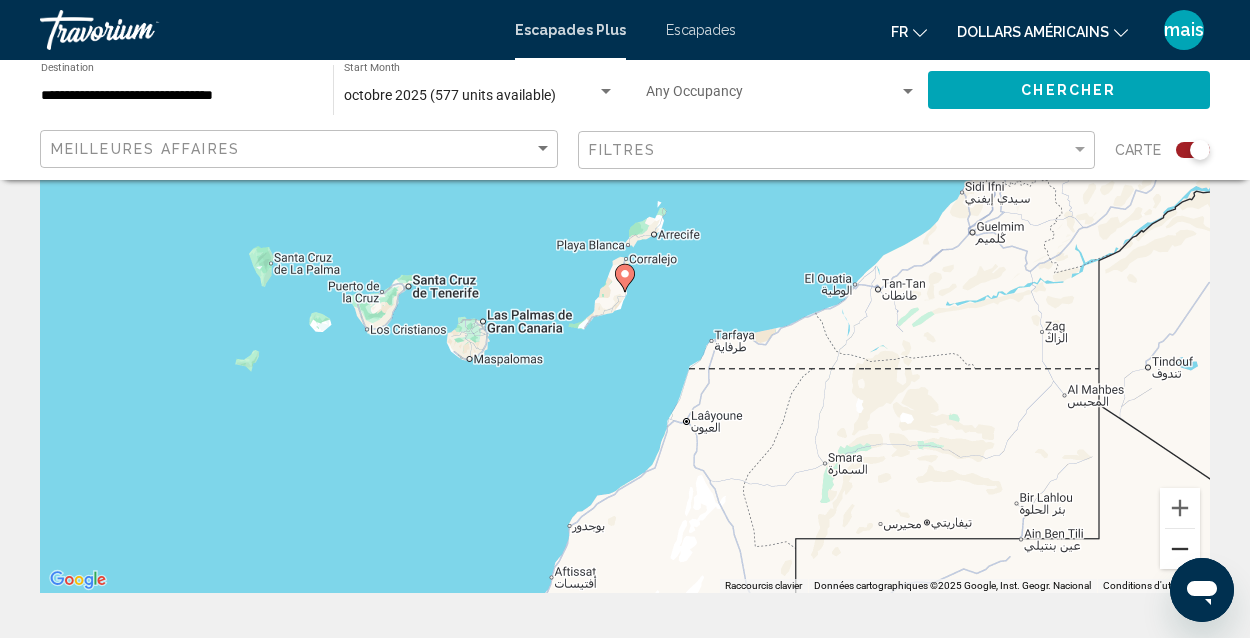 click at bounding box center [1180, 549] 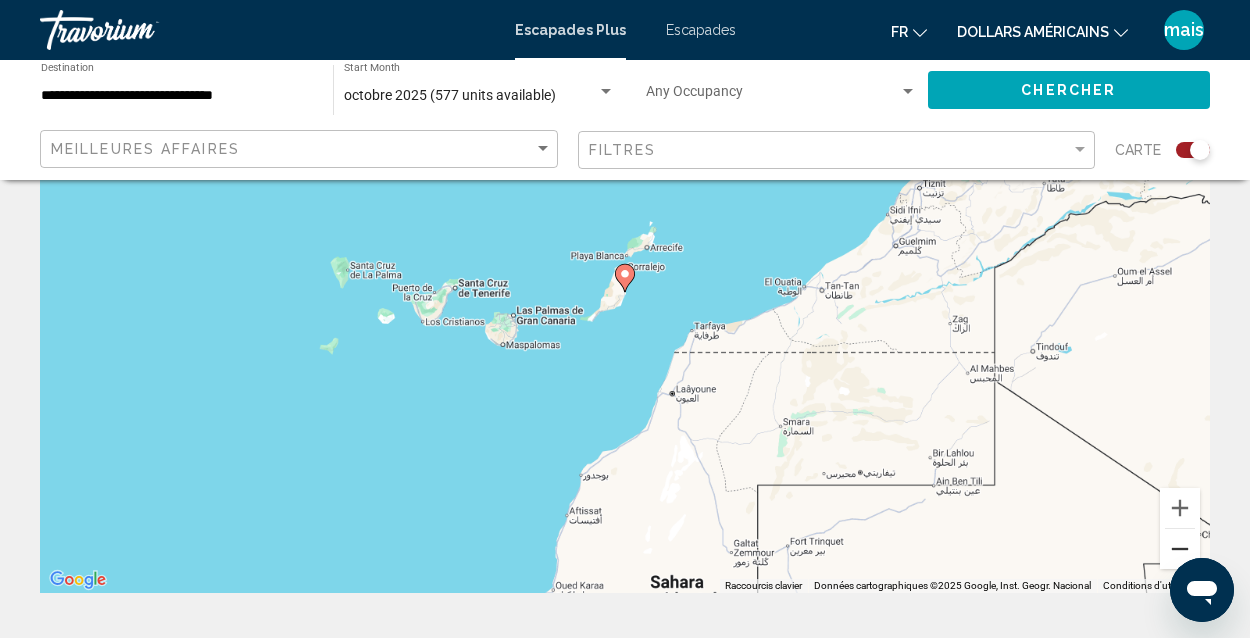 click at bounding box center (1180, 549) 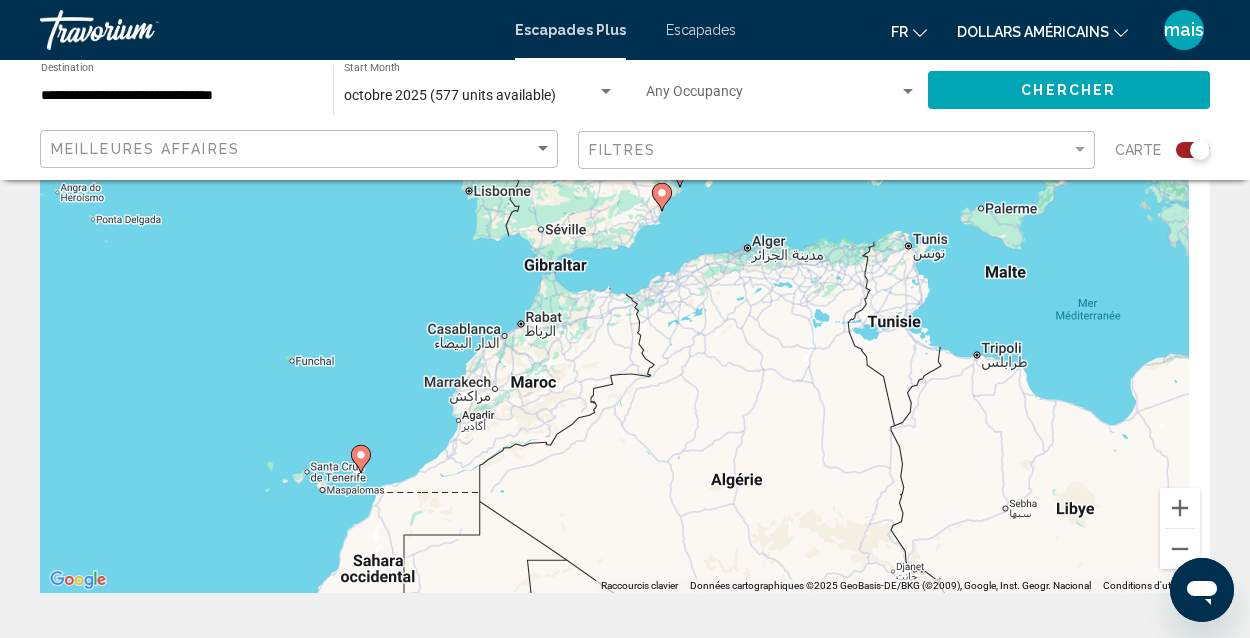 drag, startPoint x: 1083, startPoint y: 355, endPoint x: 808, endPoint y: 543, distance: 333.1201 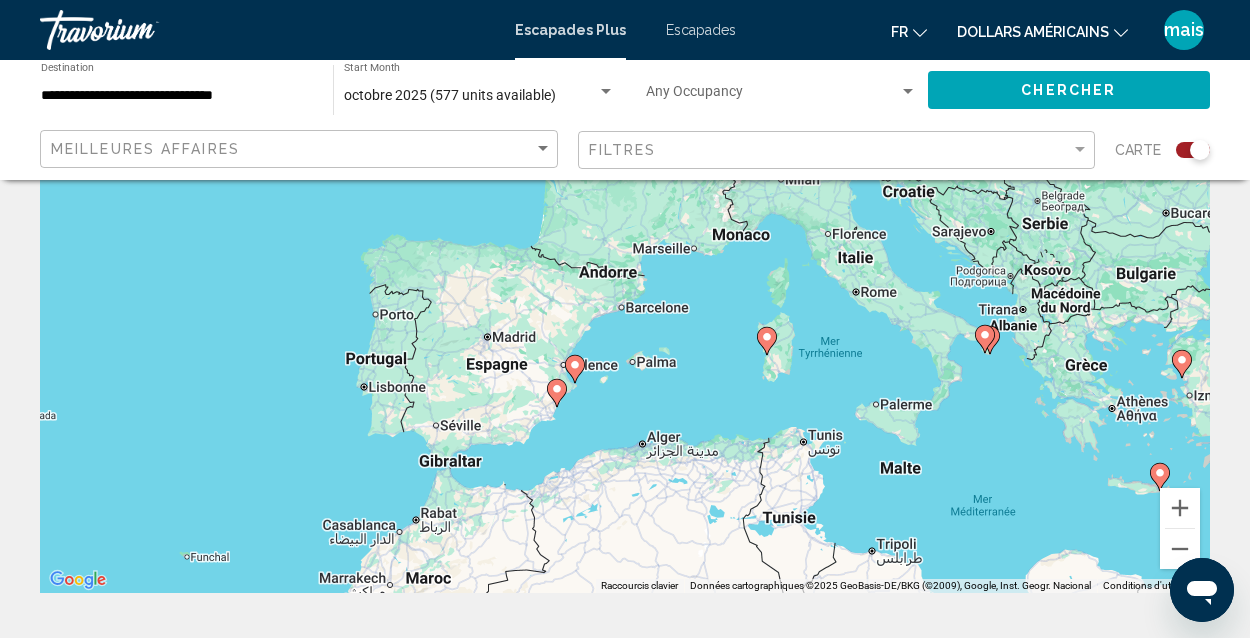 drag, startPoint x: 664, startPoint y: 278, endPoint x: 617, endPoint y: 474, distance: 201.55644 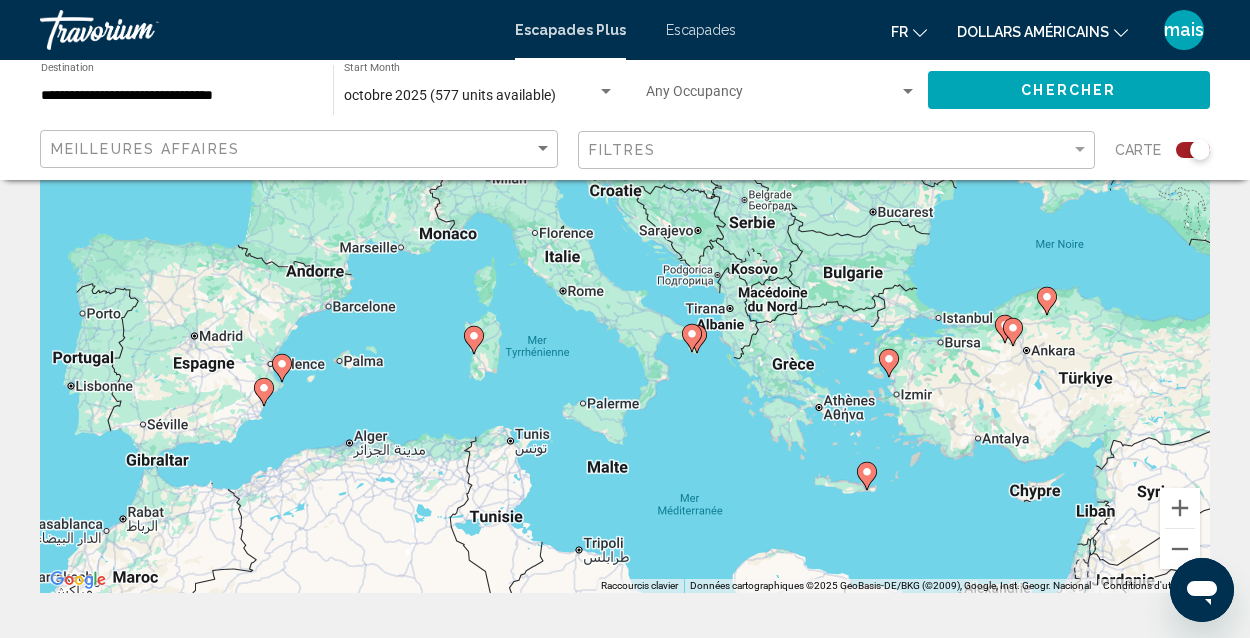 drag, startPoint x: 771, startPoint y: 422, endPoint x: 472, endPoint y: 432, distance: 299.16718 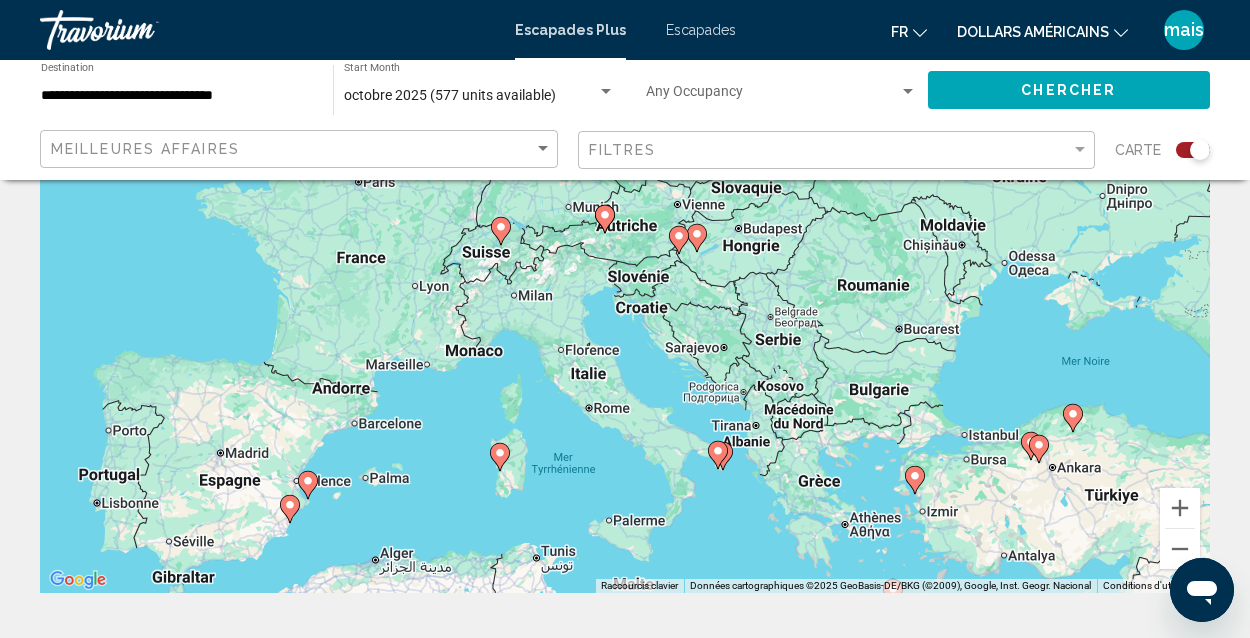 drag, startPoint x: 692, startPoint y: 390, endPoint x: 739, endPoint y: 513, distance: 131.67384 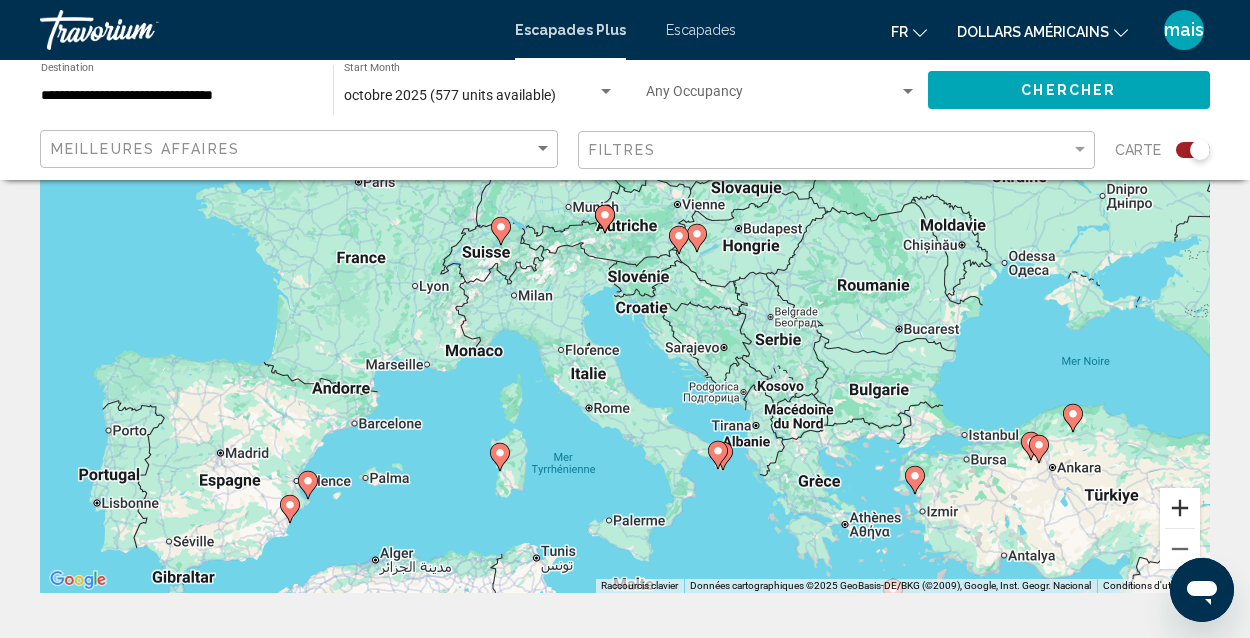 click at bounding box center [1180, 508] 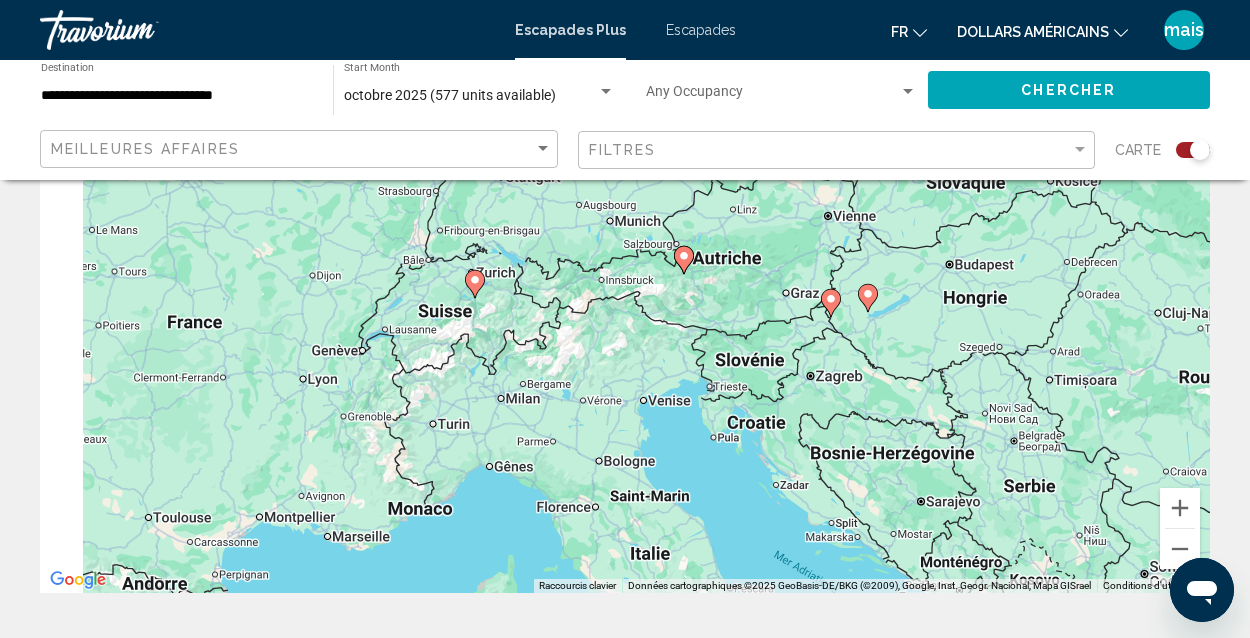 drag, startPoint x: 786, startPoint y: 471, endPoint x: 890, endPoint y: 574, distance: 146.37282 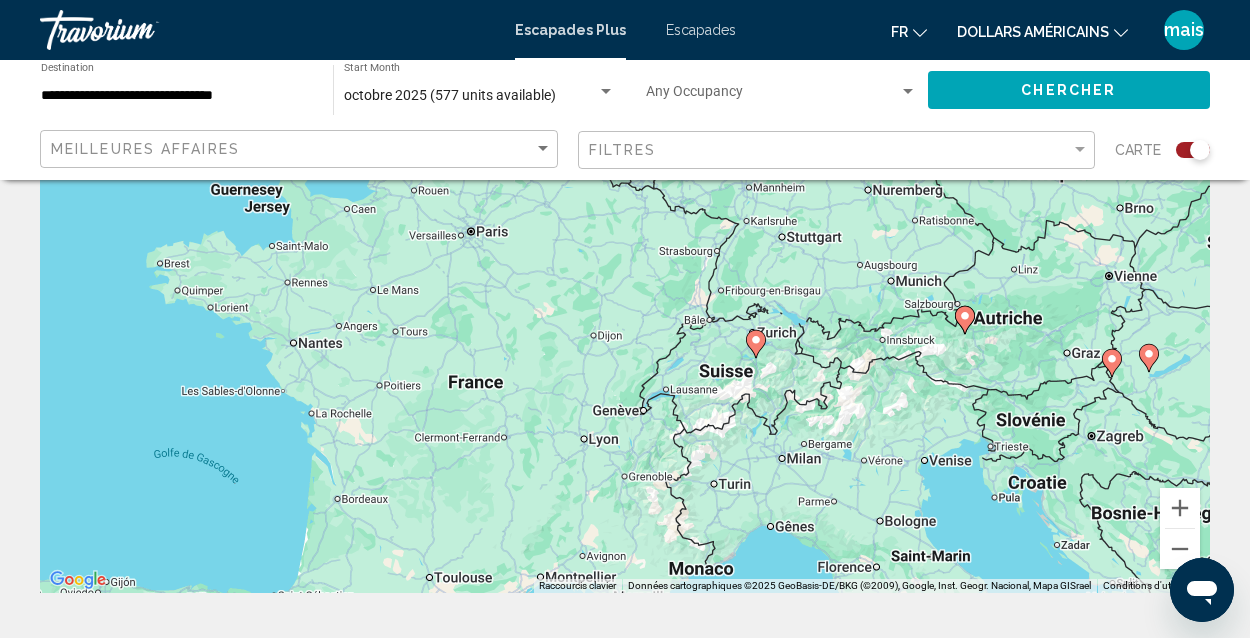 drag, startPoint x: 566, startPoint y: 365, endPoint x: 832, endPoint y: 402, distance: 268.56097 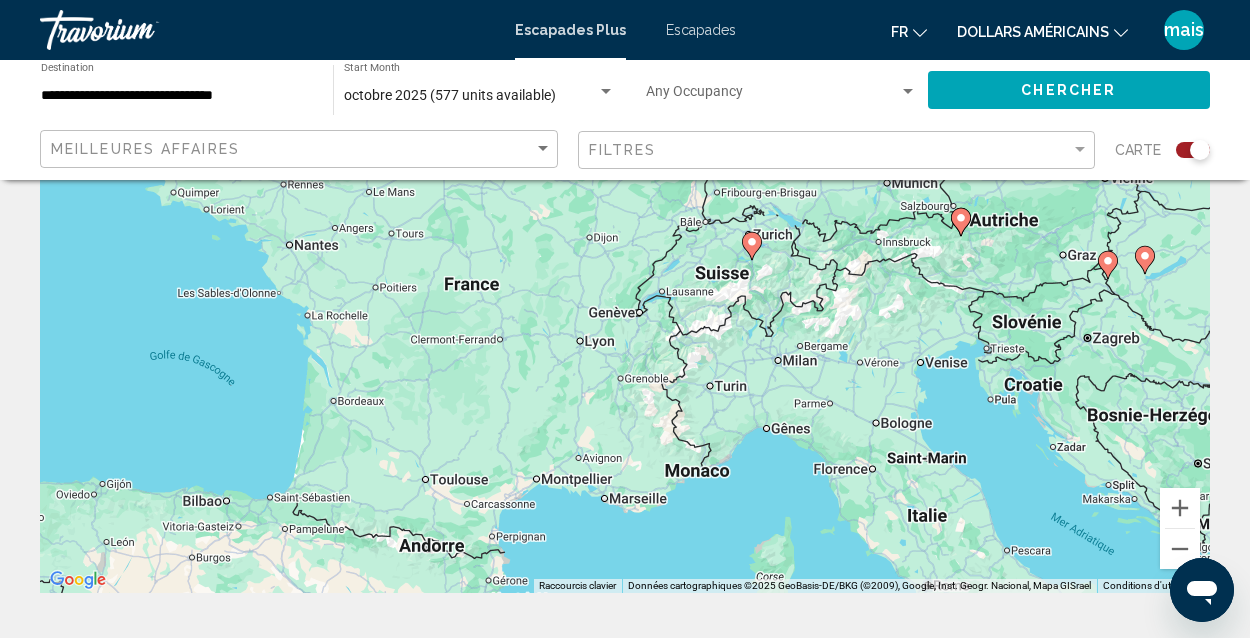 drag, startPoint x: 842, startPoint y: 393, endPoint x: 837, endPoint y: 285, distance: 108.11568 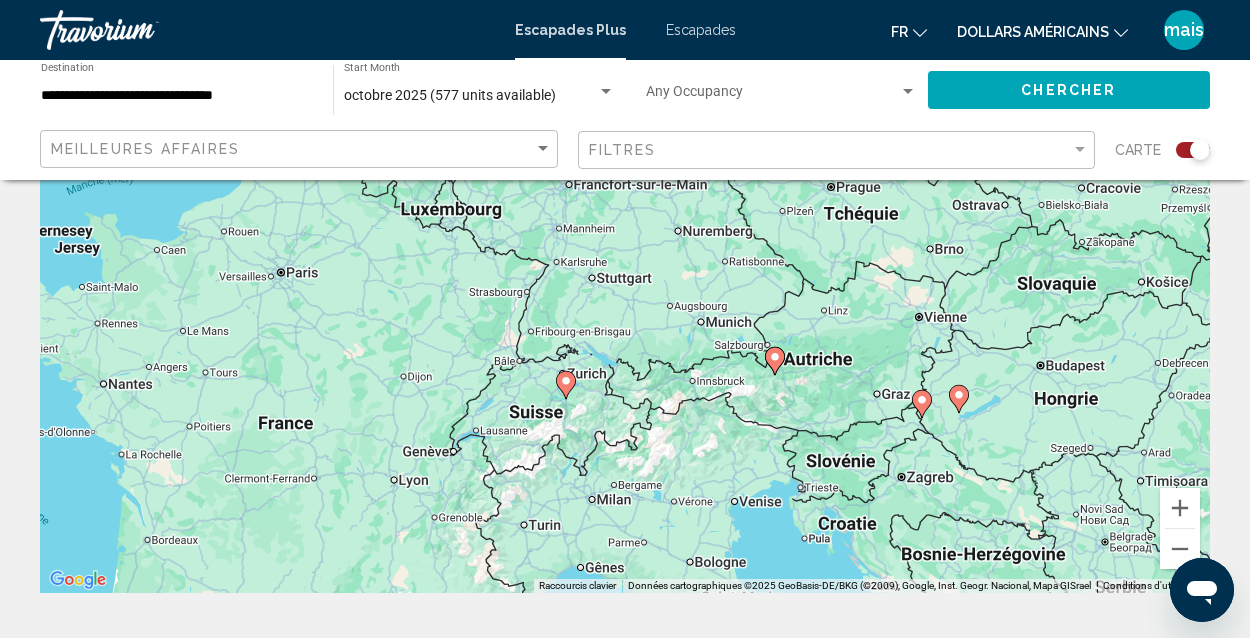 drag, startPoint x: 861, startPoint y: 298, endPoint x: 673, endPoint y: 441, distance: 236.20541 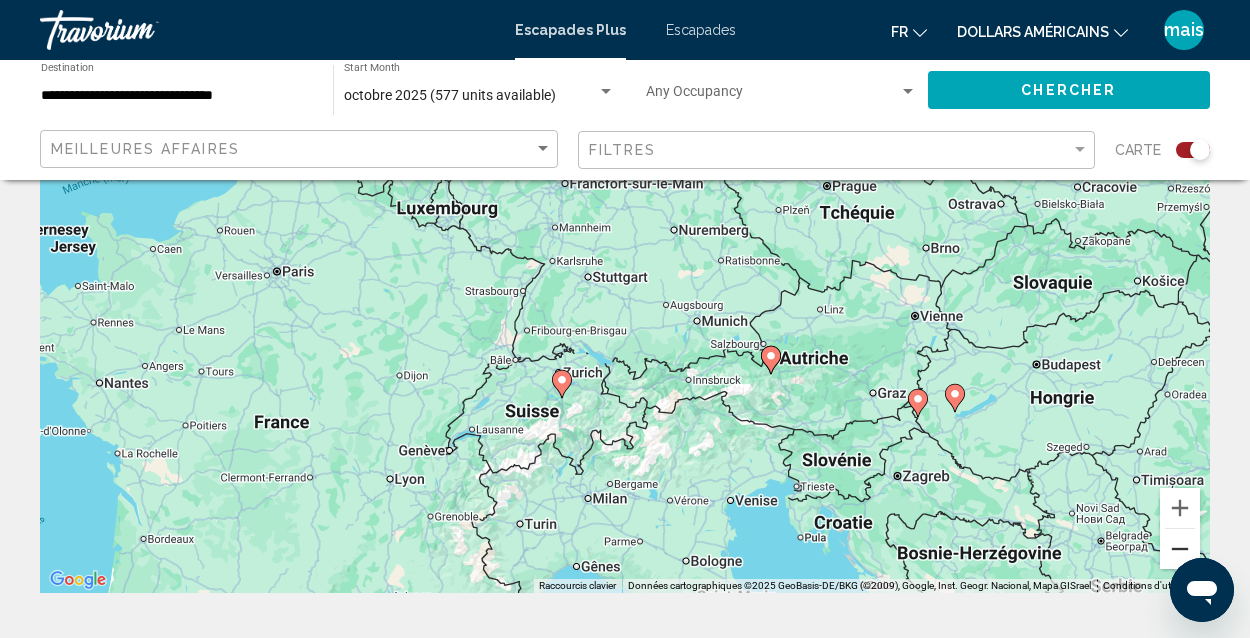 click at bounding box center (1180, 549) 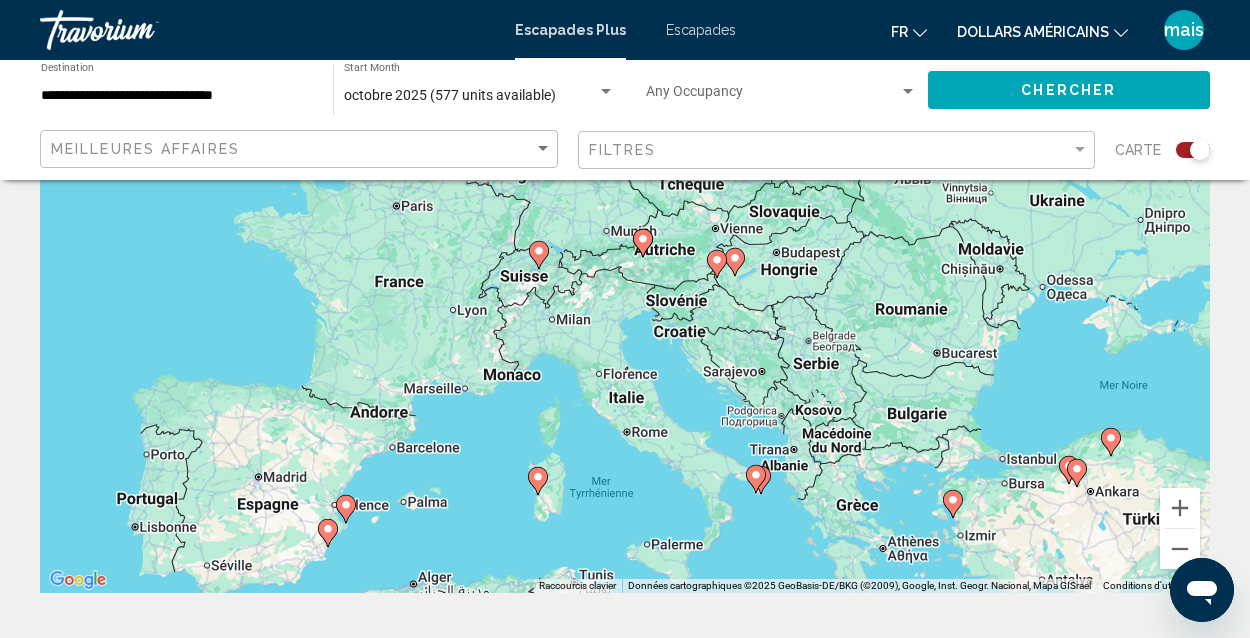 drag, startPoint x: 952, startPoint y: 462, endPoint x: 876, endPoint y: 343, distance: 141.19844 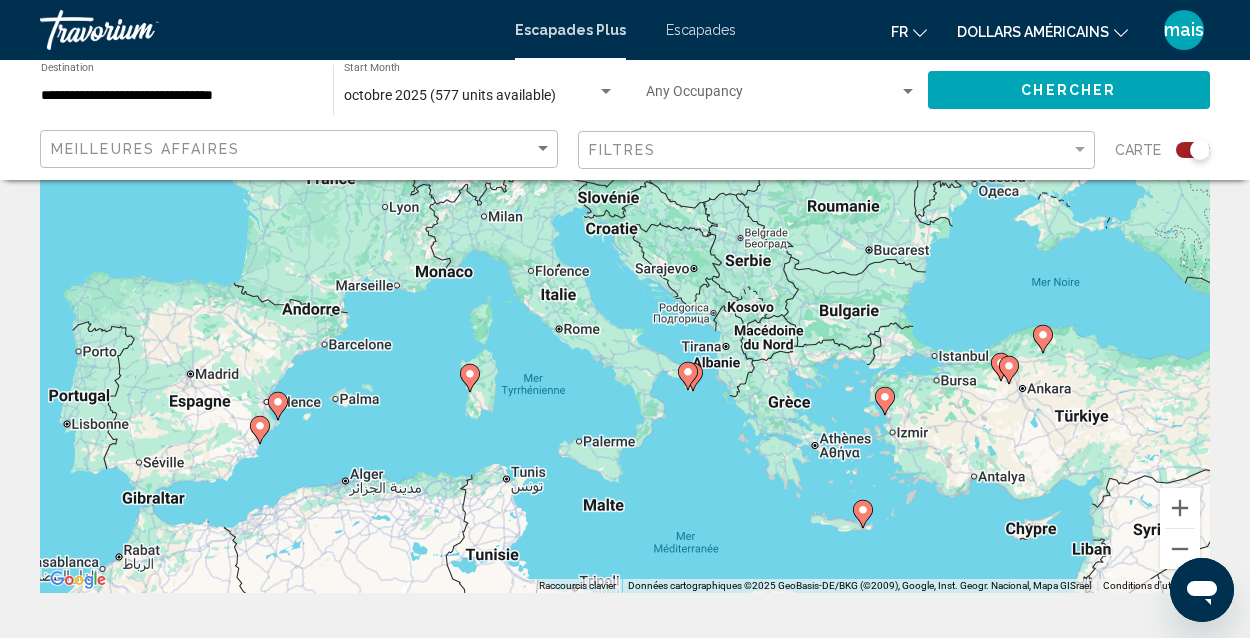 drag, startPoint x: 704, startPoint y: 413, endPoint x: 656, endPoint y: 346, distance: 82.419655 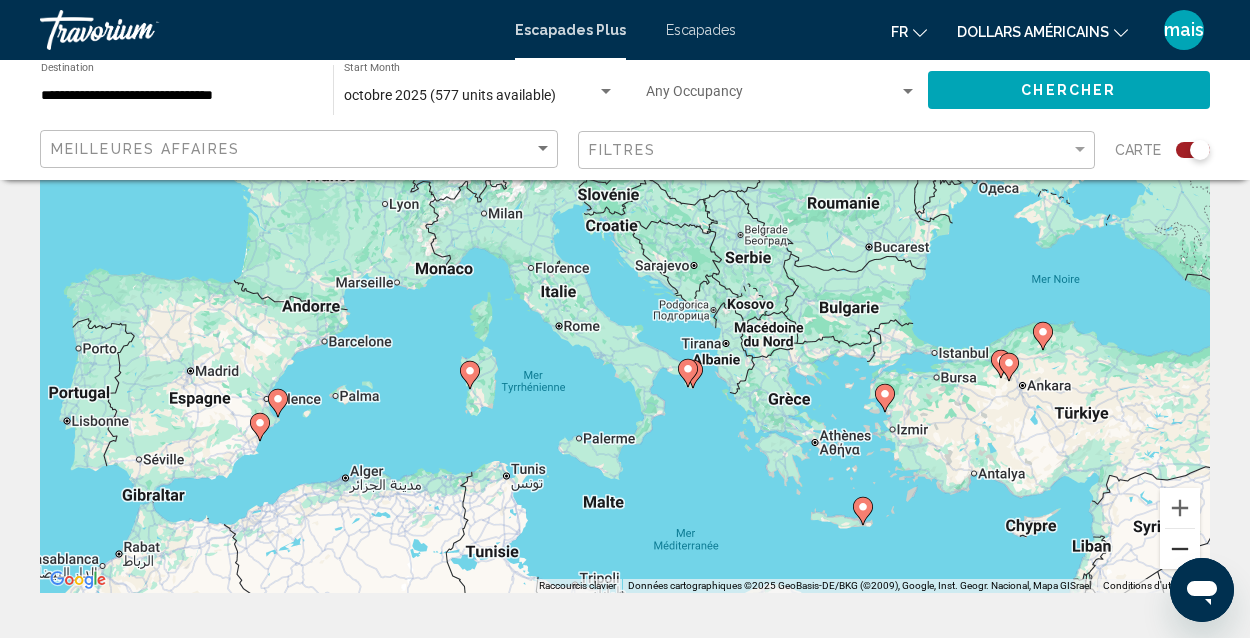 click at bounding box center [1180, 549] 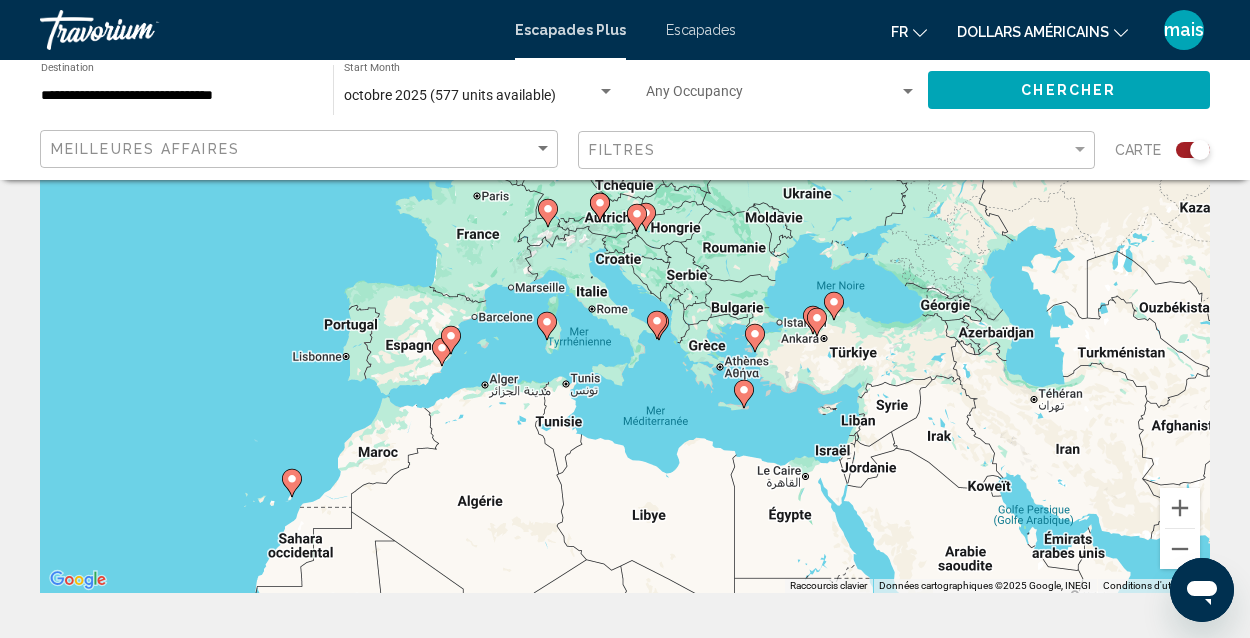 click on "octobre 2025 (577 units available)" at bounding box center [450, 95] 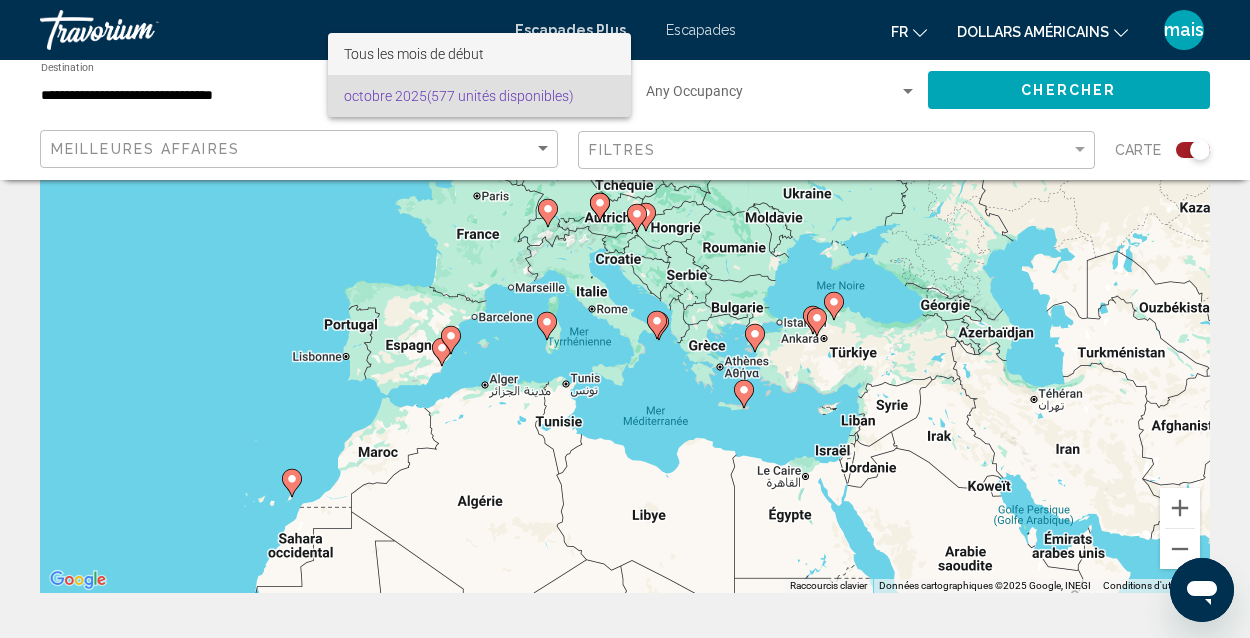 click on "Tous les mois de début" at bounding box center (479, 54) 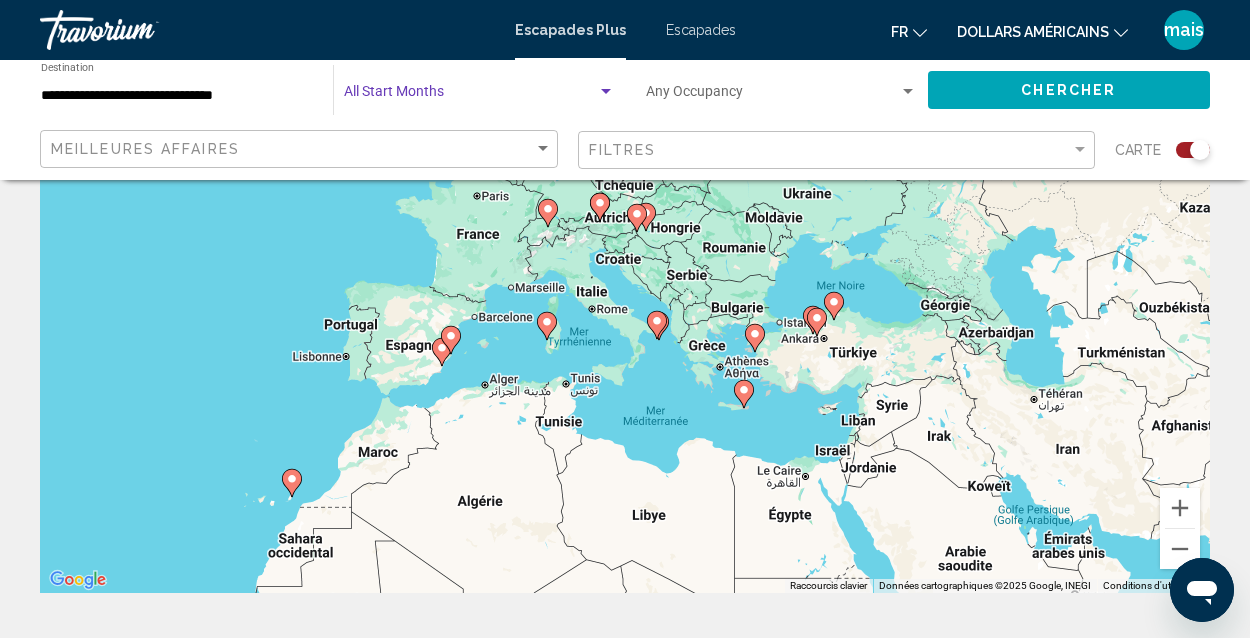click on "Chercher" 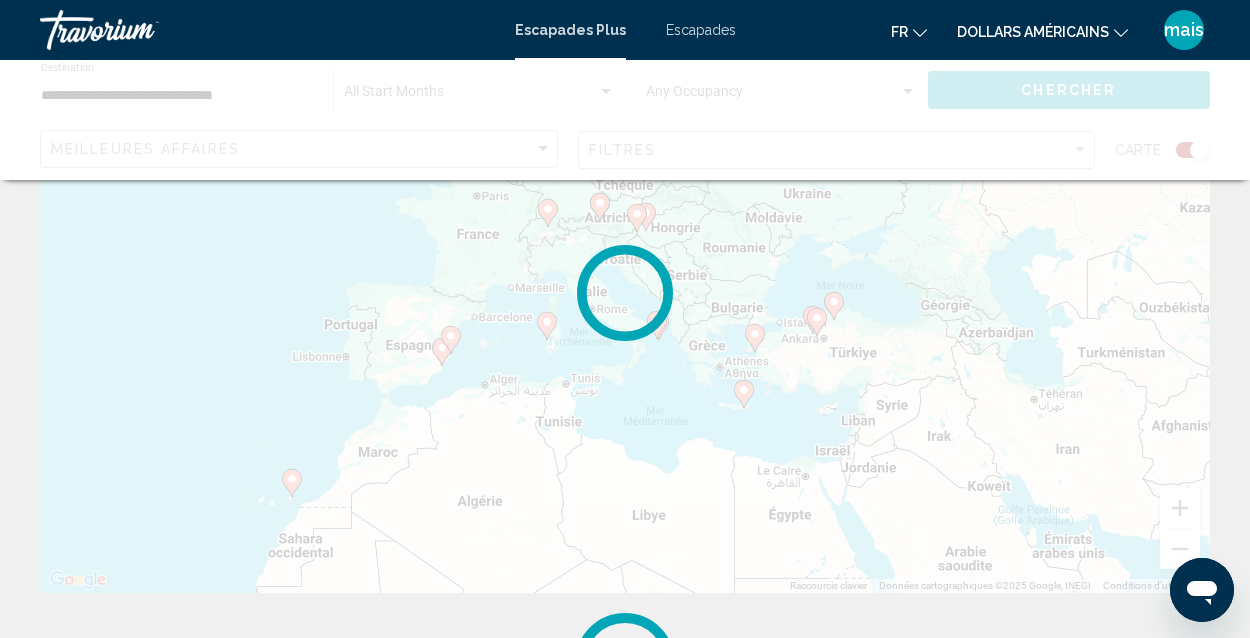 scroll, scrollTop: 0, scrollLeft: 0, axis: both 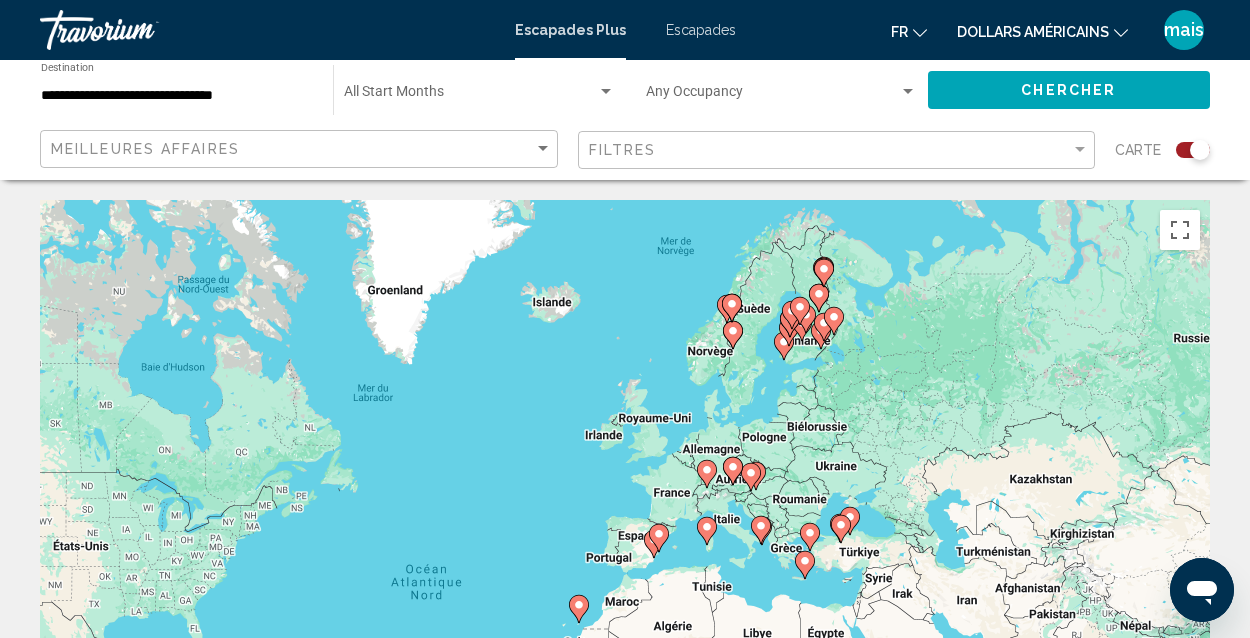 drag, startPoint x: 1154, startPoint y: 546, endPoint x: 1009, endPoint y: 661, distance: 185.06755 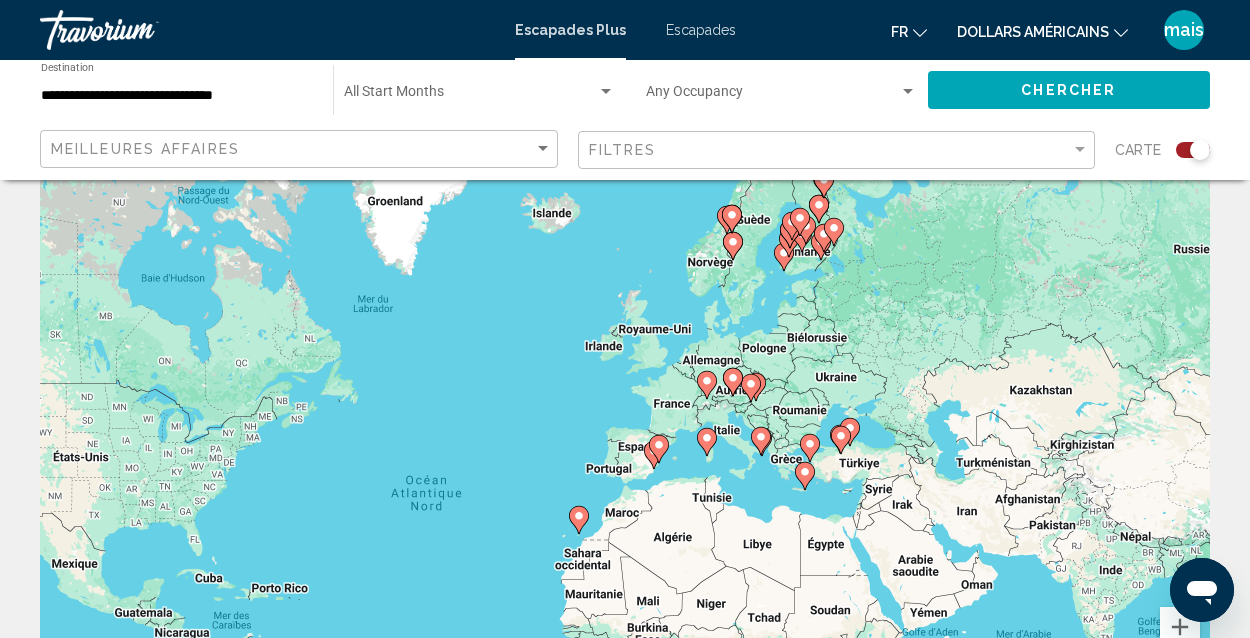scroll, scrollTop: 89, scrollLeft: 0, axis: vertical 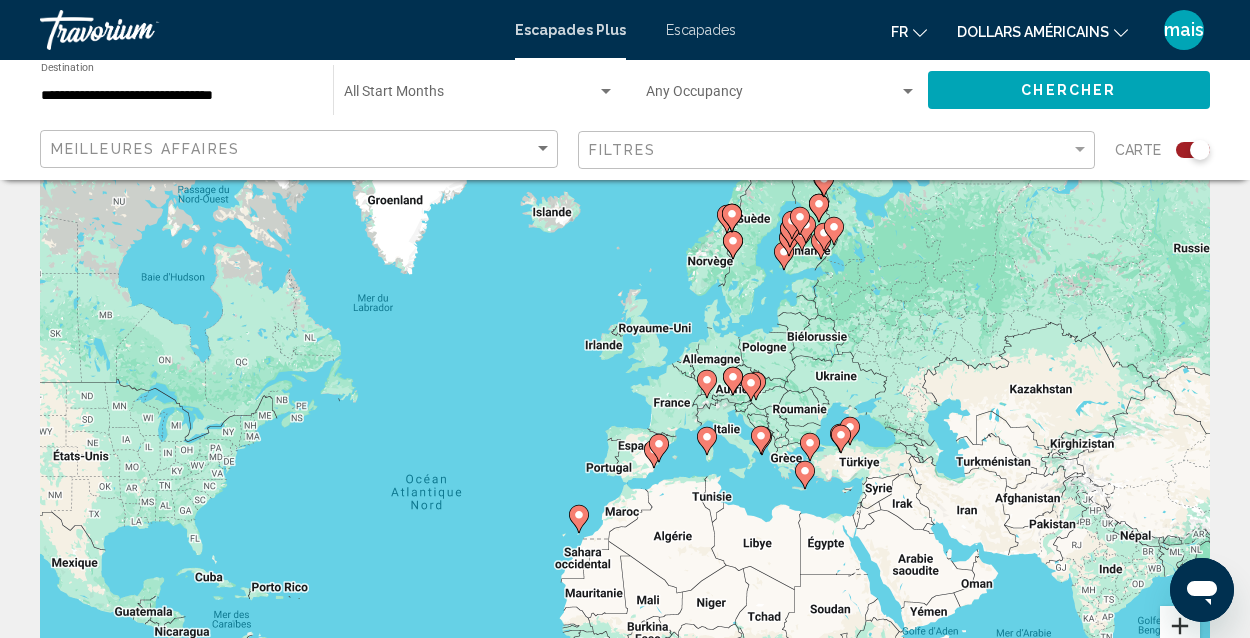 click at bounding box center [1180, 626] 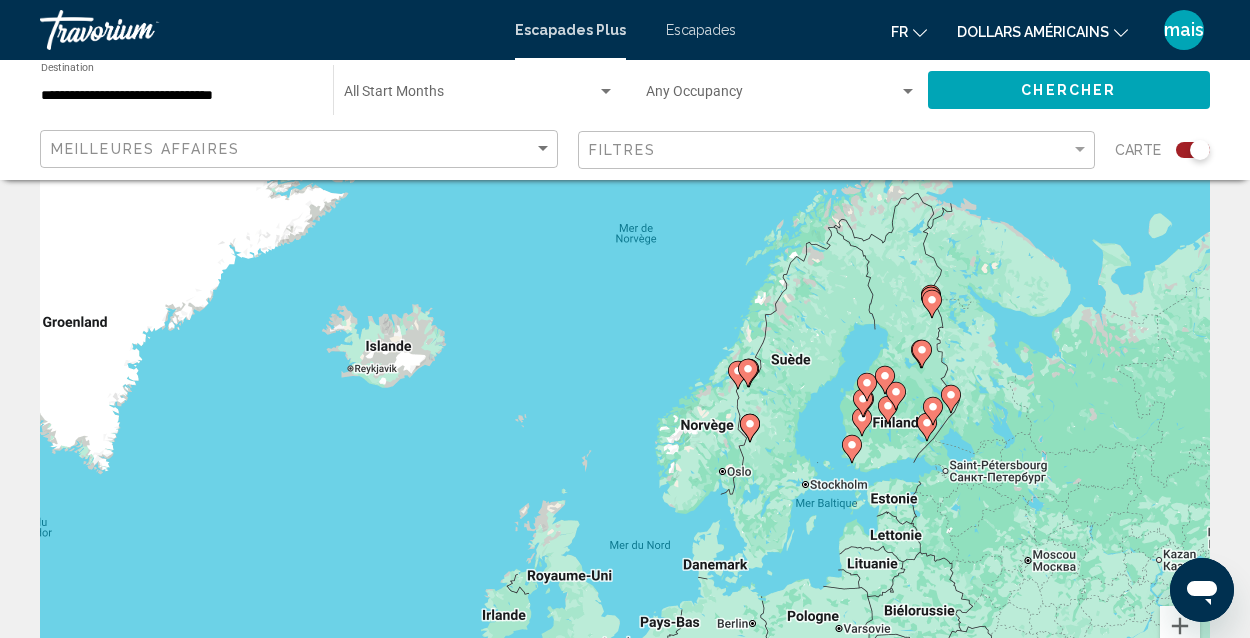 drag, startPoint x: 1009, startPoint y: 269, endPoint x: 882, endPoint y: 604, distance: 358.26526 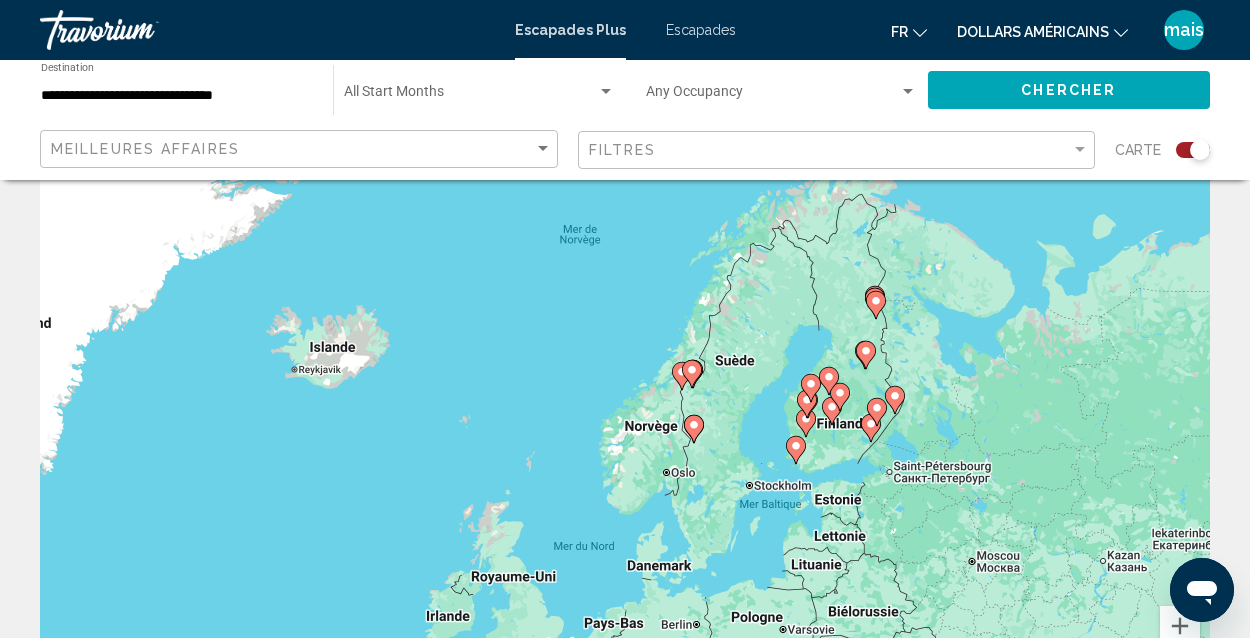 click 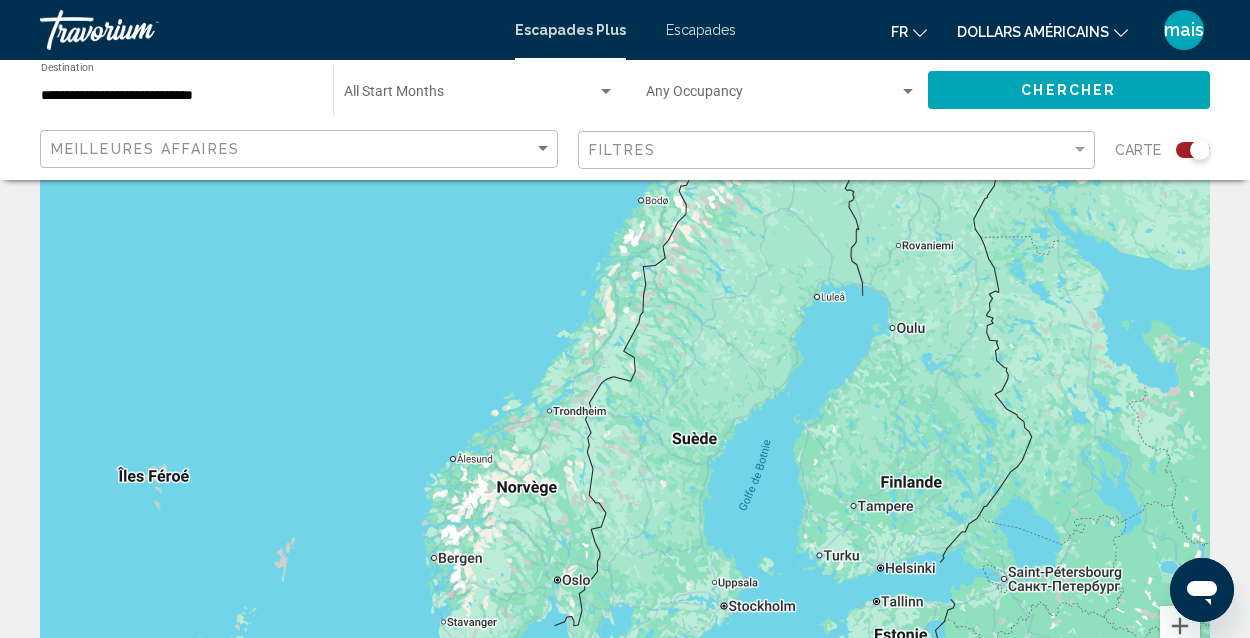 drag, startPoint x: 790, startPoint y: 398, endPoint x: 776, endPoint y: 510, distance: 112.871605 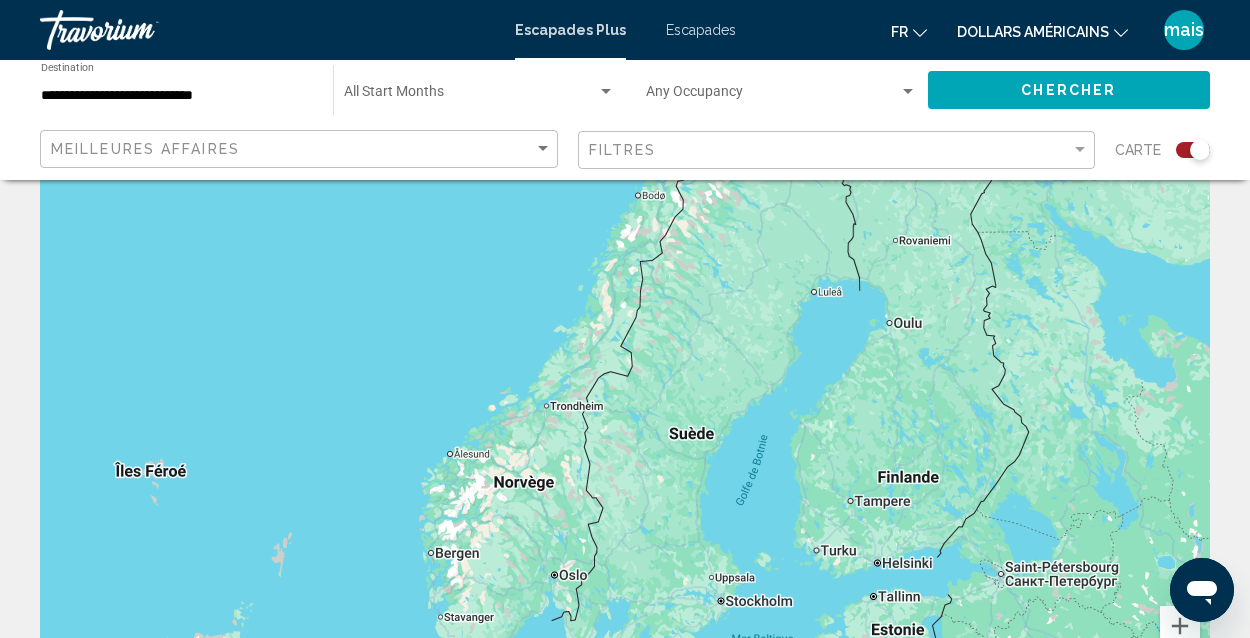 scroll, scrollTop: 200, scrollLeft: 0, axis: vertical 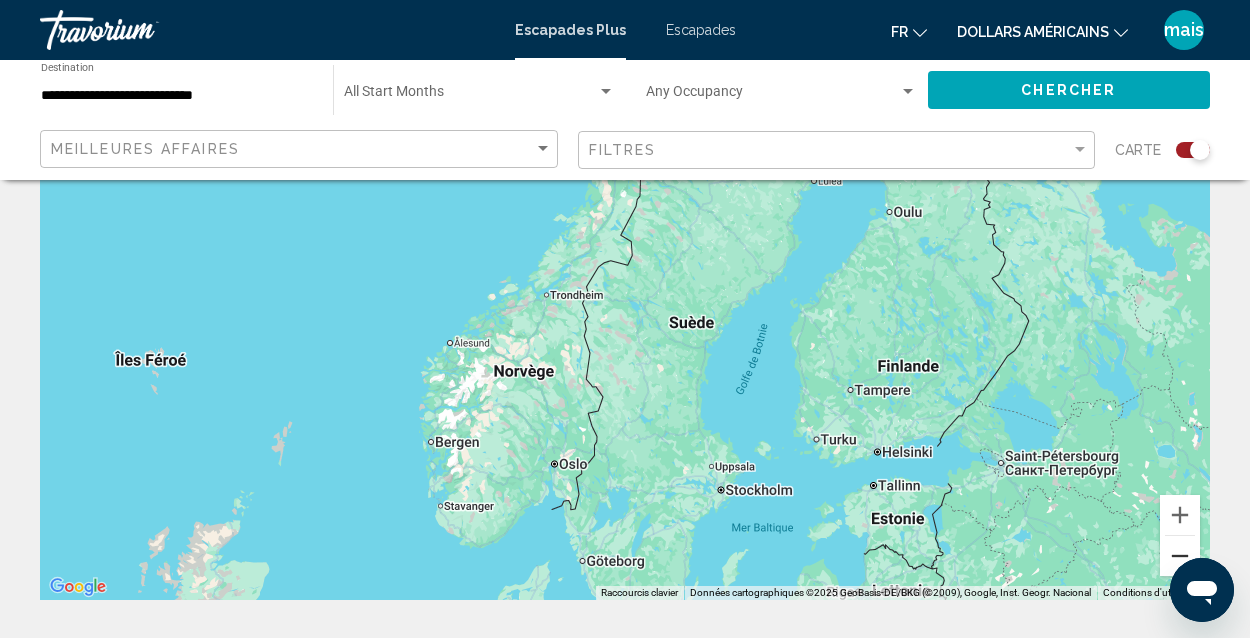 click at bounding box center (1180, 556) 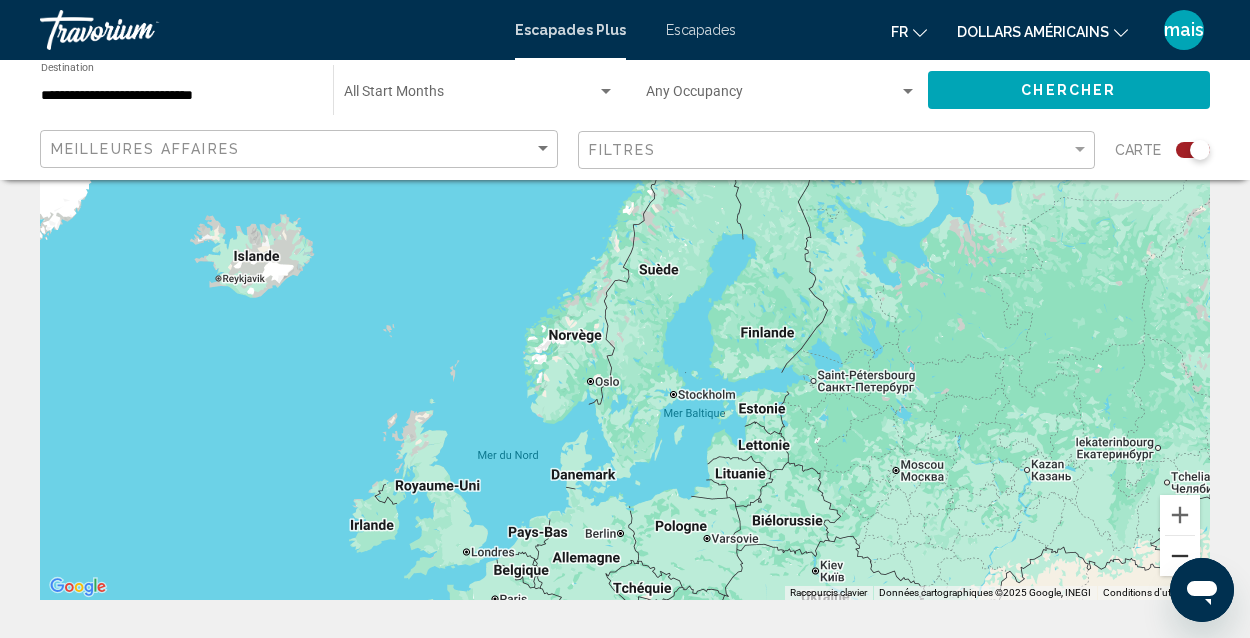 click at bounding box center [1180, 556] 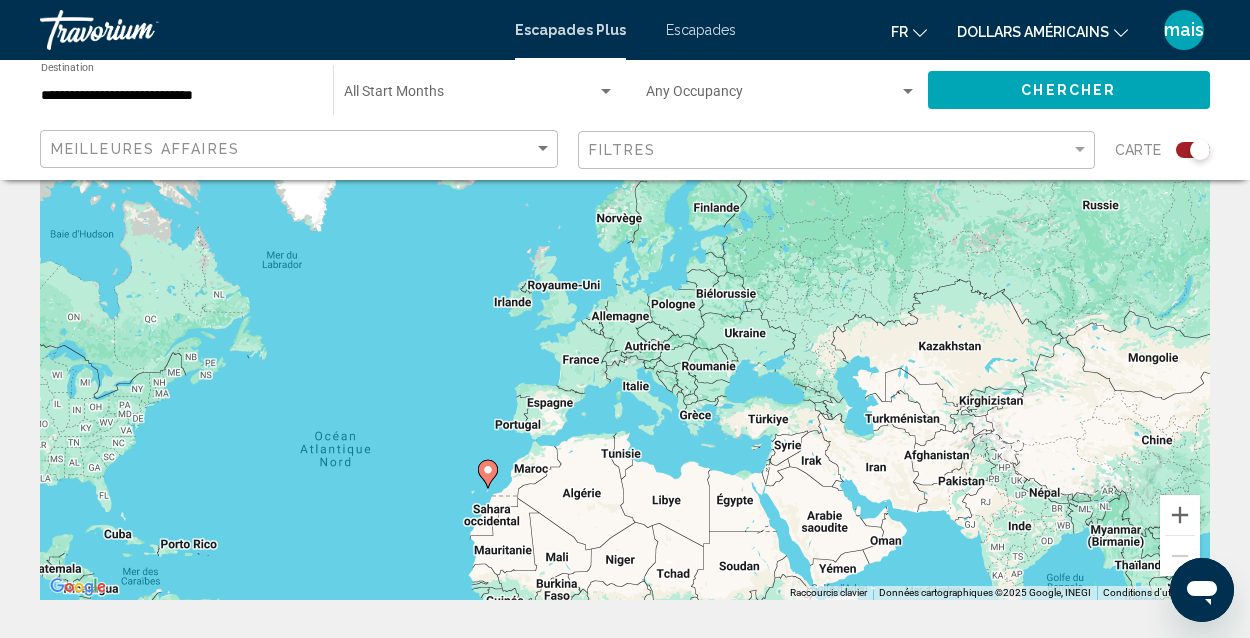 drag, startPoint x: 949, startPoint y: 444, endPoint x: 965, endPoint y: 326, distance: 119.0798 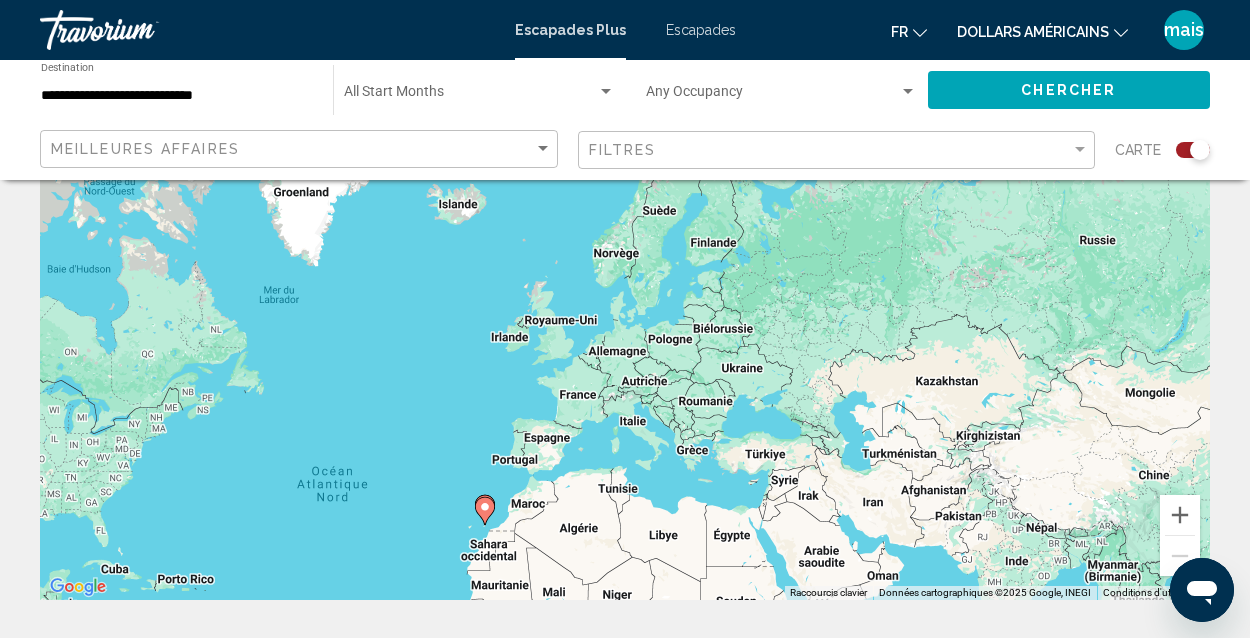 drag, startPoint x: 833, startPoint y: 323, endPoint x: 835, endPoint y: 369, distance: 46.043457 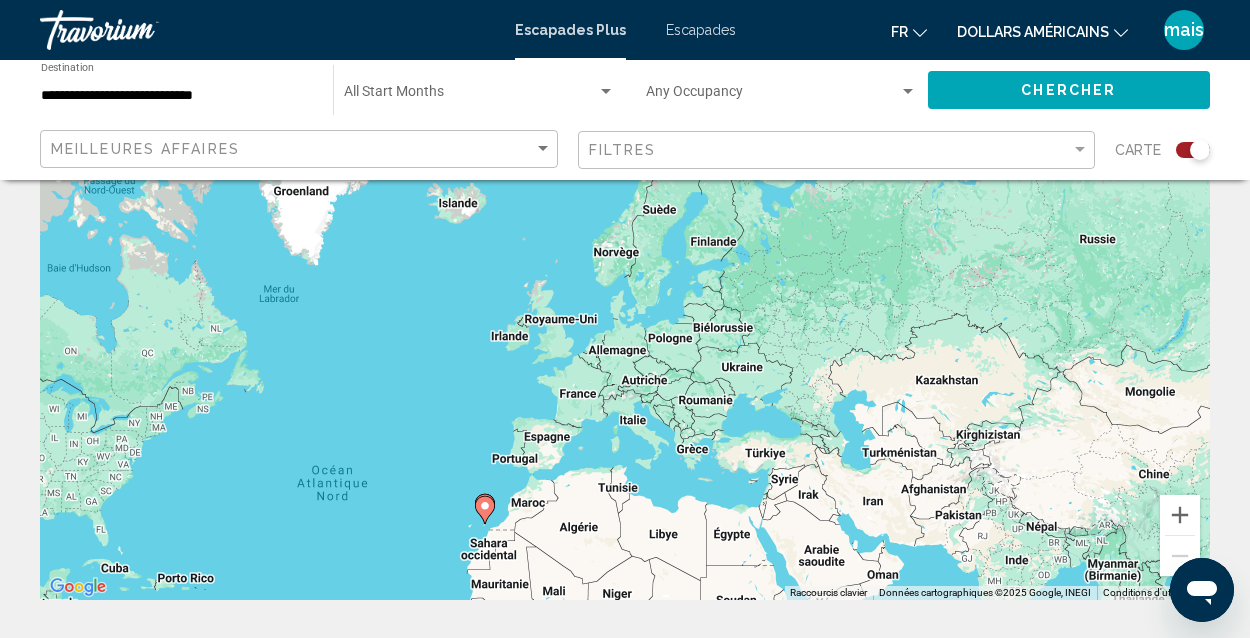 click on "Chercher" 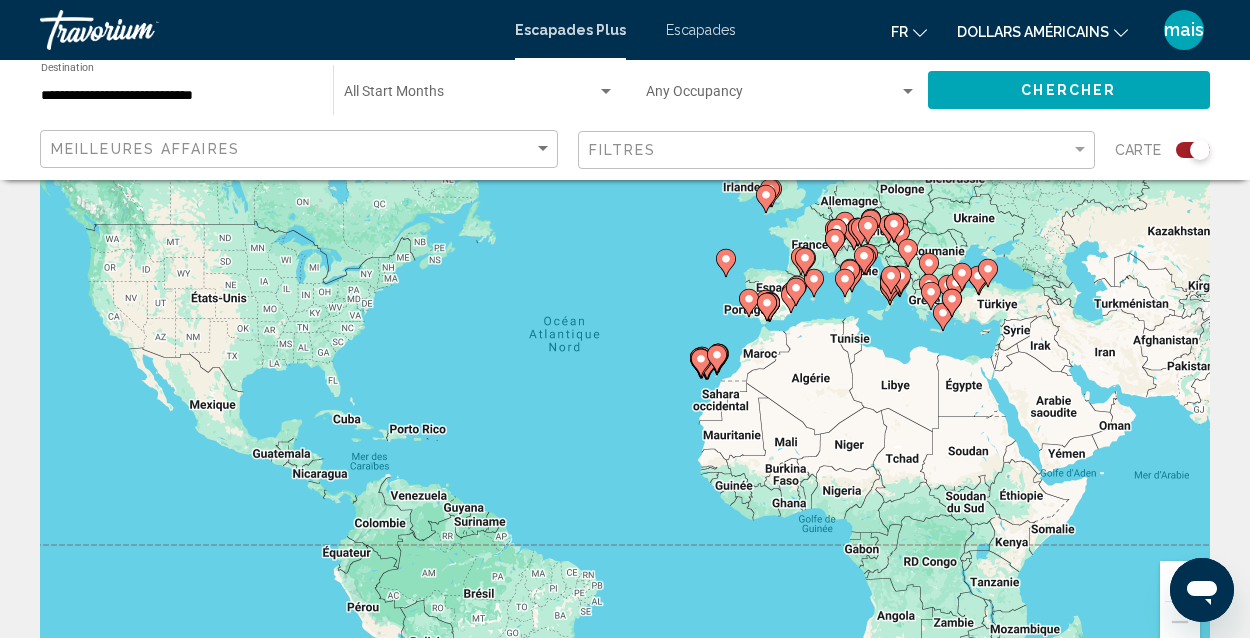 scroll, scrollTop: 149, scrollLeft: 0, axis: vertical 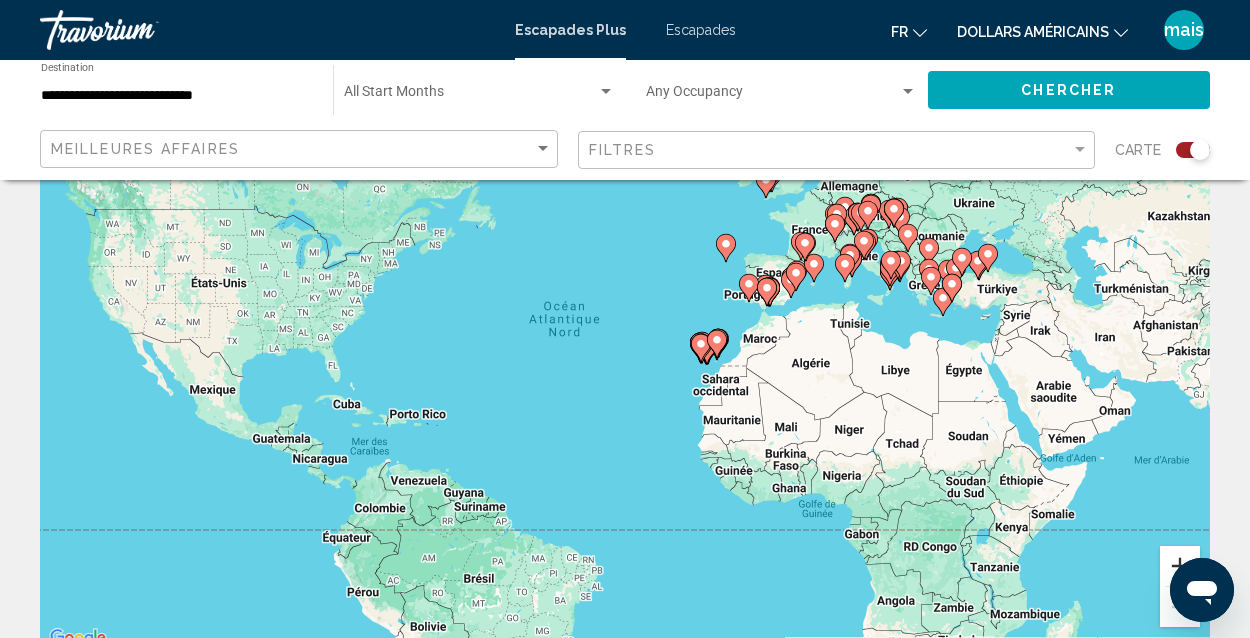 click at bounding box center [1180, 566] 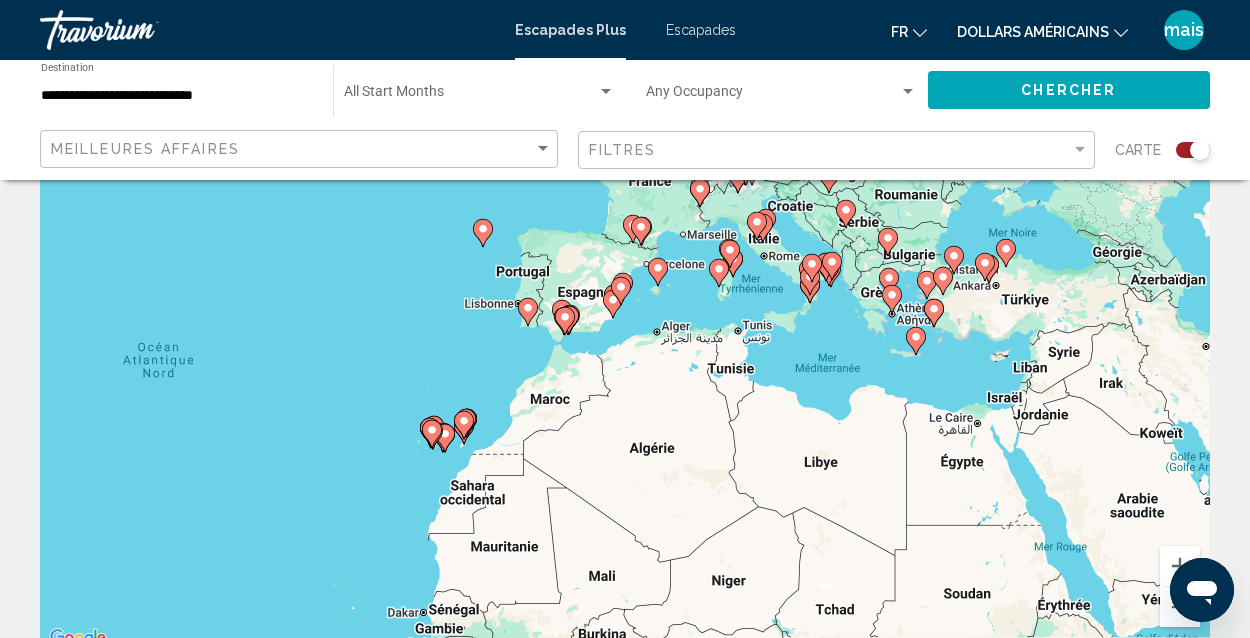 drag, startPoint x: 1132, startPoint y: 392, endPoint x: 781, endPoint y: 467, distance: 358.9234 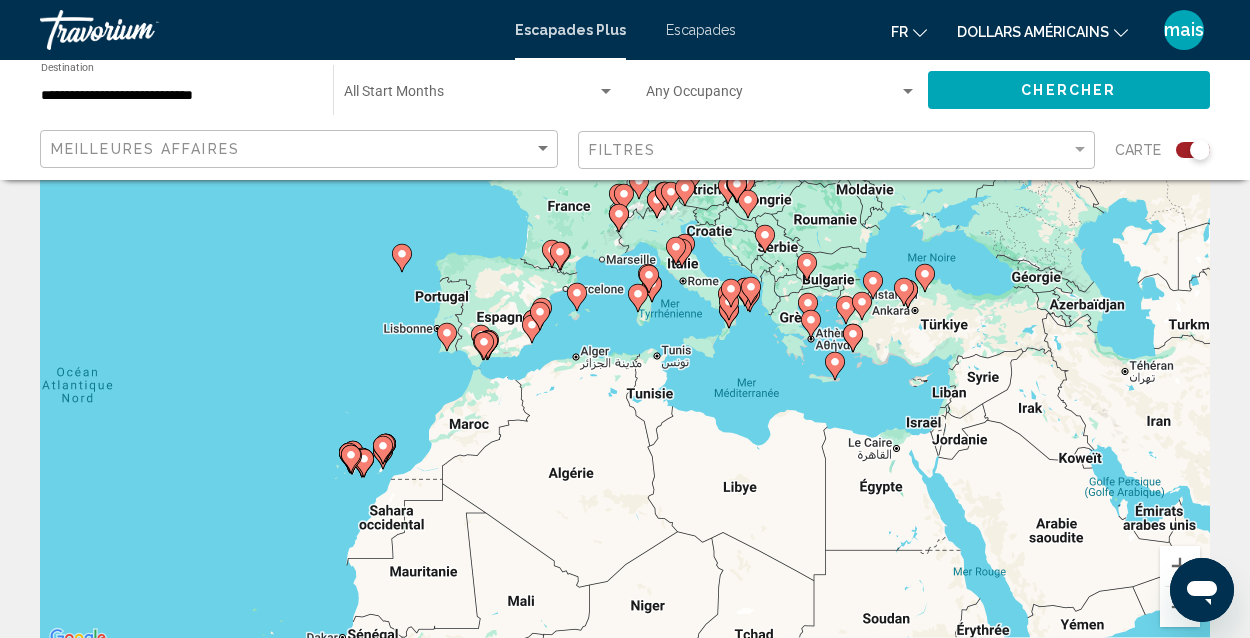 drag, startPoint x: 867, startPoint y: 408, endPoint x: 786, endPoint y: 429, distance: 83.677956 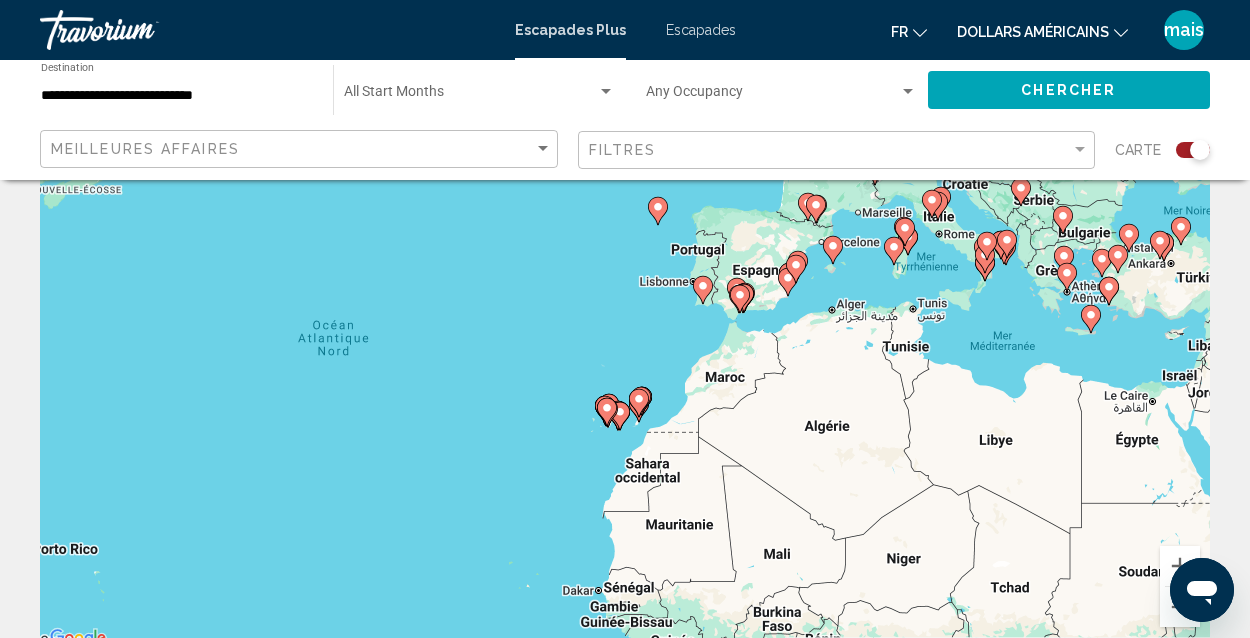 drag, startPoint x: 786, startPoint y: 429, endPoint x: 1065, endPoint y: 377, distance: 283.8045 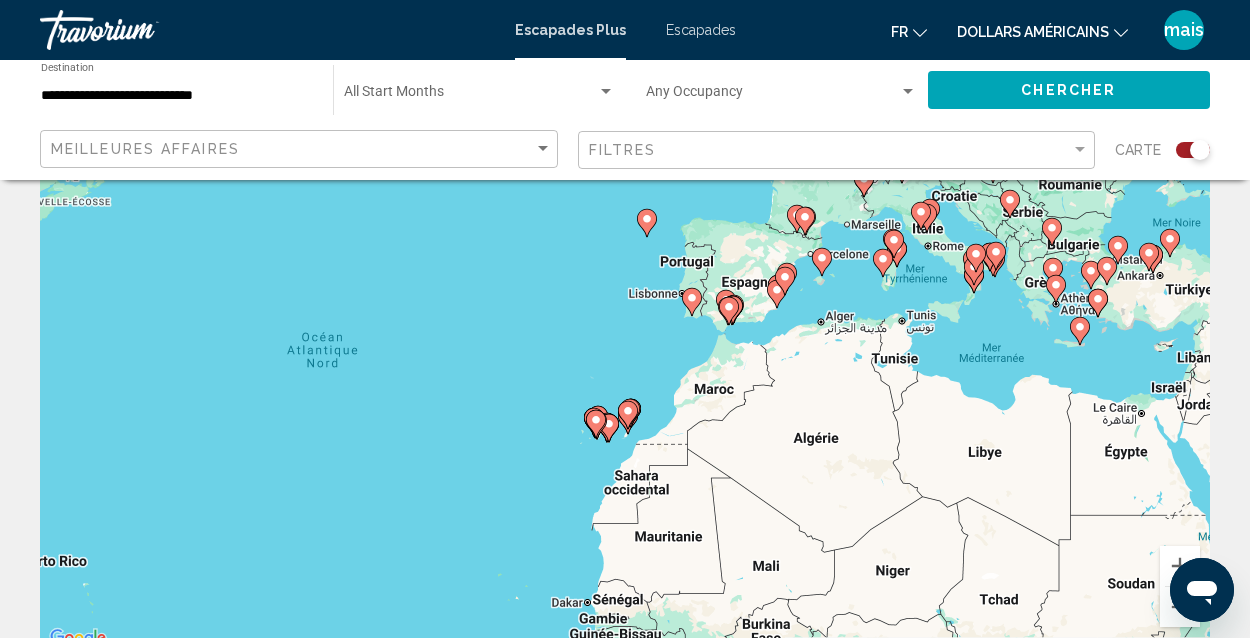 drag, startPoint x: 1151, startPoint y: 339, endPoint x: 926, endPoint y: 392, distance: 231.15796 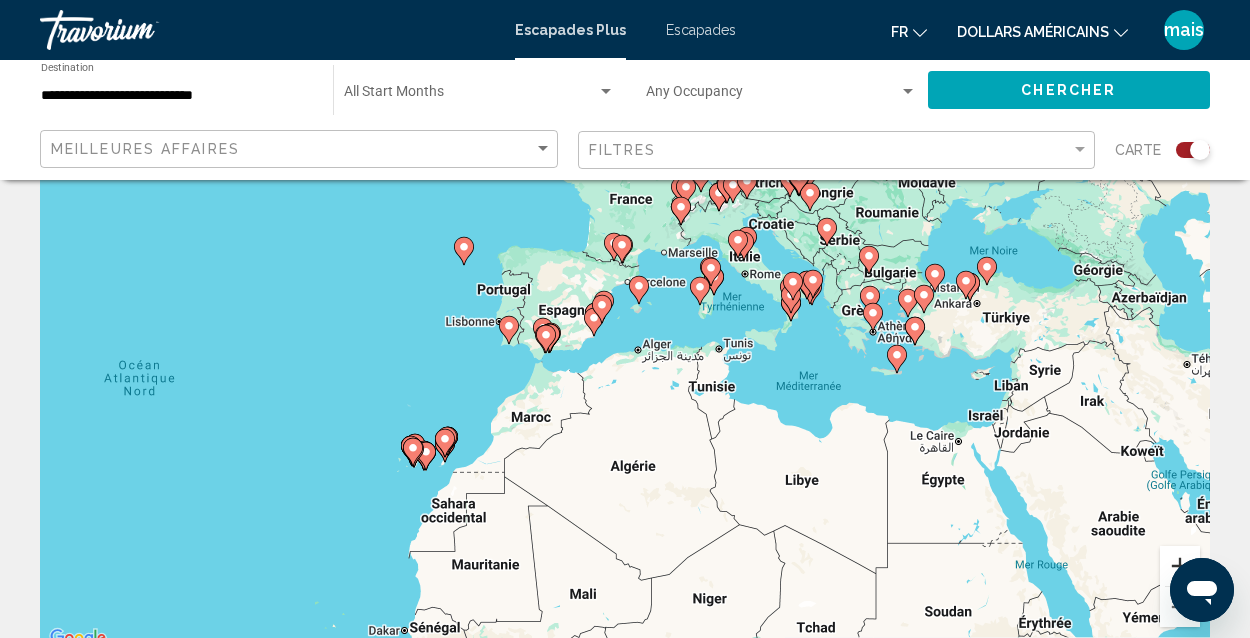 click at bounding box center (1180, 566) 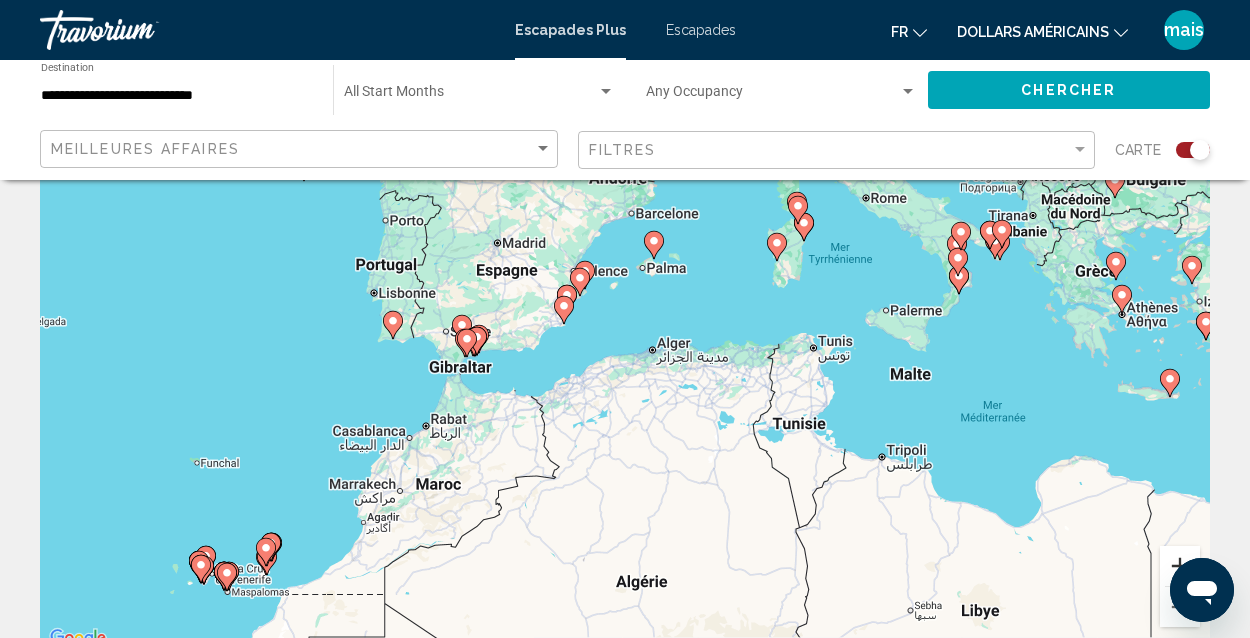 click at bounding box center (1180, 566) 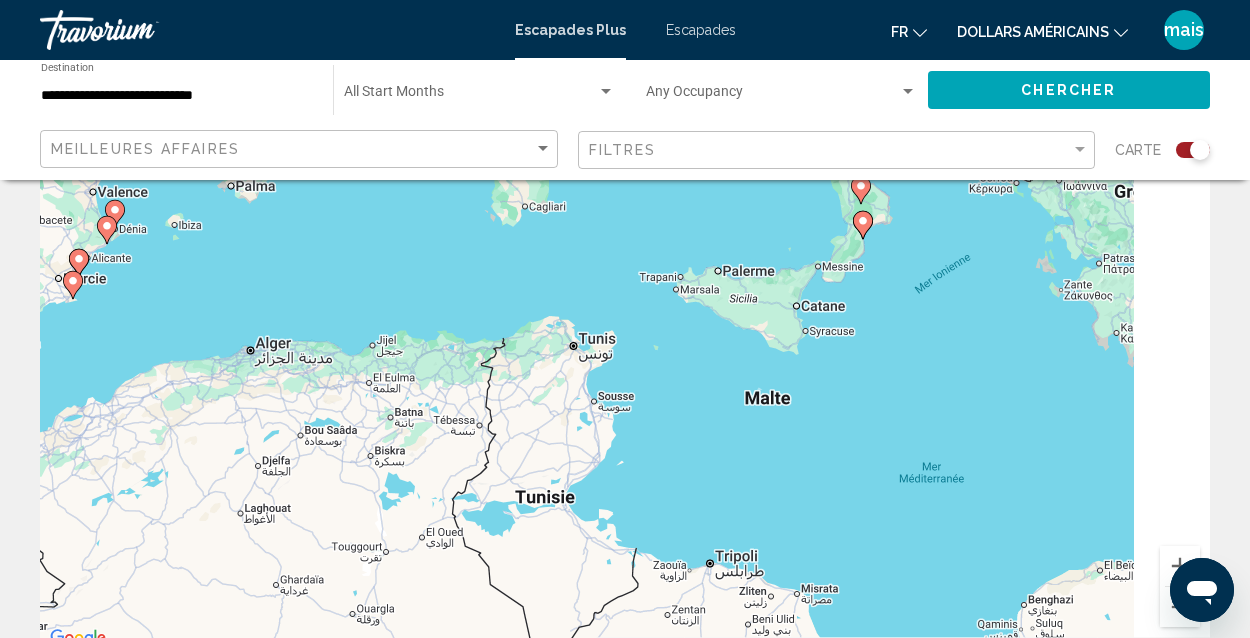 drag, startPoint x: 1122, startPoint y: 321, endPoint x: 643, endPoint y: 340, distance: 479.37668 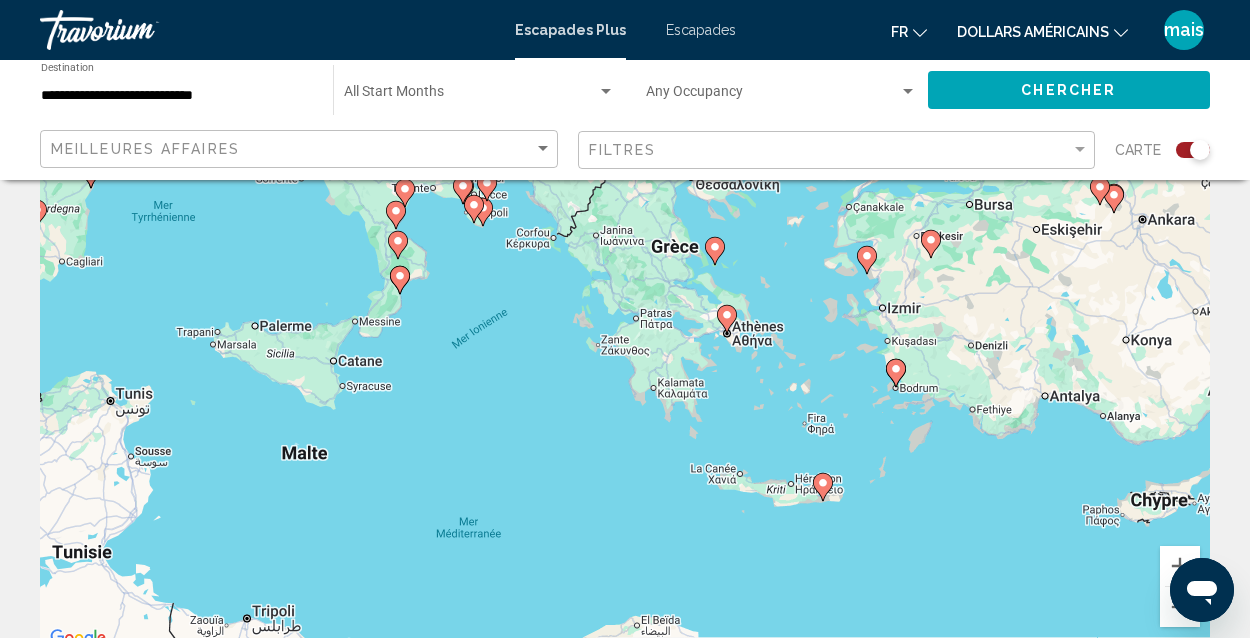drag, startPoint x: 967, startPoint y: 384, endPoint x: 675, endPoint y: 407, distance: 292.90442 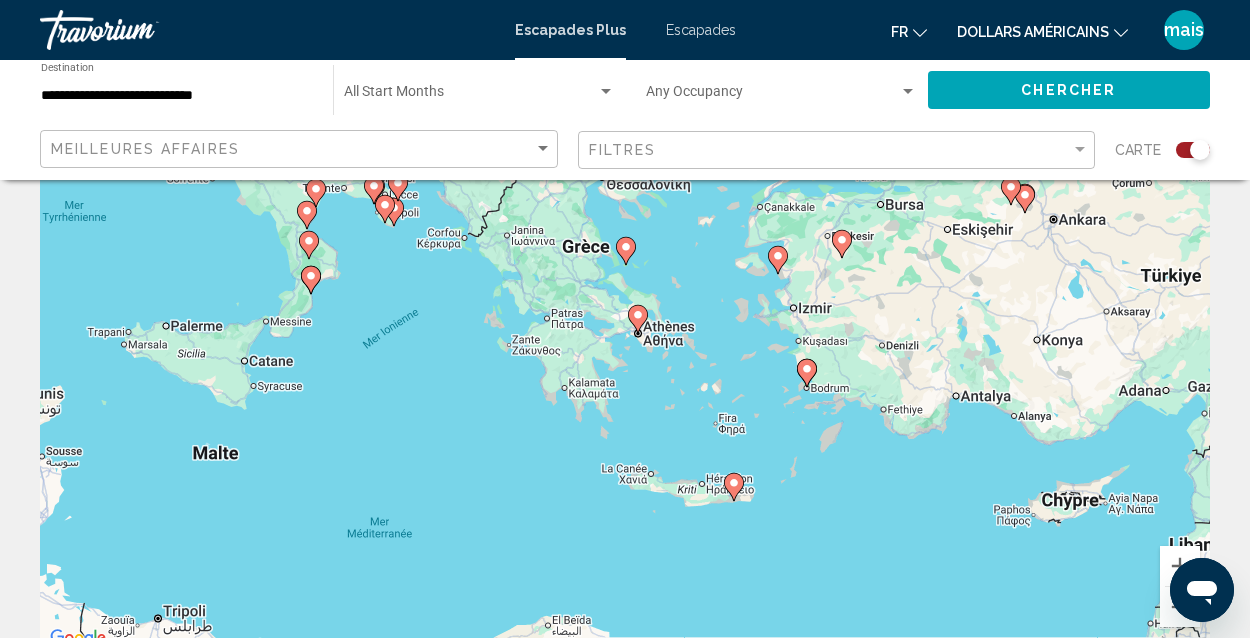 drag, startPoint x: 807, startPoint y: 428, endPoint x: 711, endPoint y: 428, distance: 96 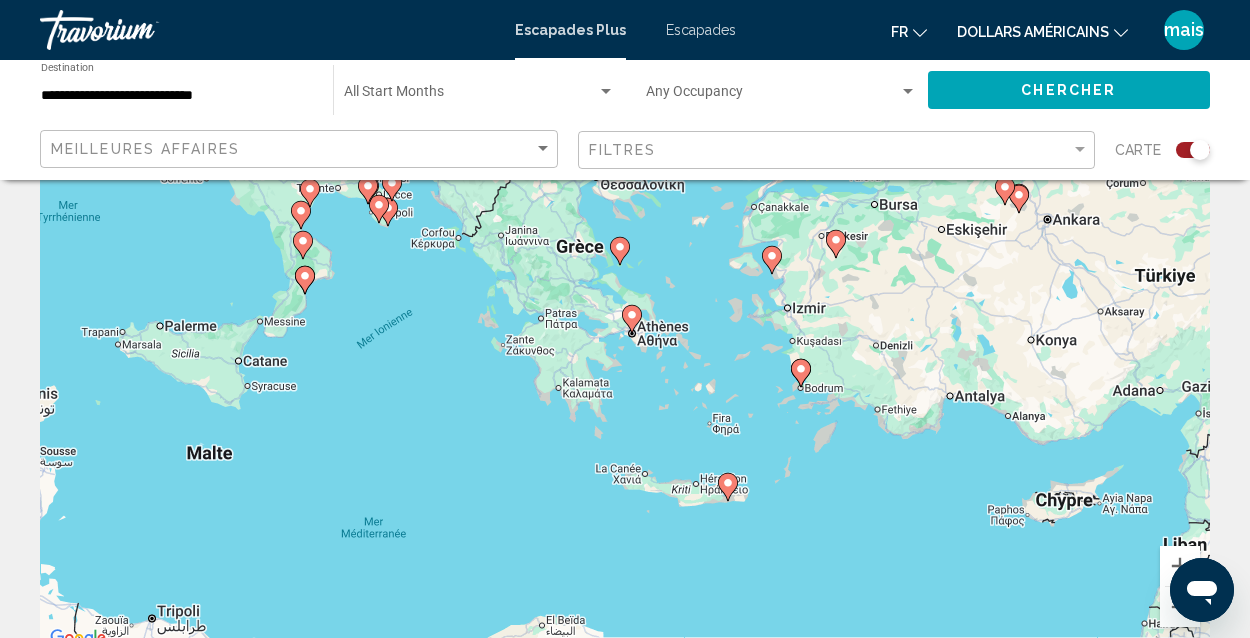 click 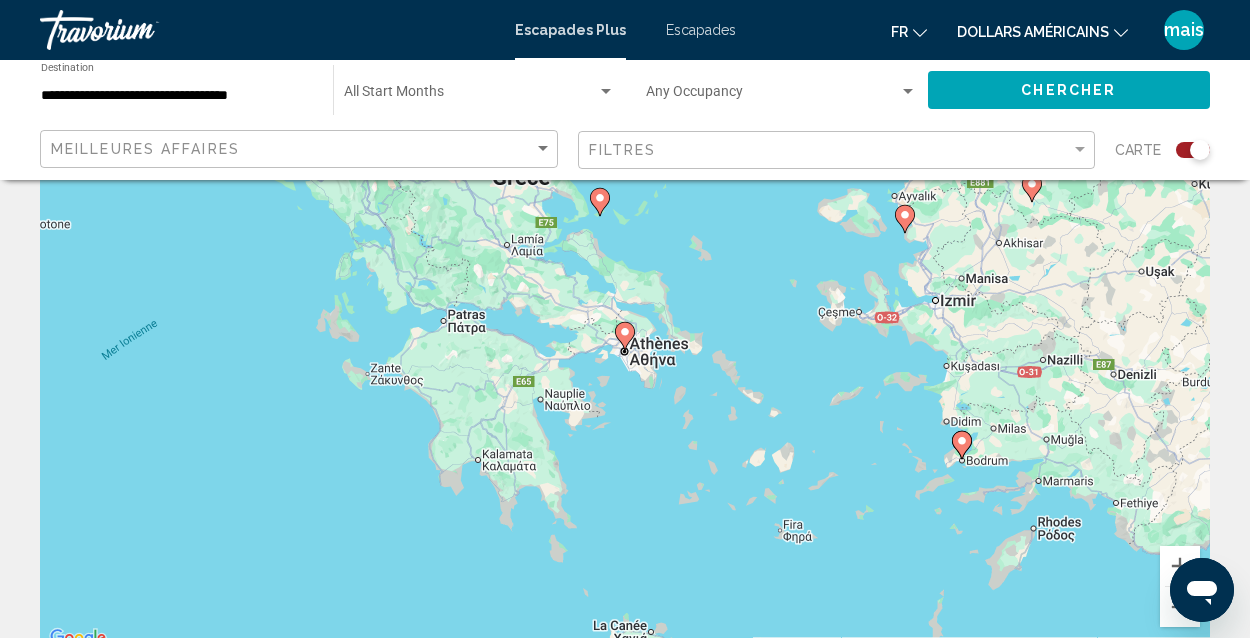 click on "Pour naviguer, appuyez sur les touches fléchées. Pour activer le glissement avec le clavier, appuyez sur Alt+Entrée. Une fois ce mode activé, utilisez les touches fléchées pour déplacer le repère. Pour valider le déplacement, appuyez sur Entrée. Pour annuler, appuyez sur Échap." at bounding box center [625, 351] 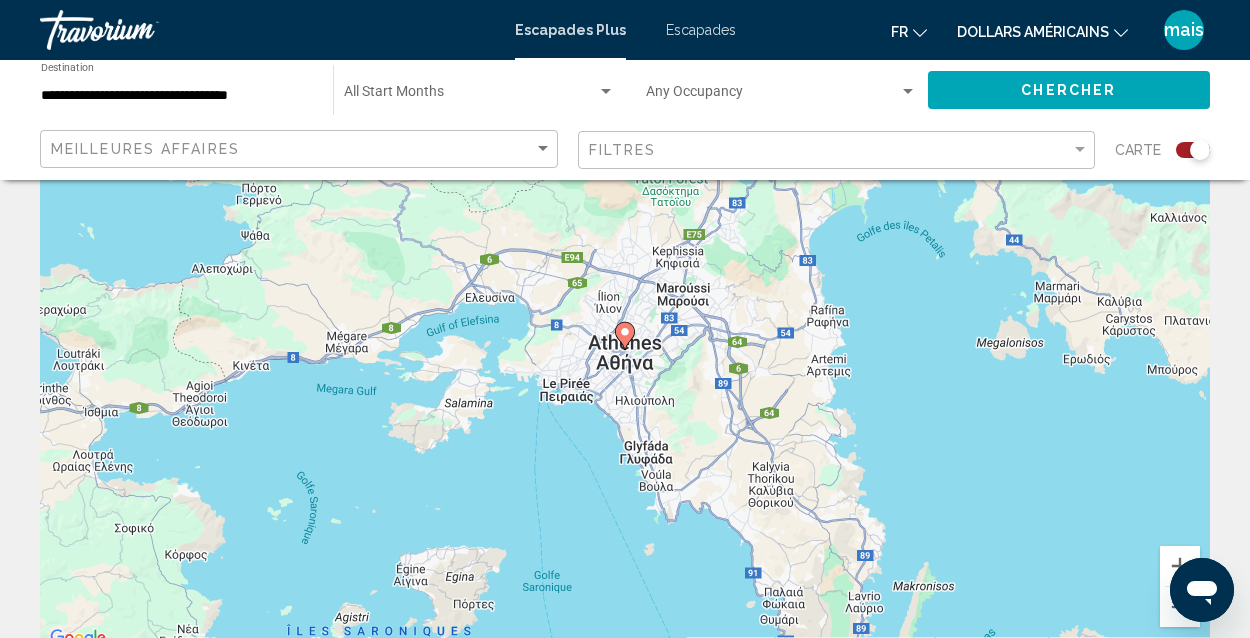 click 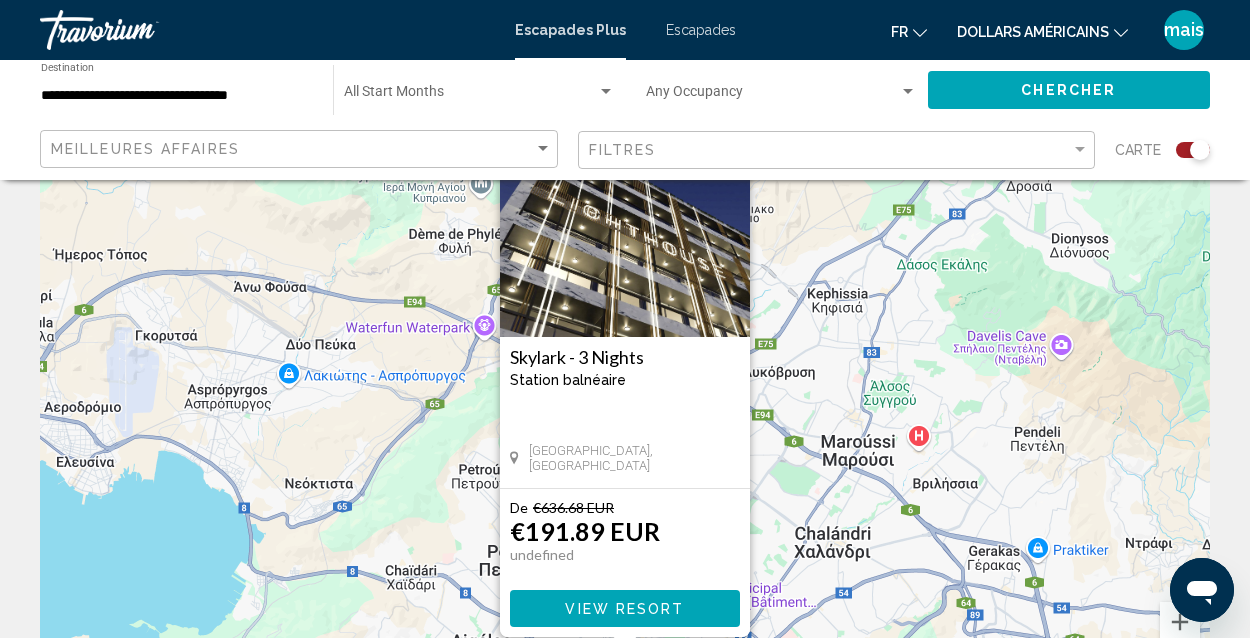 scroll, scrollTop: 94, scrollLeft: 0, axis: vertical 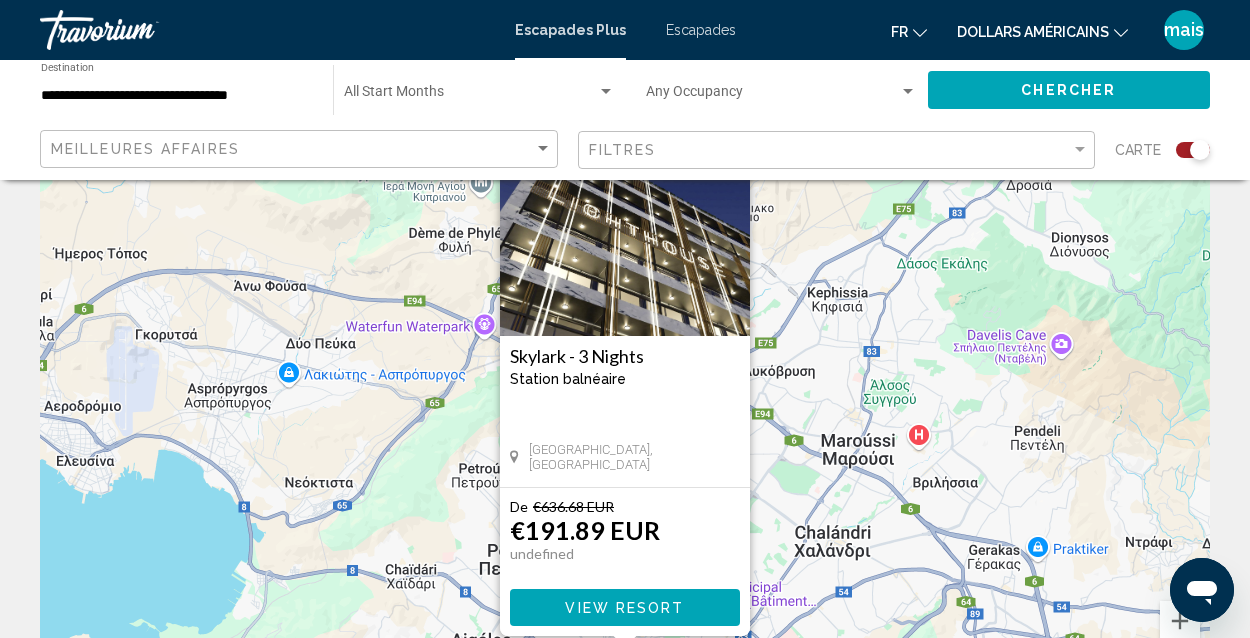 click on "View Resort" at bounding box center (624, 608) 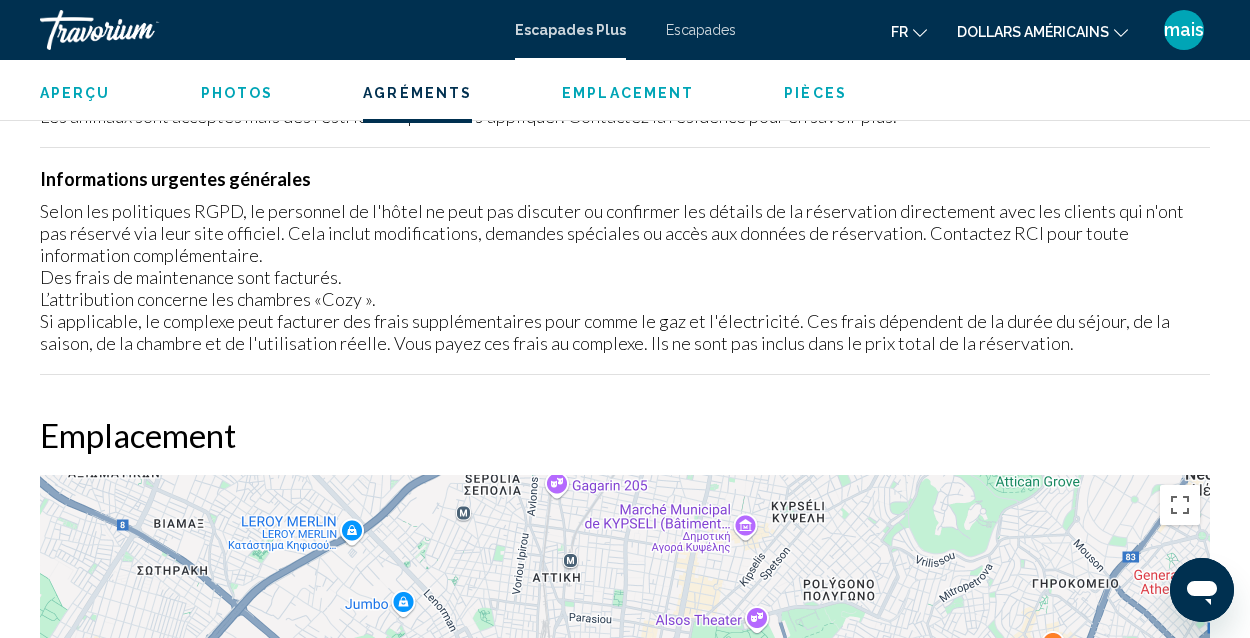 scroll, scrollTop: 2118, scrollLeft: 0, axis: vertical 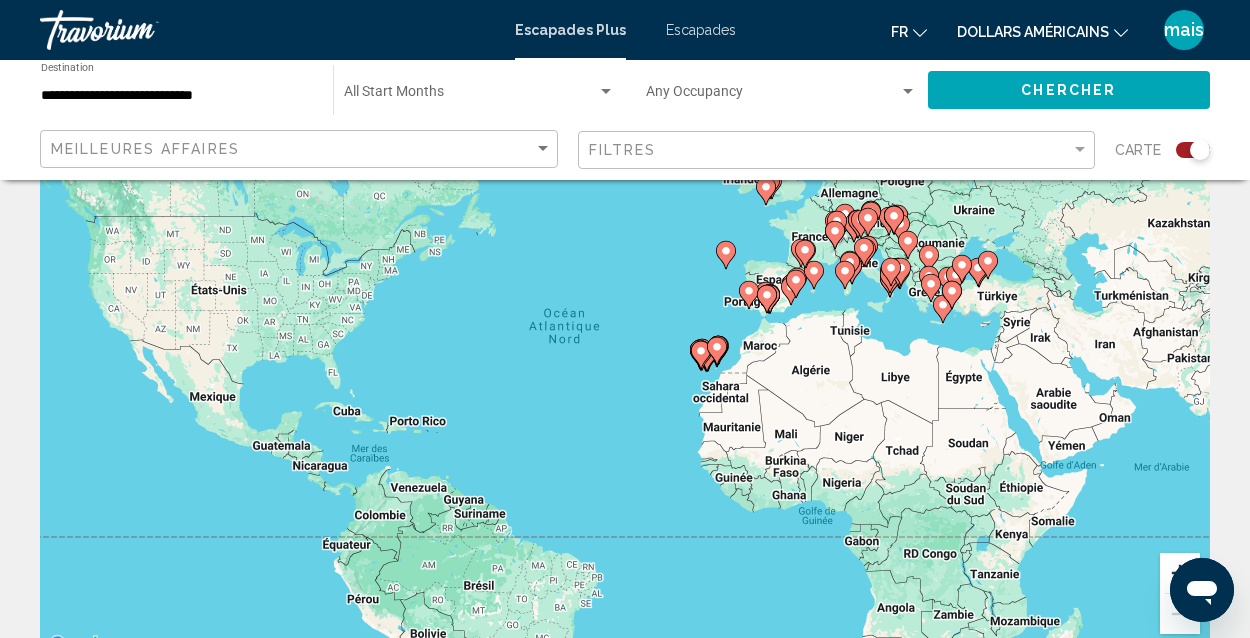 click at bounding box center (1180, 573) 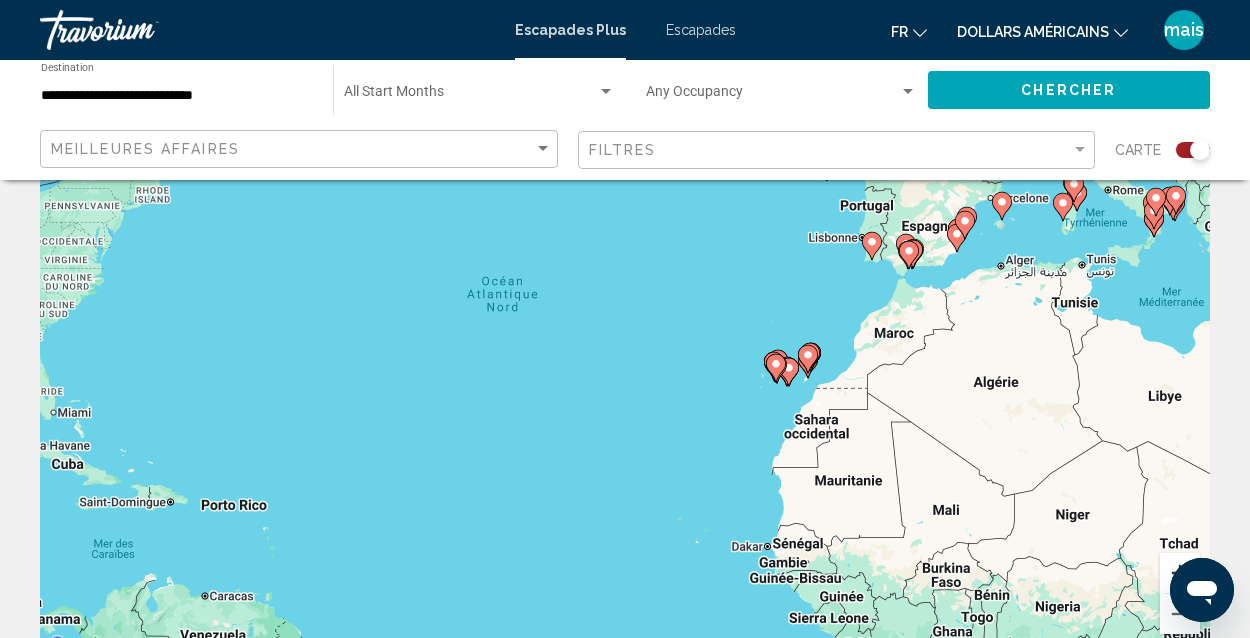 click at bounding box center [1180, 573] 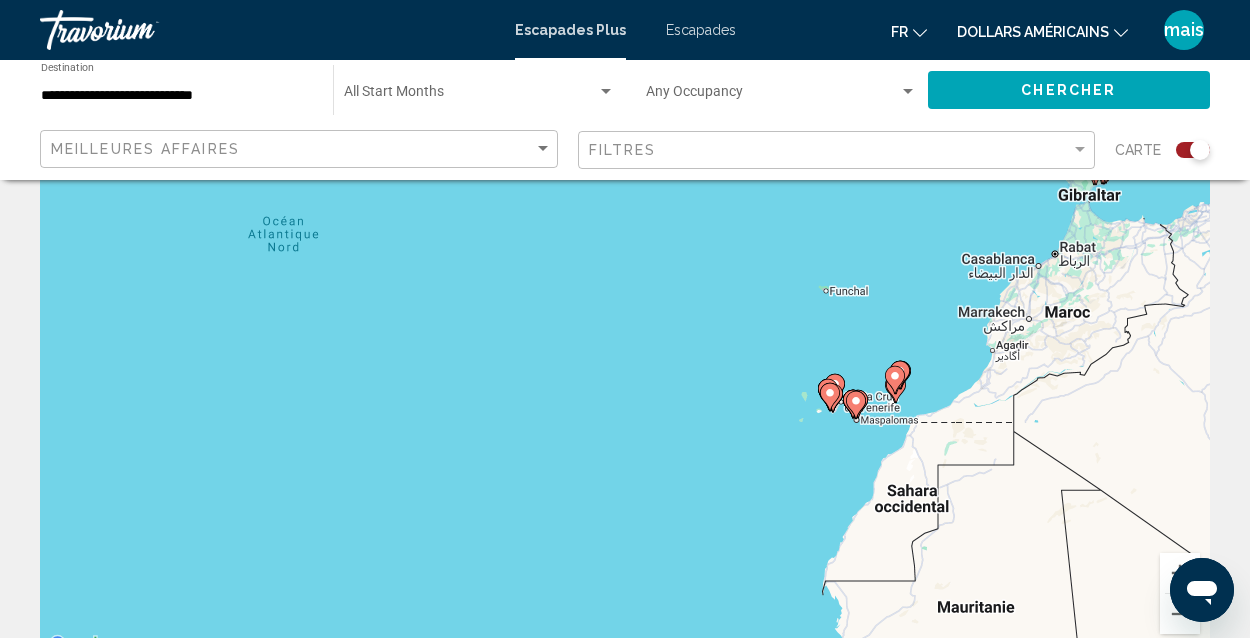 drag, startPoint x: 1049, startPoint y: 402, endPoint x: 900, endPoint y: 411, distance: 149.27156 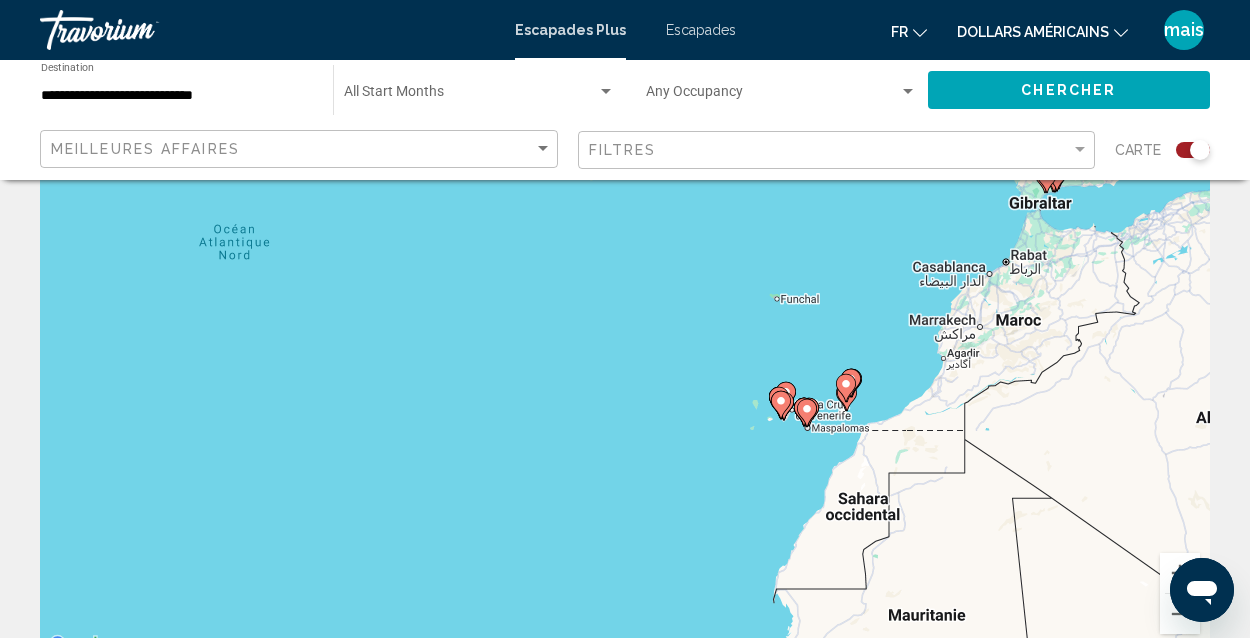 drag, startPoint x: 1102, startPoint y: 405, endPoint x: 976, endPoint y: 419, distance: 126.77539 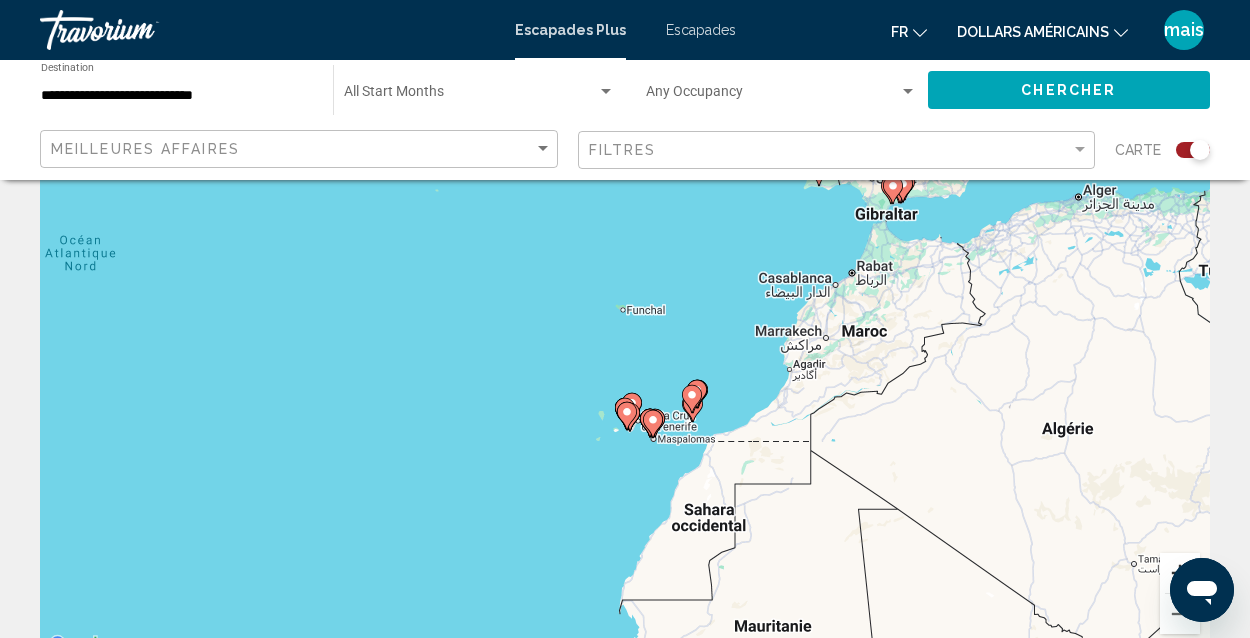 click at bounding box center [1180, 573] 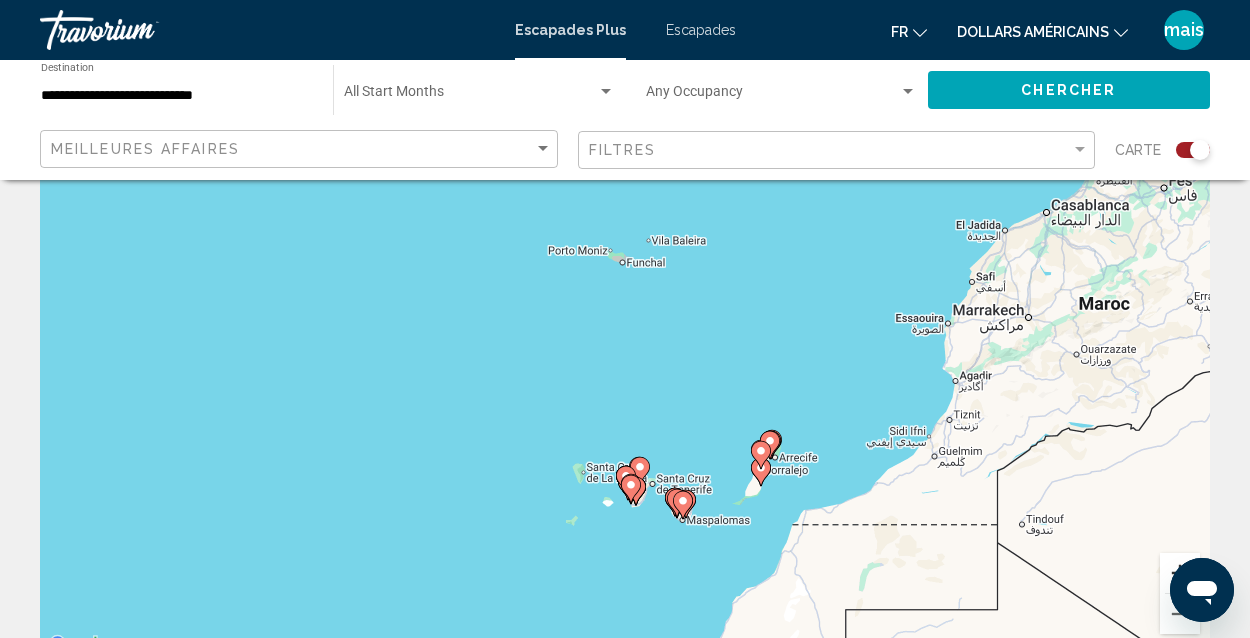 click at bounding box center (1180, 573) 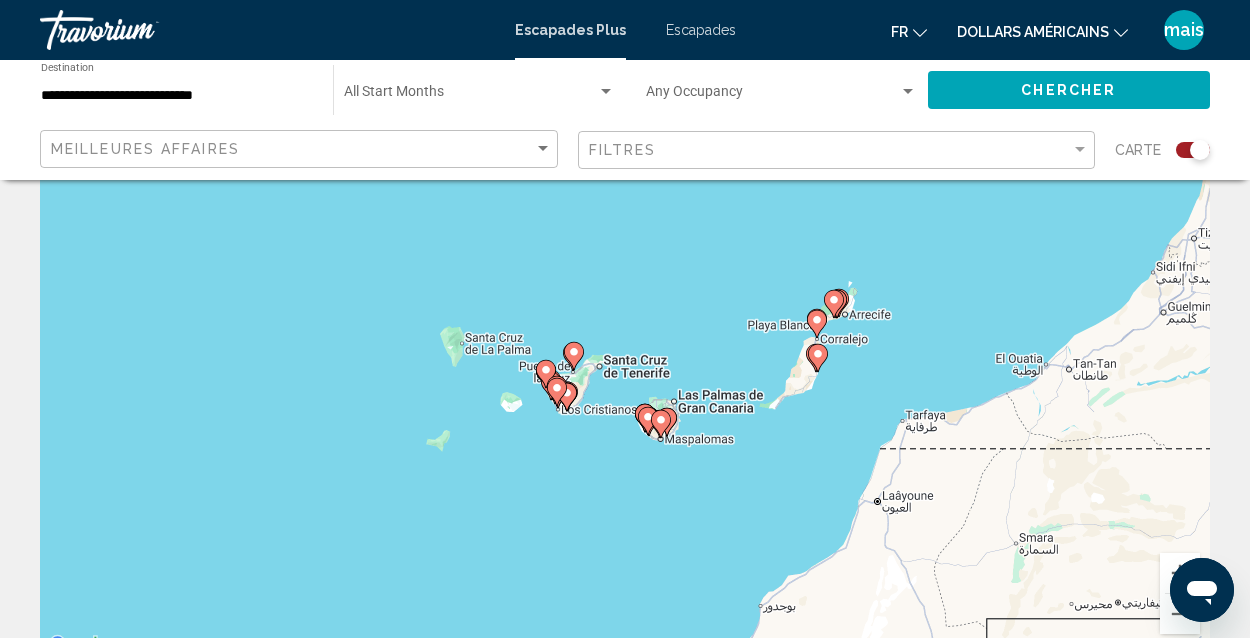 drag, startPoint x: 986, startPoint y: 485, endPoint x: 907, endPoint y: 239, distance: 258.37375 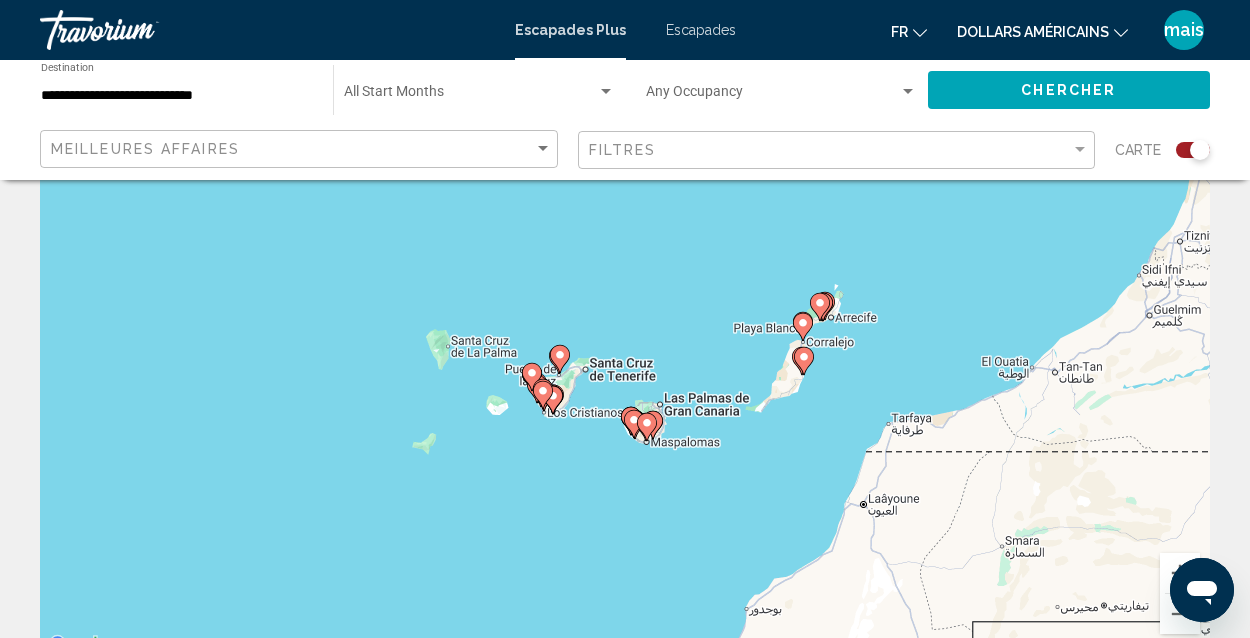 drag, startPoint x: 1085, startPoint y: 296, endPoint x: 589, endPoint y: 604, distance: 583.8493 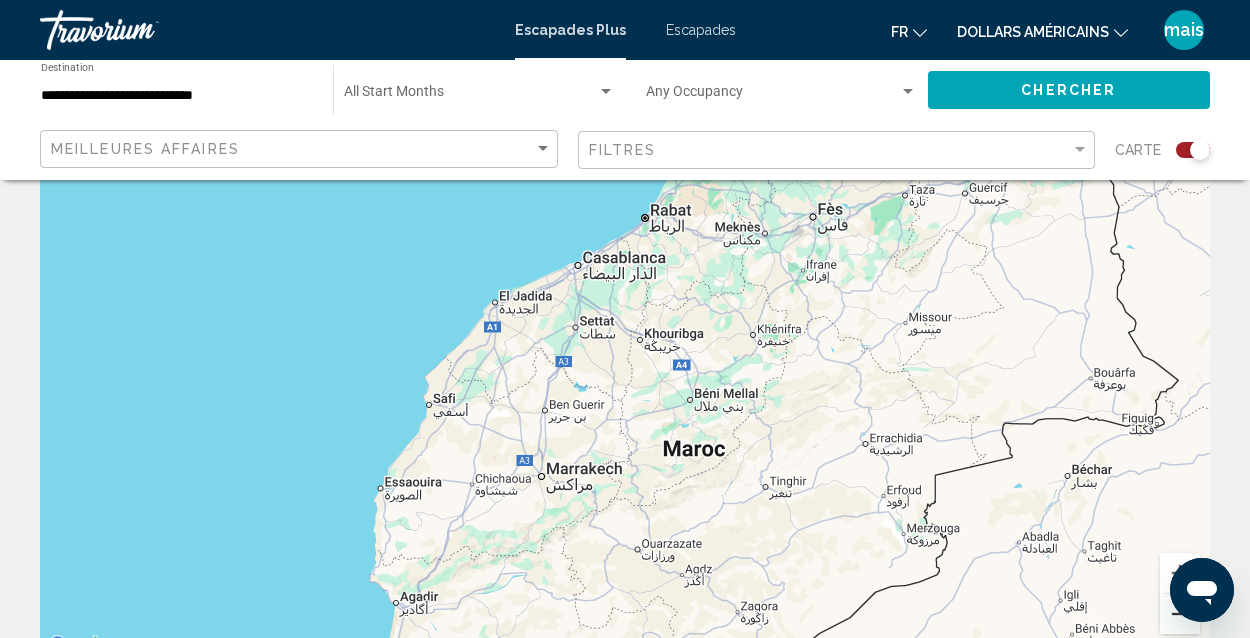 click at bounding box center (1180, 614) 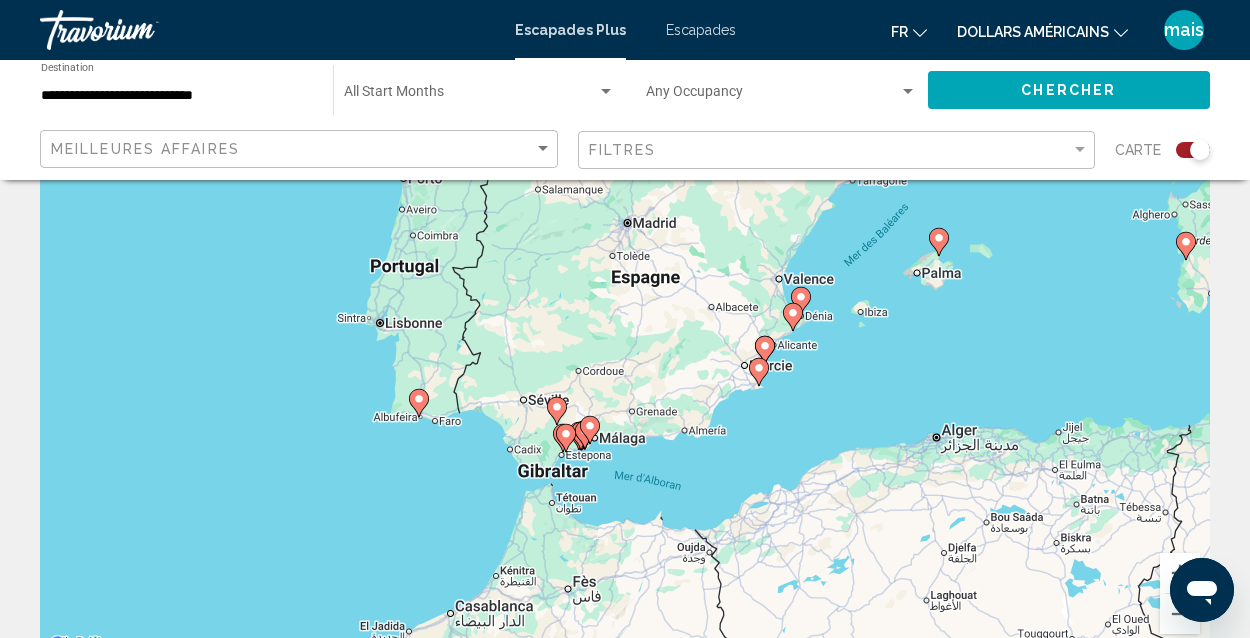 drag, startPoint x: 1144, startPoint y: 347, endPoint x: 992, endPoint y: 658, distance: 346.15747 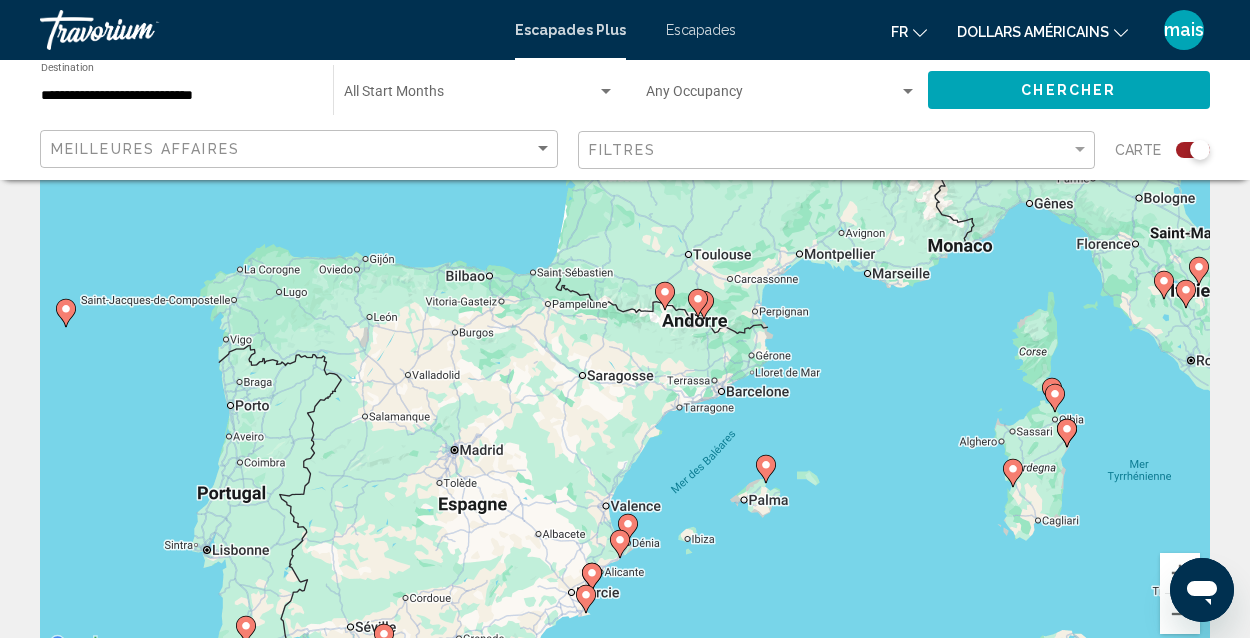 drag, startPoint x: 1048, startPoint y: 410, endPoint x: 873, endPoint y: 620, distance: 273.35873 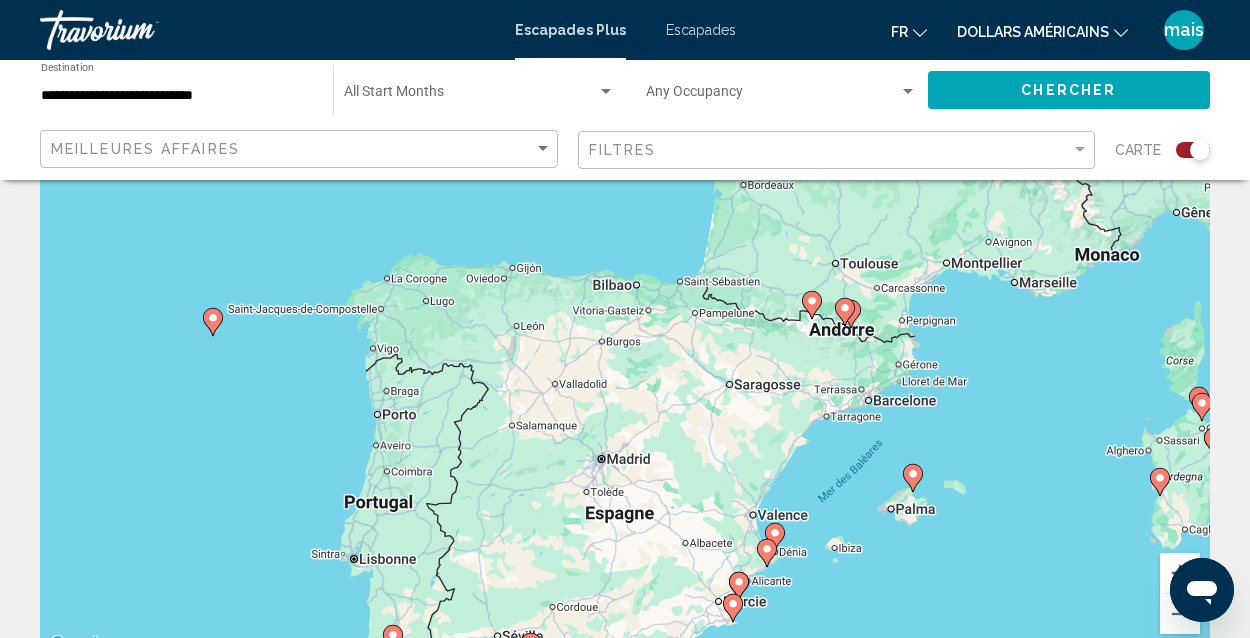 drag, startPoint x: 865, startPoint y: 512, endPoint x: 1031, endPoint y: 509, distance: 166.0271 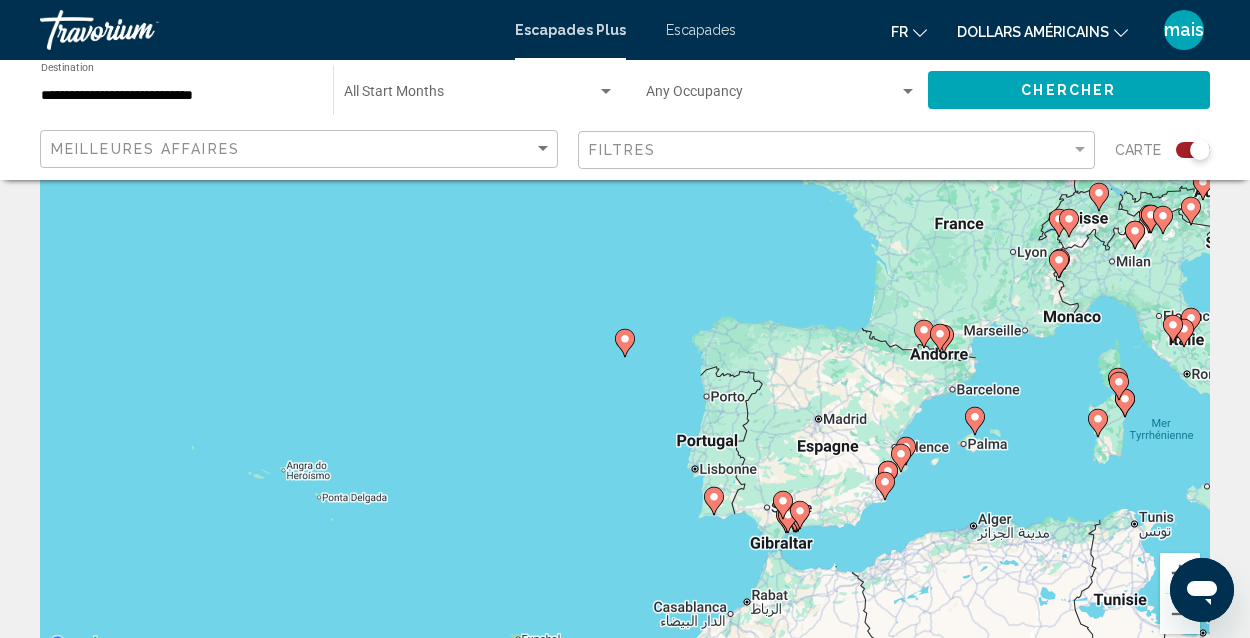 click at bounding box center [625, 343] 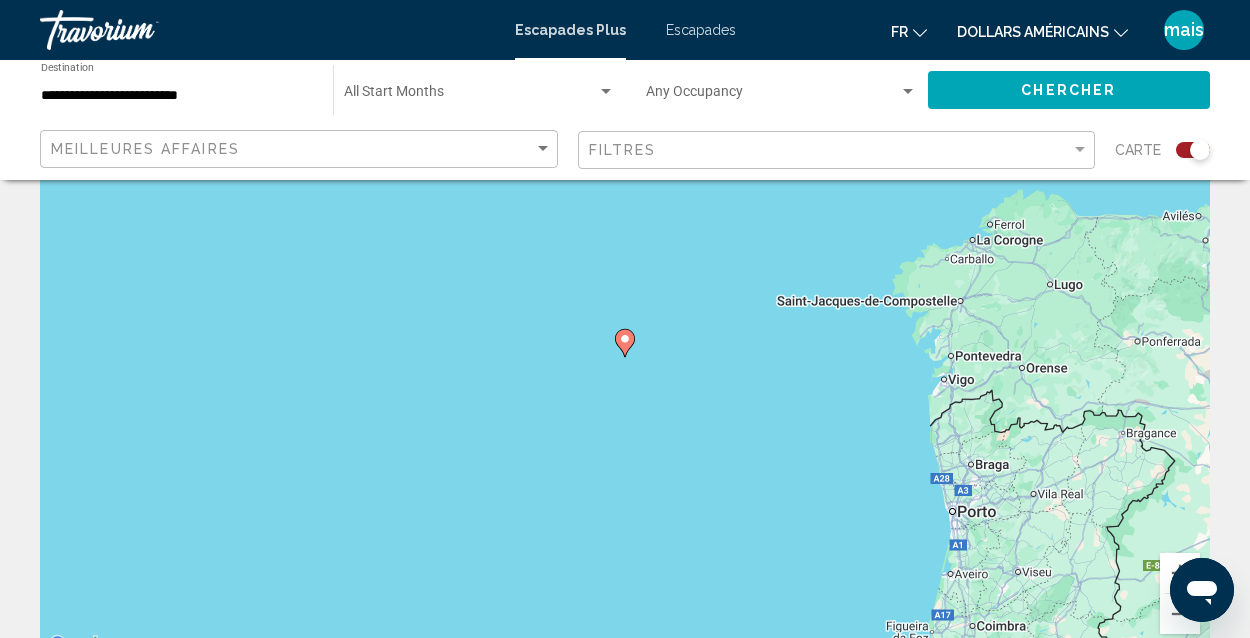 click 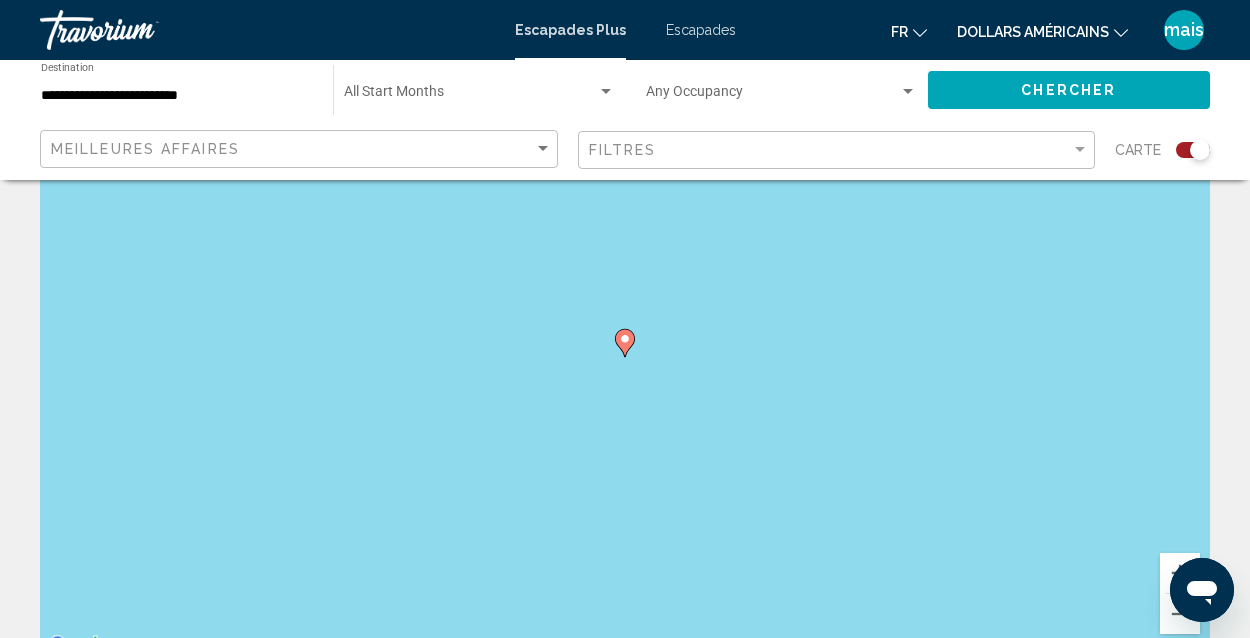 click 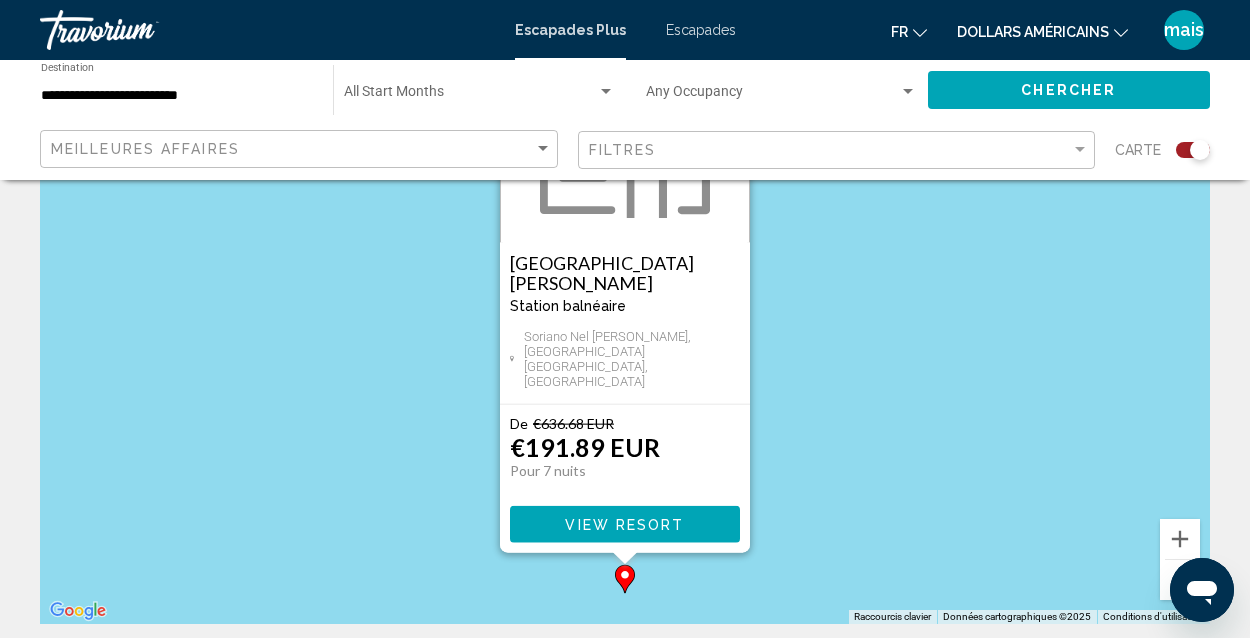 scroll, scrollTop: 147, scrollLeft: 0, axis: vertical 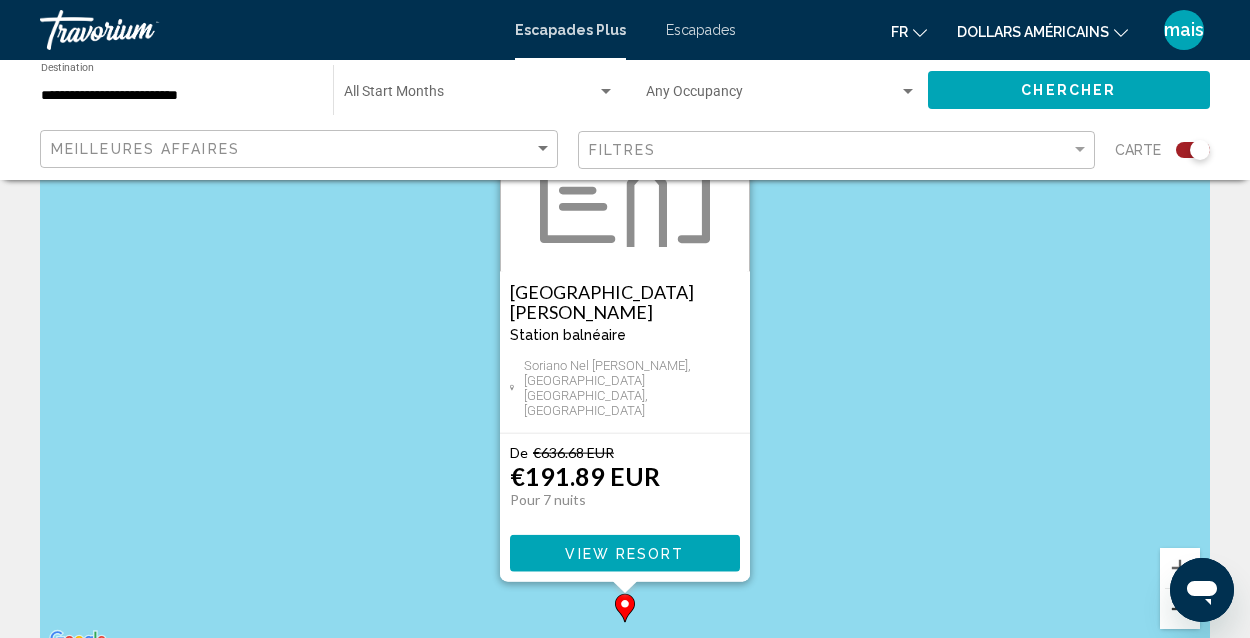 click at bounding box center (1180, 609) 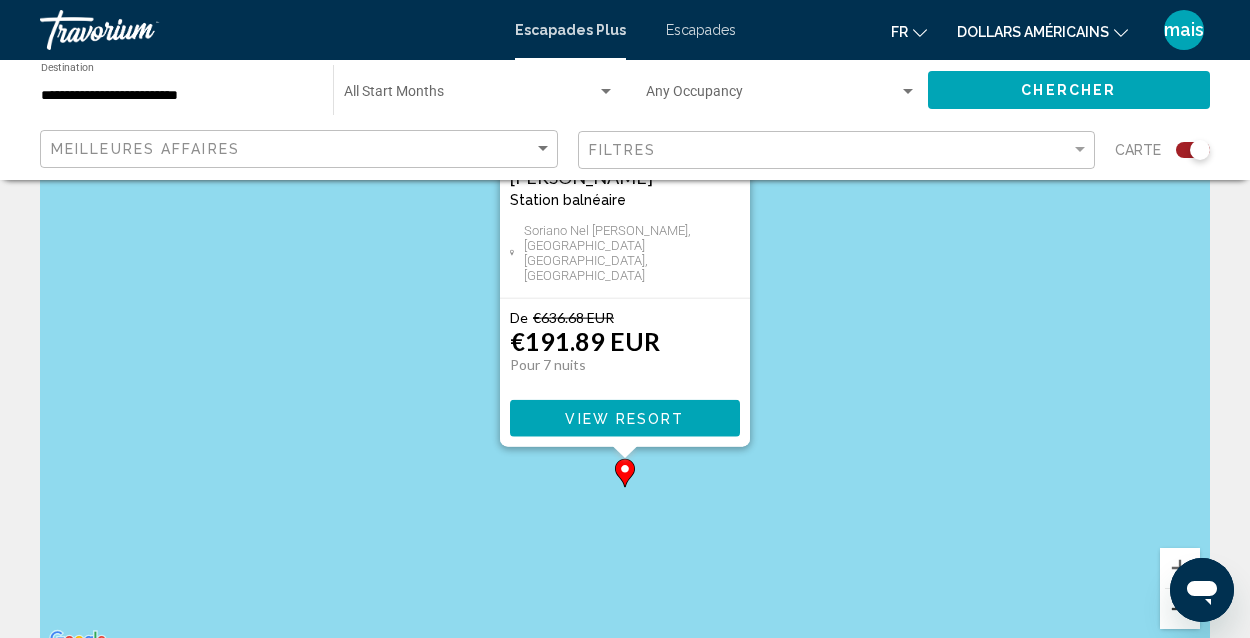 click at bounding box center [1180, 609] 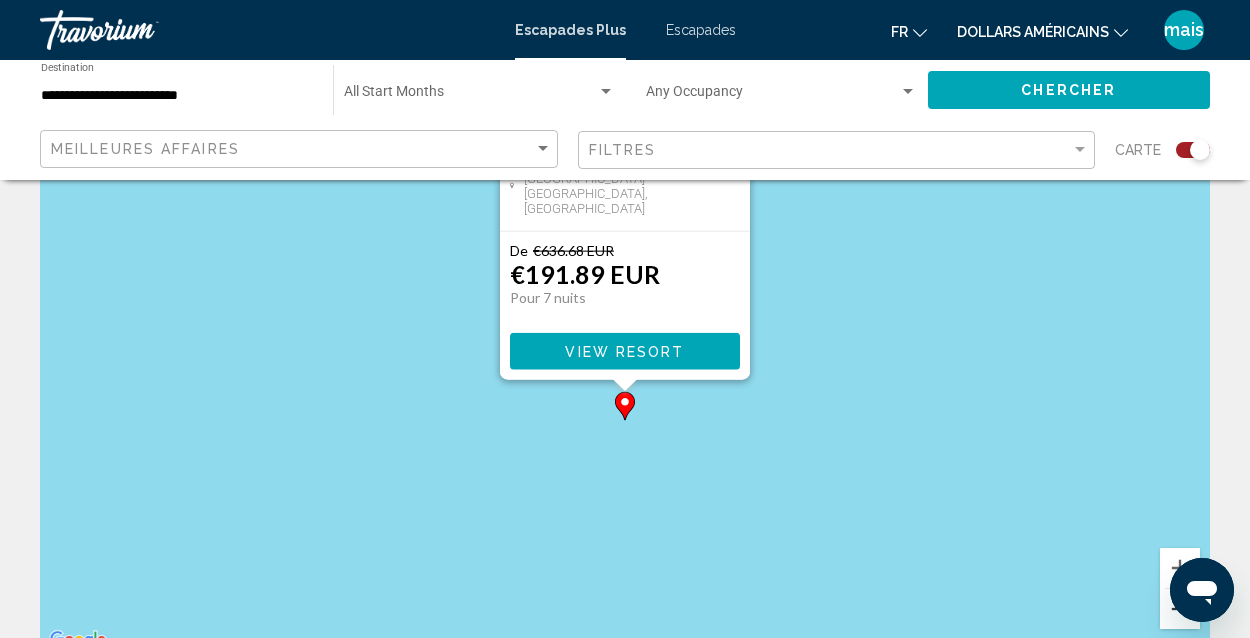 click at bounding box center [1180, 609] 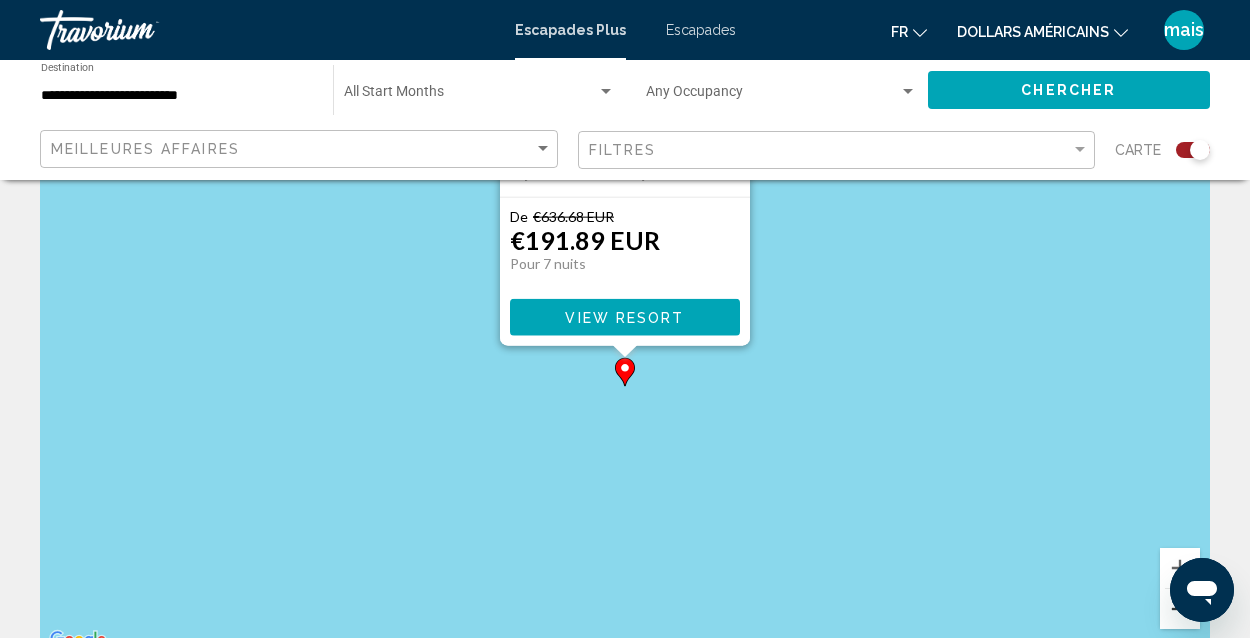 click at bounding box center (1180, 609) 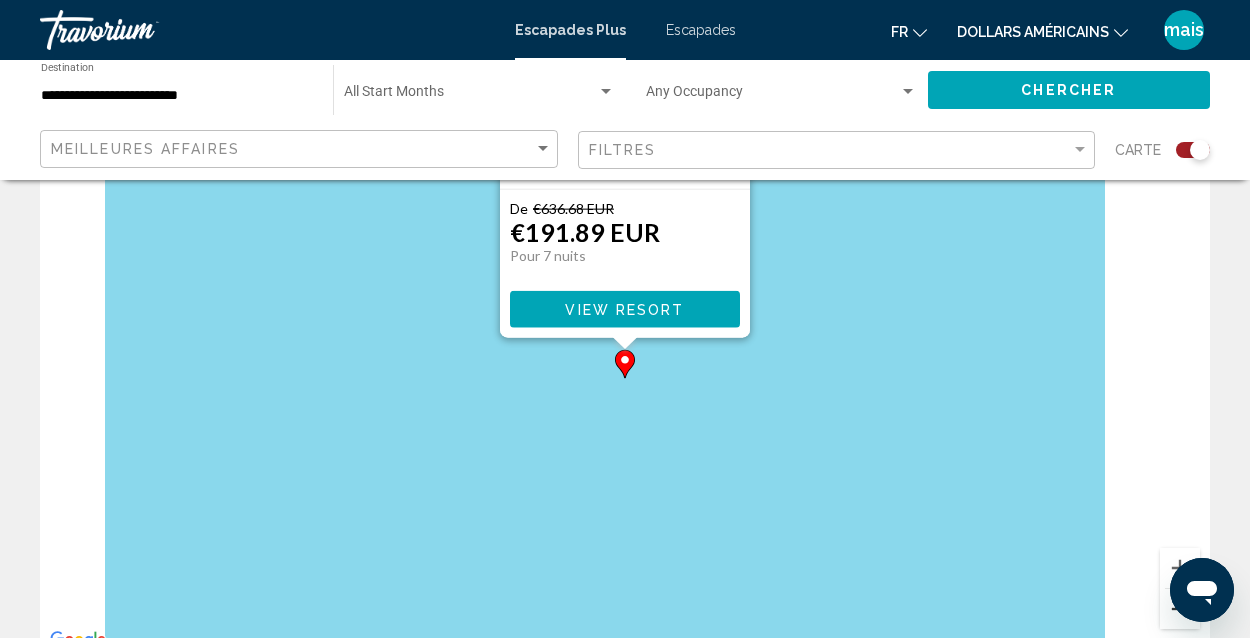 click at bounding box center [1180, 609] 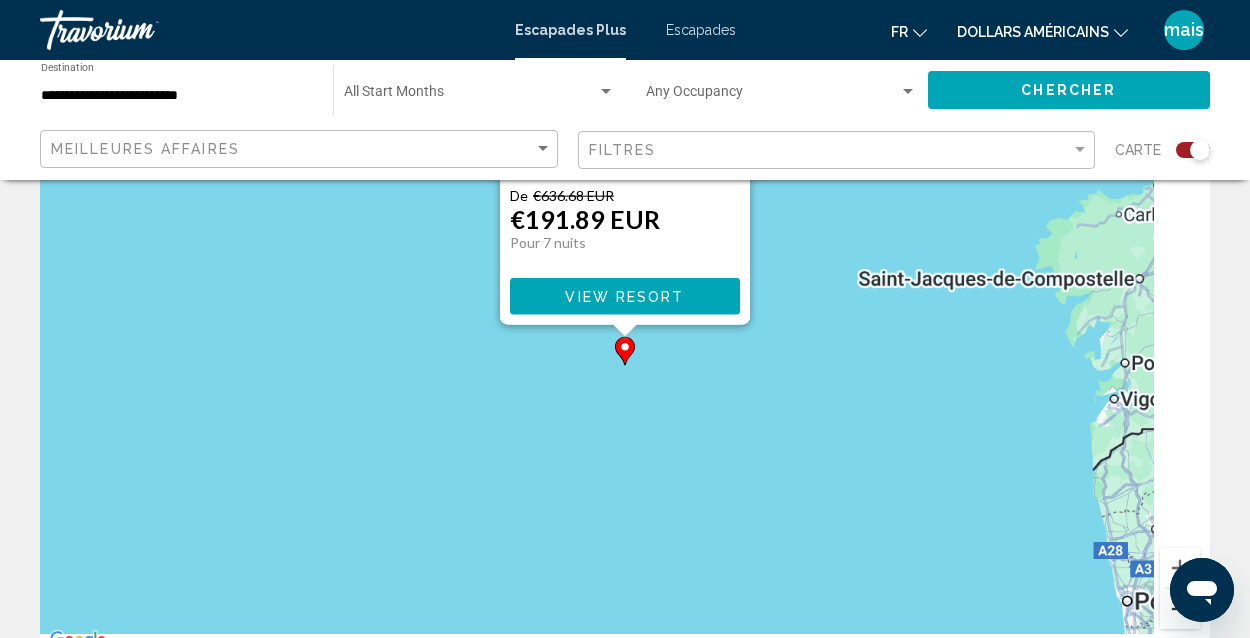 click at bounding box center [1180, 609] 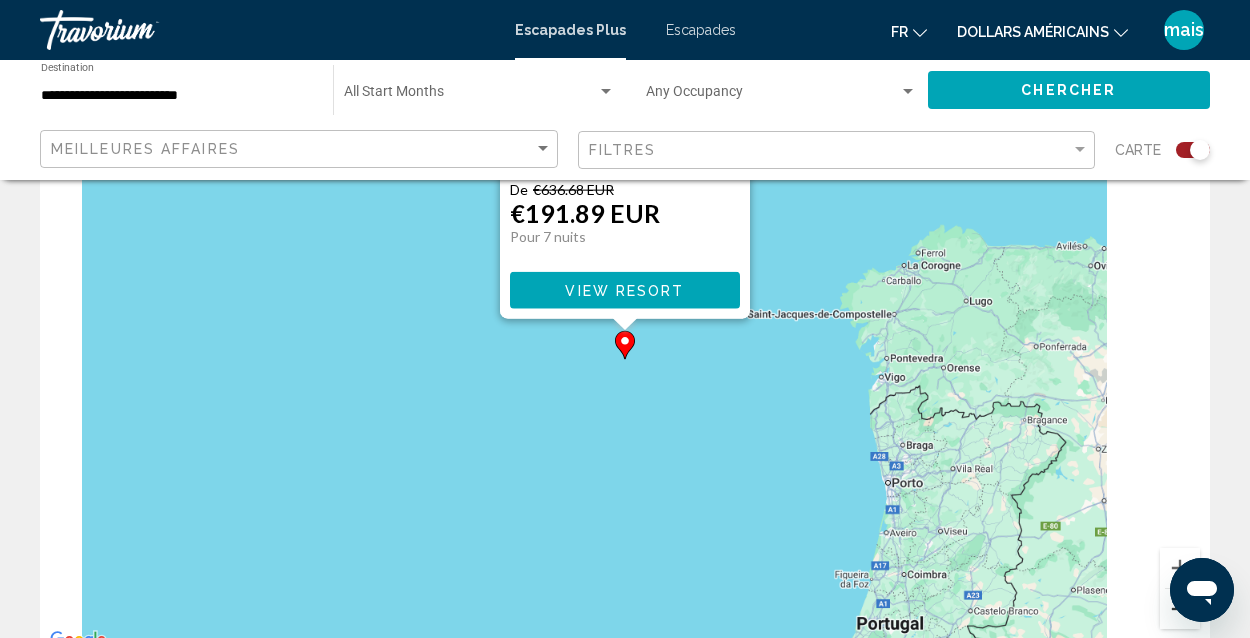click at bounding box center [1180, 609] 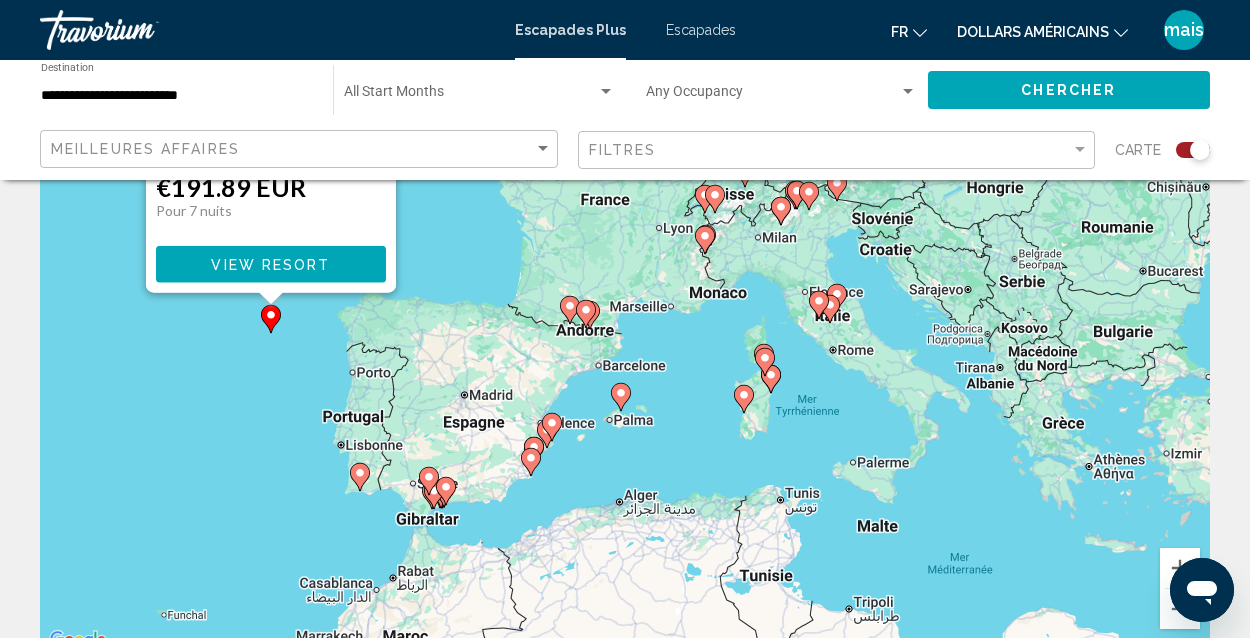 drag, startPoint x: 1126, startPoint y: 467, endPoint x: 767, endPoint y: 442, distance: 359.86942 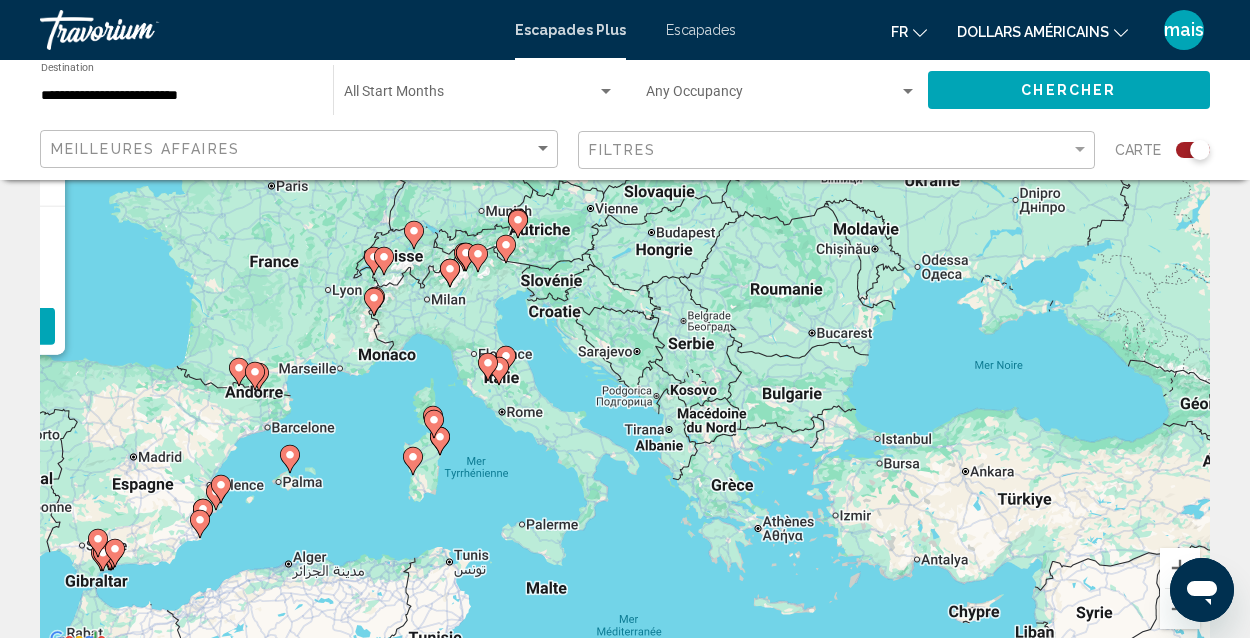 drag, startPoint x: 1037, startPoint y: 515, endPoint x: 705, endPoint y: 581, distance: 338.49667 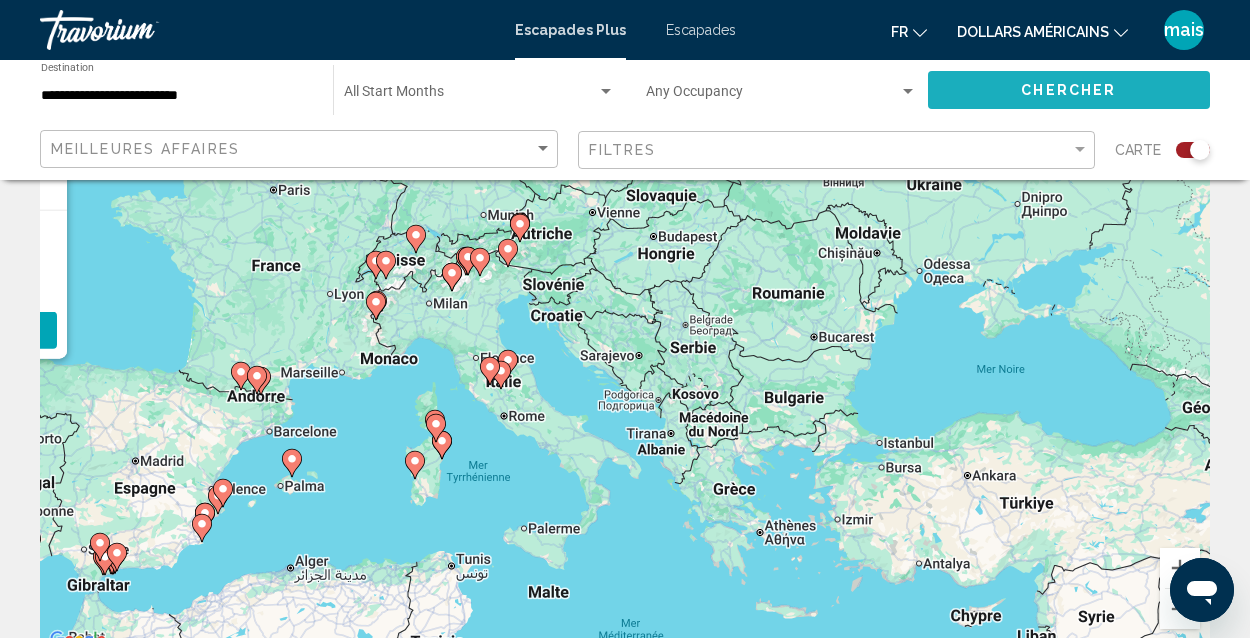 click on "Chercher" 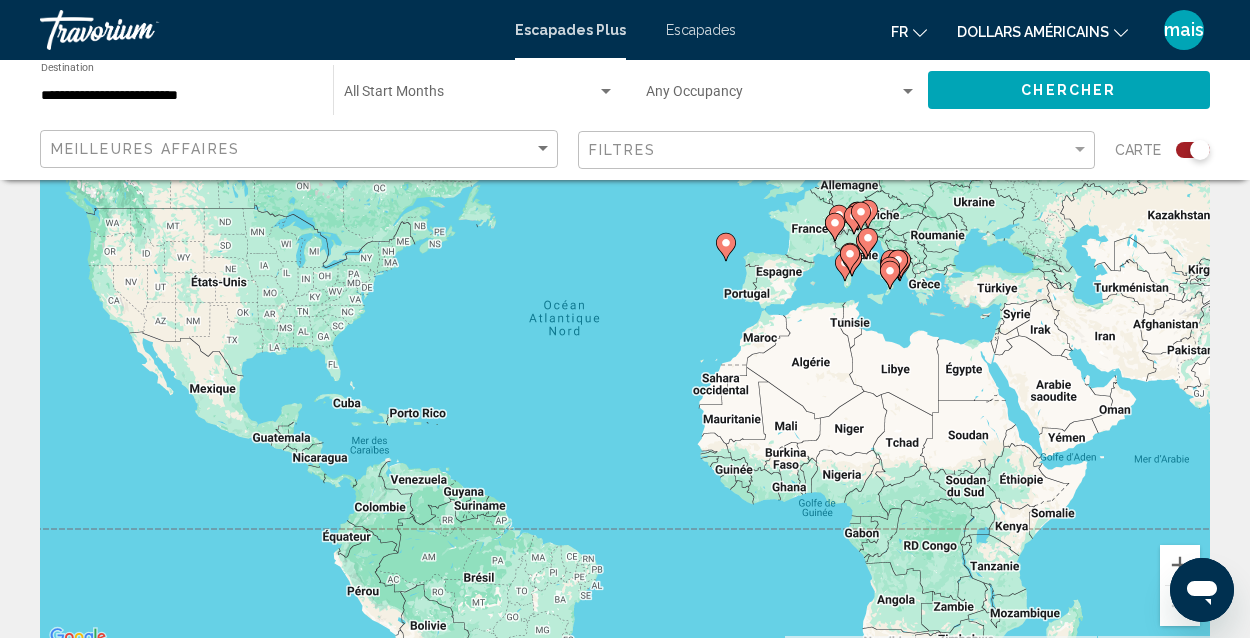 scroll, scrollTop: 150, scrollLeft: 0, axis: vertical 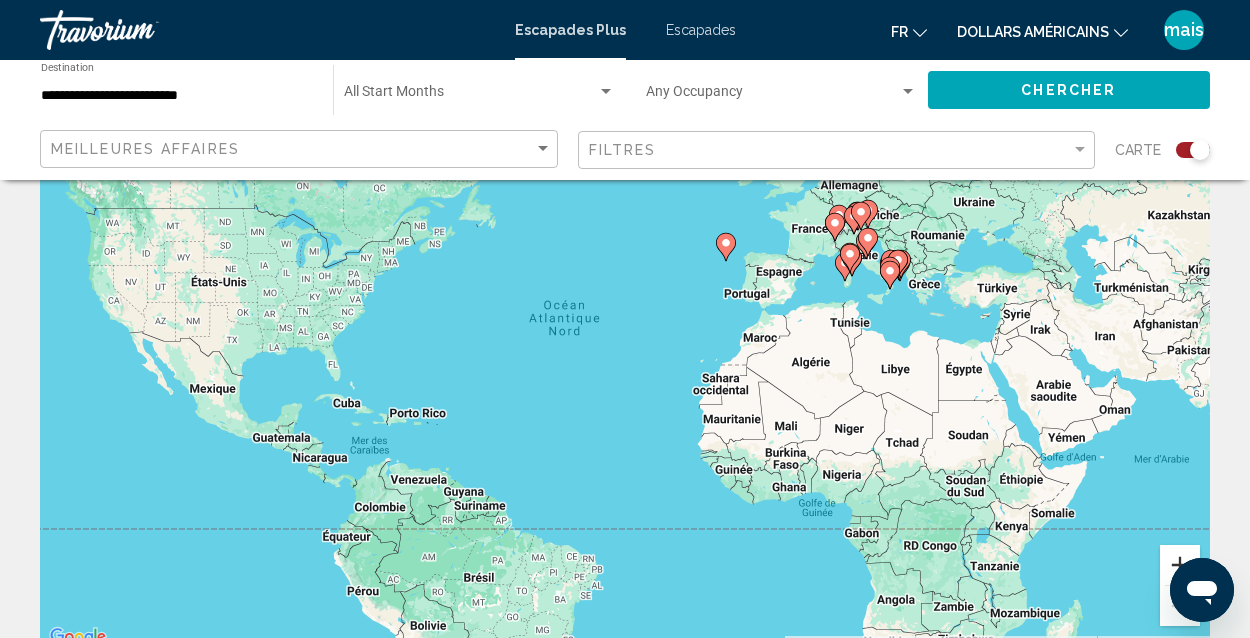 click at bounding box center [1180, 565] 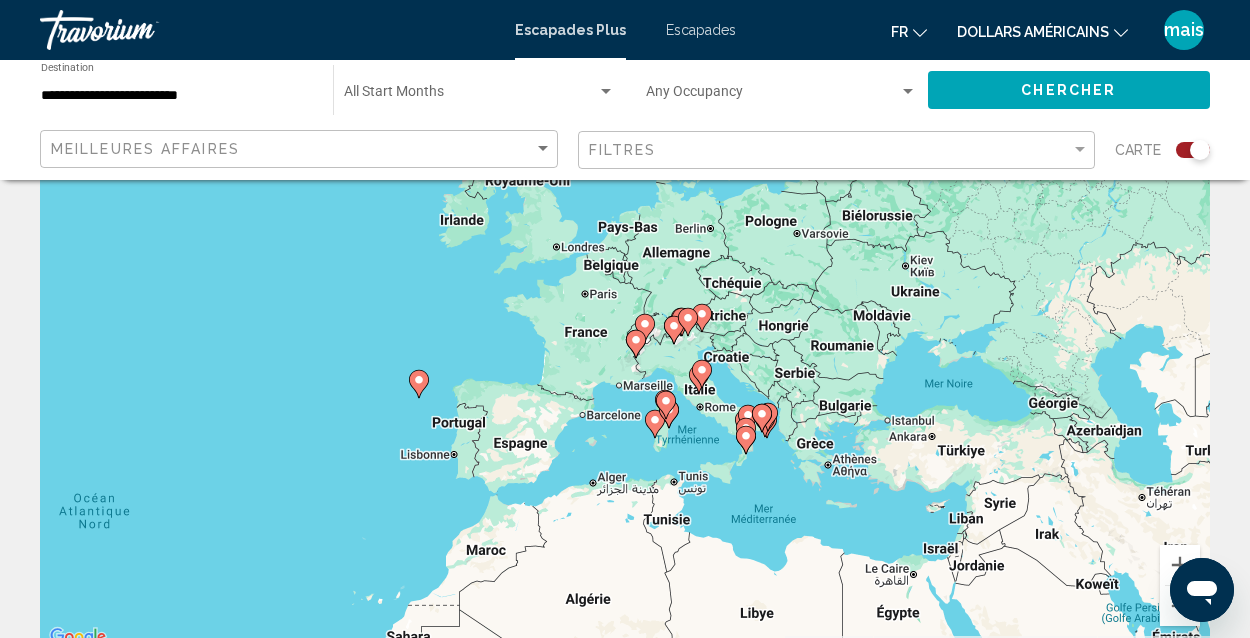 drag, startPoint x: 1138, startPoint y: 359, endPoint x: 728, endPoint y: 581, distance: 466.24457 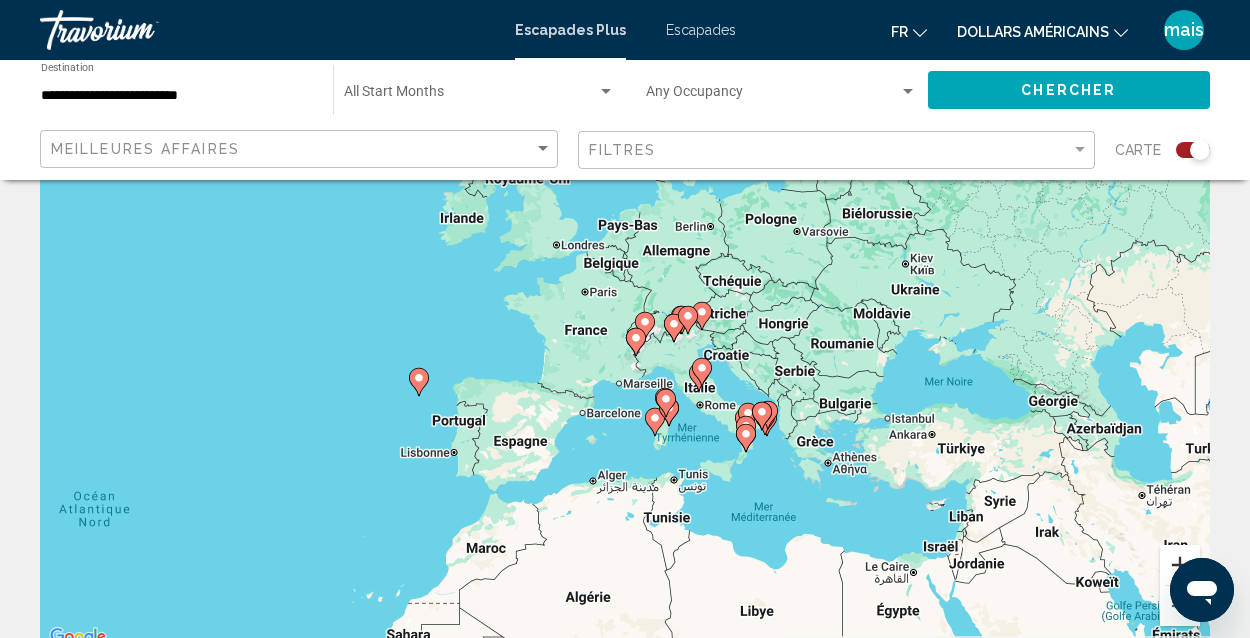 click at bounding box center (1180, 565) 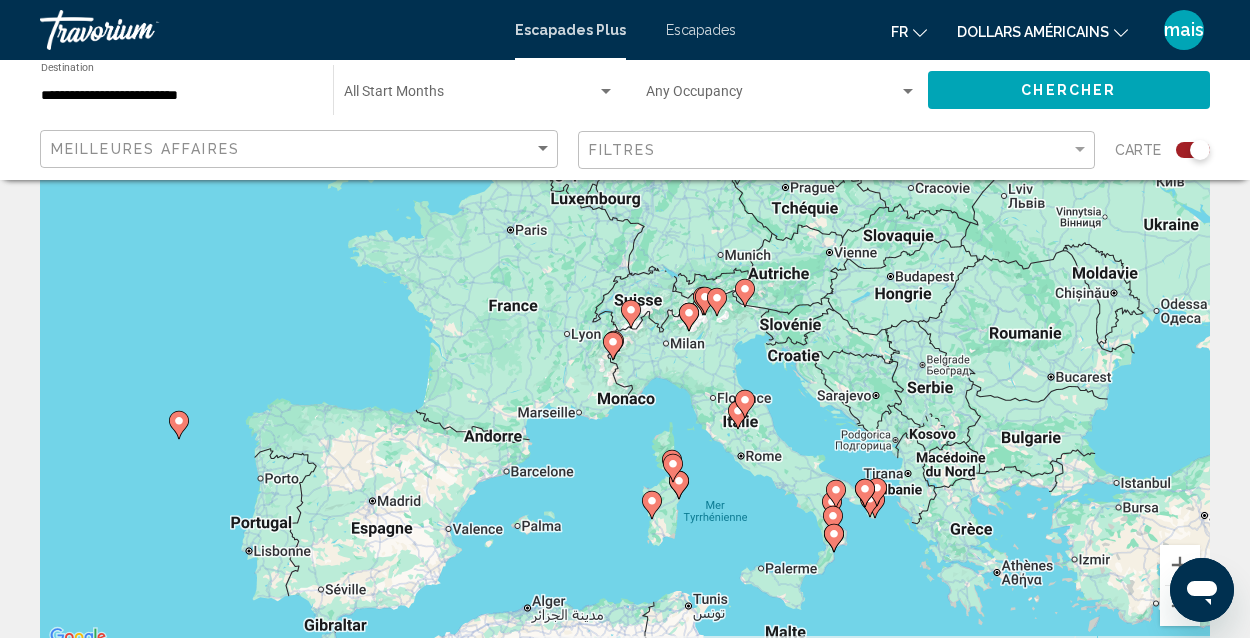 drag, startPoint x: 1010, startPoint y: 459, endPoint x: 708, endPoint y: 267, distance: 357.8659 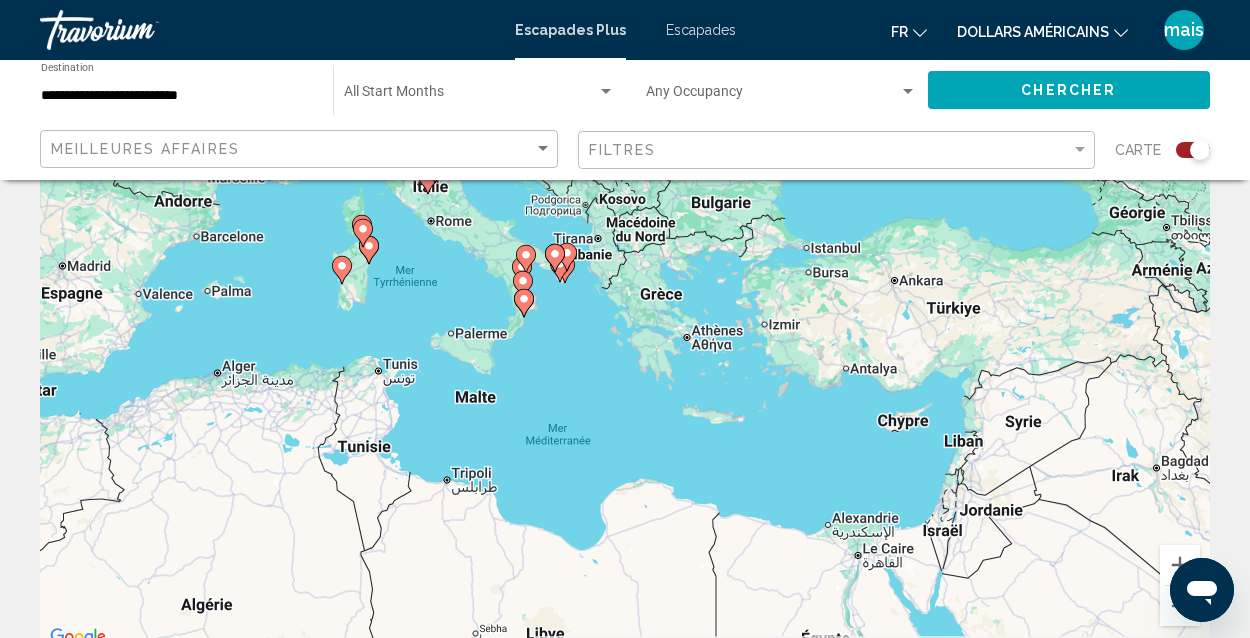 click on "Meilleures affaires" 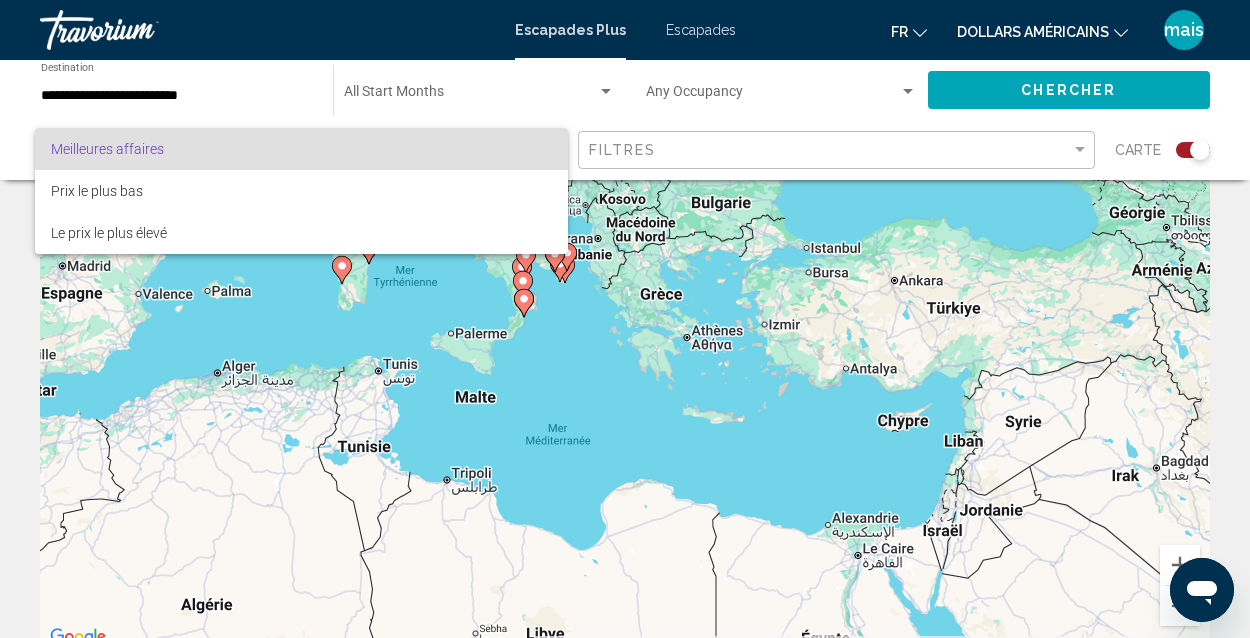 click on "Meilleures affaires" at bounding box center (301, 149) 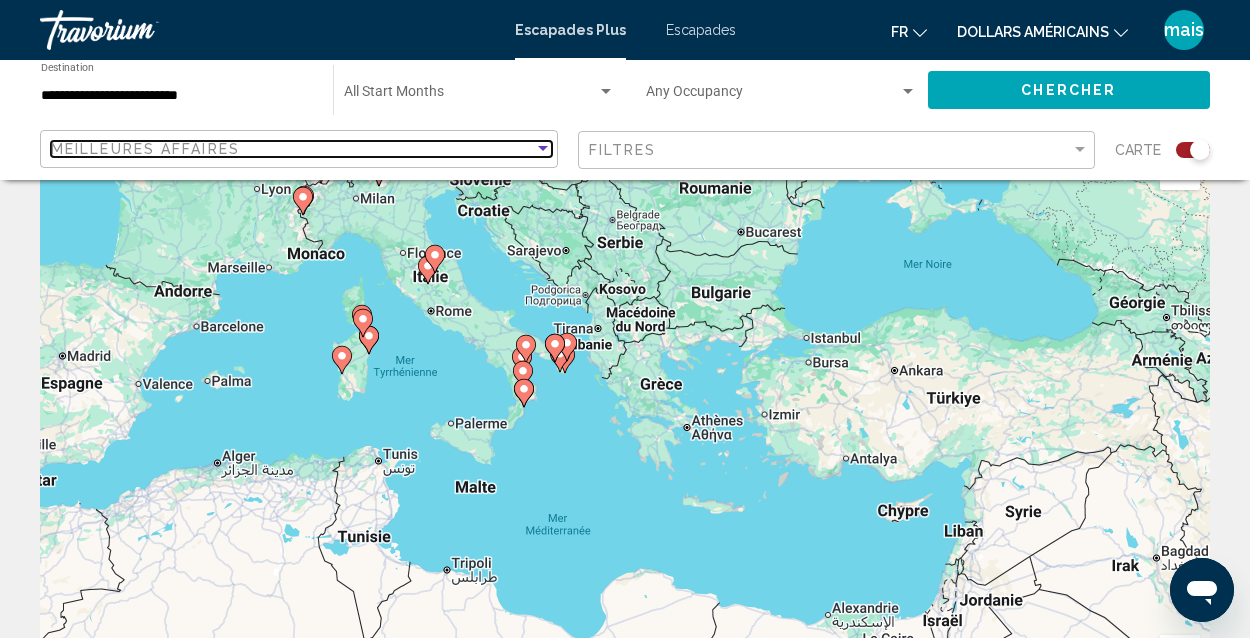 scroll, scrollTop: 57, scrollLeft: 0, axis: vertical 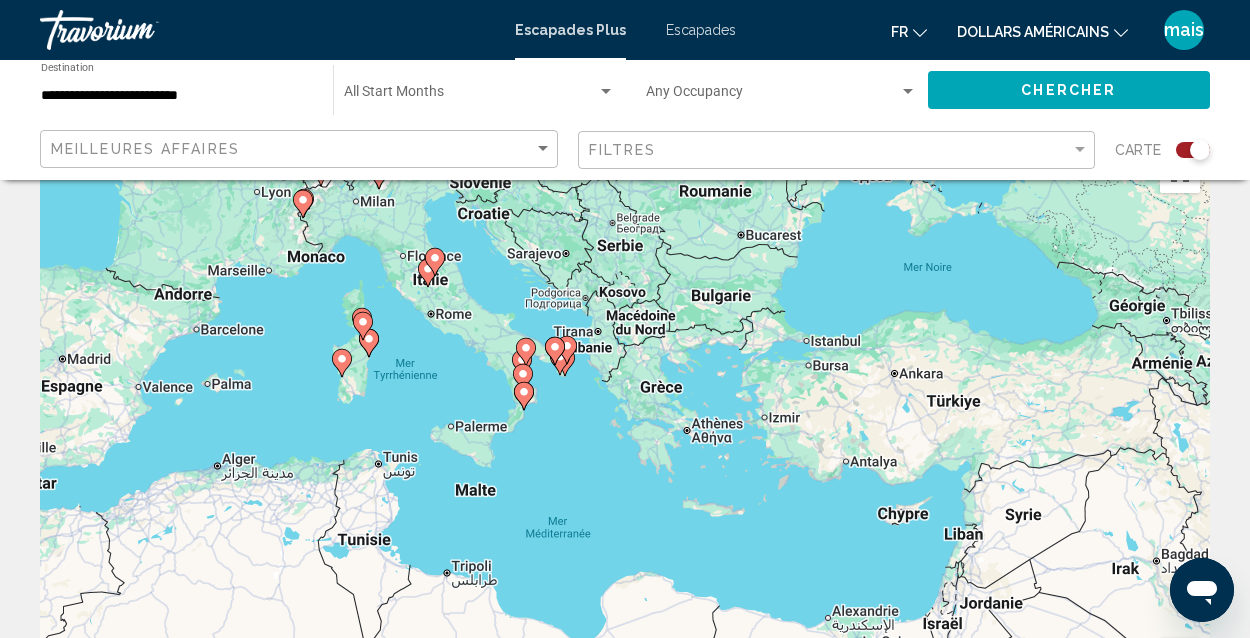 click on "**********" 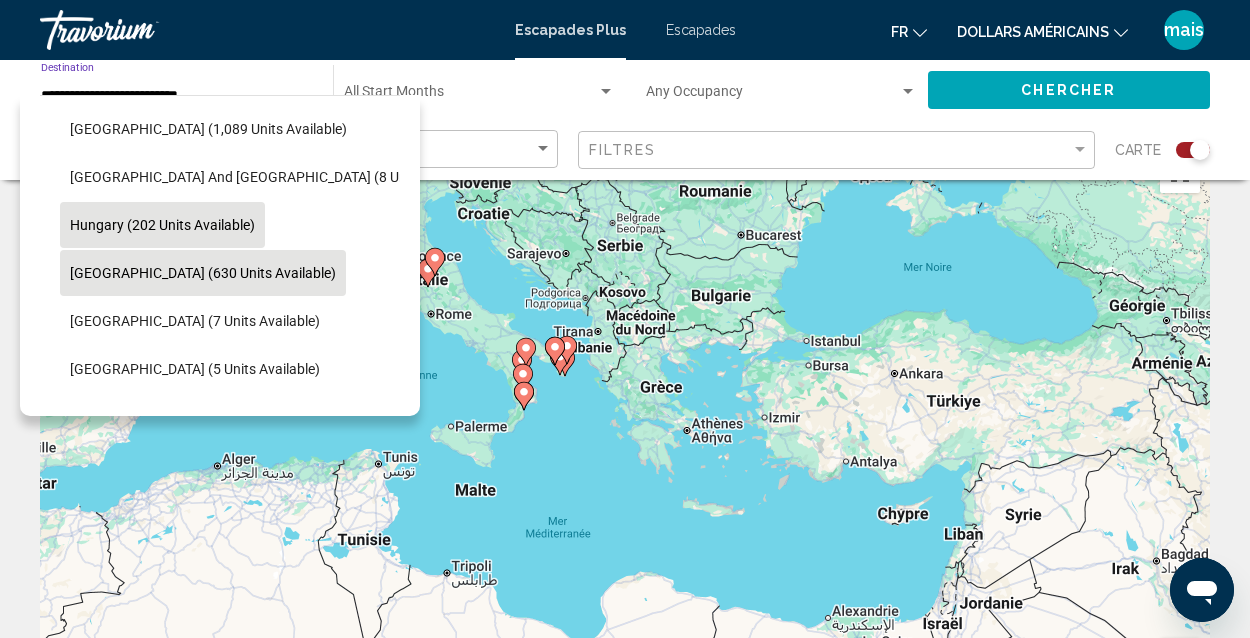 scroll, scrollTop: 386, scrollLeft: 0, axis: vertical 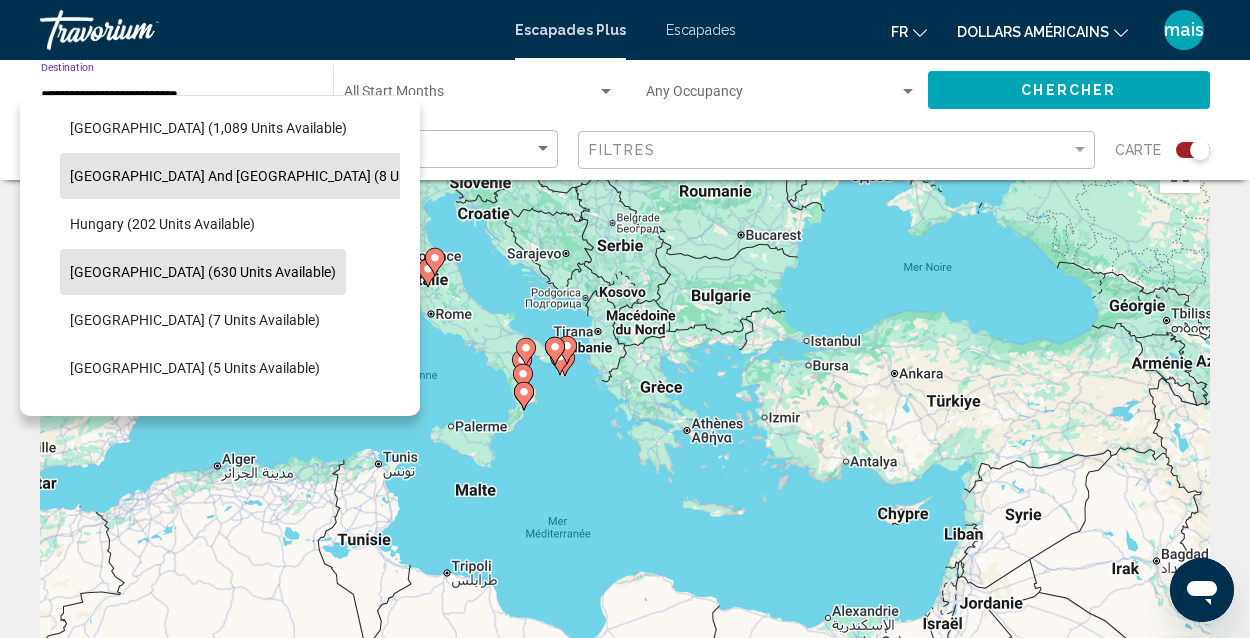 click on "[GEOGRAPHIC_DATA] and [GEOGRAPHIC_DATA] (8 units available)" 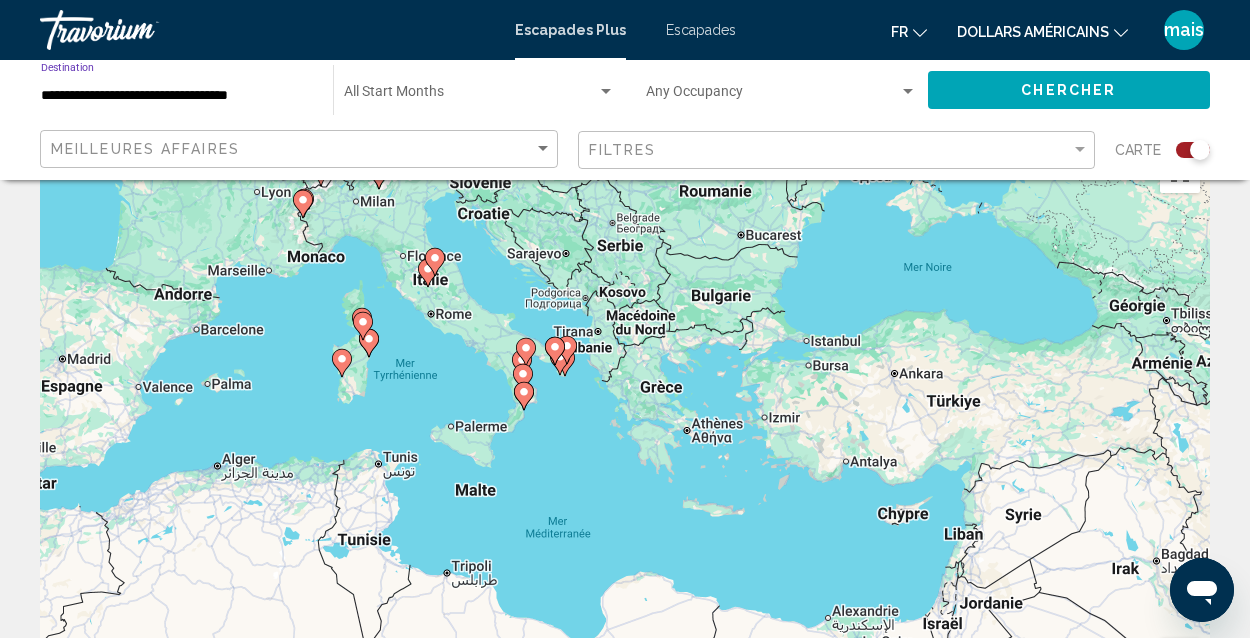 click on "Chercher" 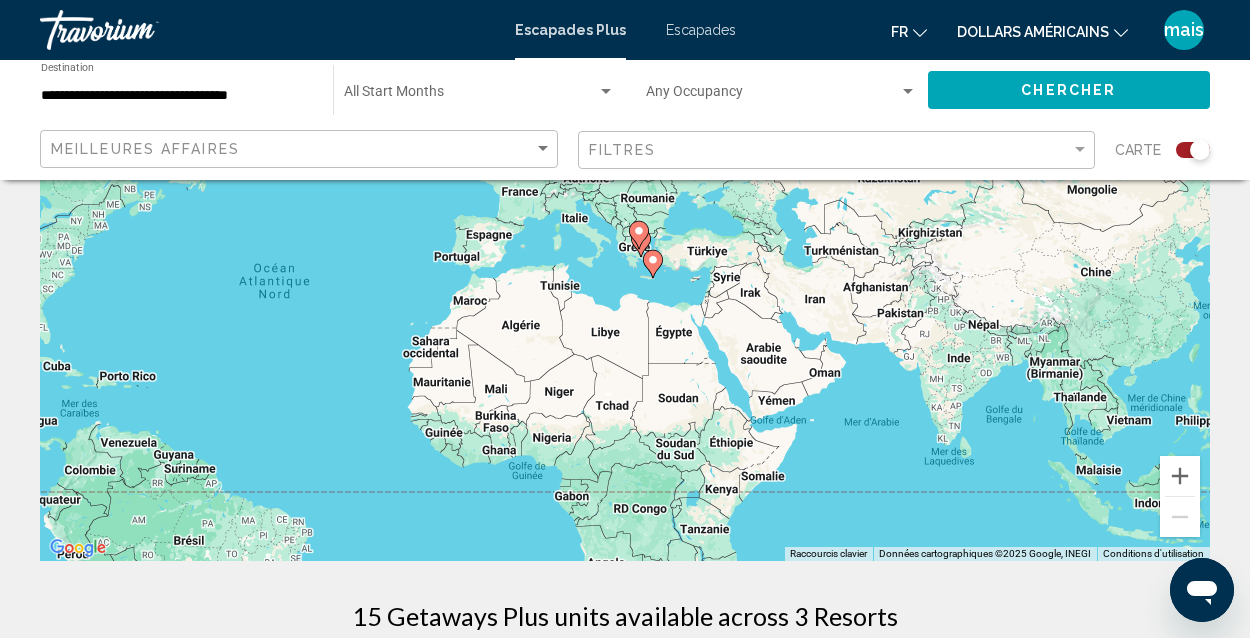 scroll, scrollTop: 286, scrollLeft: 0, axis: vertical 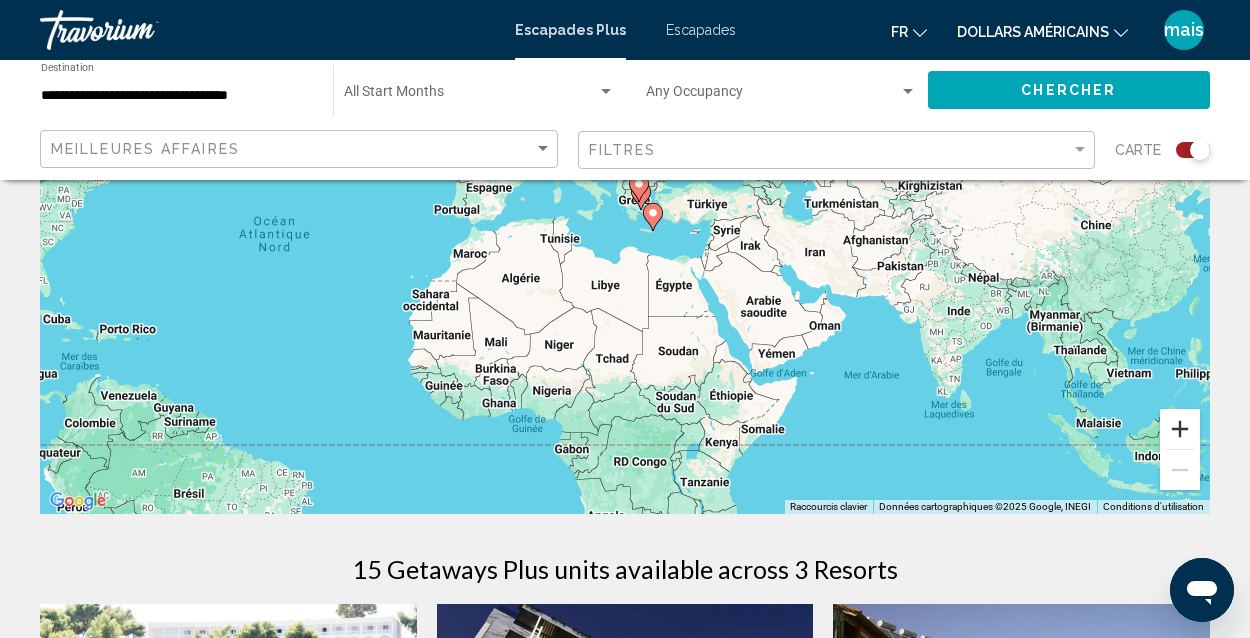 click at bounding box center (1180, 429) 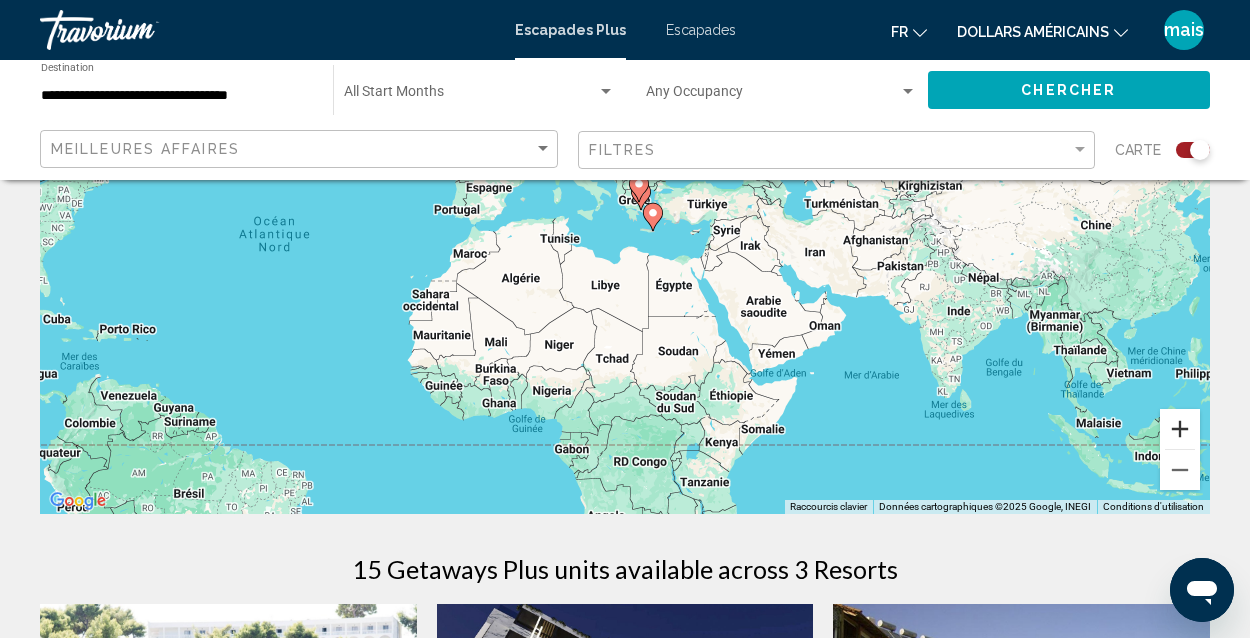 click at bounding box center [1180, 429] 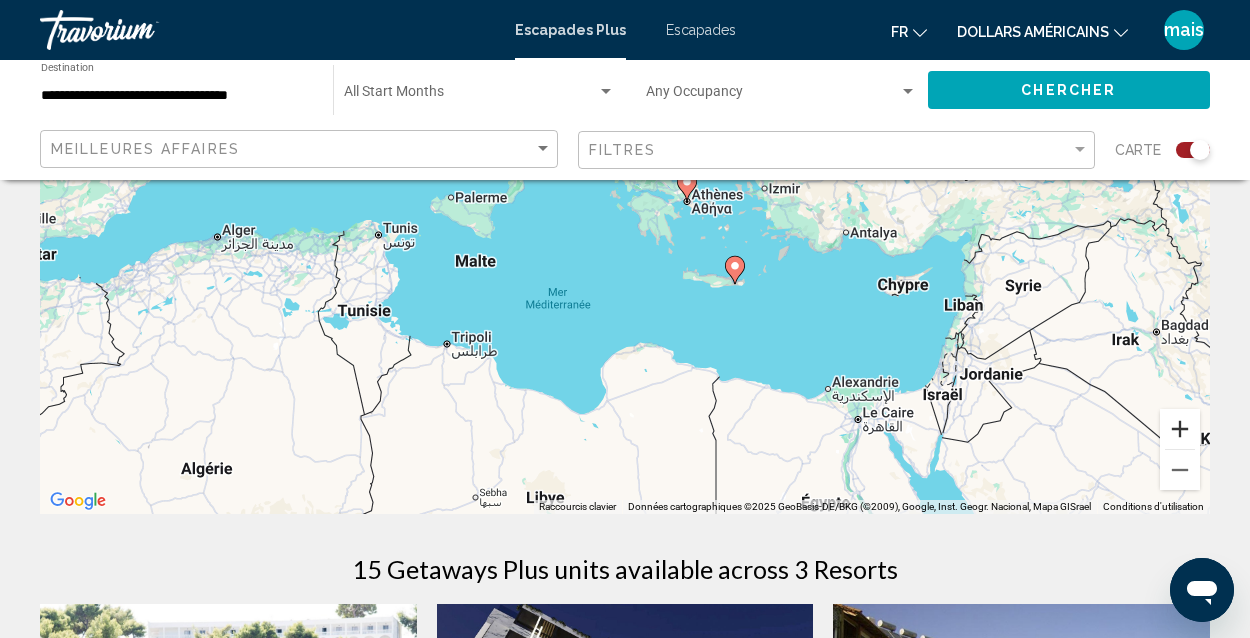 click at bounding box center (1180, 429) 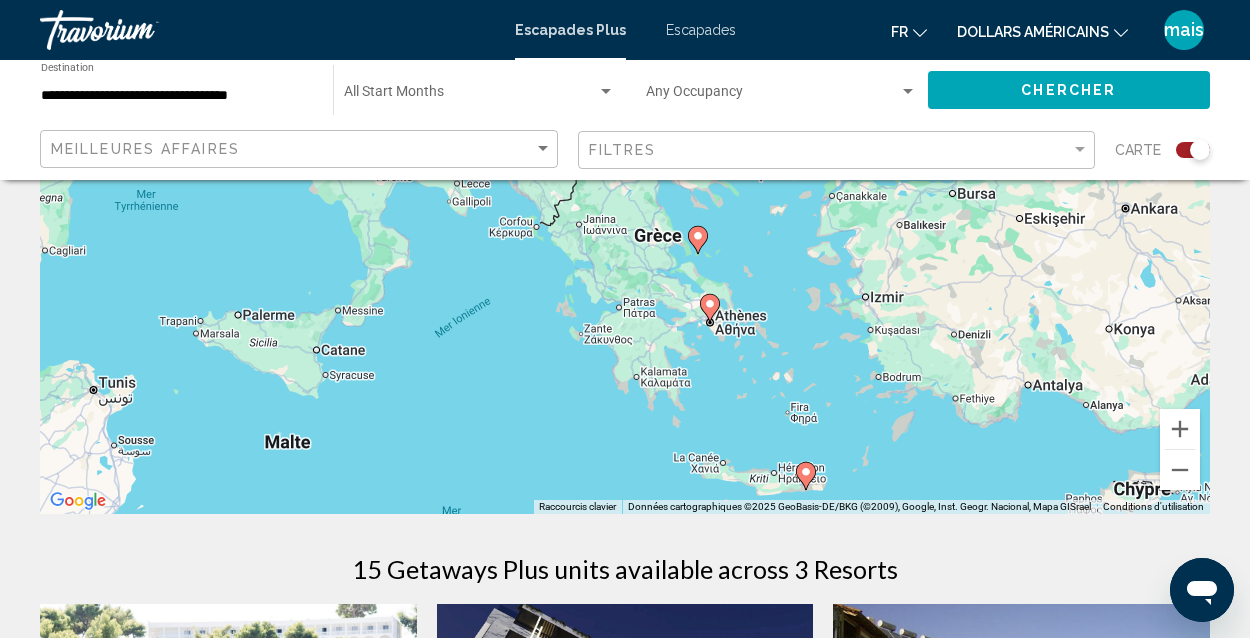 drag, startPoint x: 1020, startPoint y: 270, endPoint x: 927, endPoint y: 406, distance: 164.7574 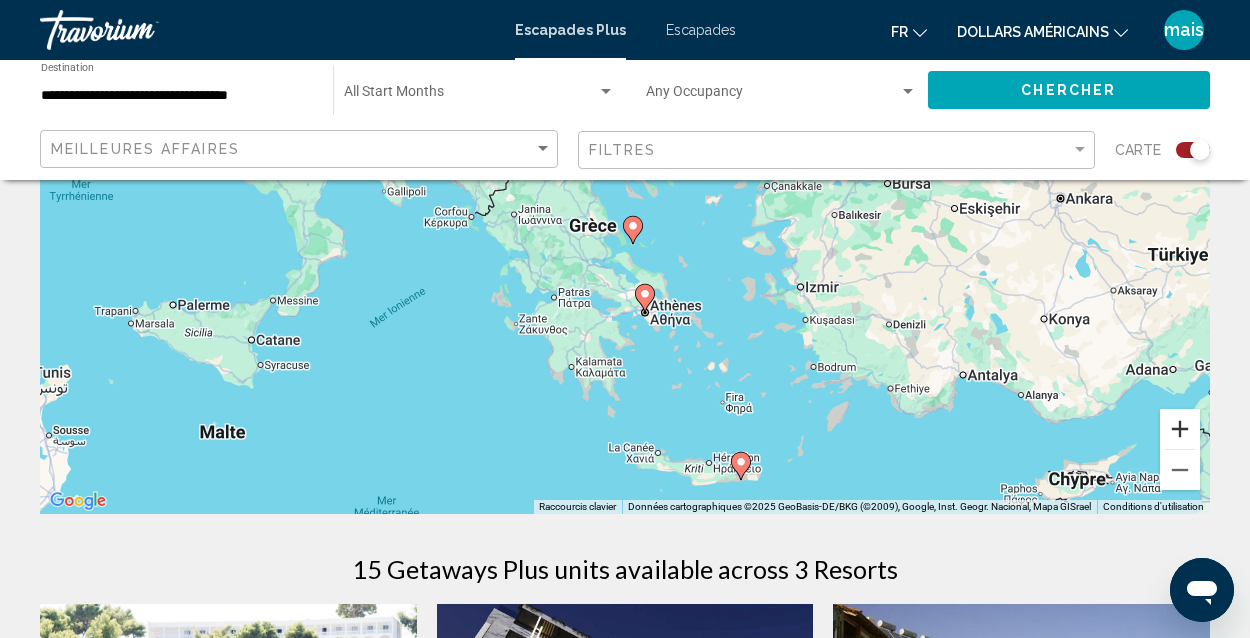 click at bounding box center [1180, 429] 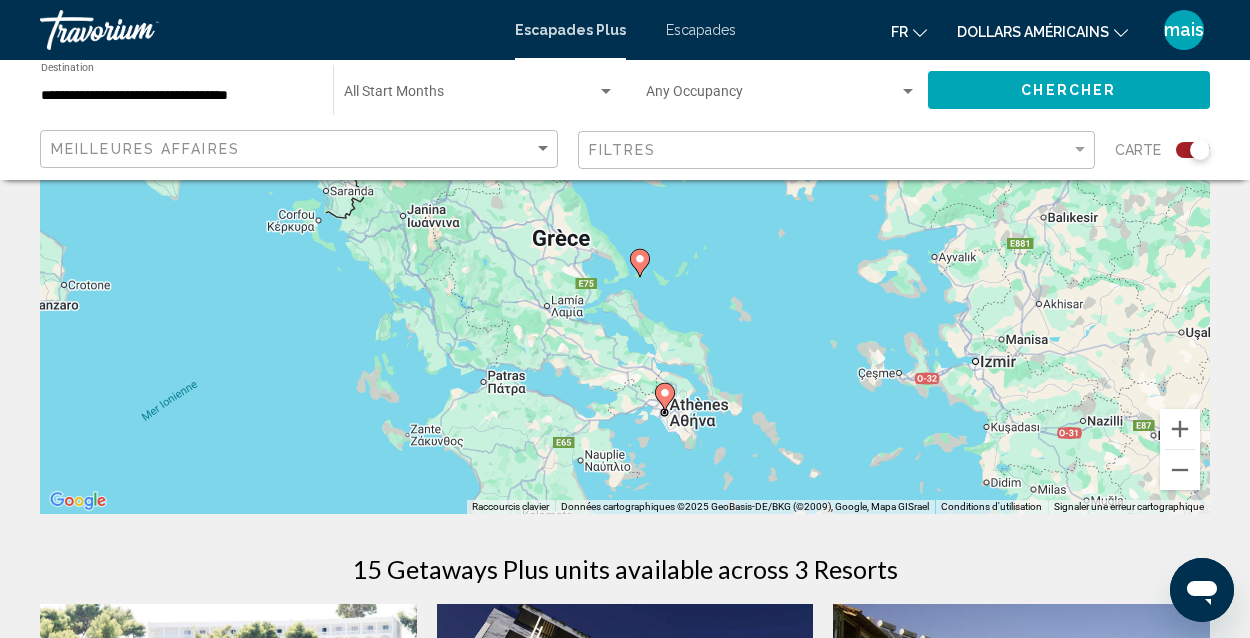 click 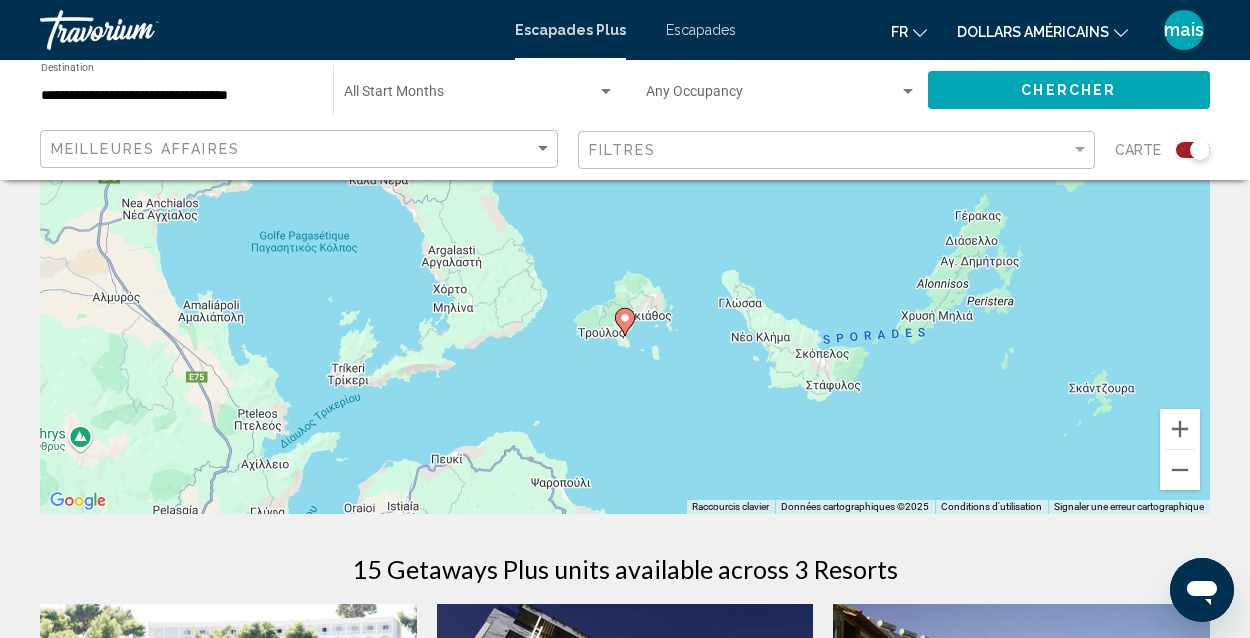 drag, startPoint x: 661, startPoint y: 260, endPoint x: 661, endPoint y: 384, distance: 124 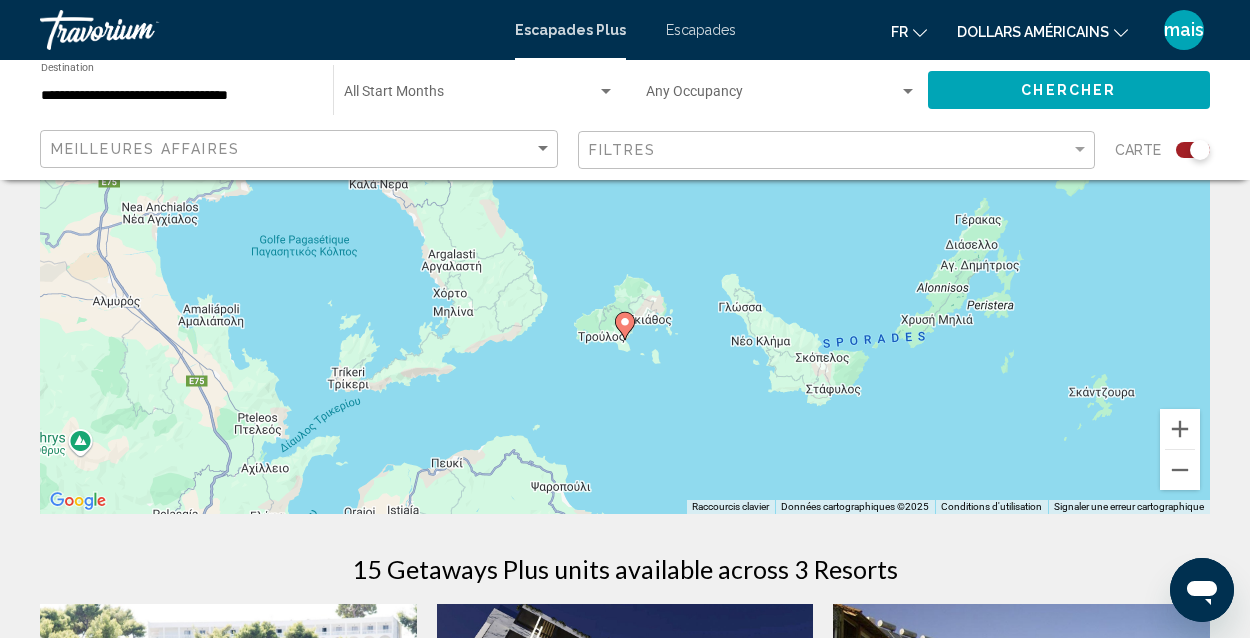 click 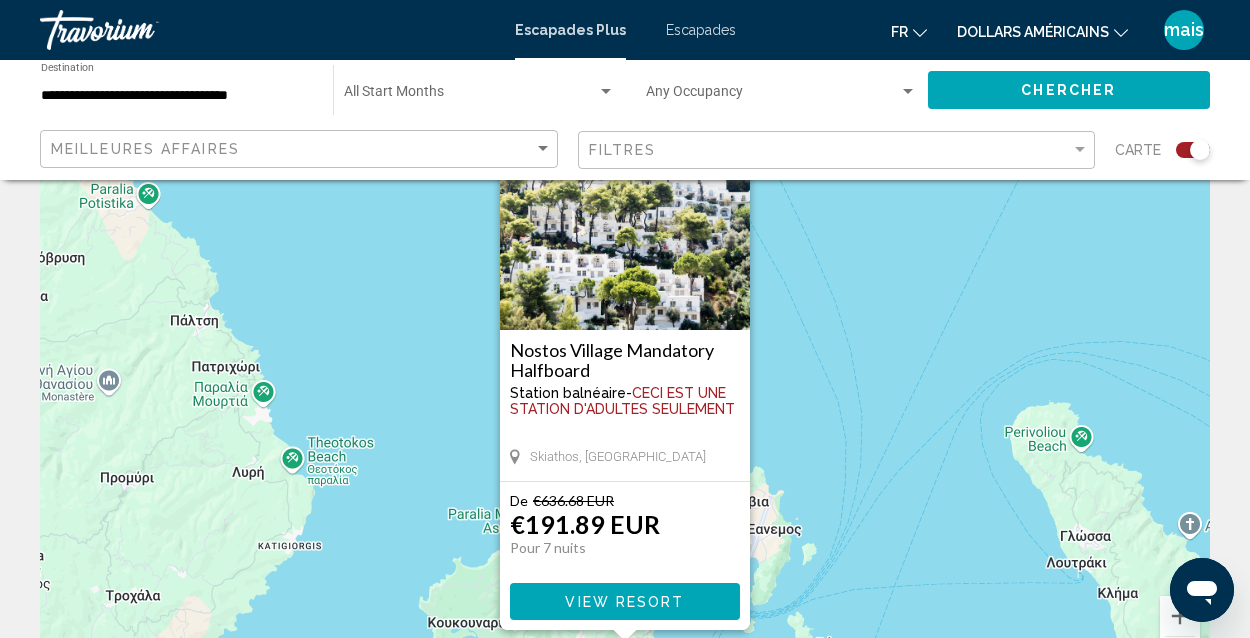 scroll, scrollTop: 110, scrollLeft: 0, axis: vertical 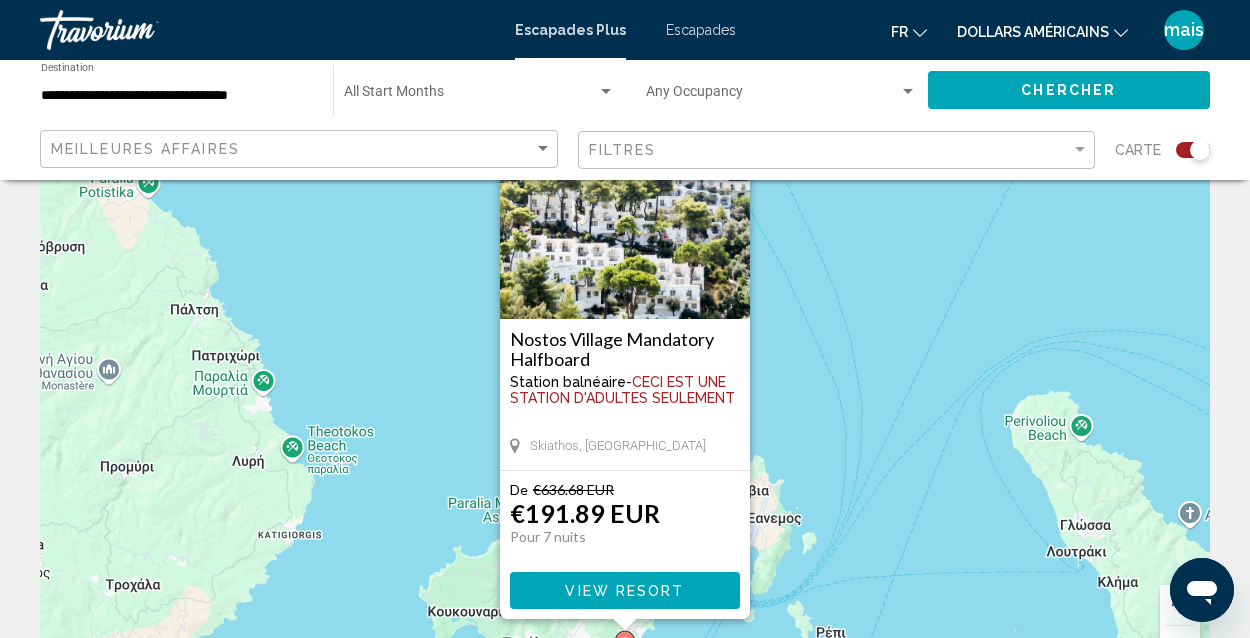 click on "Pour naviguer, appuyez sur les touches fléchées. Pour activer le glissement avec le clavier, appuyez sur Alt+Entrée. Une fois ce mode activé, utilisez les touches fléchées pour déplacer le repère. Pour valider le déplacement, appuyez sur Entrée. Pour annuler, appuyez sur Échap.  [GEOGRAPHIC_DATA] Mandatory Halfboard  Station balnéaire  -  Ceci est une station d'adultes seulement
Skiathos, [GEOGRAPHIC_DATA]  De €636.68 EUR €191.89 EUR  Pour 7 nuits Vous sauvegardez  €444.79 EUR  View Resort" at bounding box center (625, 390) 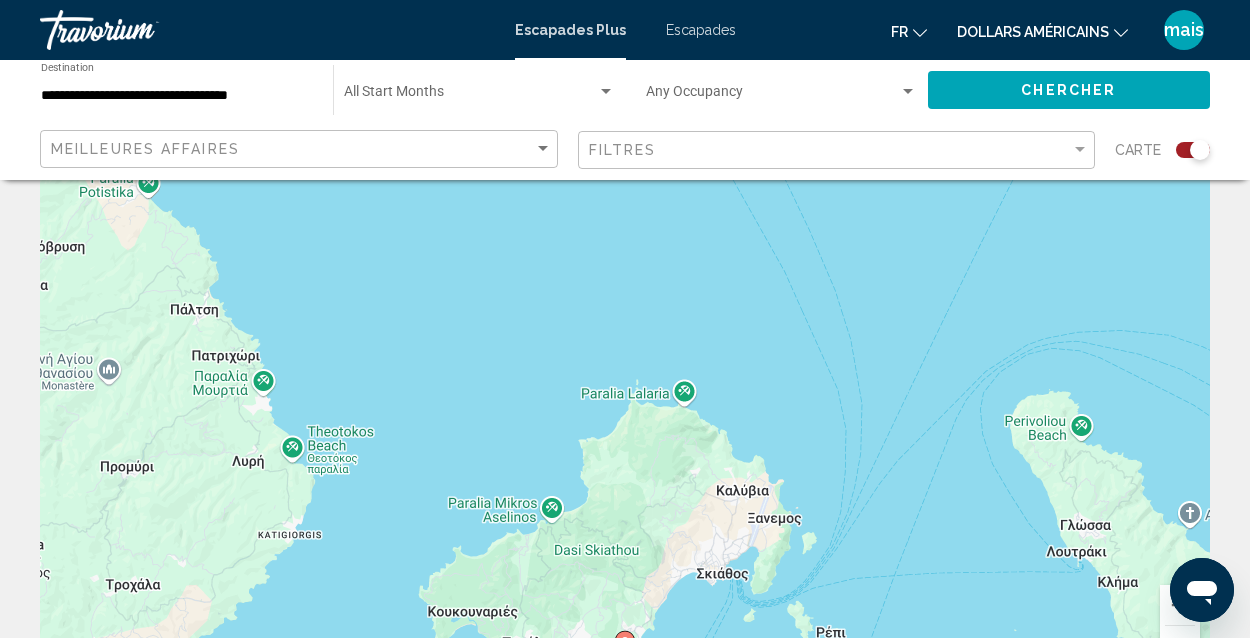 click at bounding box center (1180, 646) 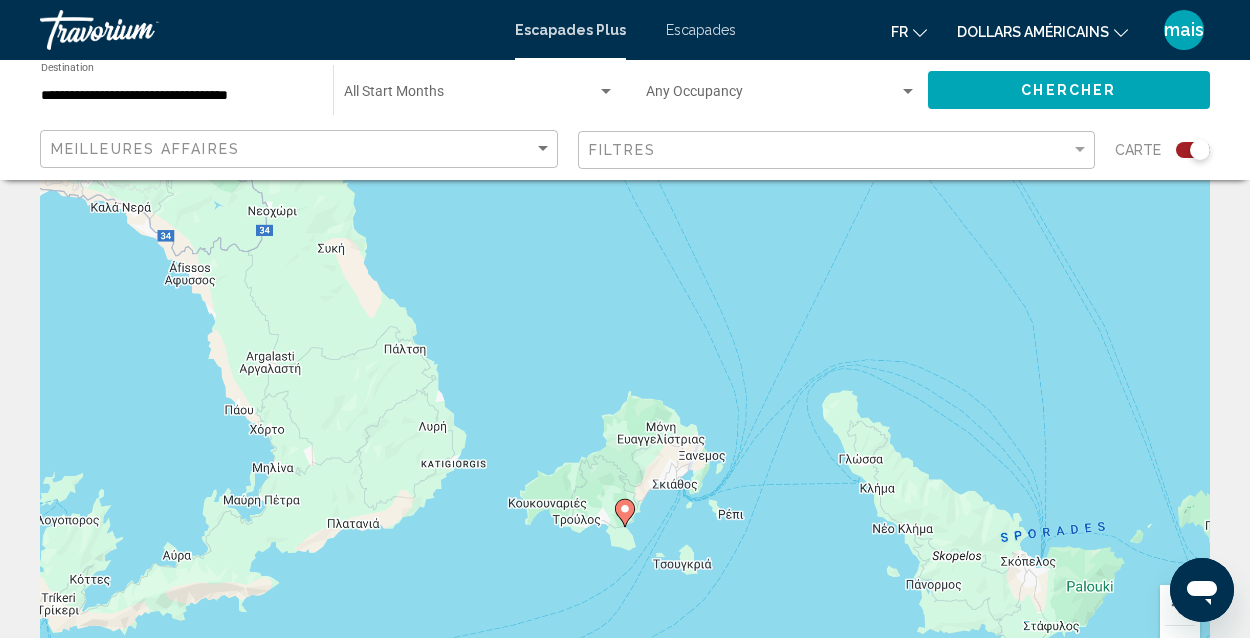 click at bounding box center [1180, 646] 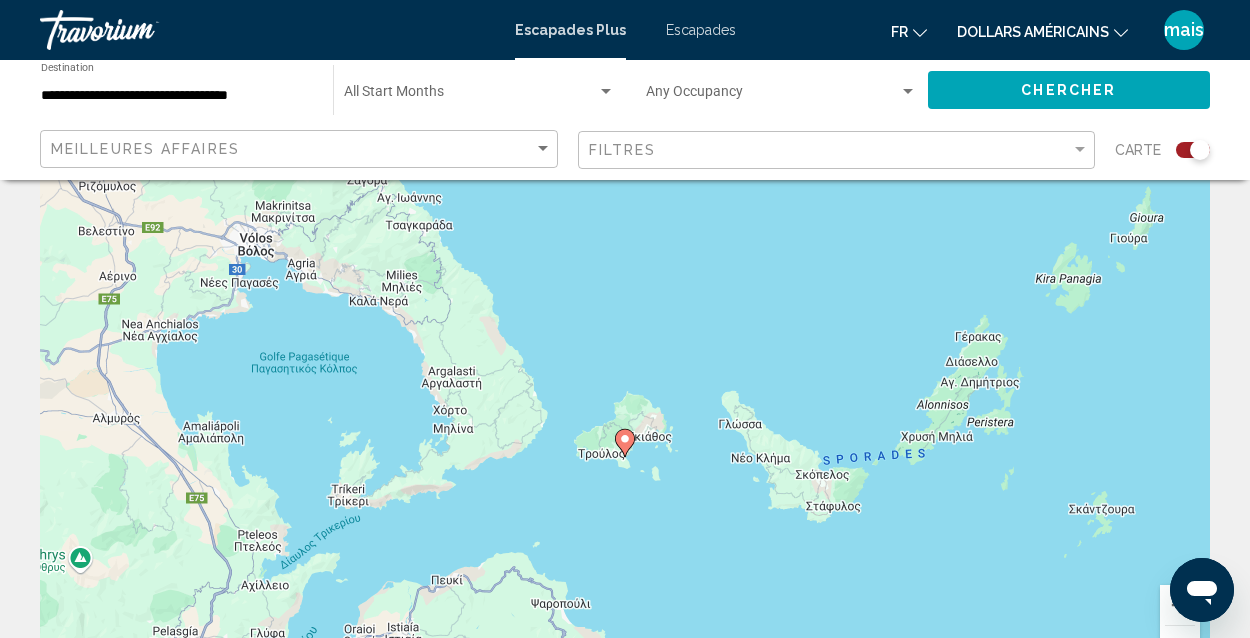 click at bounding box center (1180, 646) 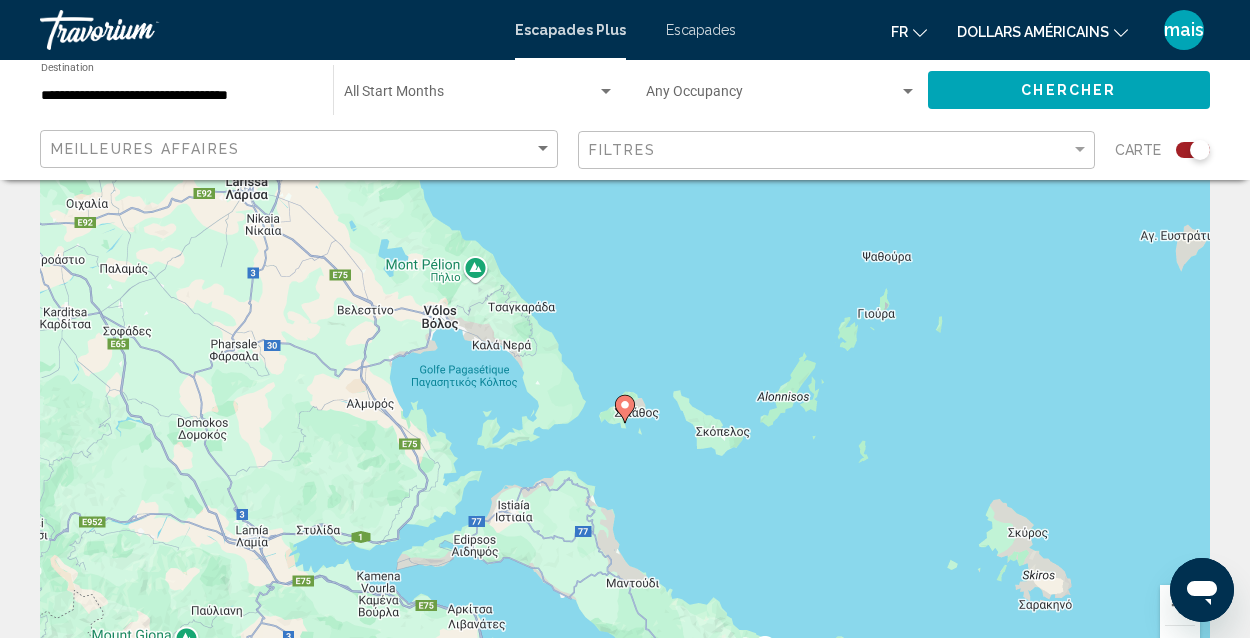 click at bounding box center [1180, 646] 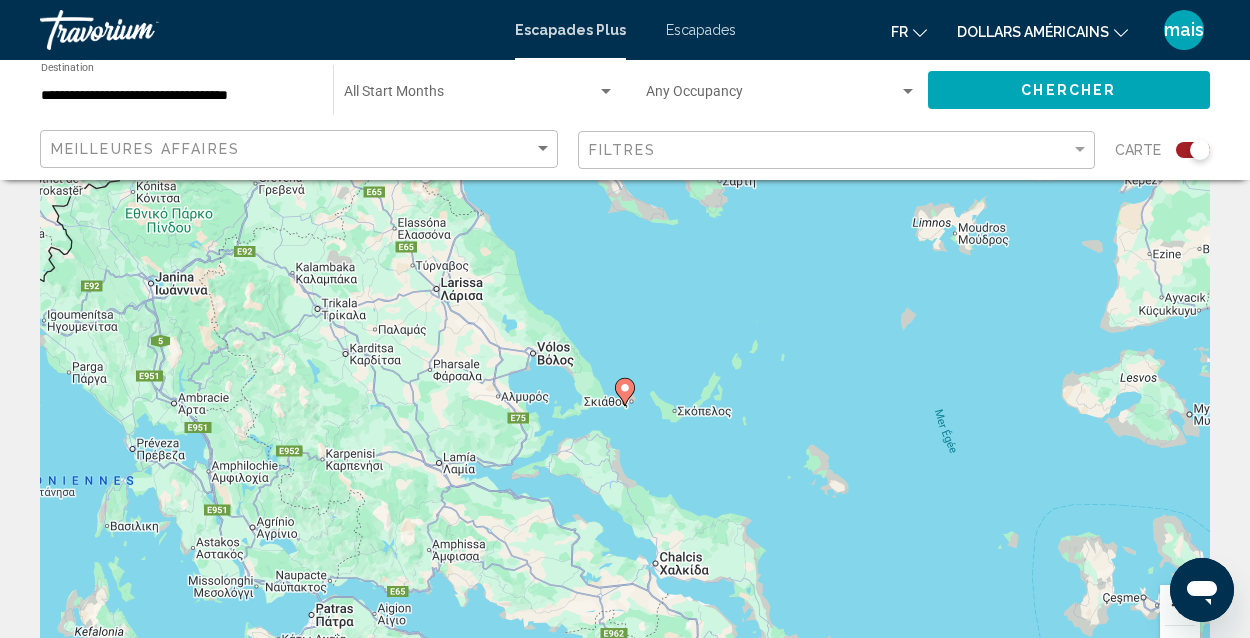 click at bounding box center [1180, 605] 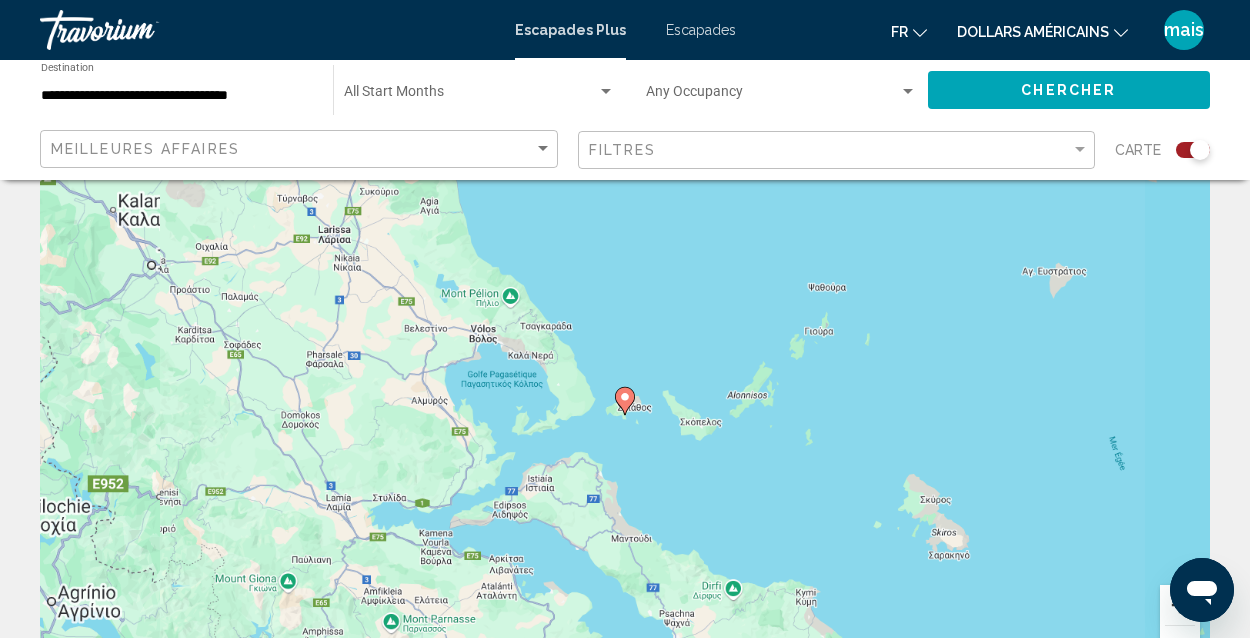 click at bounding box center (1180, 605) 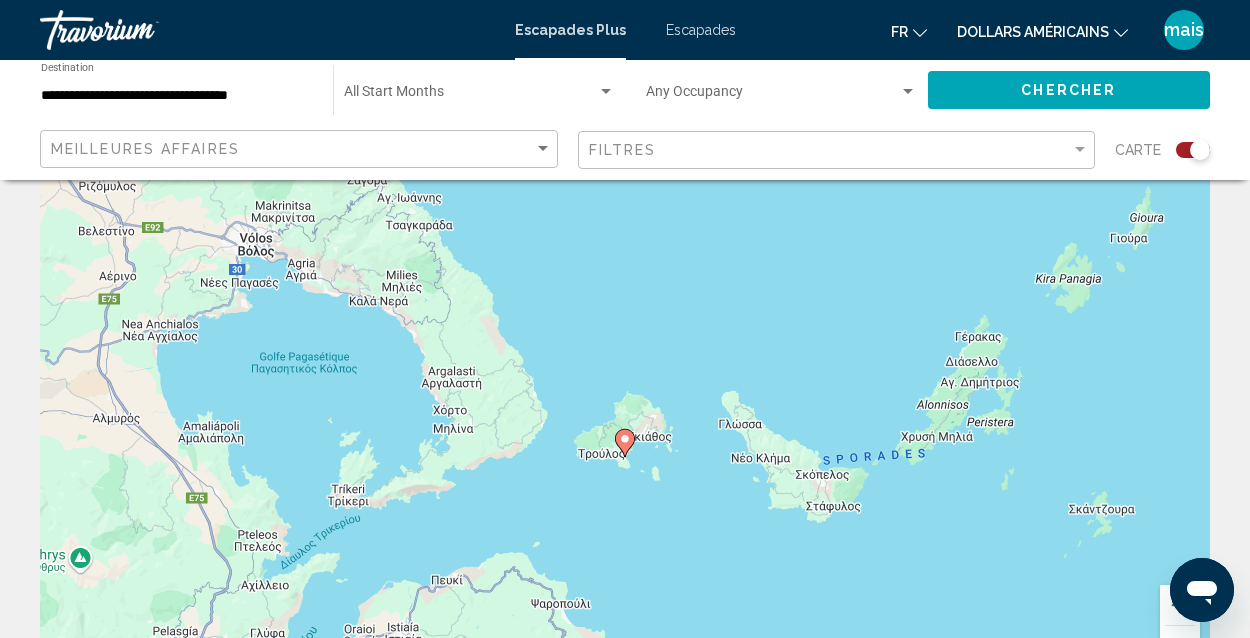 click at bounding box center [1180, 646] 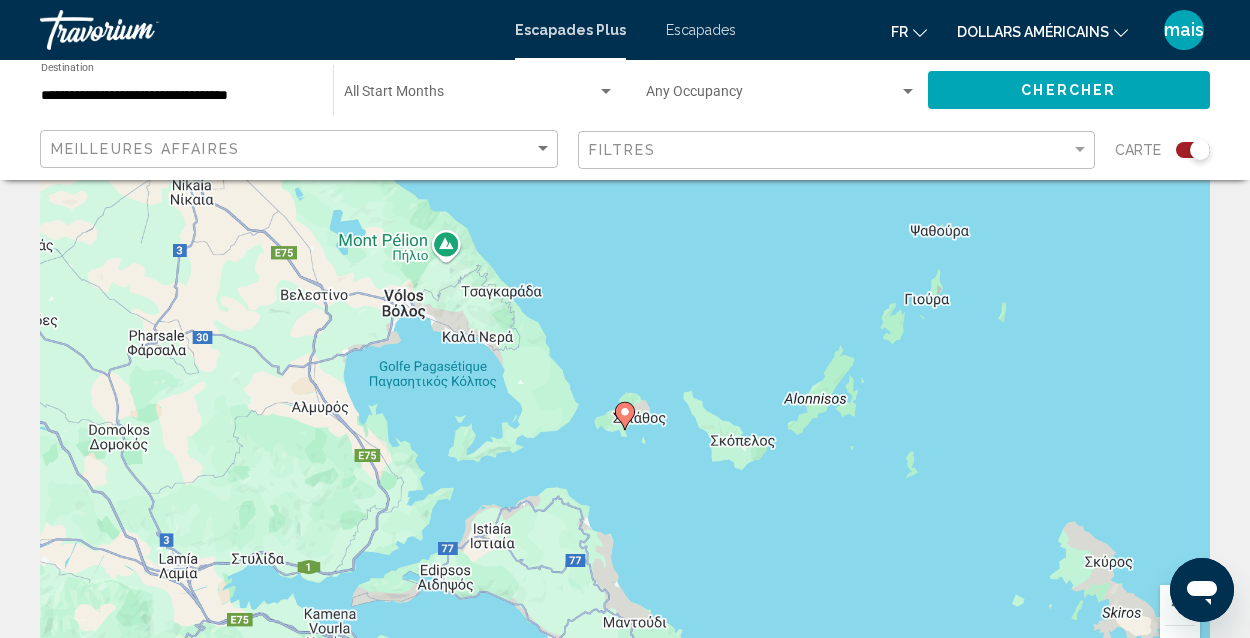 click at bounding box center (1180, 646) 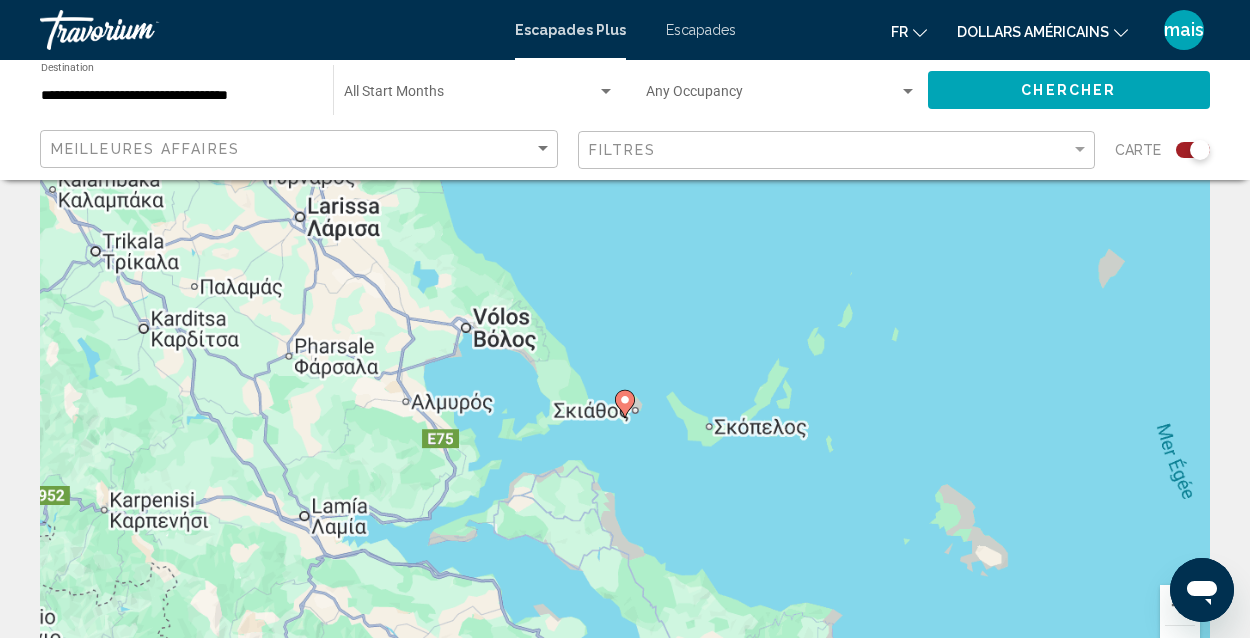 click at bounding box center (1180, 646) 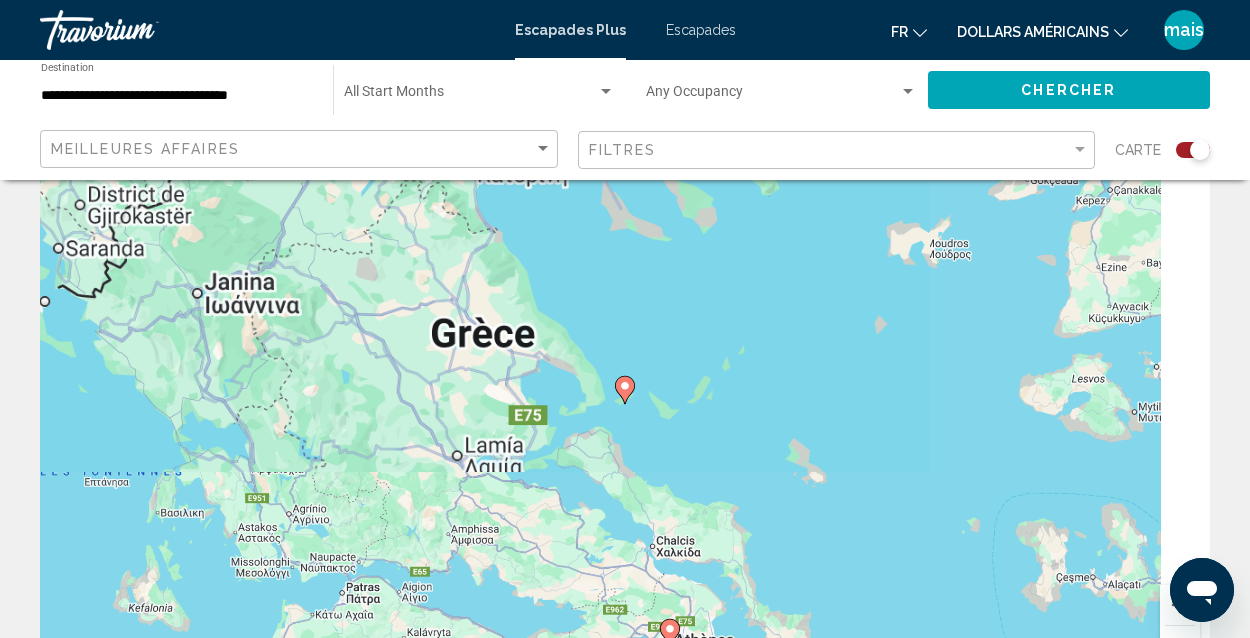 click at bounding box center [1180, 646] 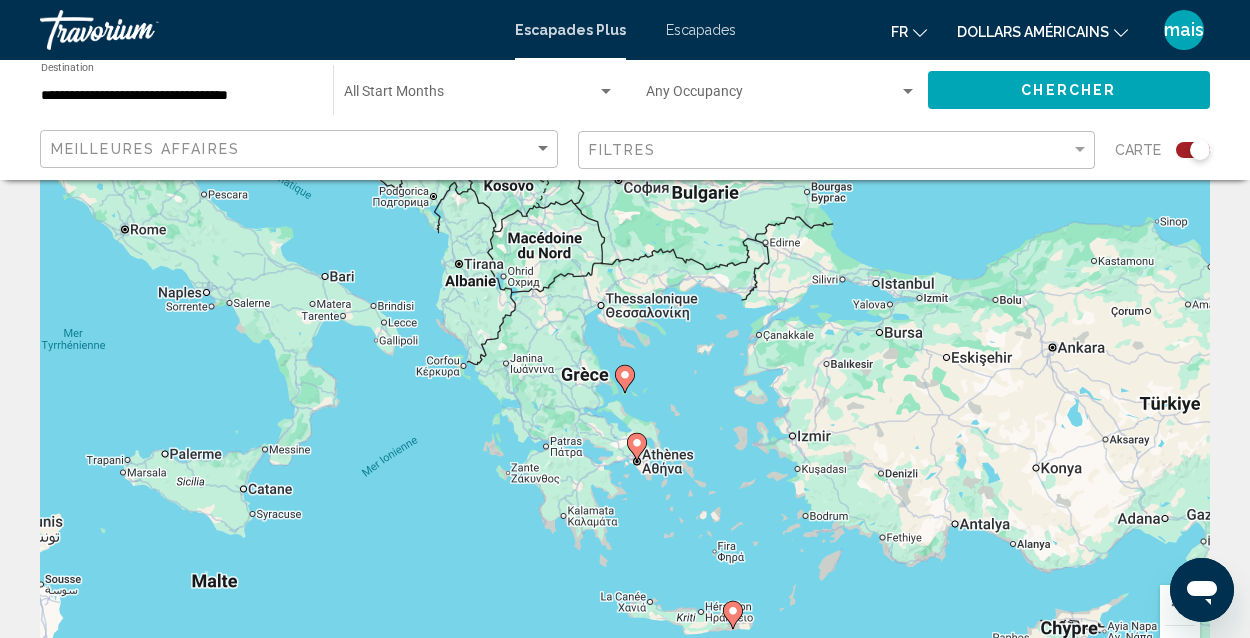 click on "**********" at bounding box center [177, 96] 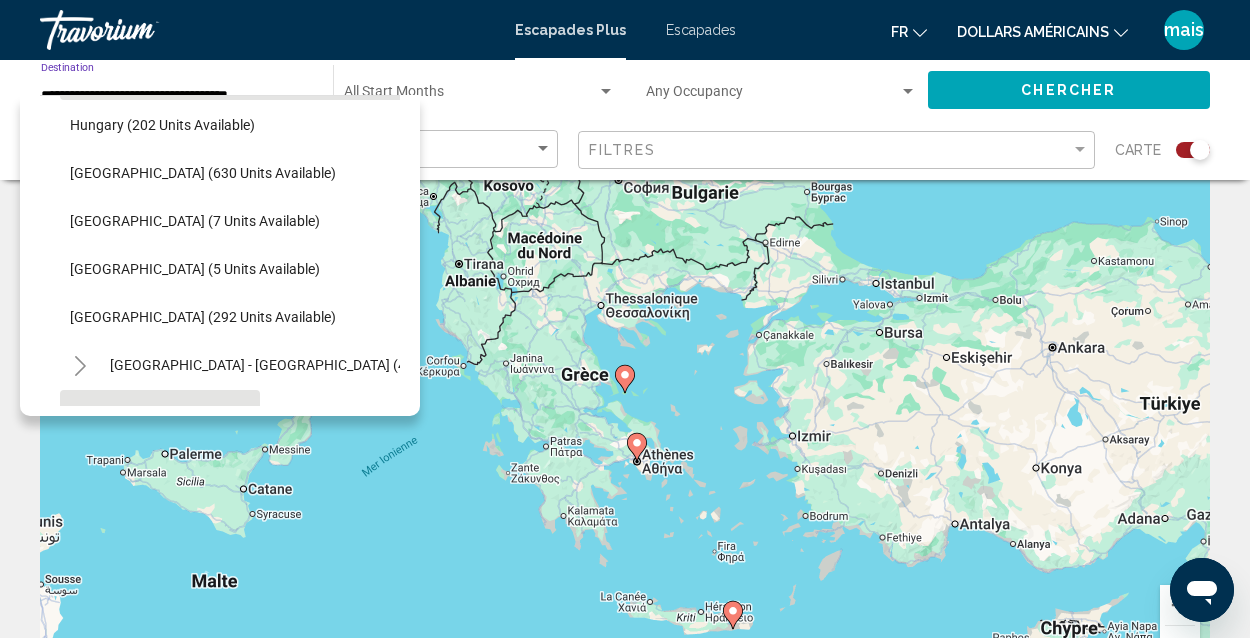 scroll, scrollTop: 432, scrollLeft: 0, axis: vertical 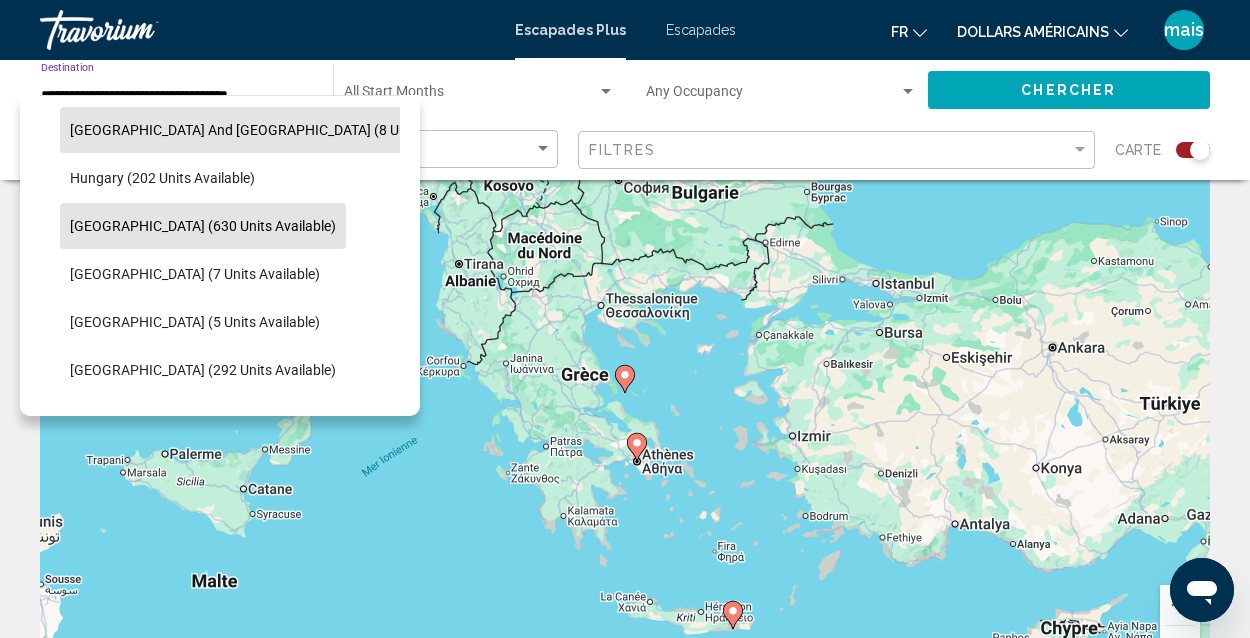 click on "[GEOGRAPHIC_DATA] (630 units available)" 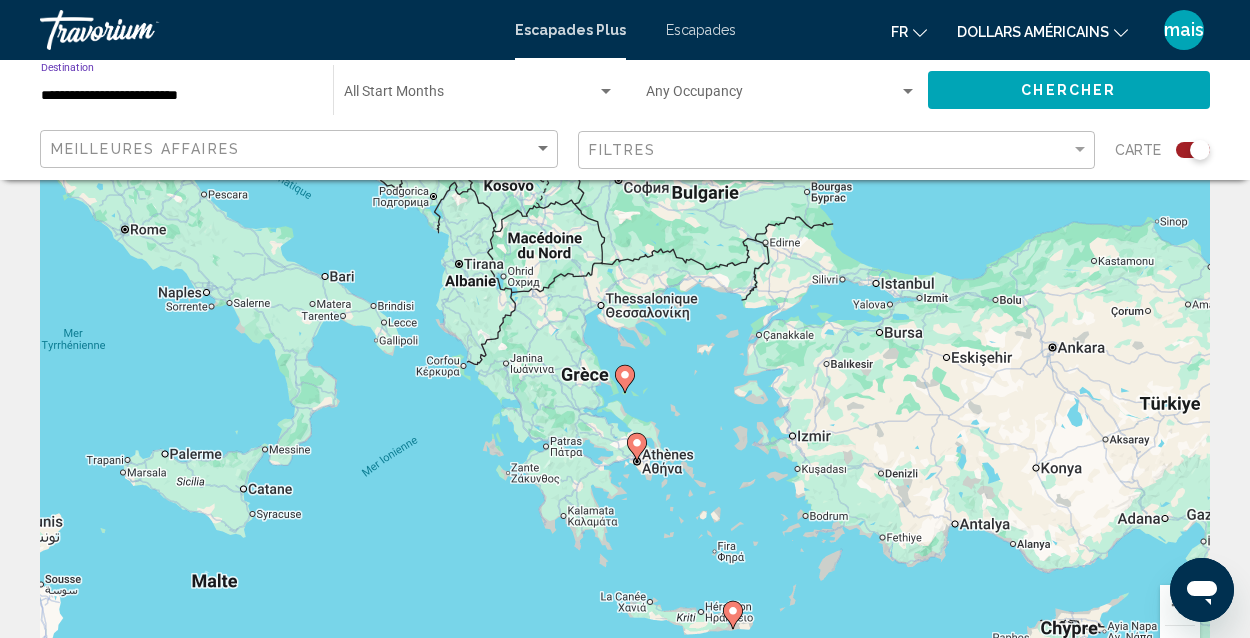click on "Chercher" 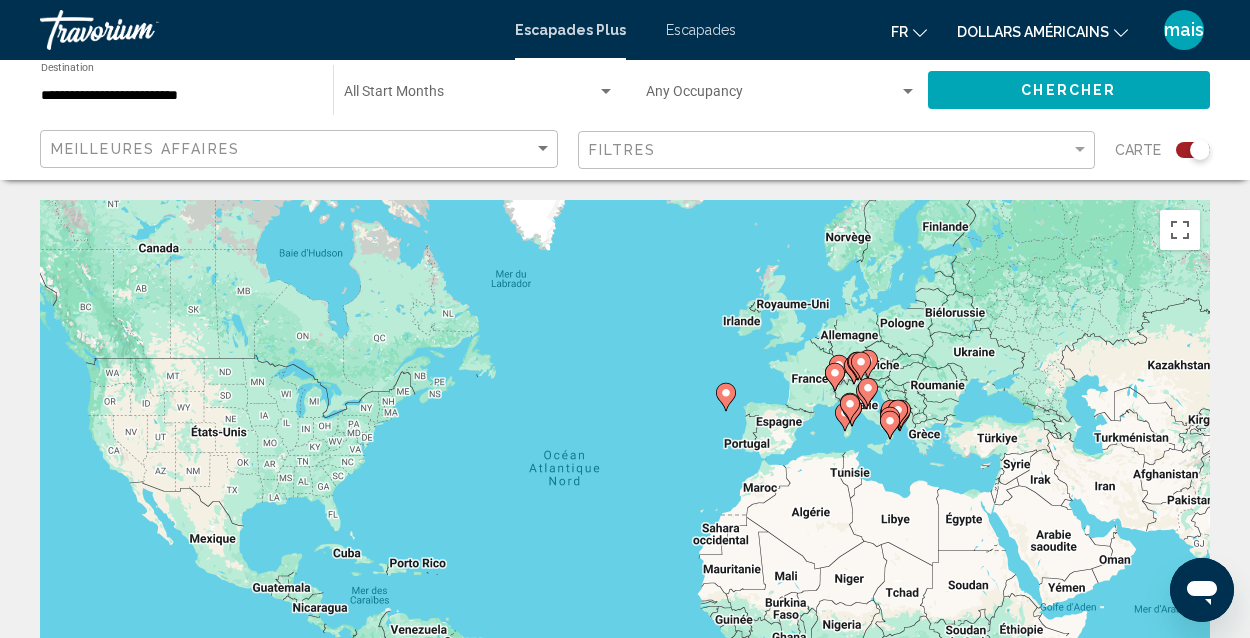 click on "dollars américains" 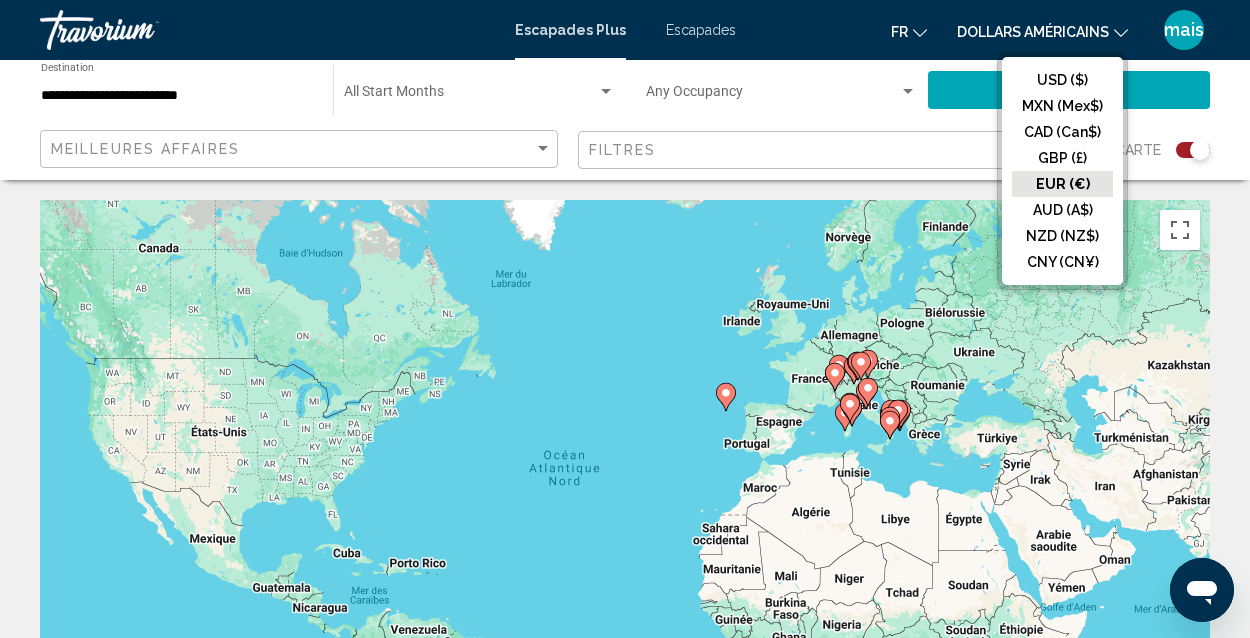 click on "EUR (€)" 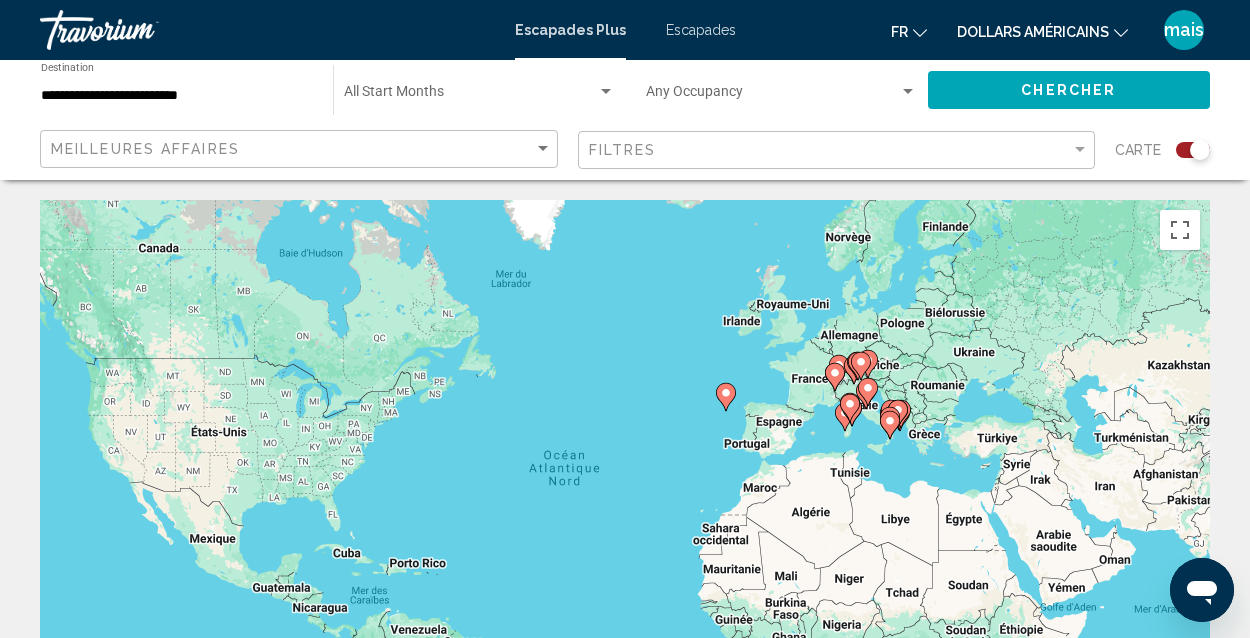 click on "Chercher" 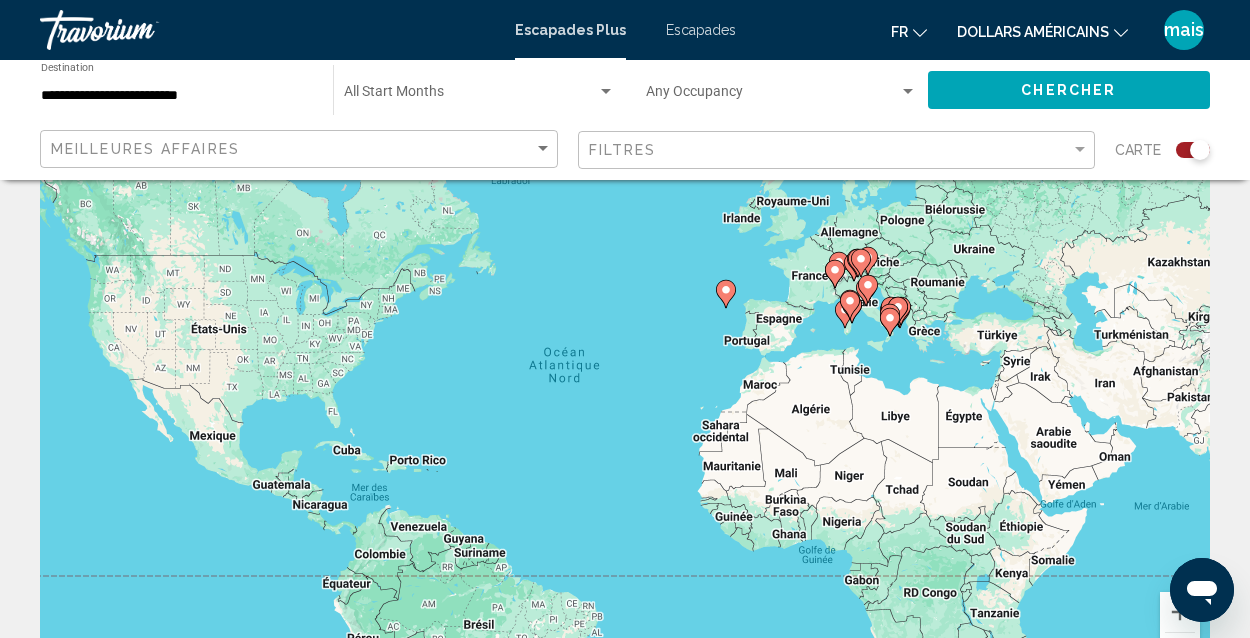 scroll, scrollTop: 112, scrollLeft: 0, axis: vertical 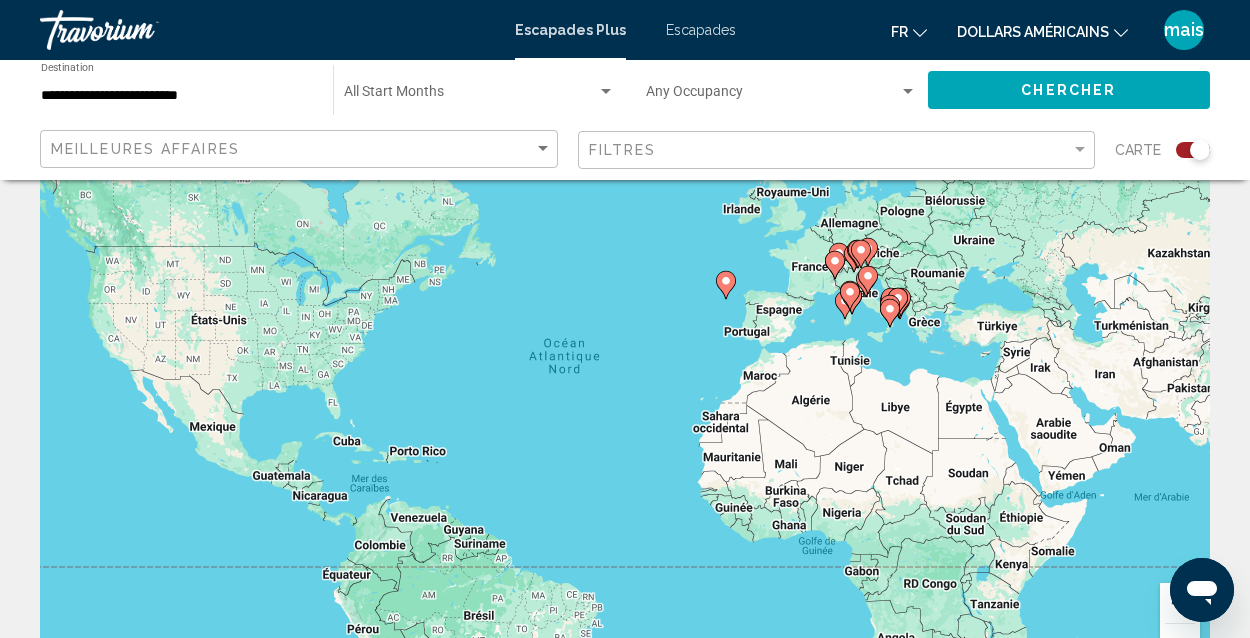 click at bounding box center [1180, 603] 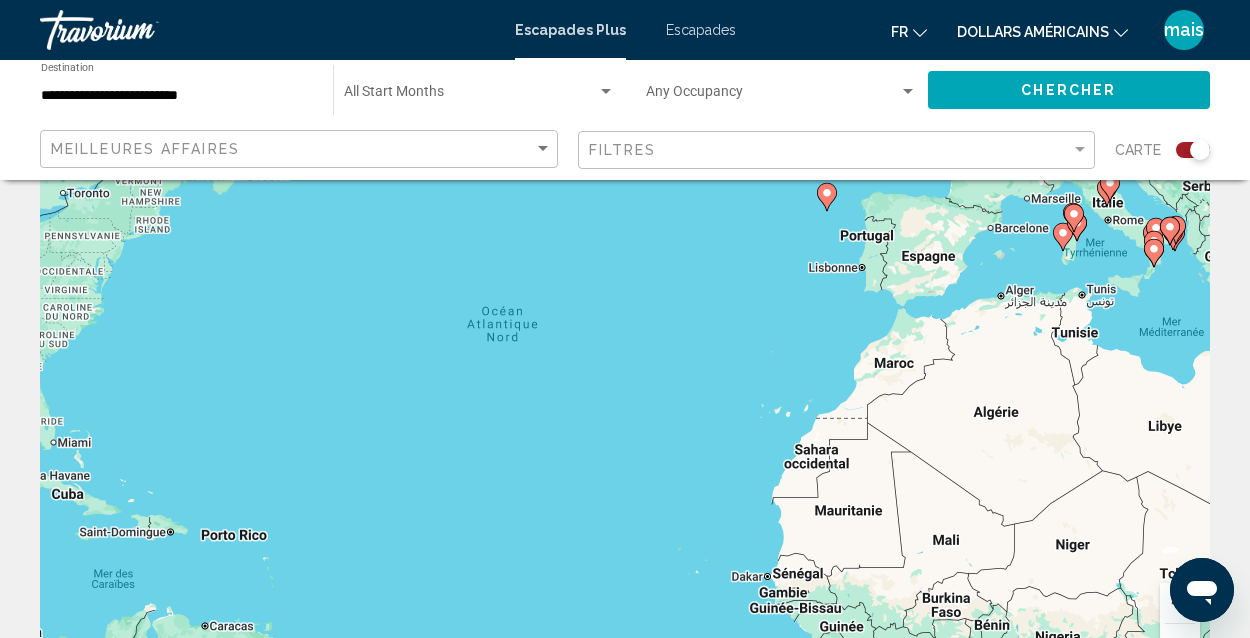 click at bounding box center [1180, 603] 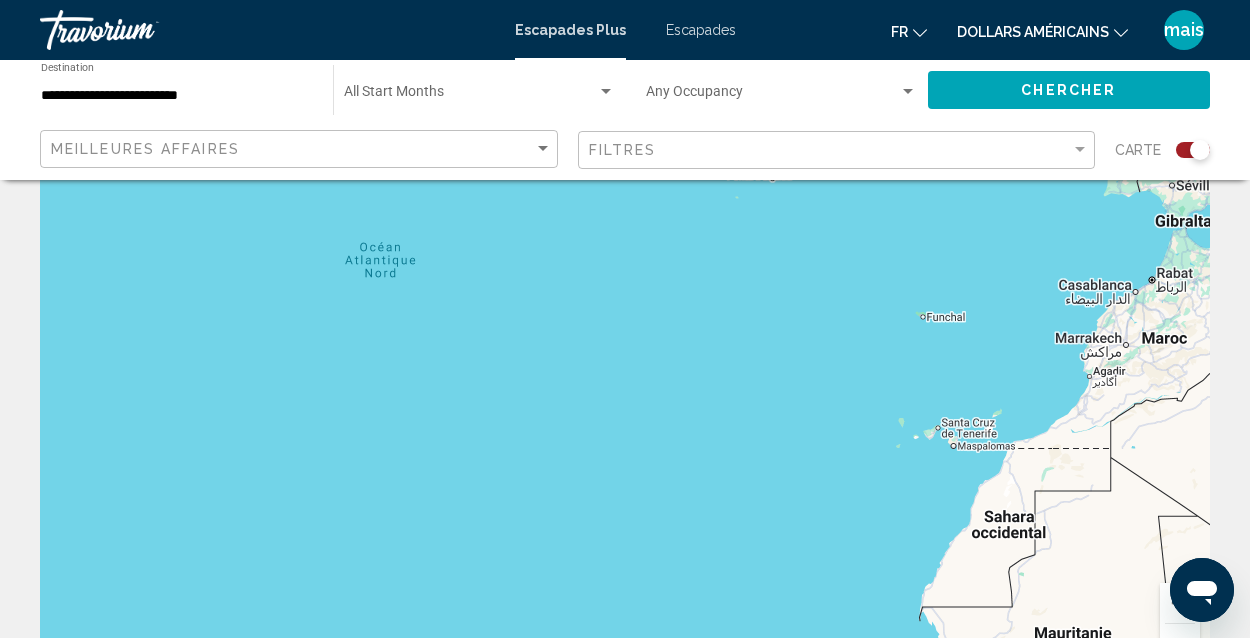 drag, startPoint x: 1181, startPoint y: 322, endPoint x: 602, endPoint y: 530, distance: 615.2276 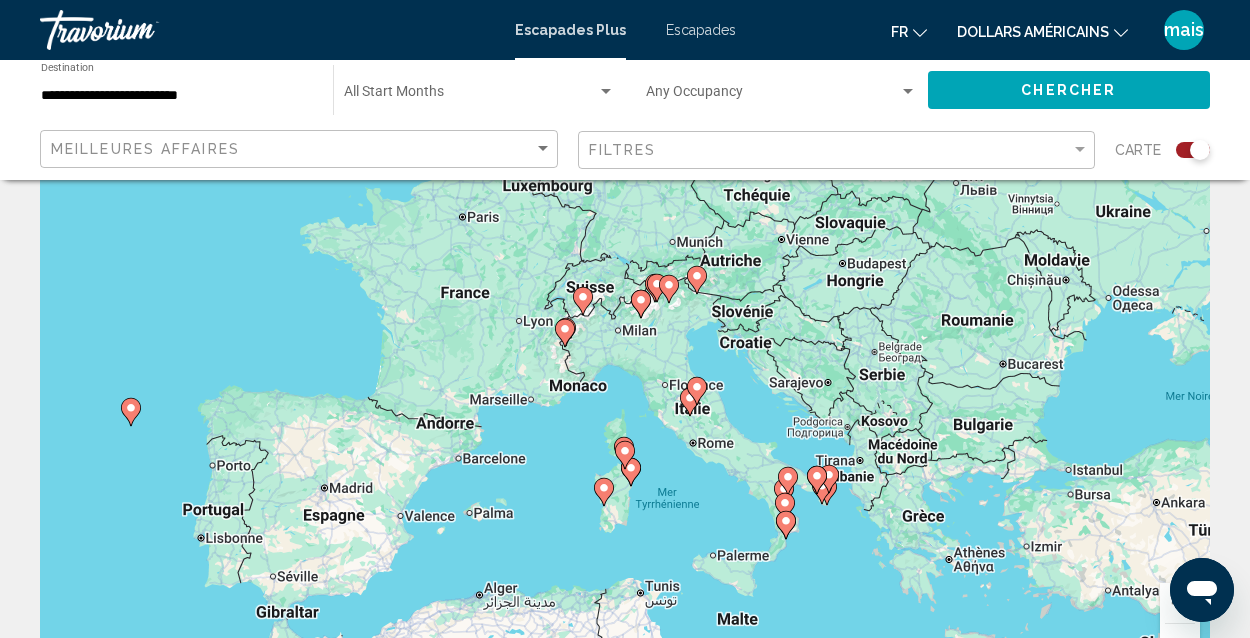 drag, startPoint x: 895, startPoint y: 533, endPoint x: 780, endPoint y: 566, distance: 119.64113 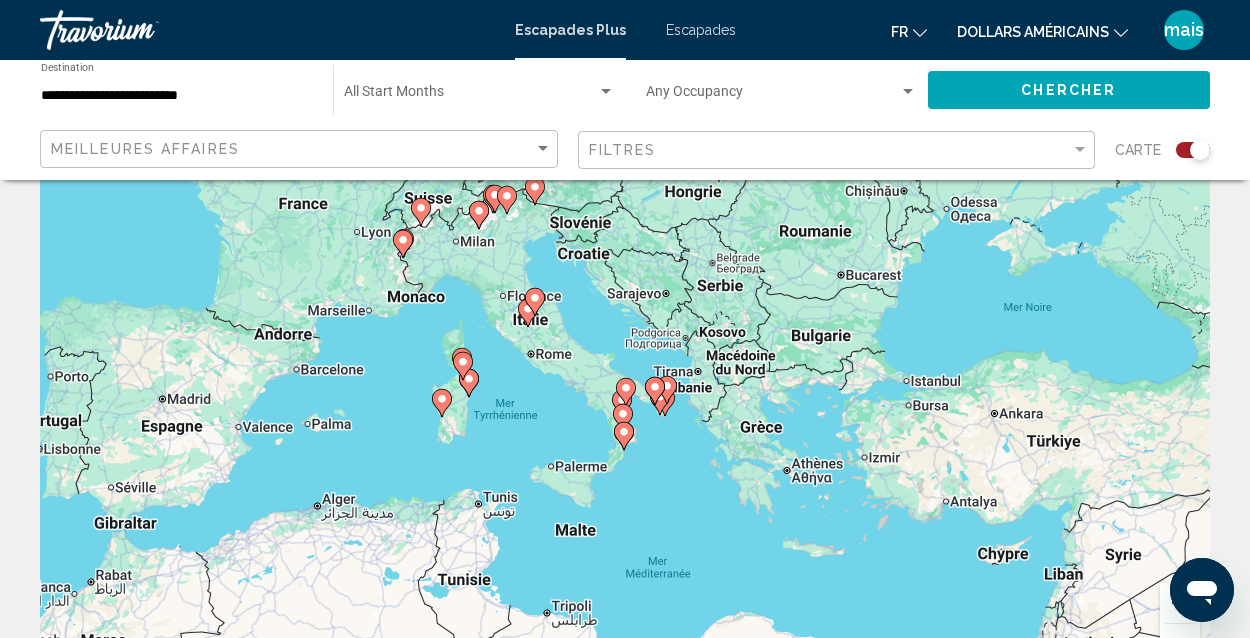 drag, startPoint x: 893, startPoint y: 568, endPoint x: 806, endPoint y: 464, distance: 135.5913 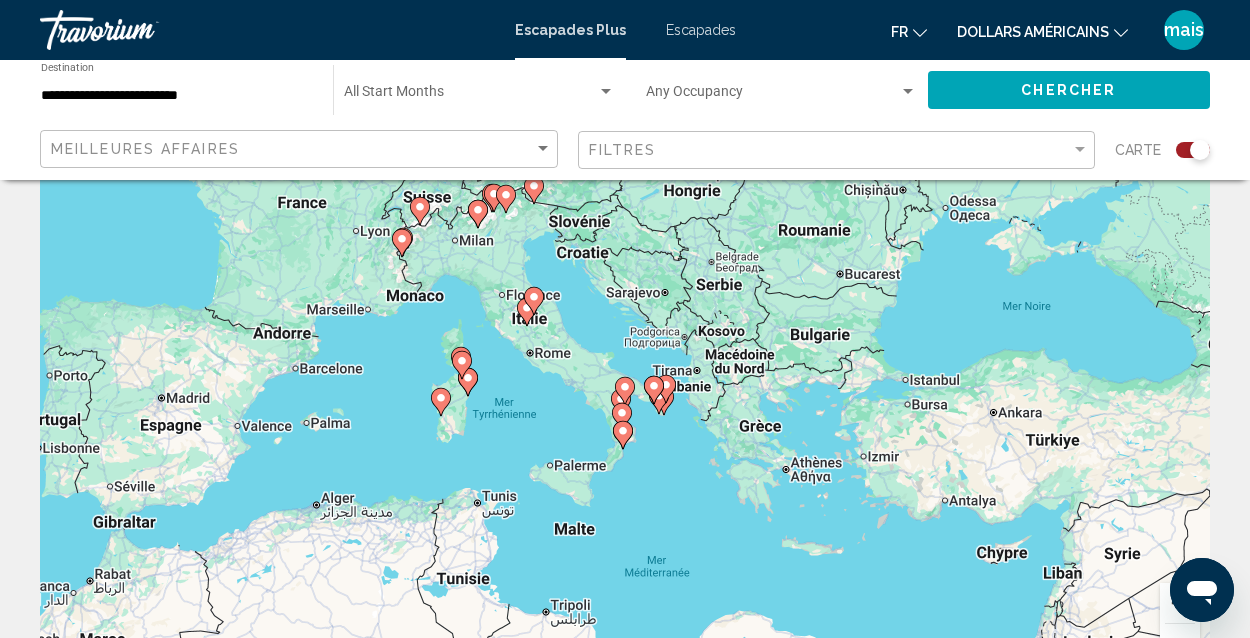 click at bounding box center (1180, 603) 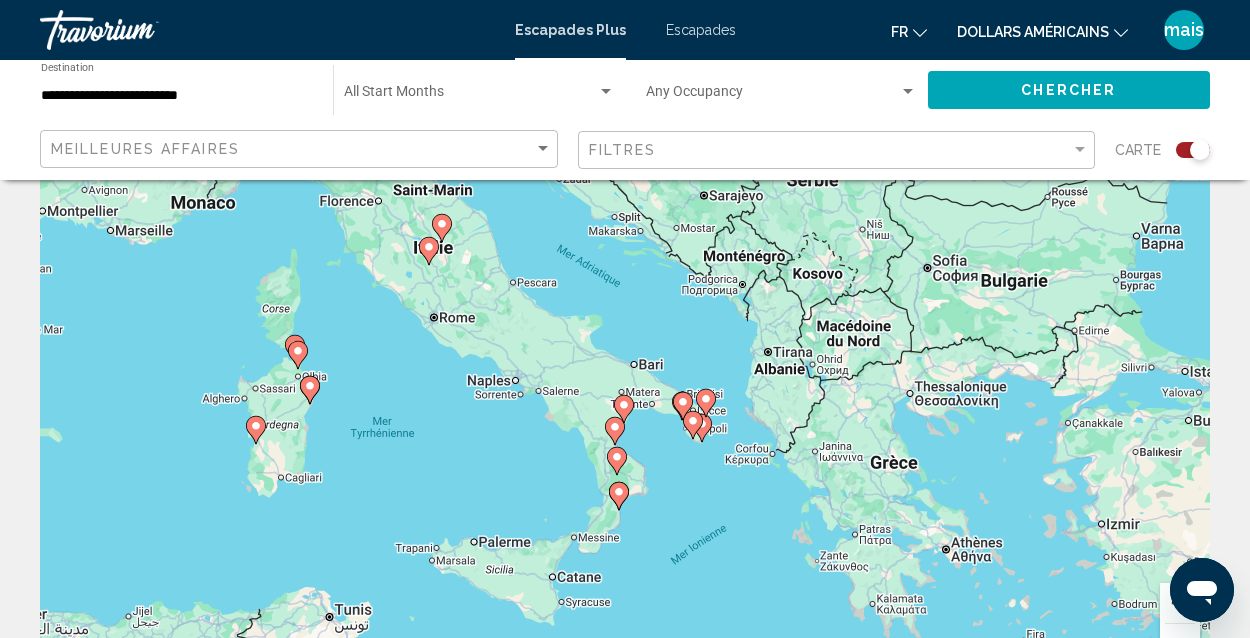 click at bounding box center [1180, 603] 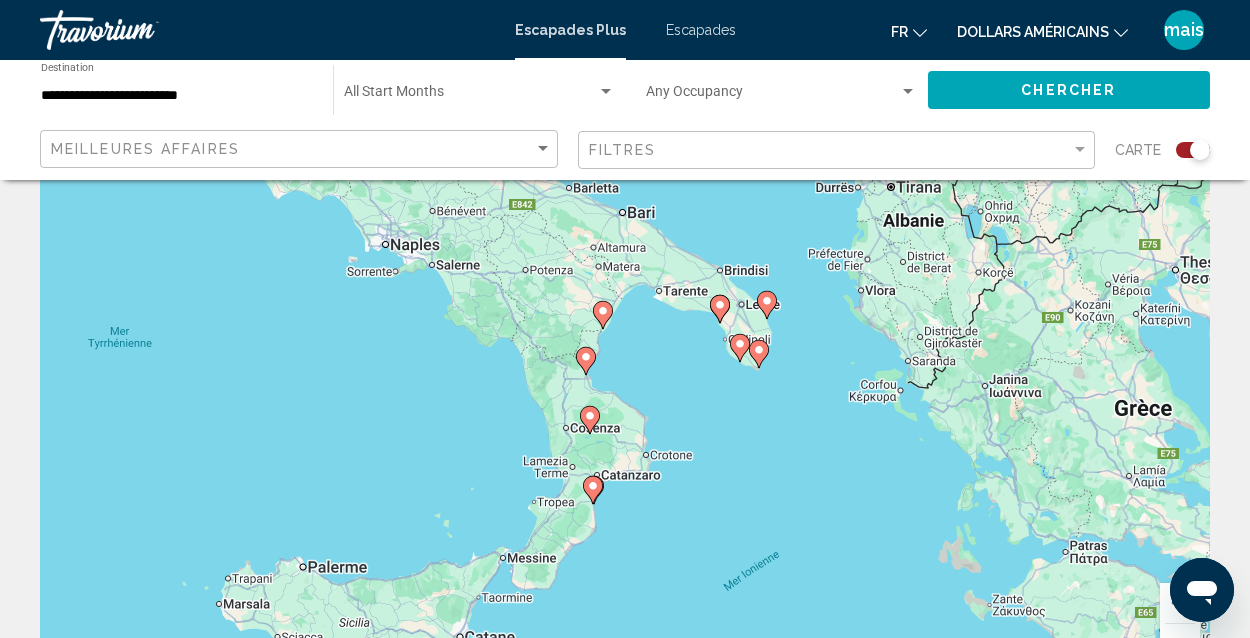 drag, startPoint x: 770, startPoint y: 545, endPoint x: 742, endPoint y: 411, distance: 136.89412 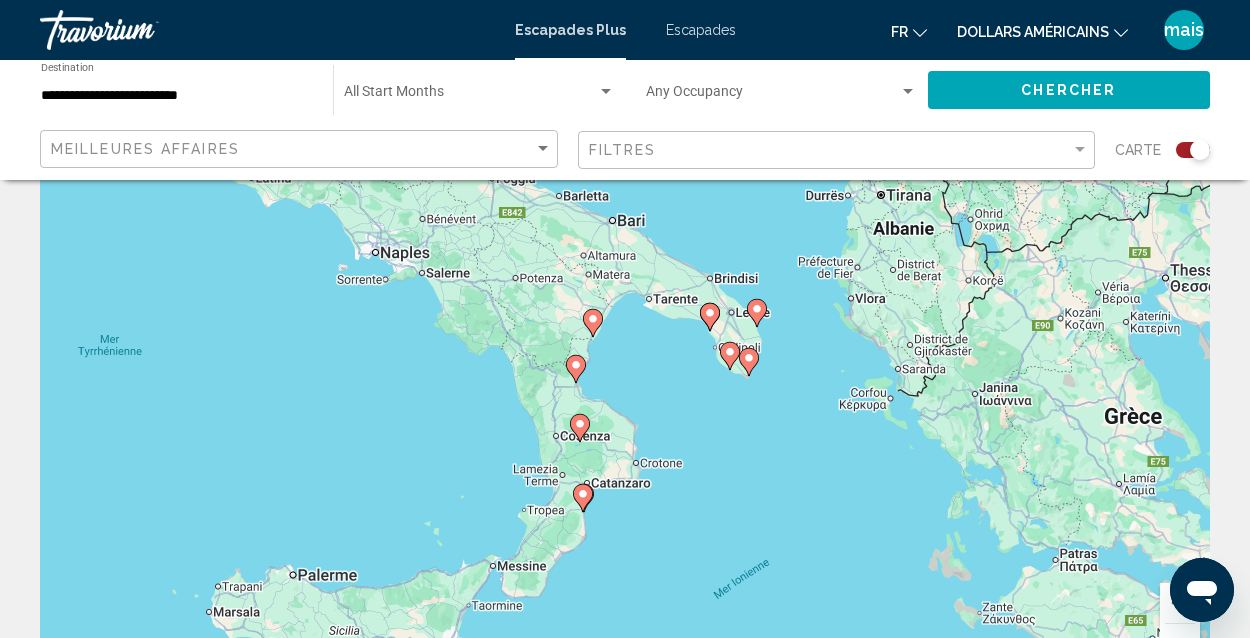 drag, startPoint x: 814, startPoint y: 328, endPoint x: 805, endPoint y: 448, distance: 120.33703 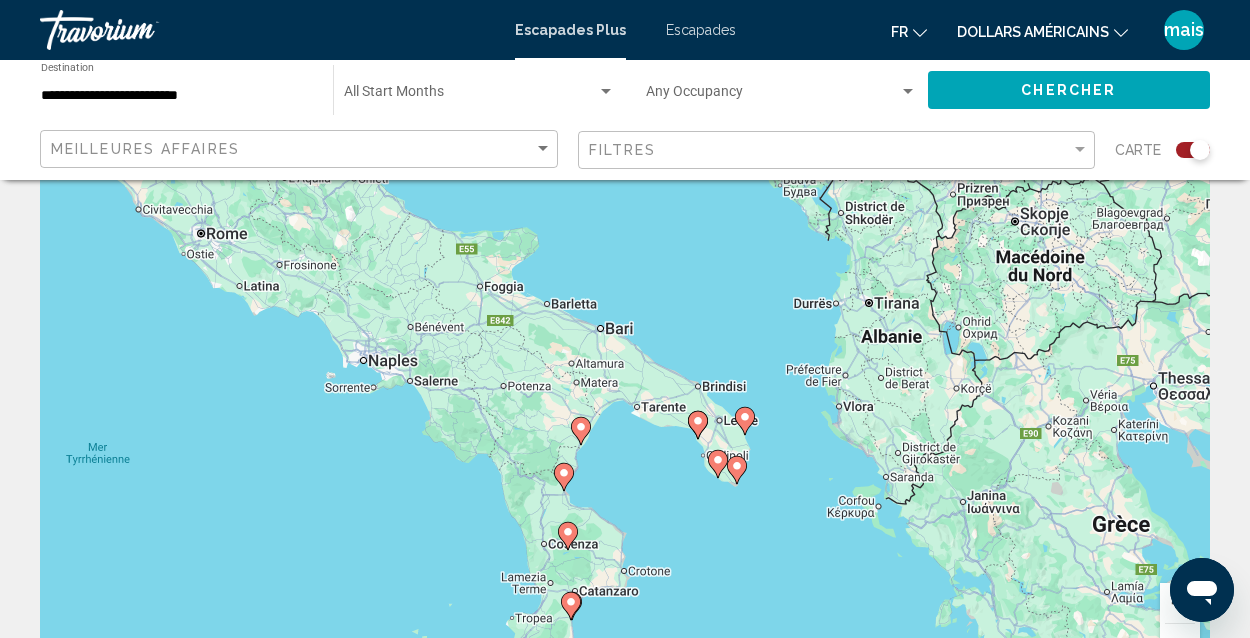 click at bounding box center [1180, 603] 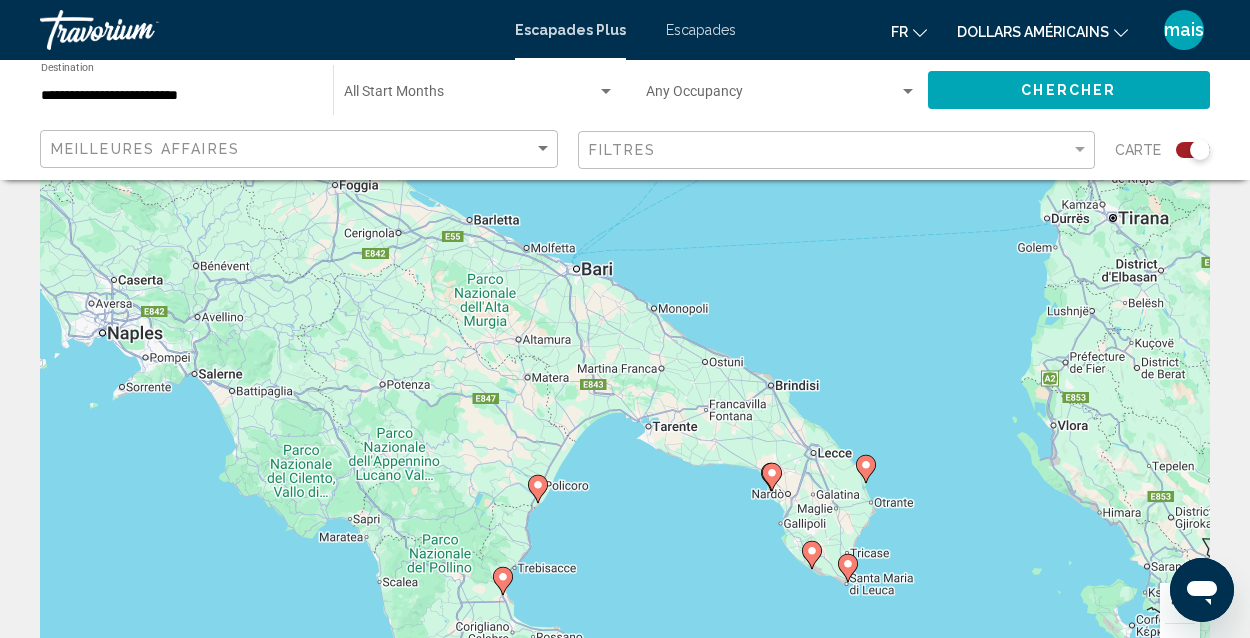 click at bounding box center [1180, 603] 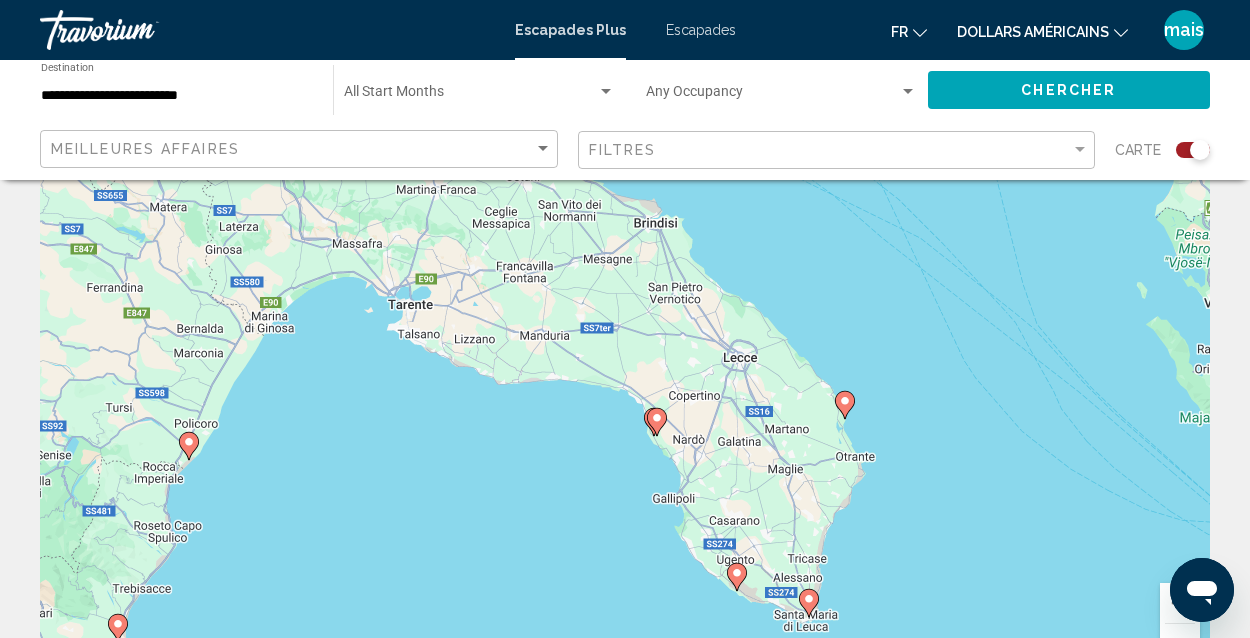 drag, startPoint x: 1135, startPoint y: 522, endPoint x: 849, endPoint y: 347, distance: 335.29242 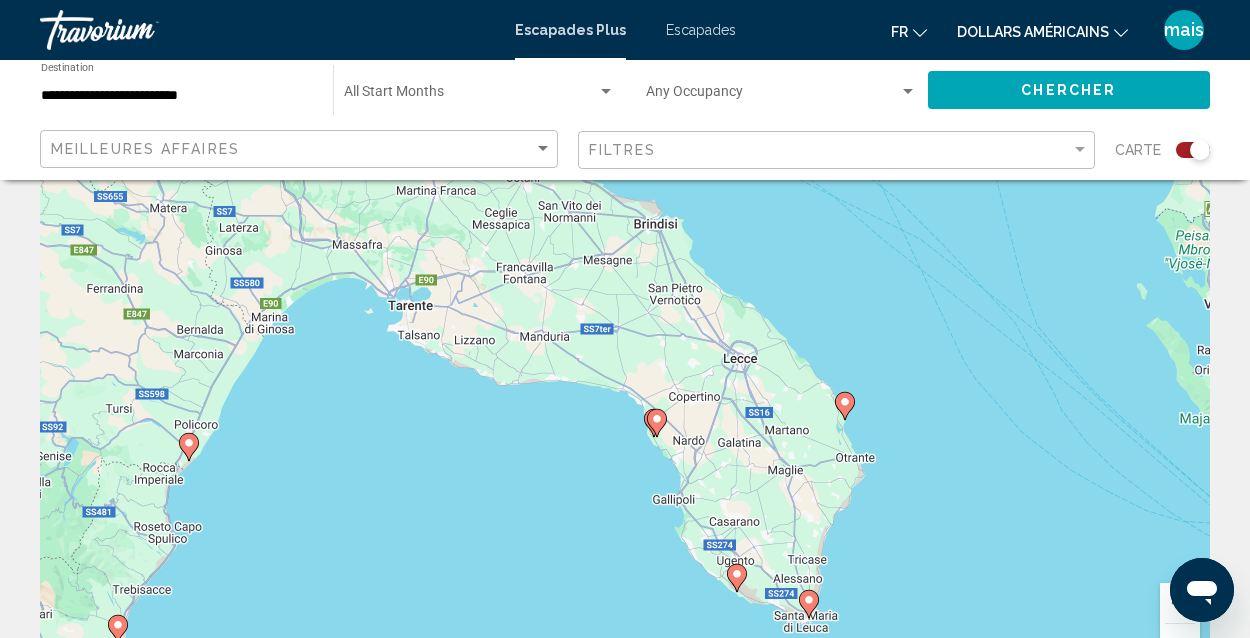 click 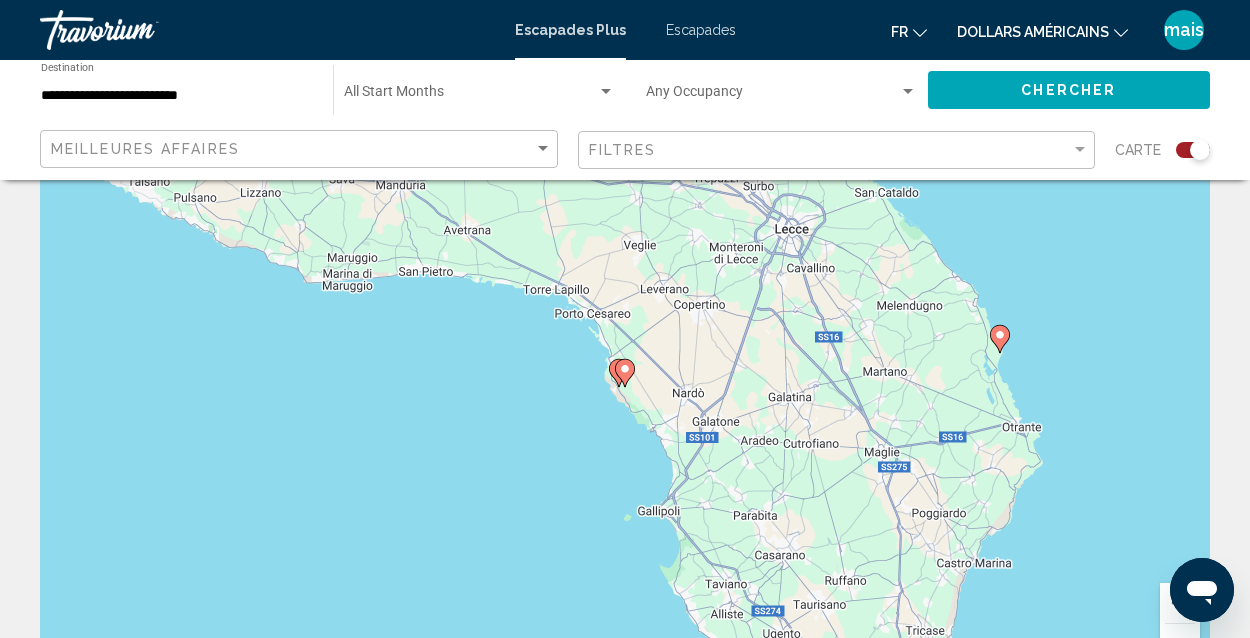 click at bounding box center (625, 373) 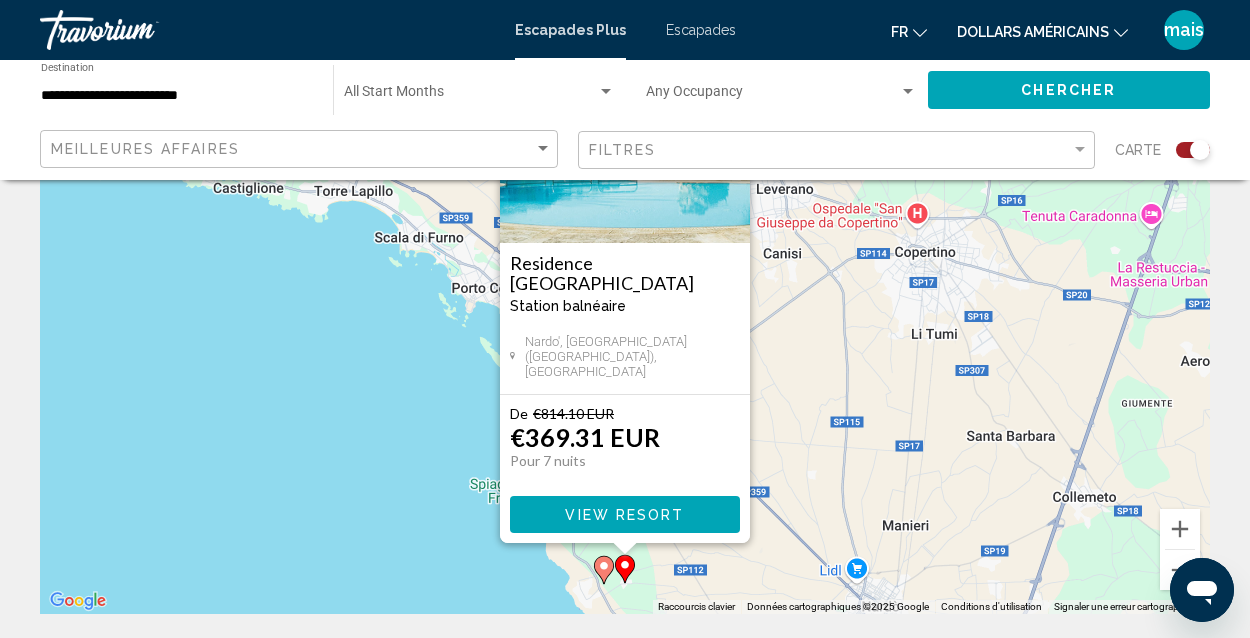scroll, scrollTop: 234, scrollLeft: 0, axis: vertical 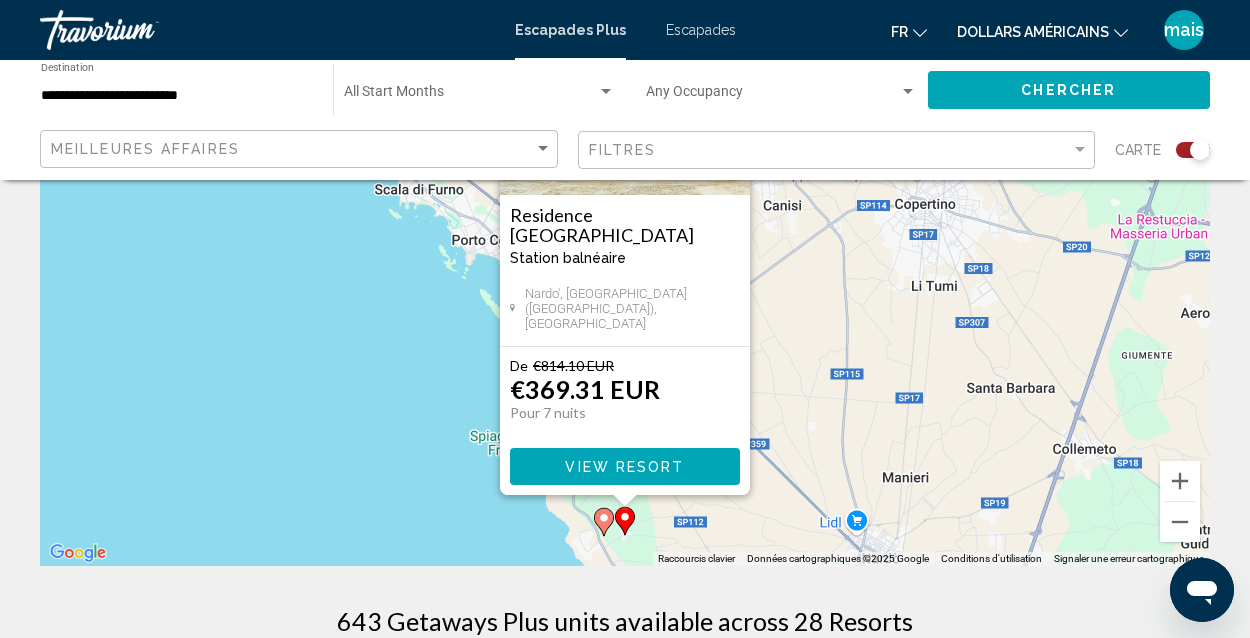 click 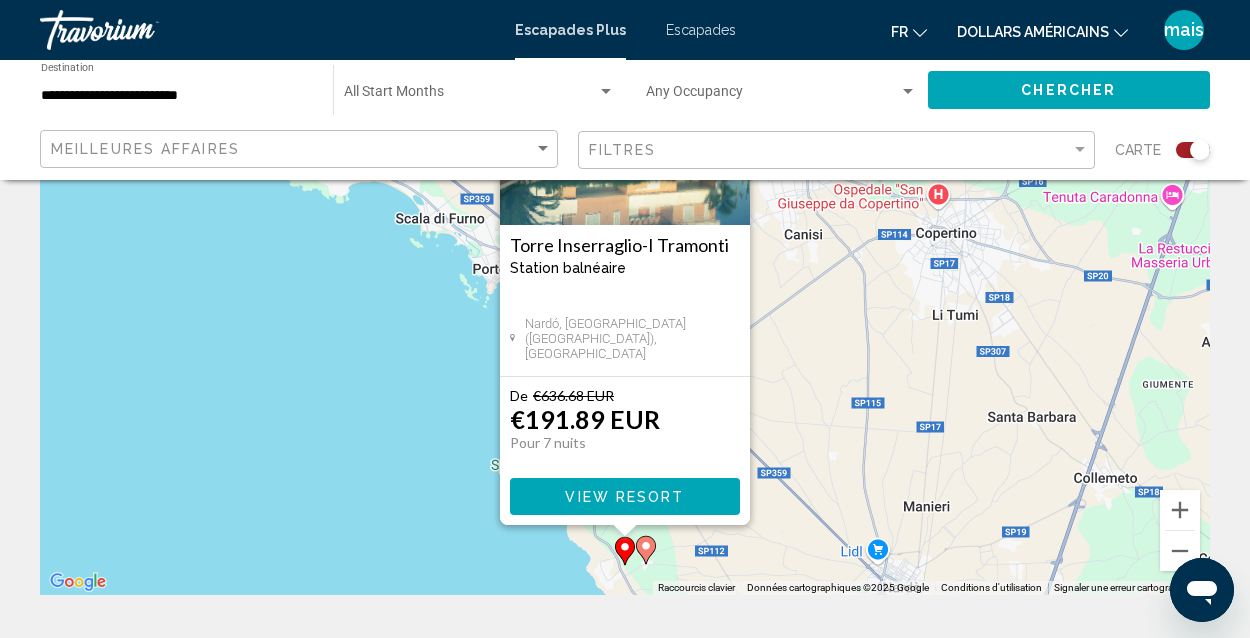 scroll, scrollTop: 210, scrollLeft: 0, axis: vertical 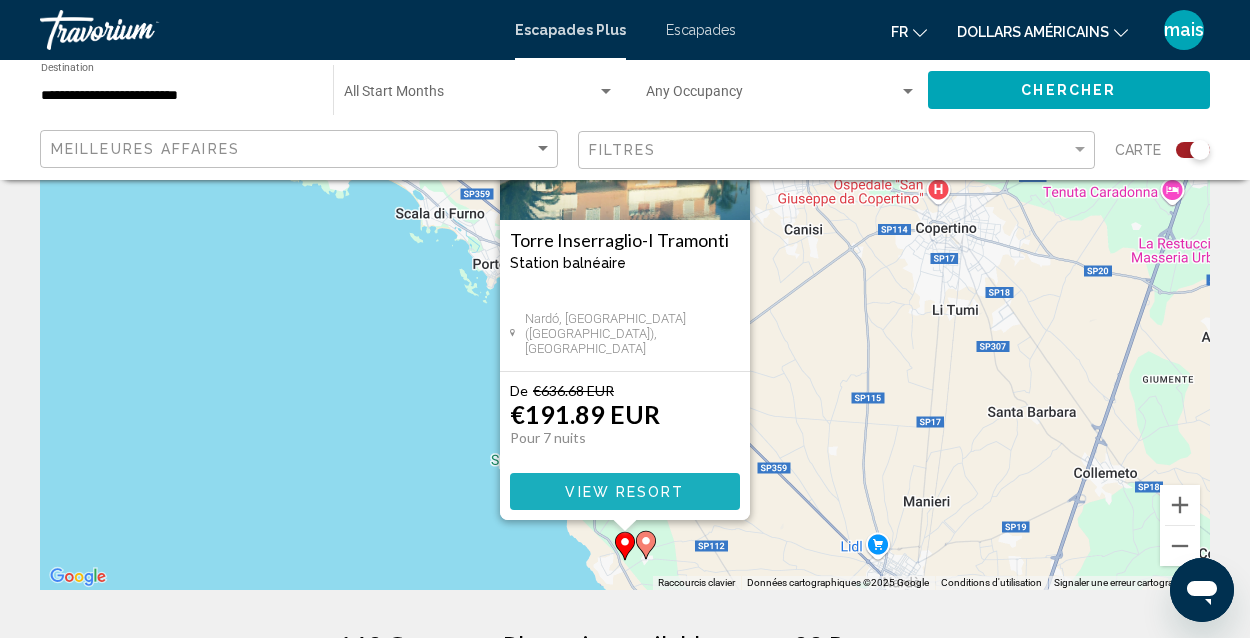 click on "View Resort" at bounding box center [624, 492] 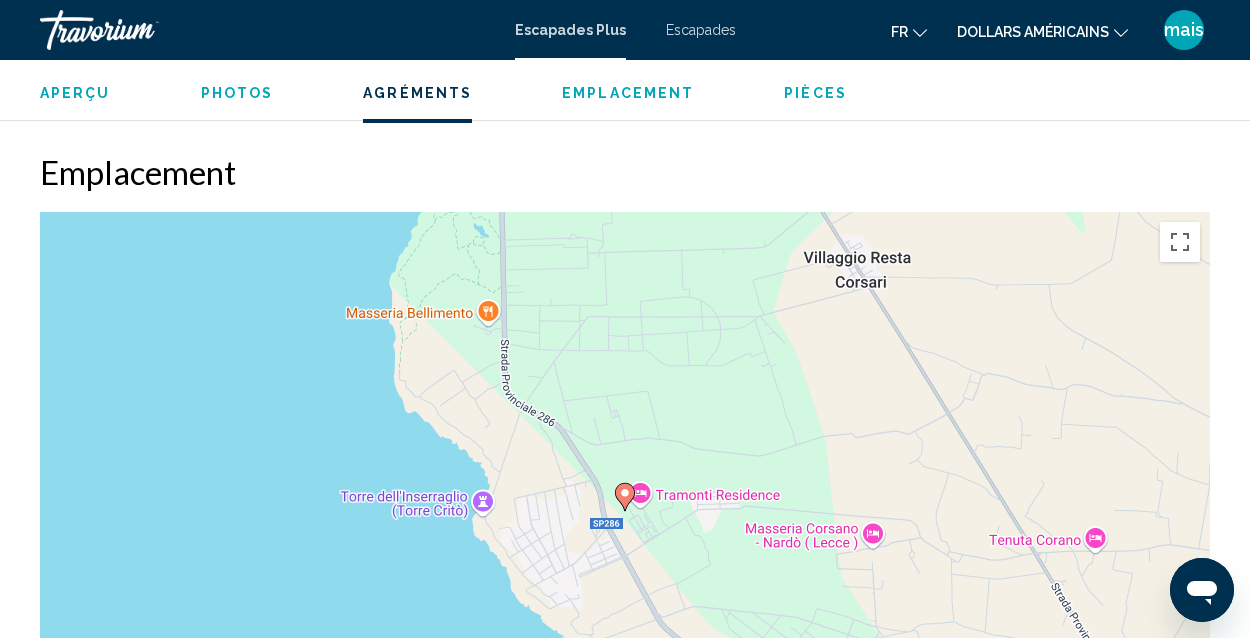 scroll, scrollTop: 2726, scrollLeft: 0, axis: vertical 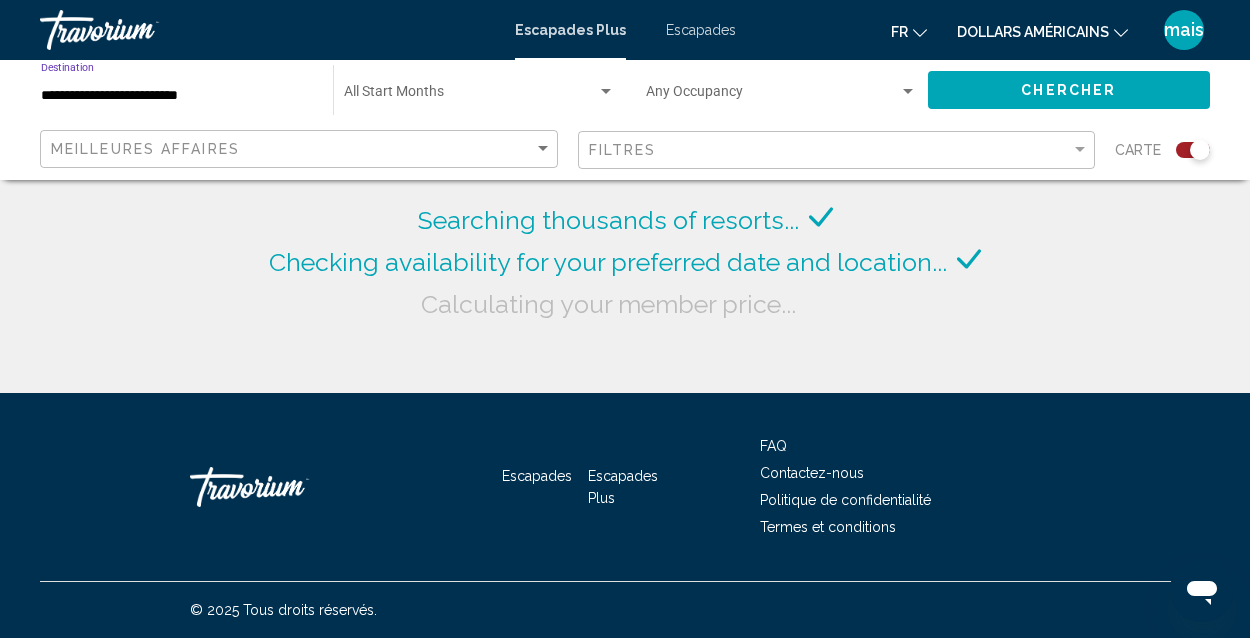 click on "**********" at bounding box center [177, 96] 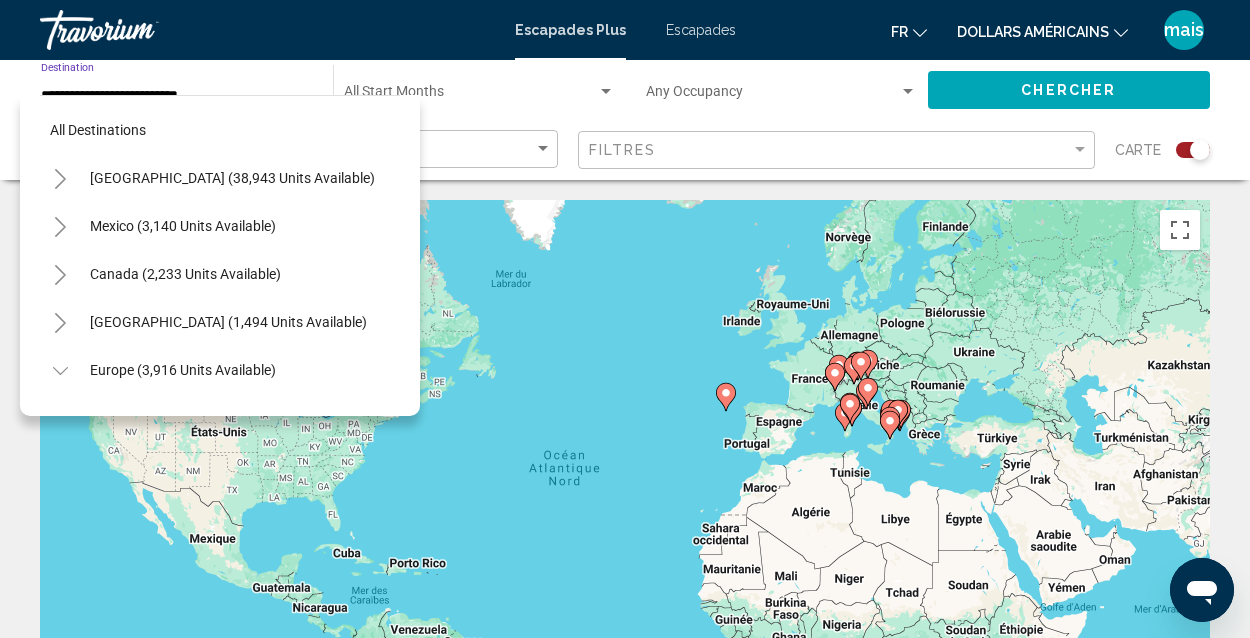 scroll, scrollTop: 44, scrollLeft: 0, axis: vertical 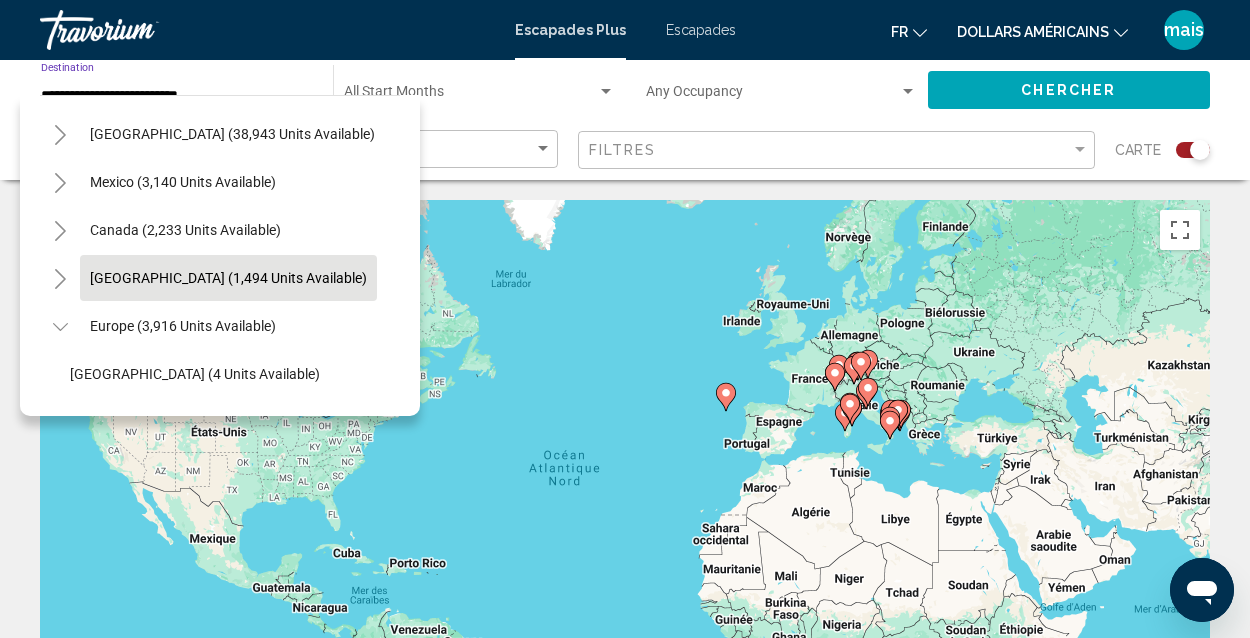 click on "[GEOGRAPHIC_DATA] (1,494 units available)" at bounding box center [183, 326] 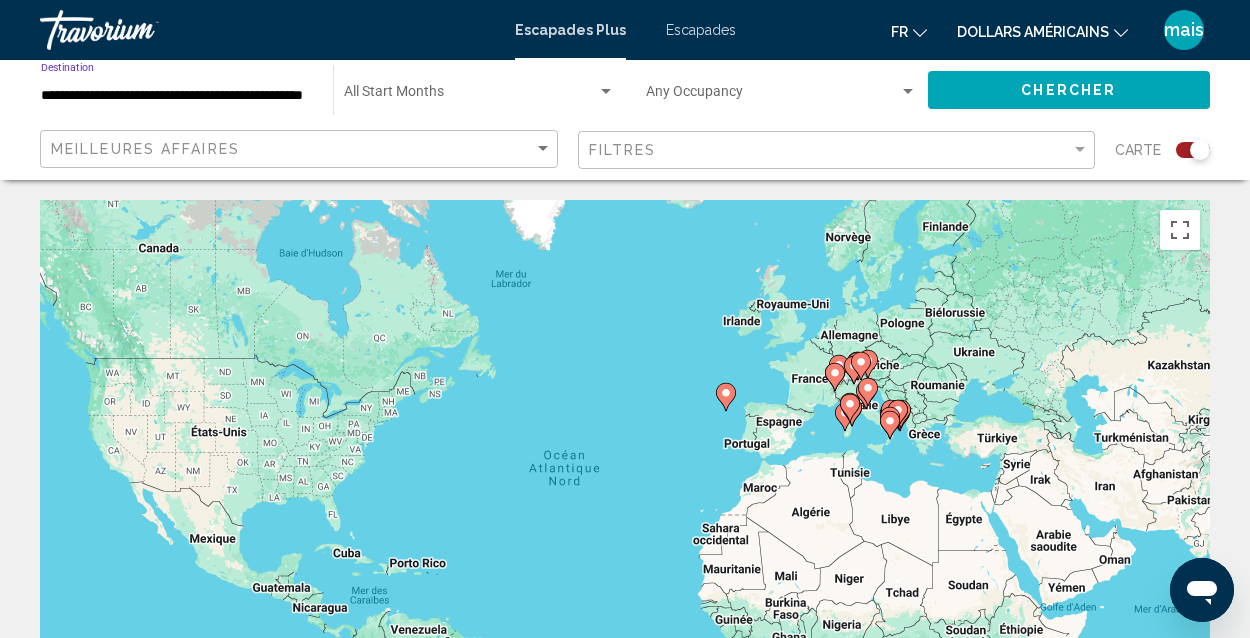 click on "**********" at bounding box center [177, 96] 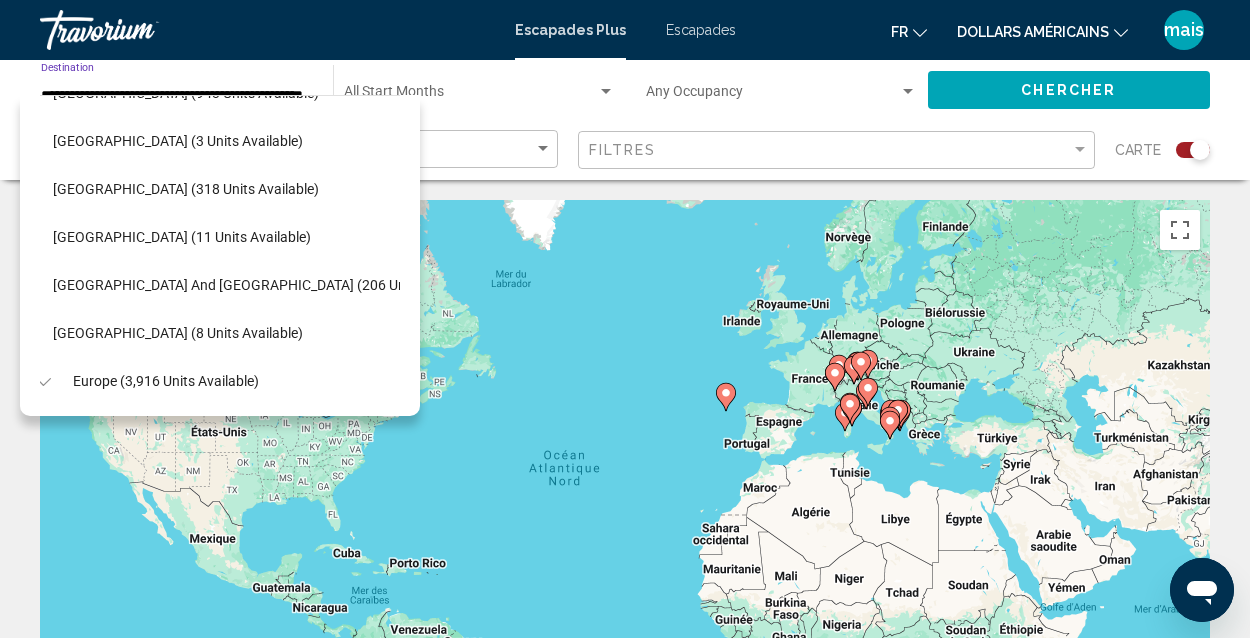 scroll, scrollTop: 314, scrollLeft: 17, axis: both 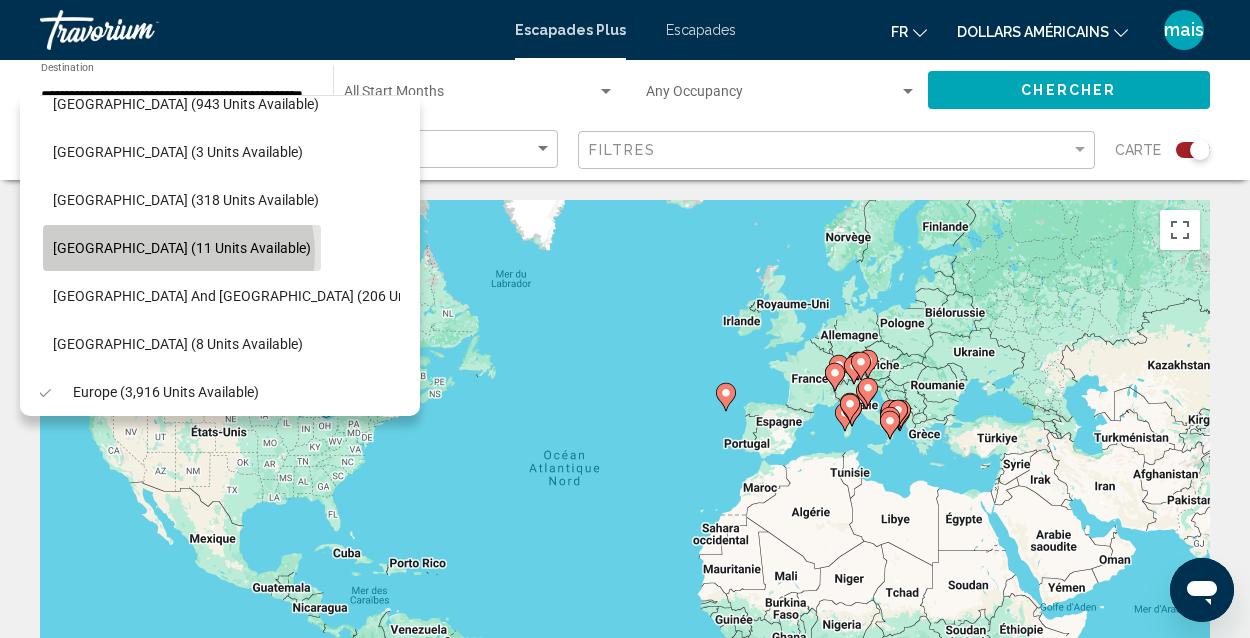 click on "[GEOGRAPHIC_DATA] (11 units available)" 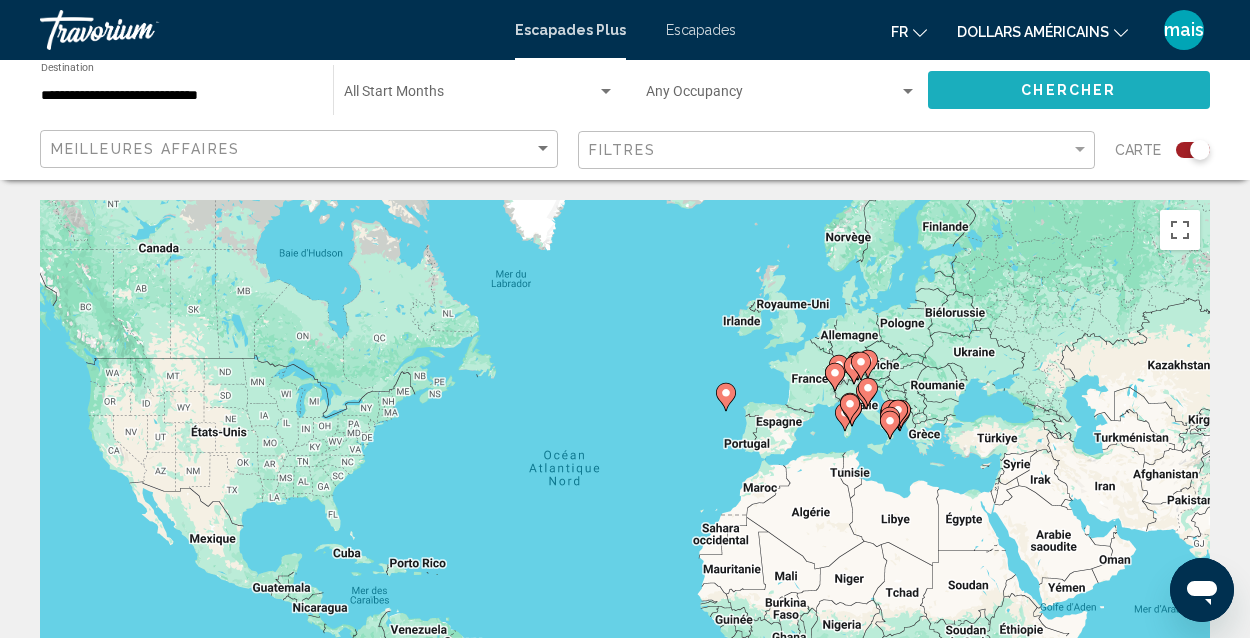 click on "Chercher" 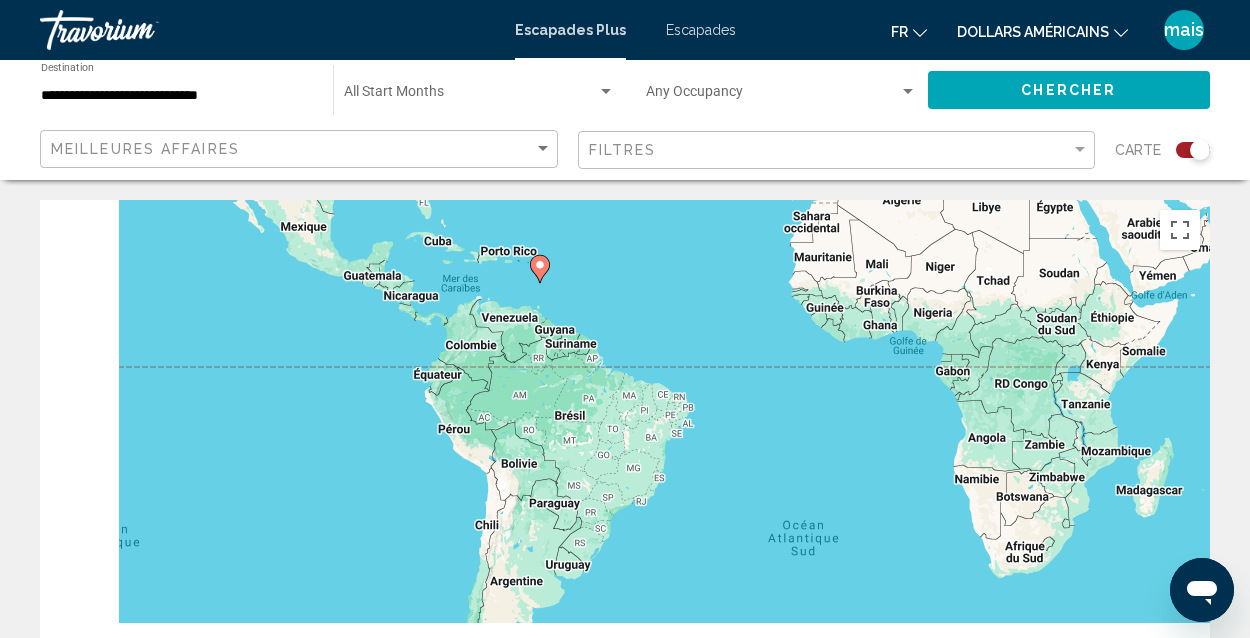 drag, startPoint x: 482, startPoint y: 541, endPoint x: 573, endPoint y: 232, distance: 322.1211 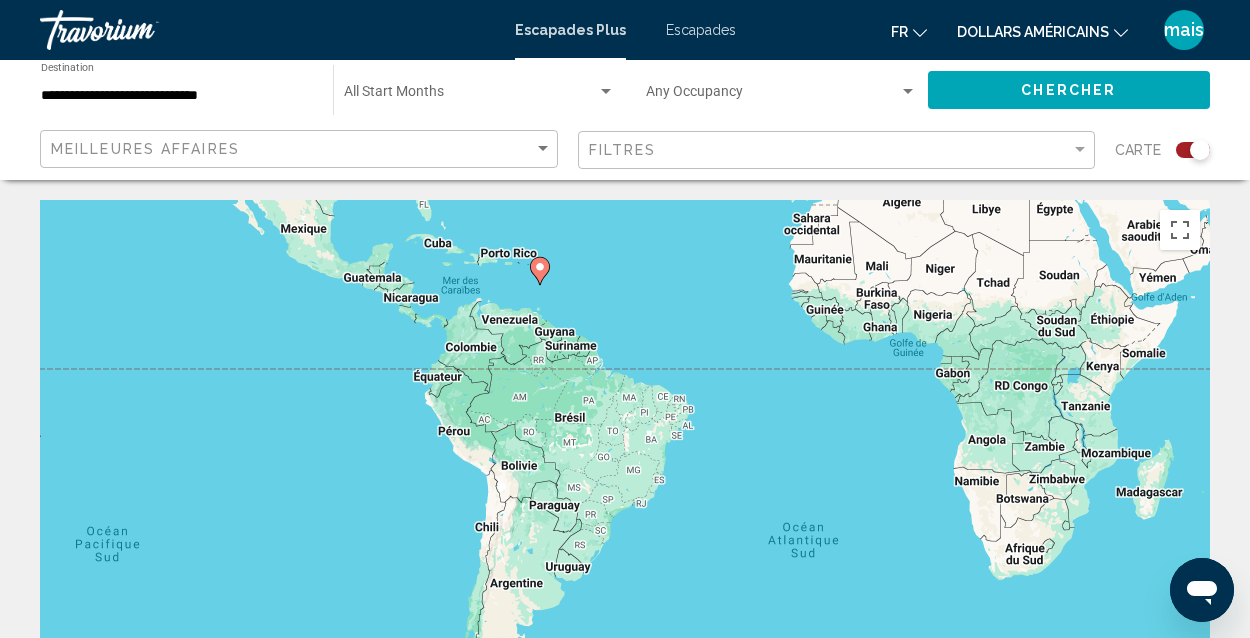 click at bounding box center (540, 271) 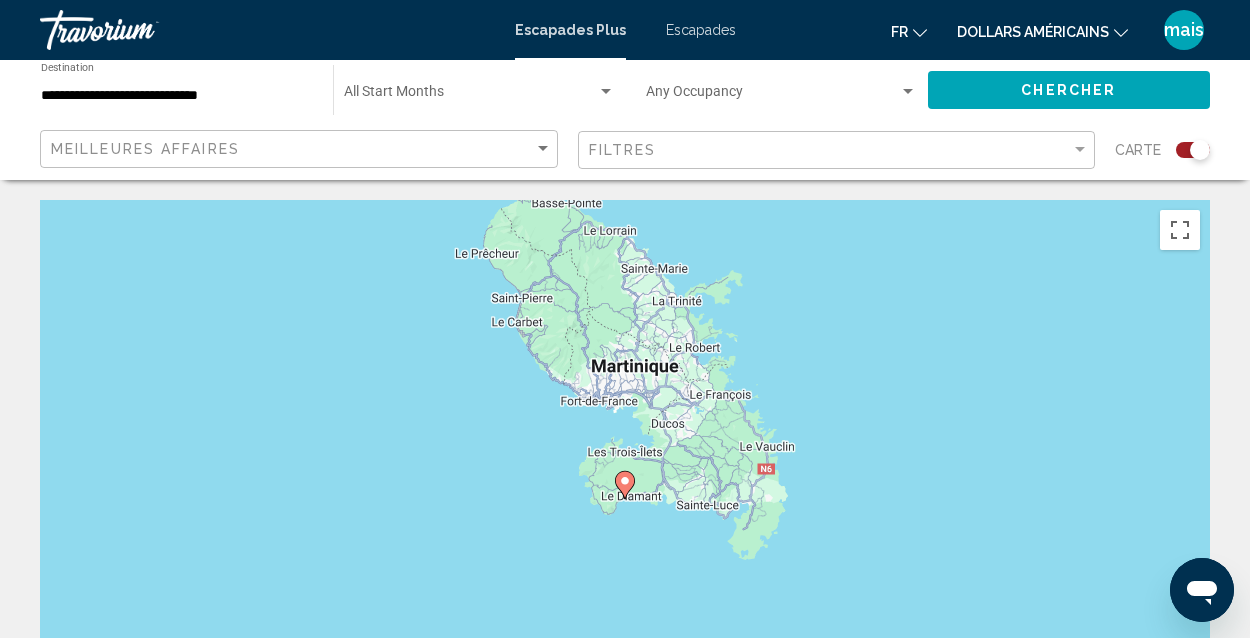 click 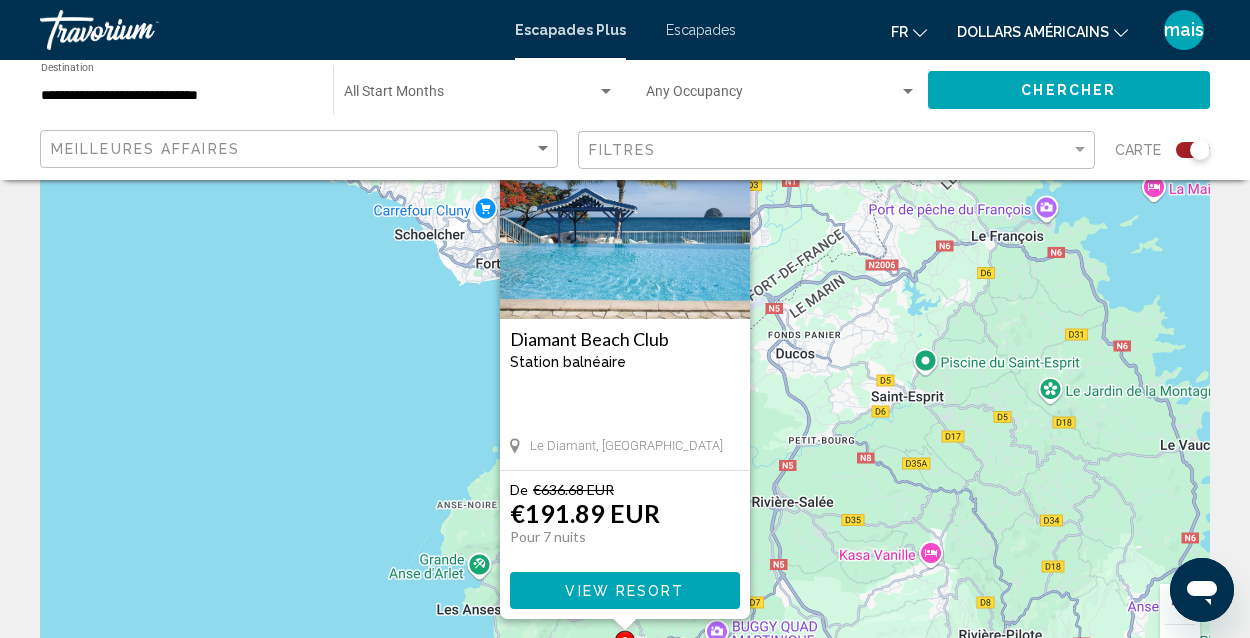 scroll, scrollTop: 141, scrollLeft: 0, axis: vertical 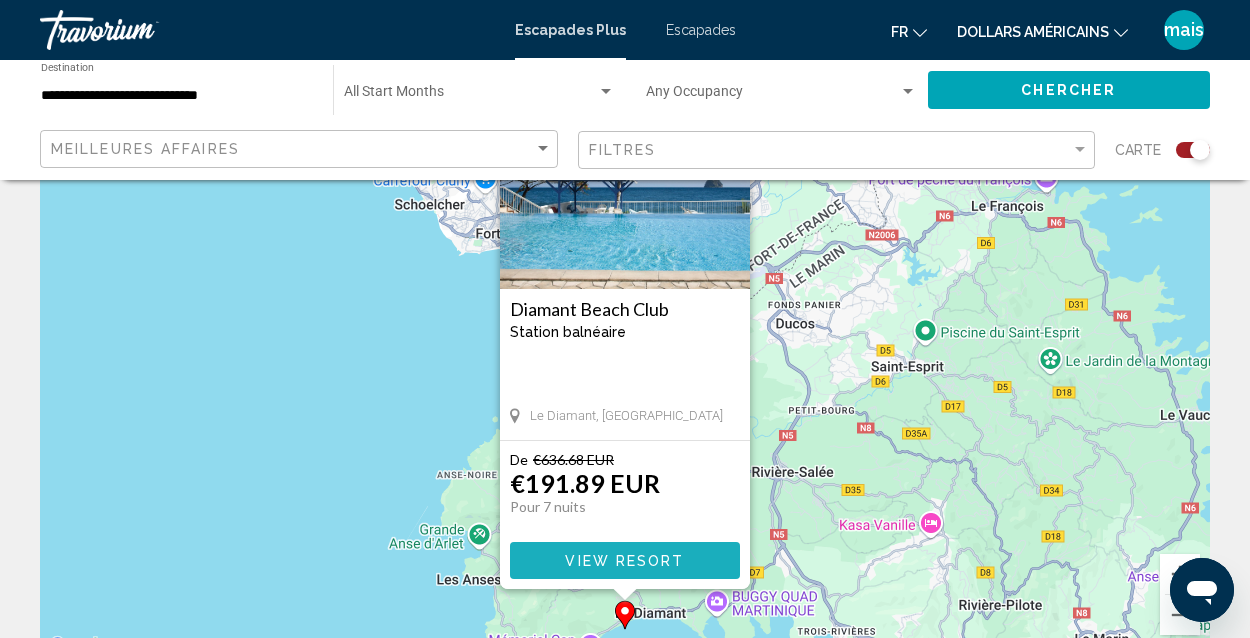 click on "View Resort" at bounding box center (624, 561) 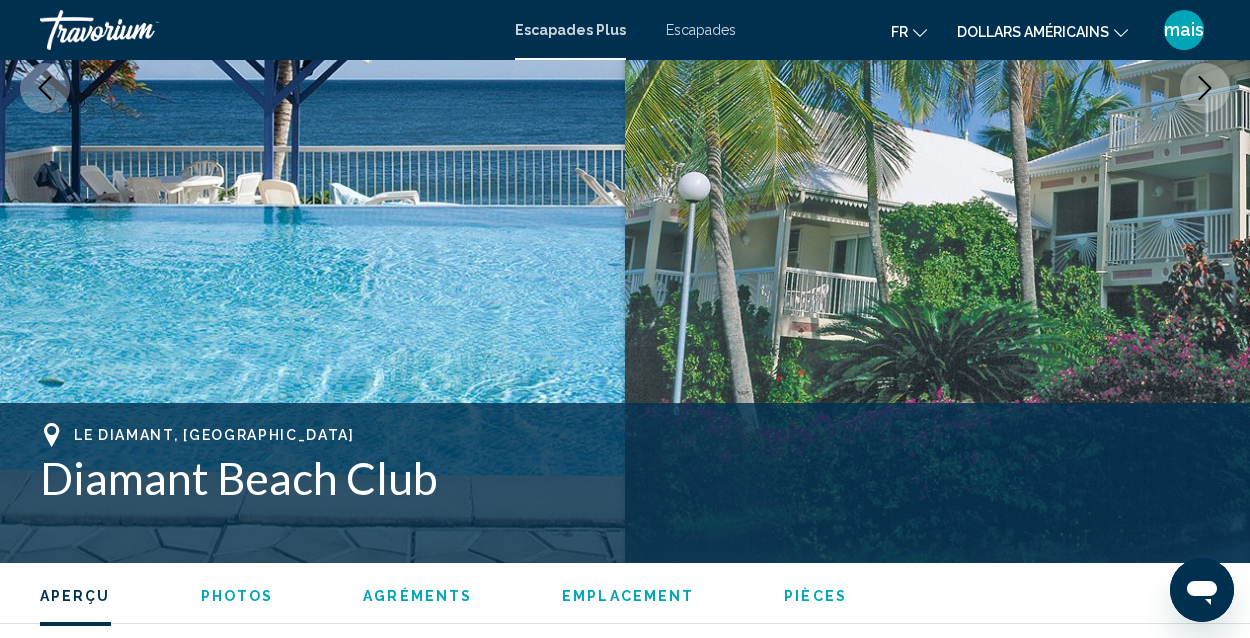 scroll, scrollTop: 322, scrollLeft: 0, axis: vertical 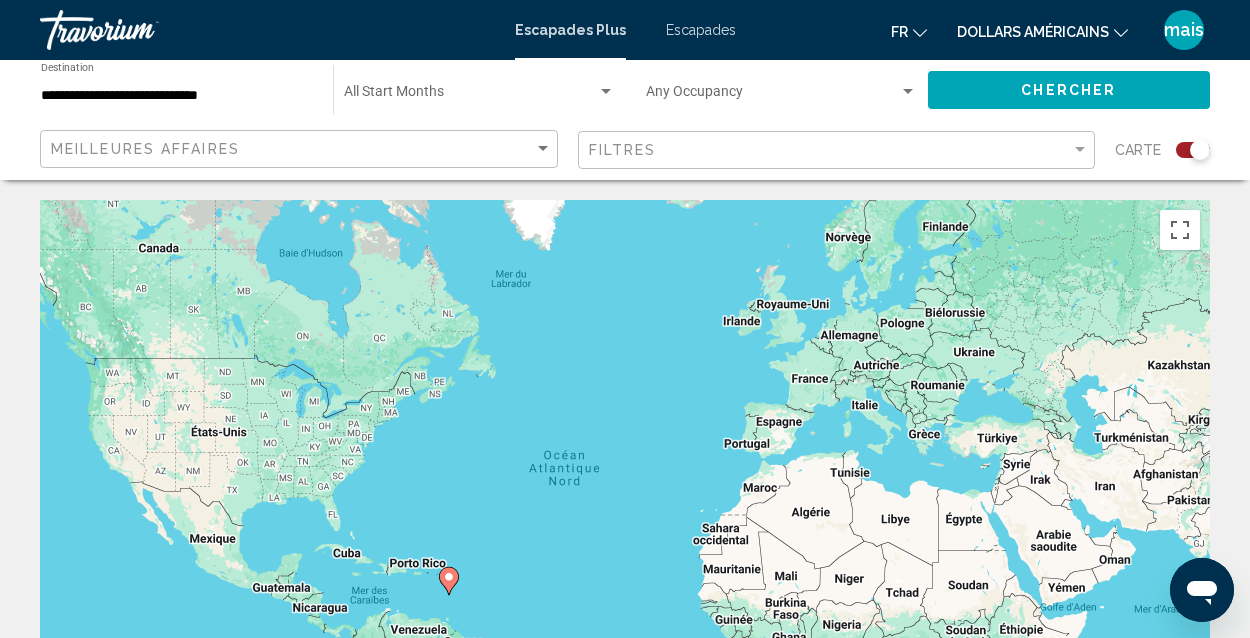 click on "**********" at bounding box center [177, 96] 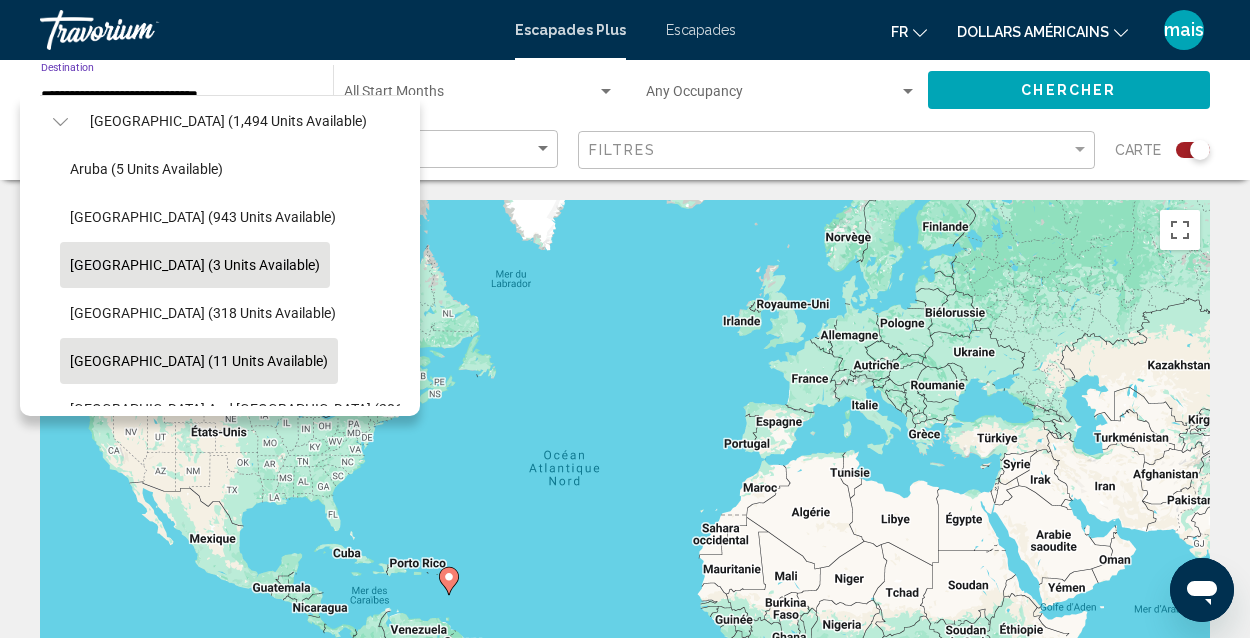 scroll, scrollTop: 160, scrollLeft: 0, axis: vertical 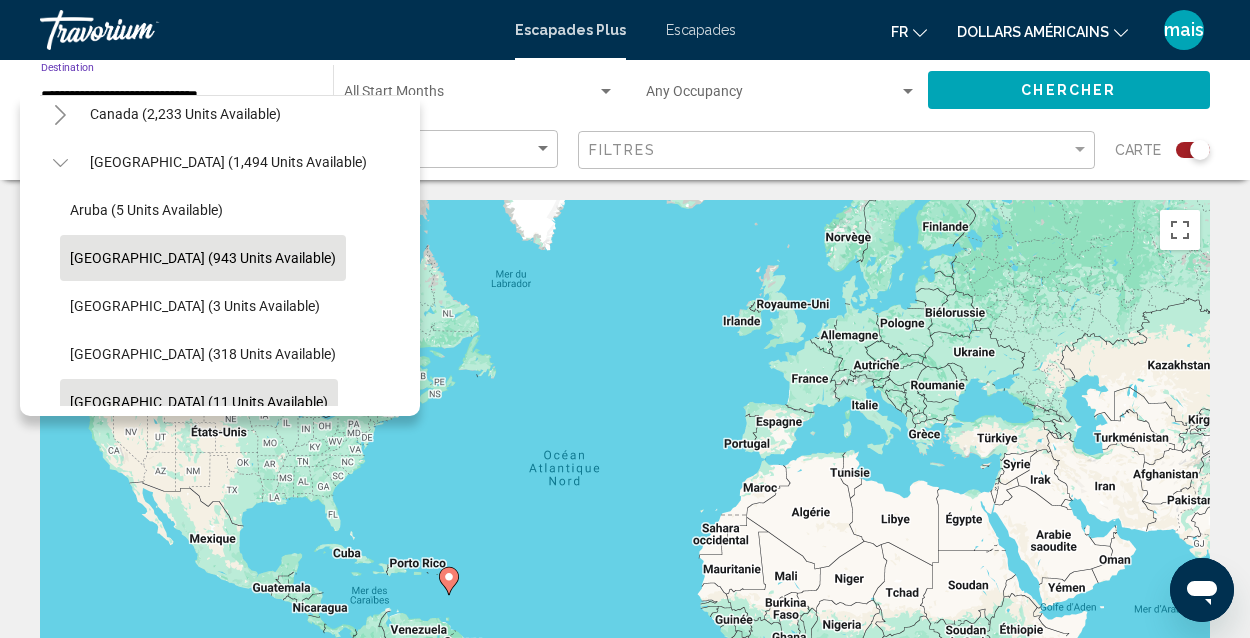 click on "[GEOGRAPHIC_DATA] (943 units available)" 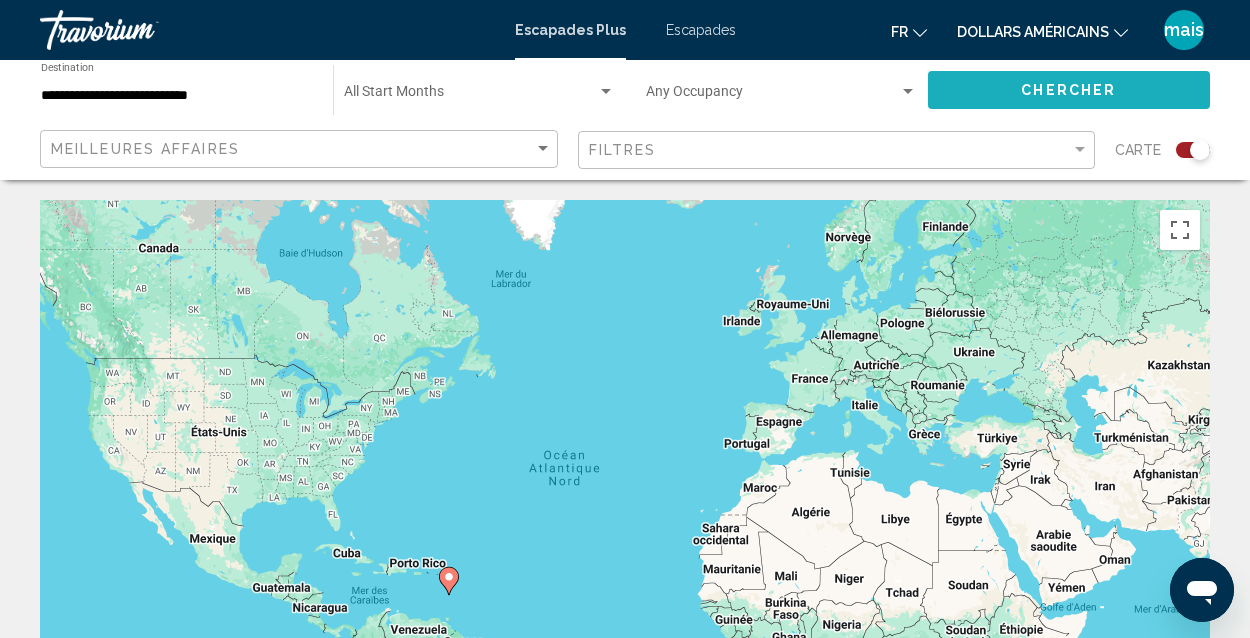 click on "Chercher" 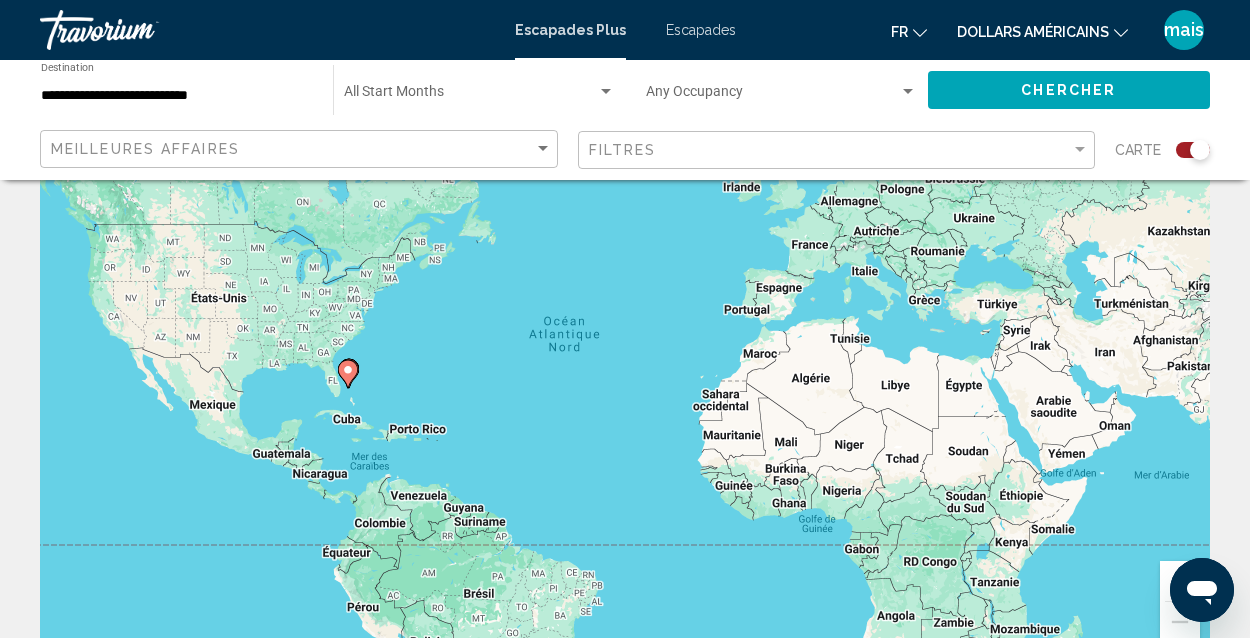 scroll, scrollTop: 147, scrollLeft: 0, axis: vertical 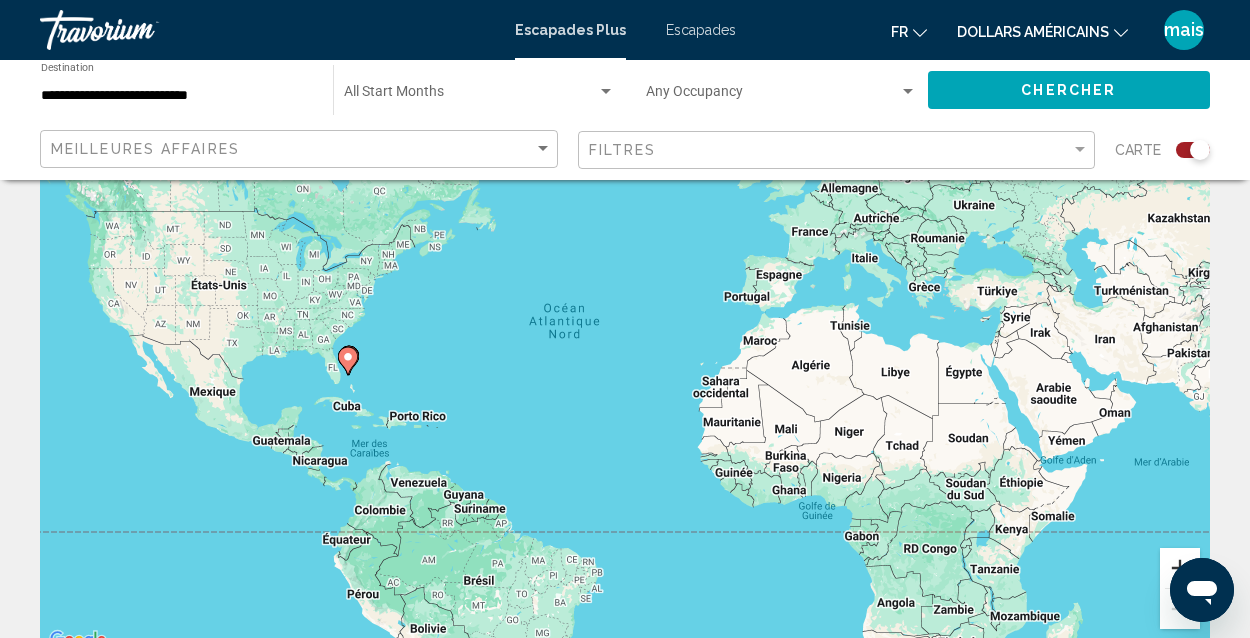 click at bounding box center (1180, 568) 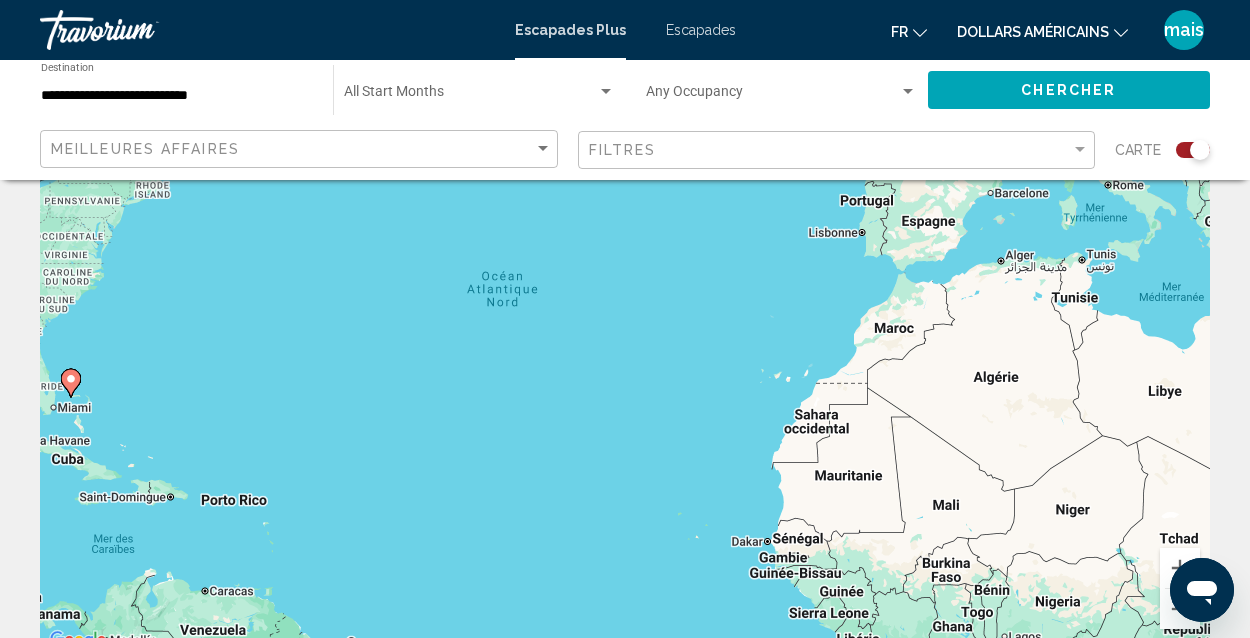 click 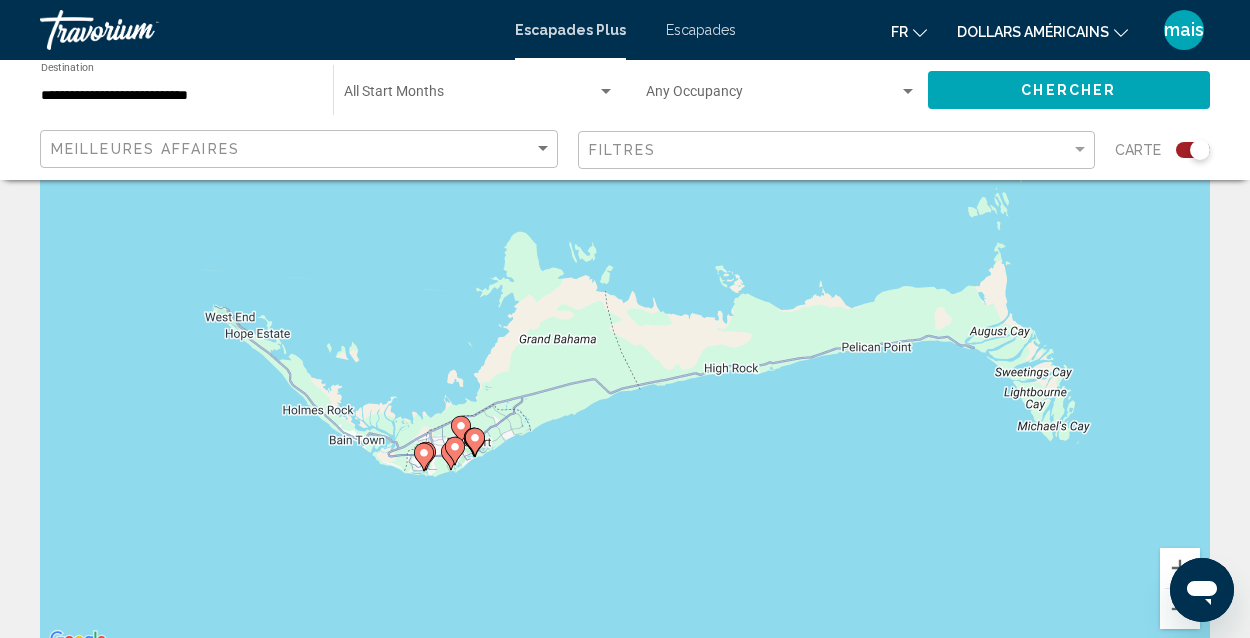 drag, startPoint x: 1012, startPoint y: 495, endPoint x: 987, endPoint y: 598, distance: 105.99056 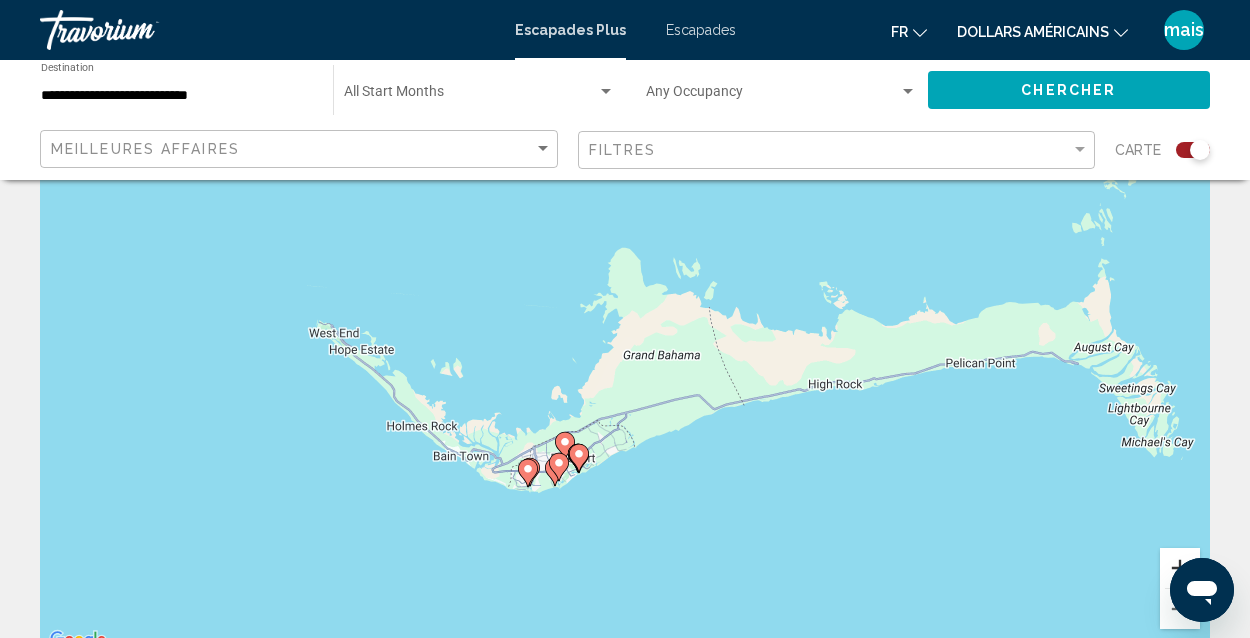 click at bounding box center (1180, 568) 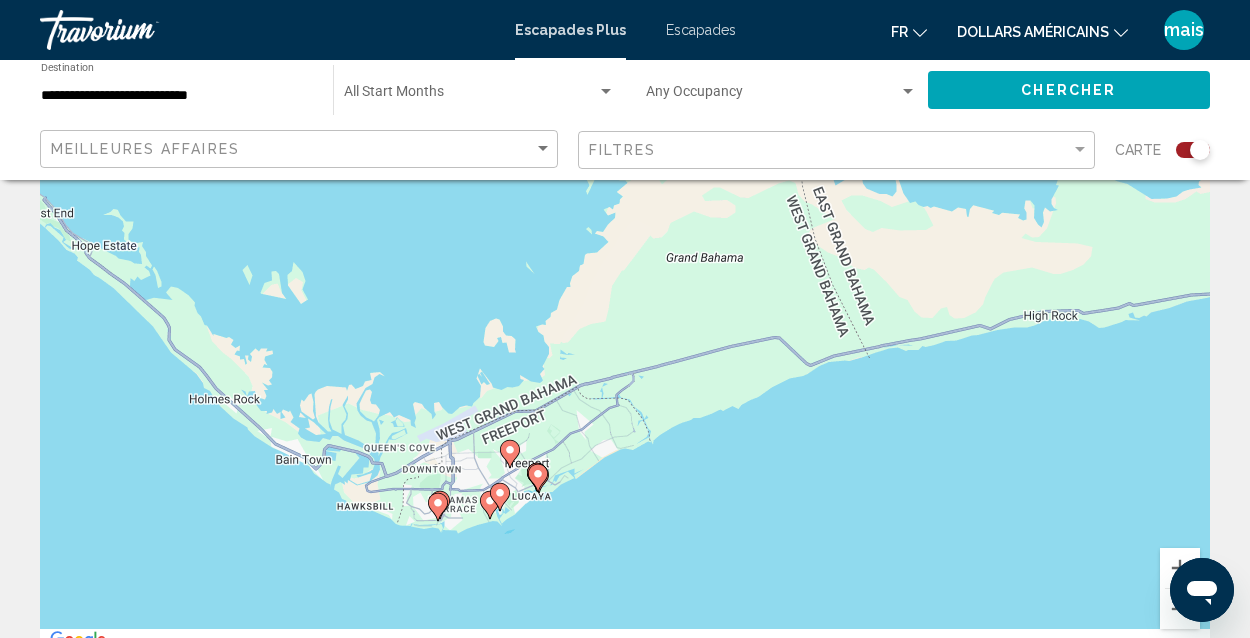 drag, startPoint x: 710, startPoint y: 582, endPoint x: 723, endPoint y: 452, distance: 130.64838 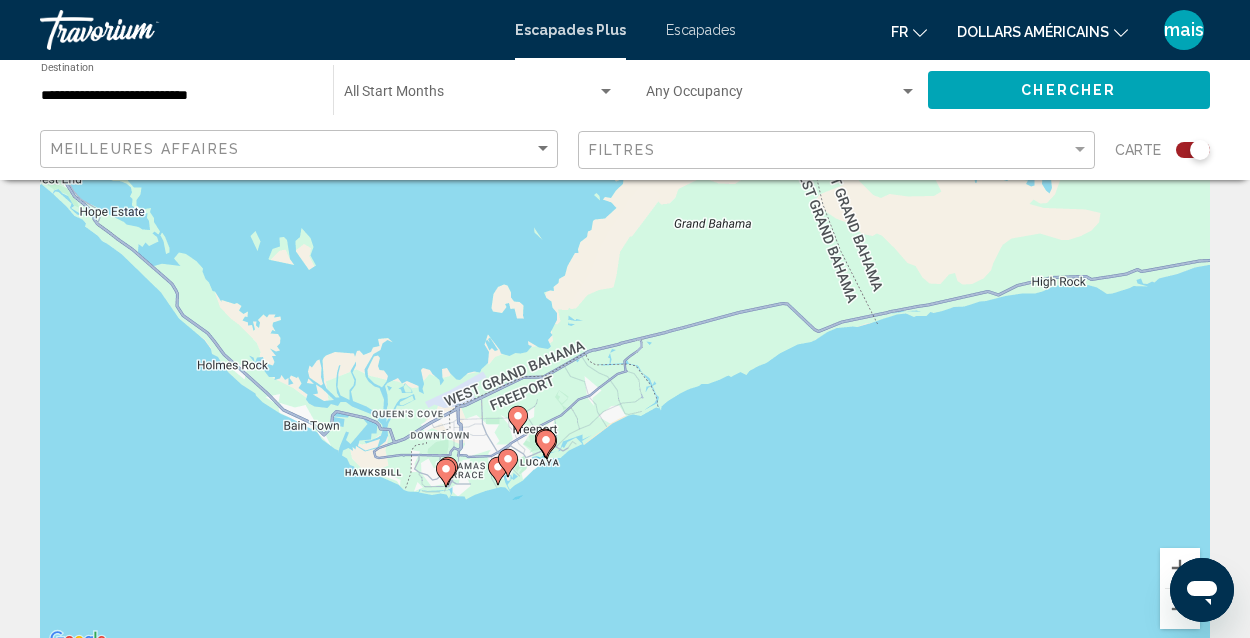 click 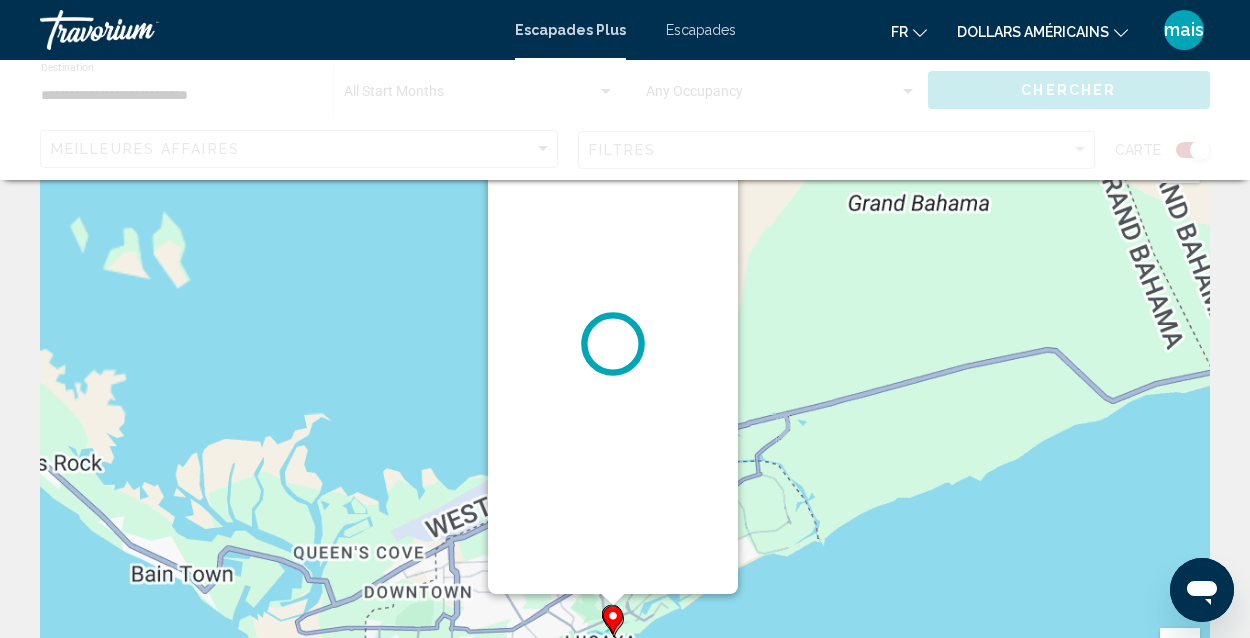 scroll, scrollTop: 0, scrollLeft: 0, axis: both 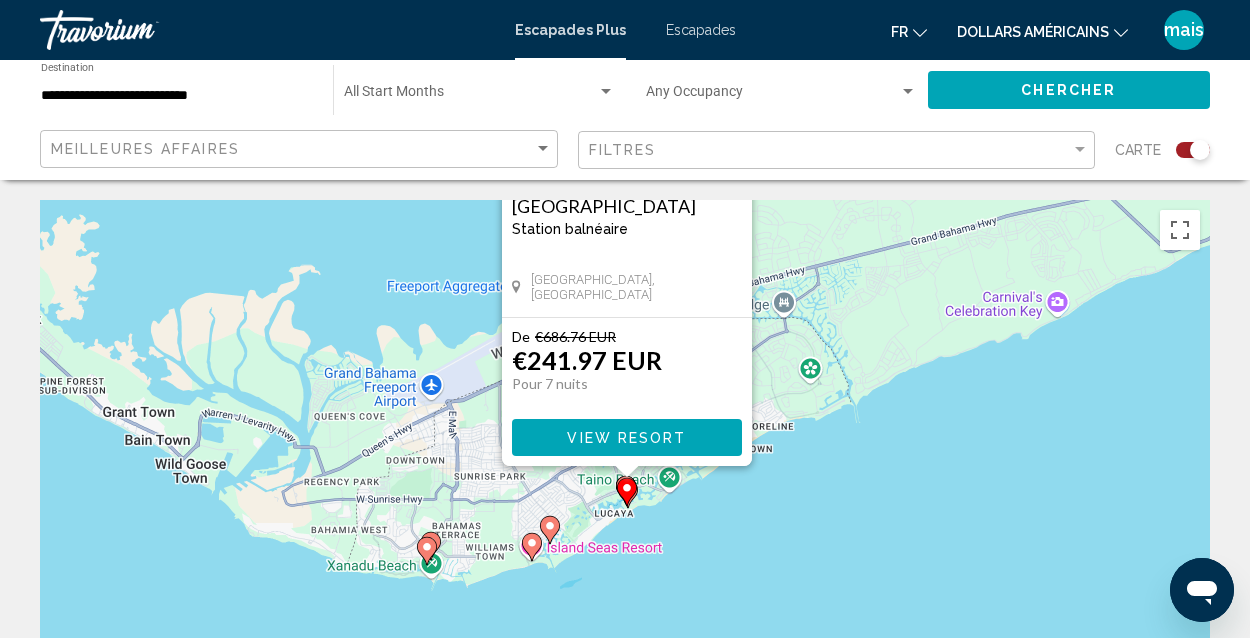 drag, startPoint x: 882, startPoint y: 572, endPoint x: 883, endPoint y: 302, distance: 270.00186 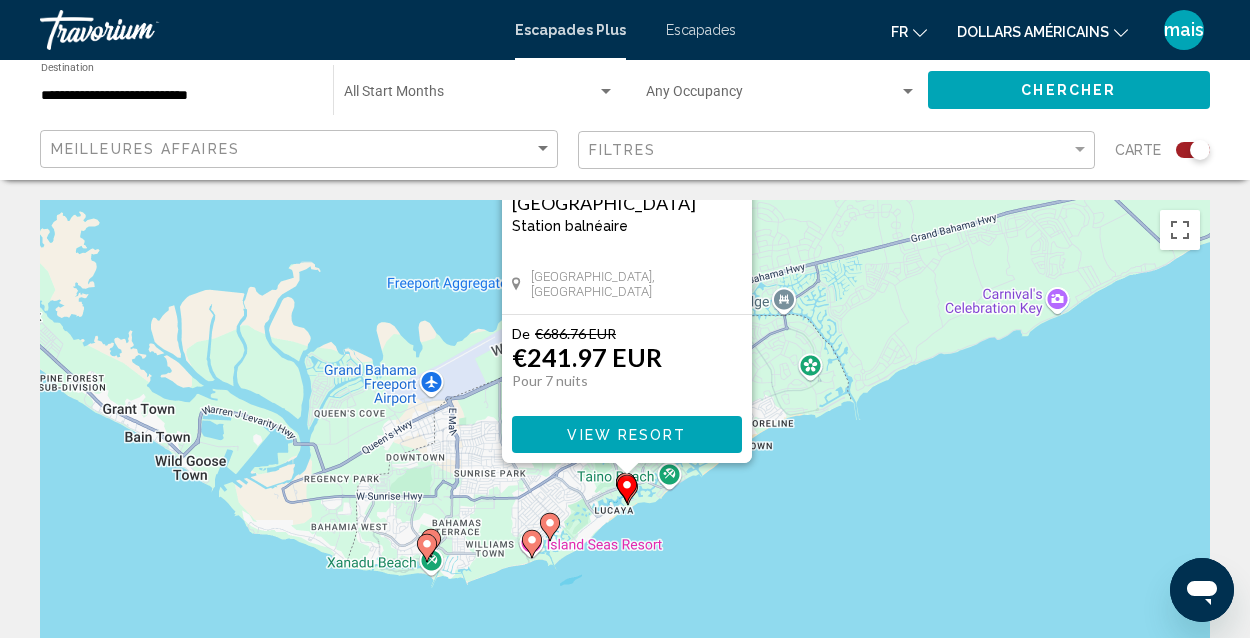 click at bounding box center (532, 544) 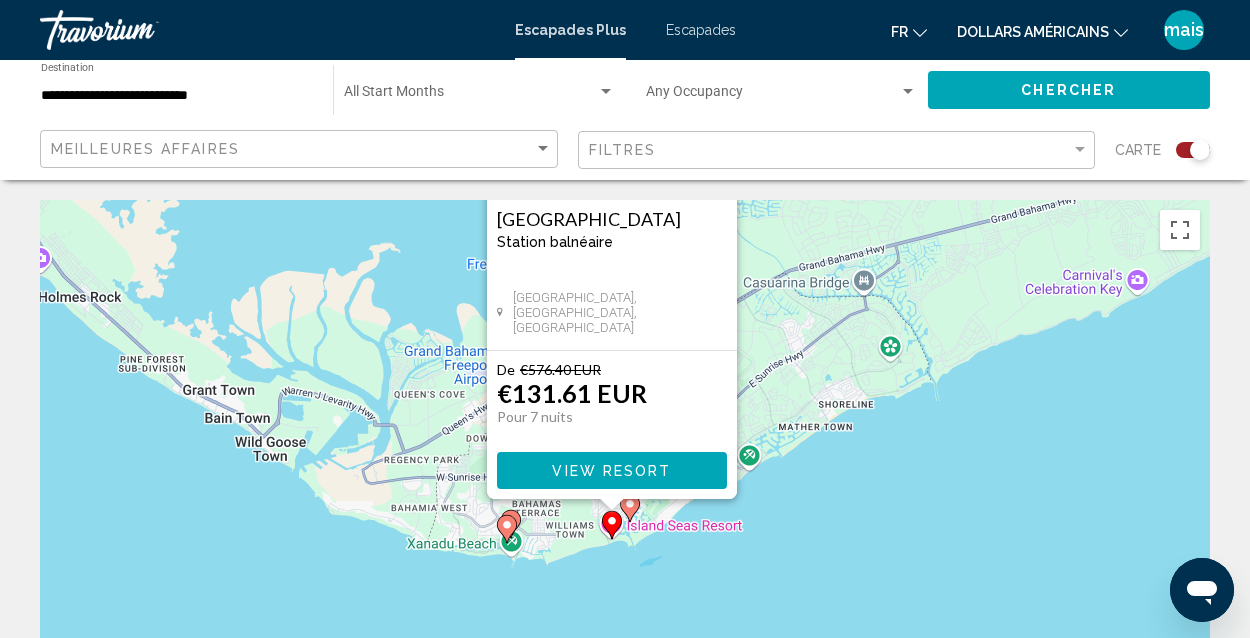 drag, startPoint x: 860, startPoint y: 595, endPoint x: 846, endPoint y: 342, distance: 253.38705 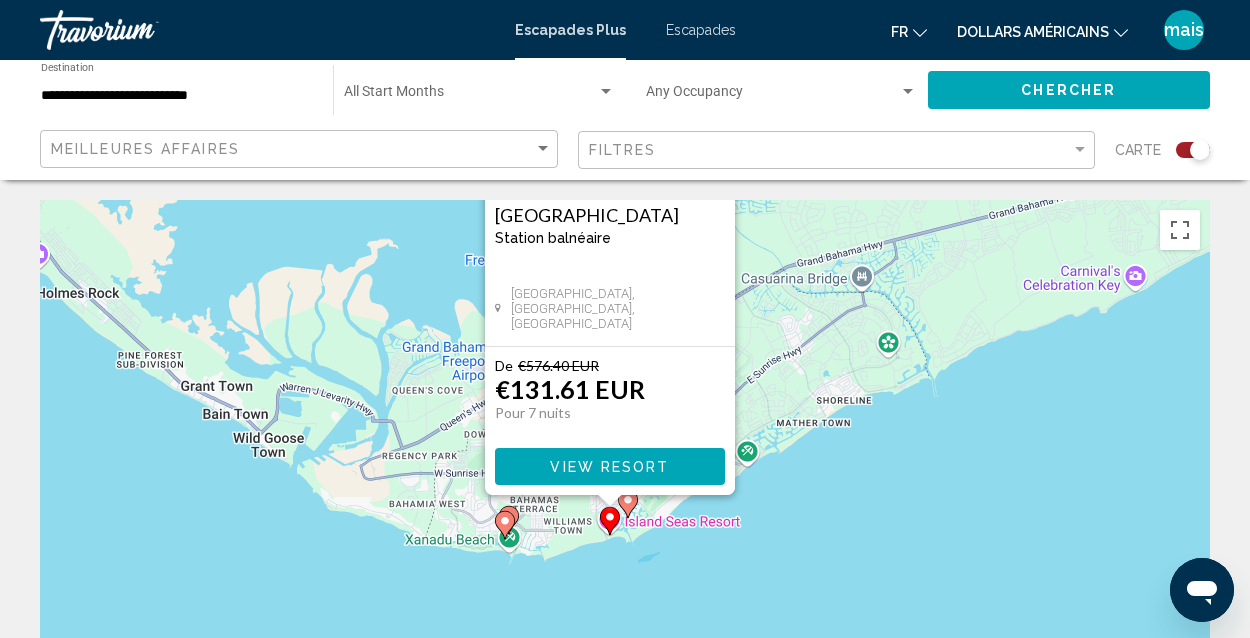 click on "Pour naviguer, appuyez sur les touches fléchées. Pour activer le glissement avec le clavier, appuyez sur Alt+Entrée. Une fois ce mode activé, utilisez les touches fléchées pour déplacer le repère. Pour valider le déplacement, appuyez sur Entrée. Pour annuler, appuyez sur Échap.  [GEOGRAPHIC_DATA] balnéaire  -  Ceci est une station d'adultes seulement
[GEOGRAPHIC_DATA], [GEOGRAPHIC_DATA], BHS  De €576.40 EUR €131.61 EUR  Pour 7 nuits Vous sauvegardez  €444.79 EUR  View Resort" at bounding box center [625, 500] 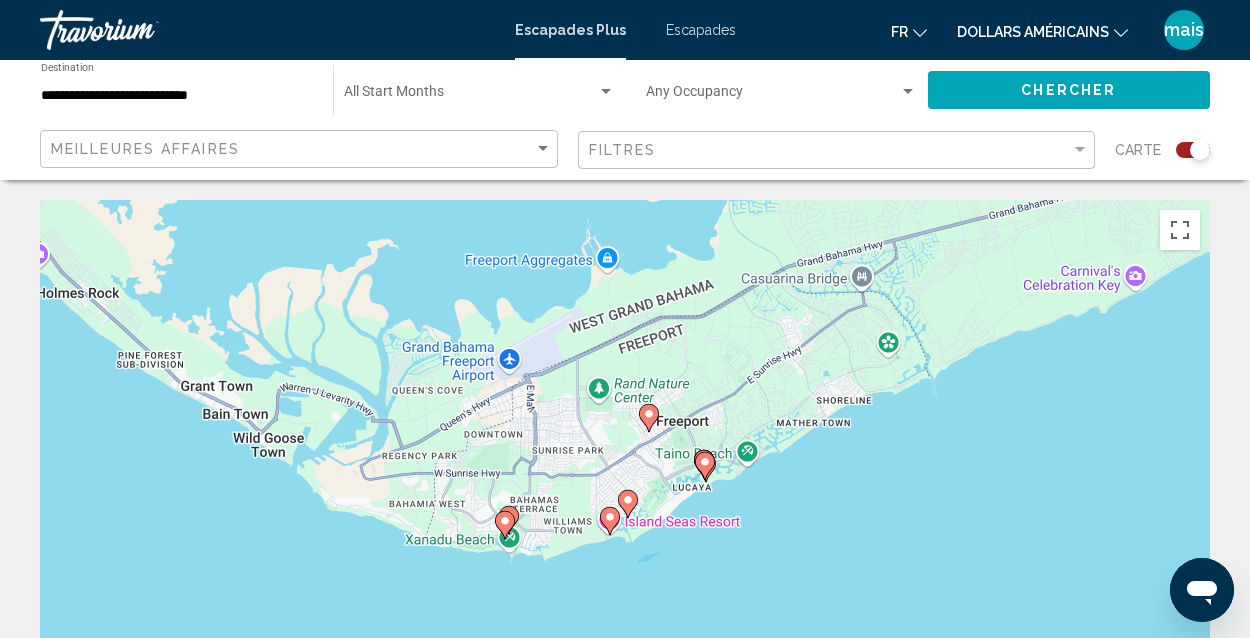 click 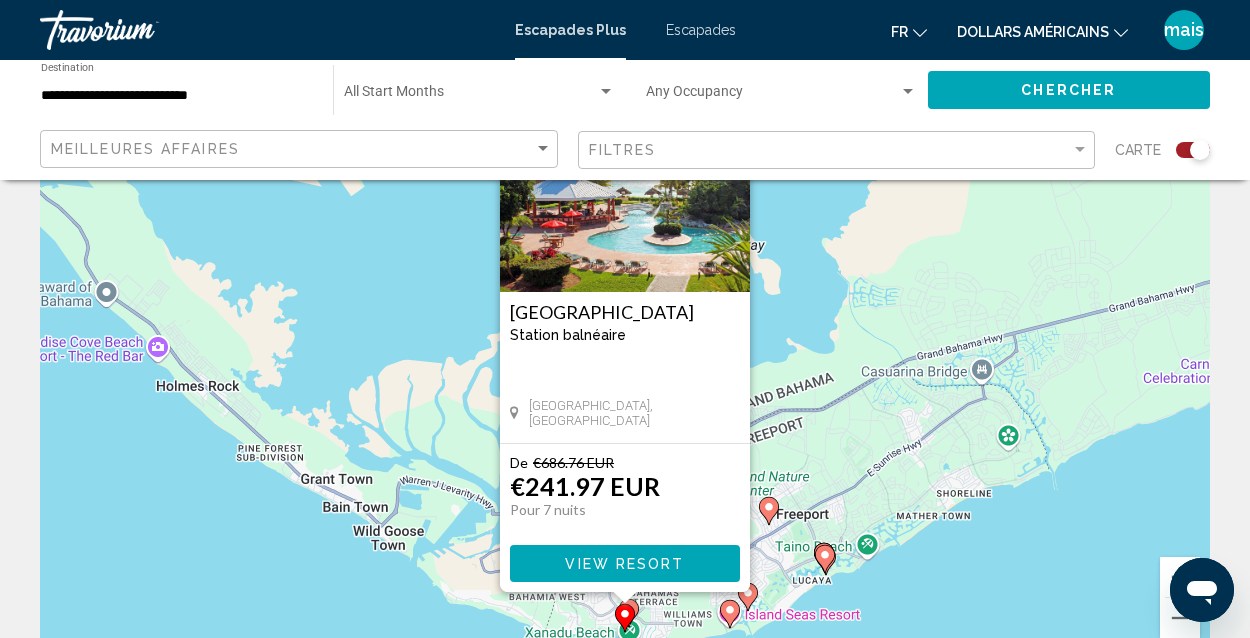scroll, scrollTop: 151, scrollLeft: 0, axis: vertical 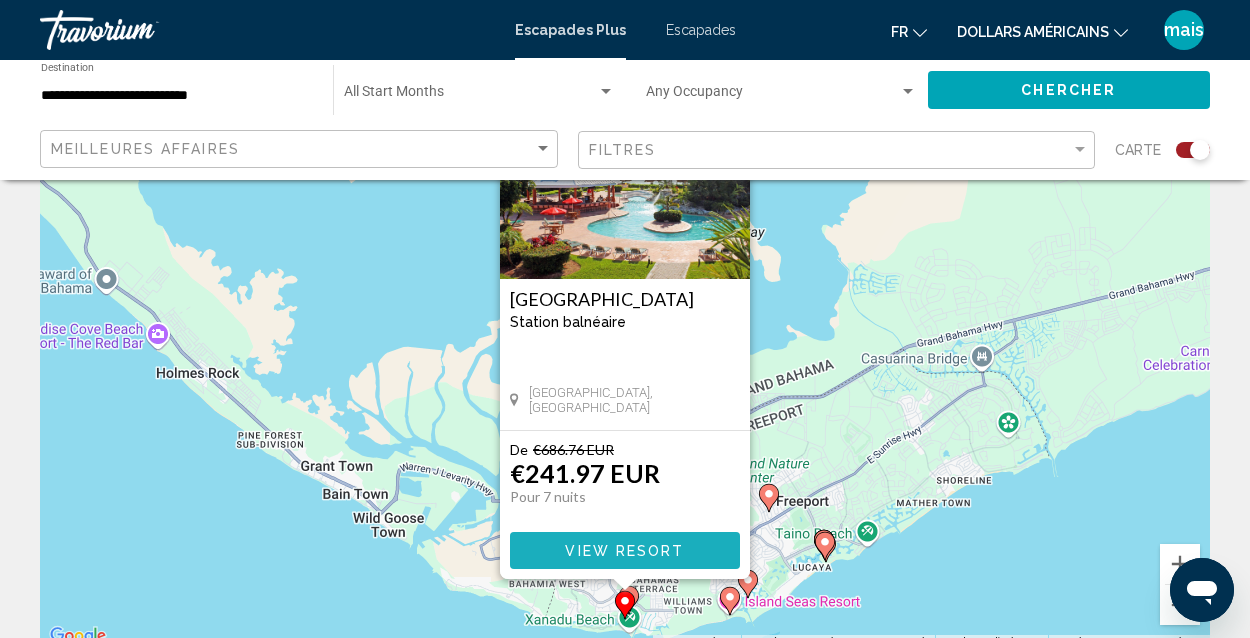 click on "View Resort" at bounding box center (624, 551) 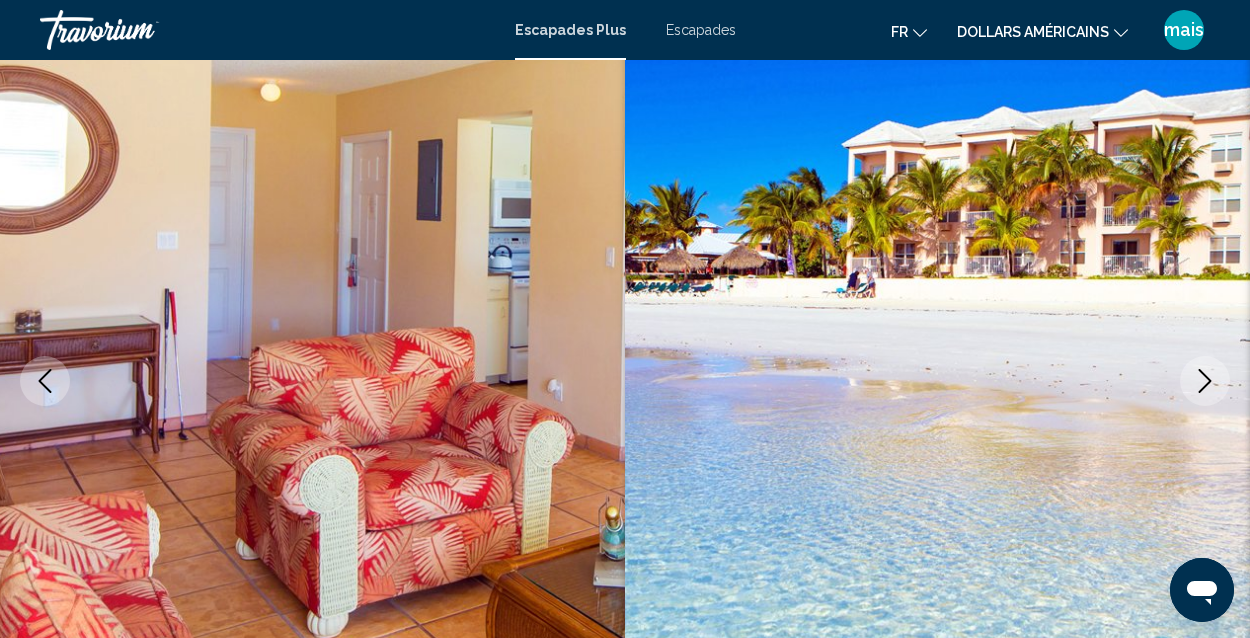 scroll, scrollTop: 105, scrollLeft: 0, axis: vertical 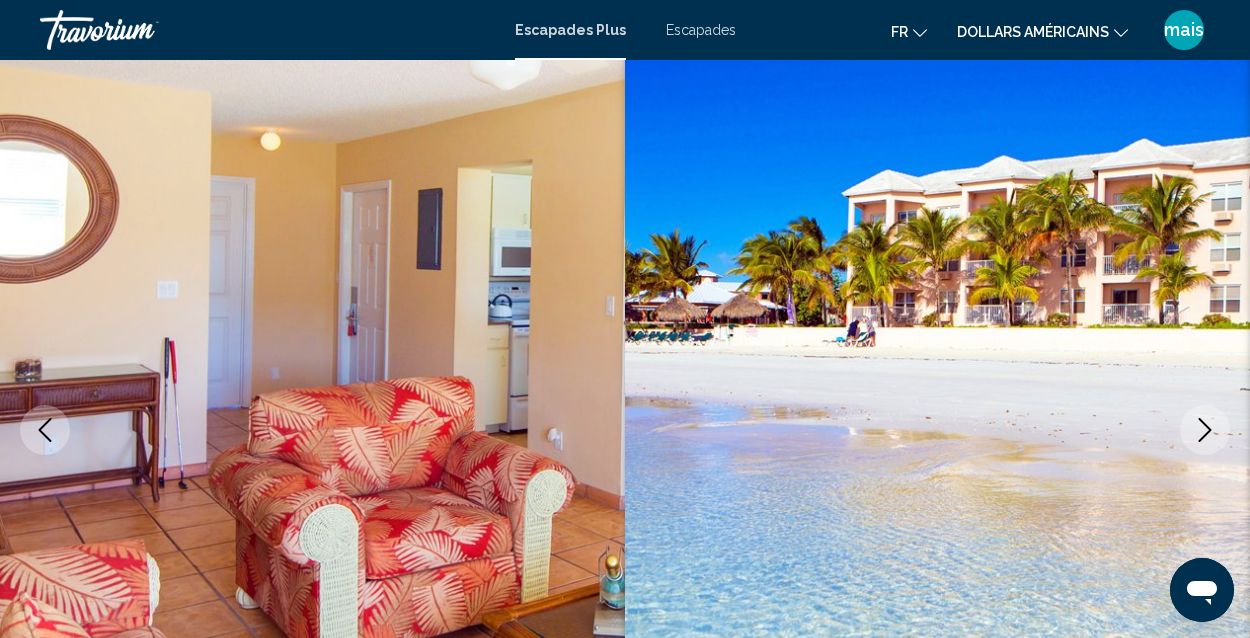click 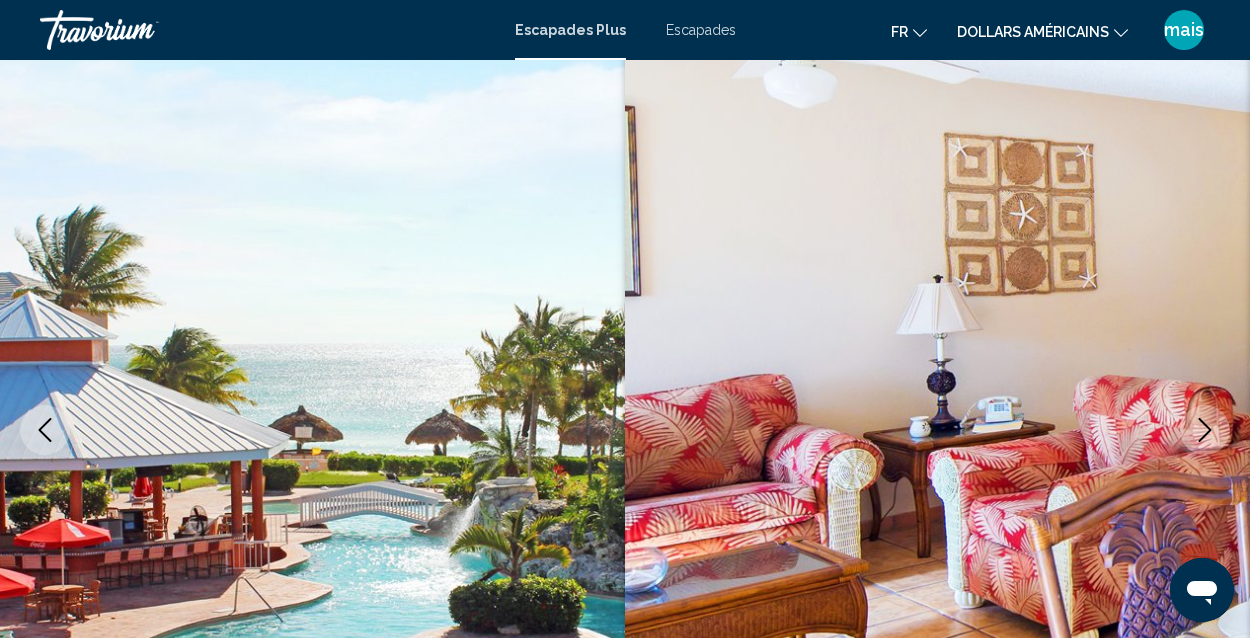 click 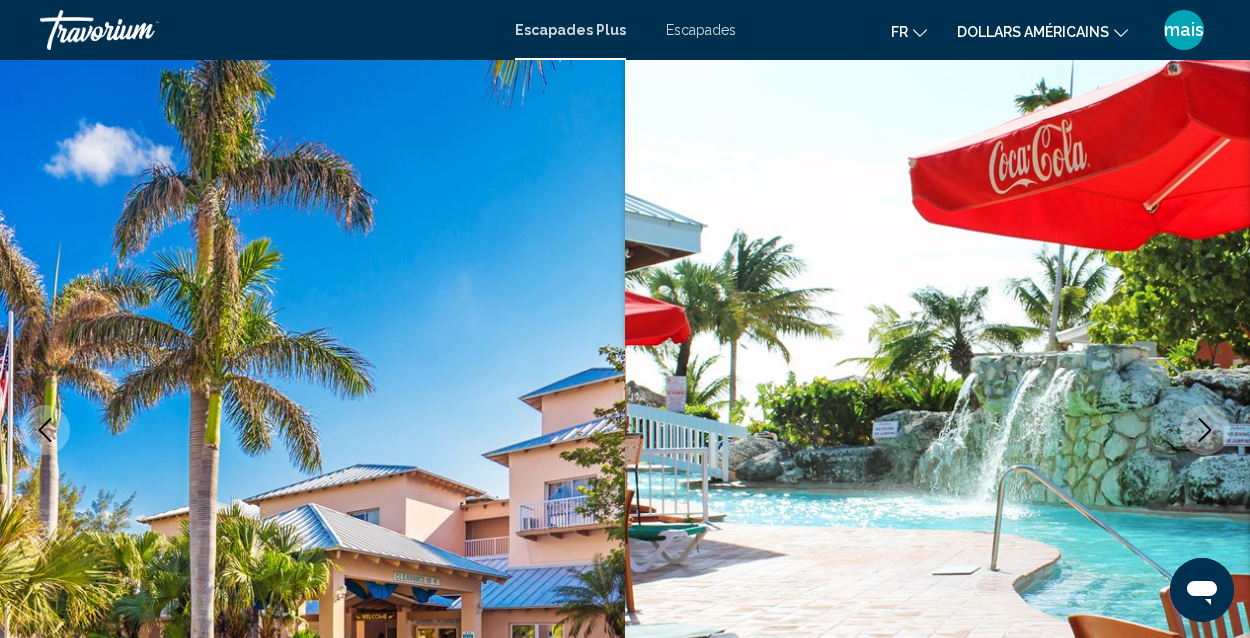 click 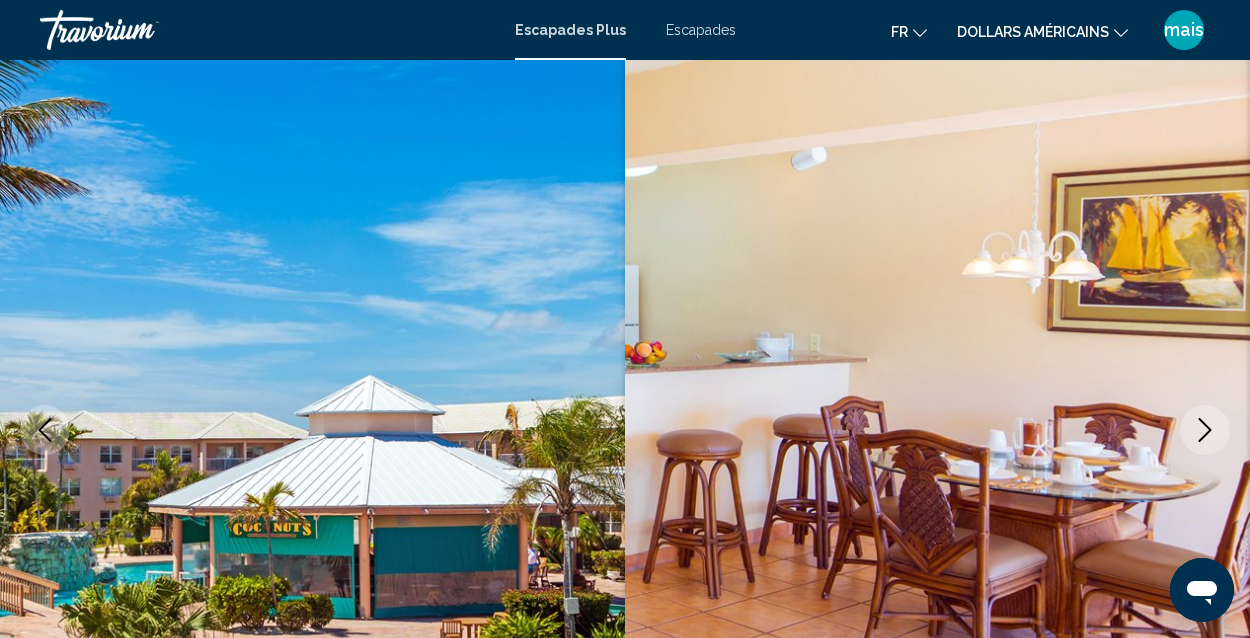 click 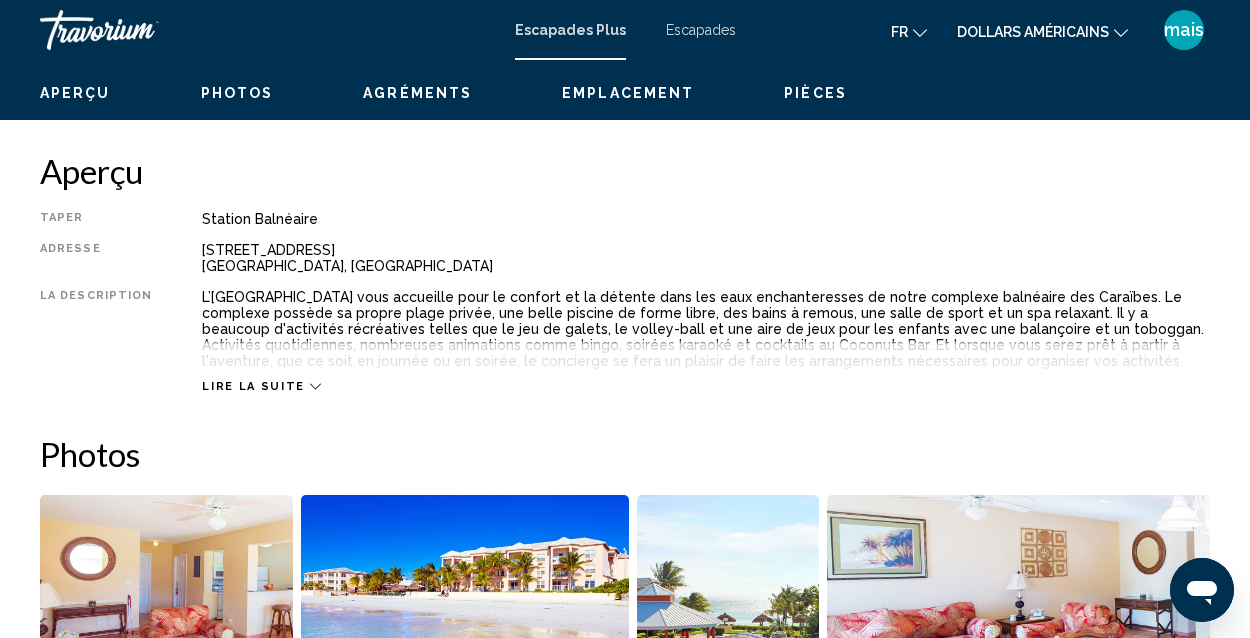 scroll, scrollTop: 961, scrollLeft: 0, axis: vertical 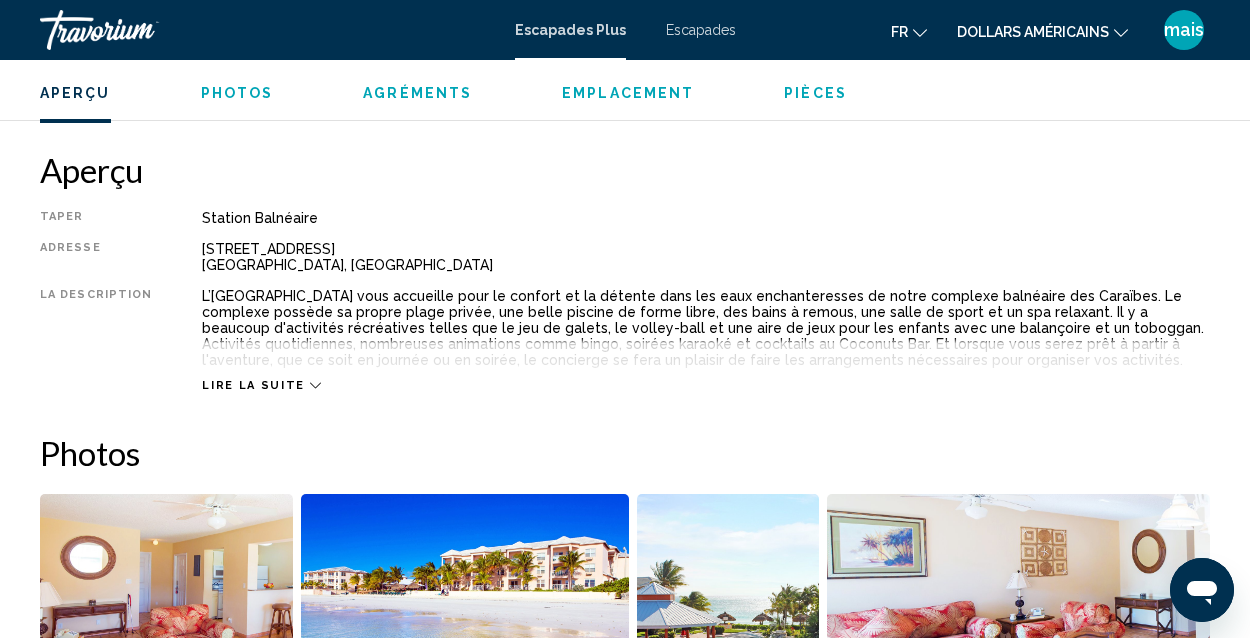 click on "Lire la suite" at bounding box center [253, 385] 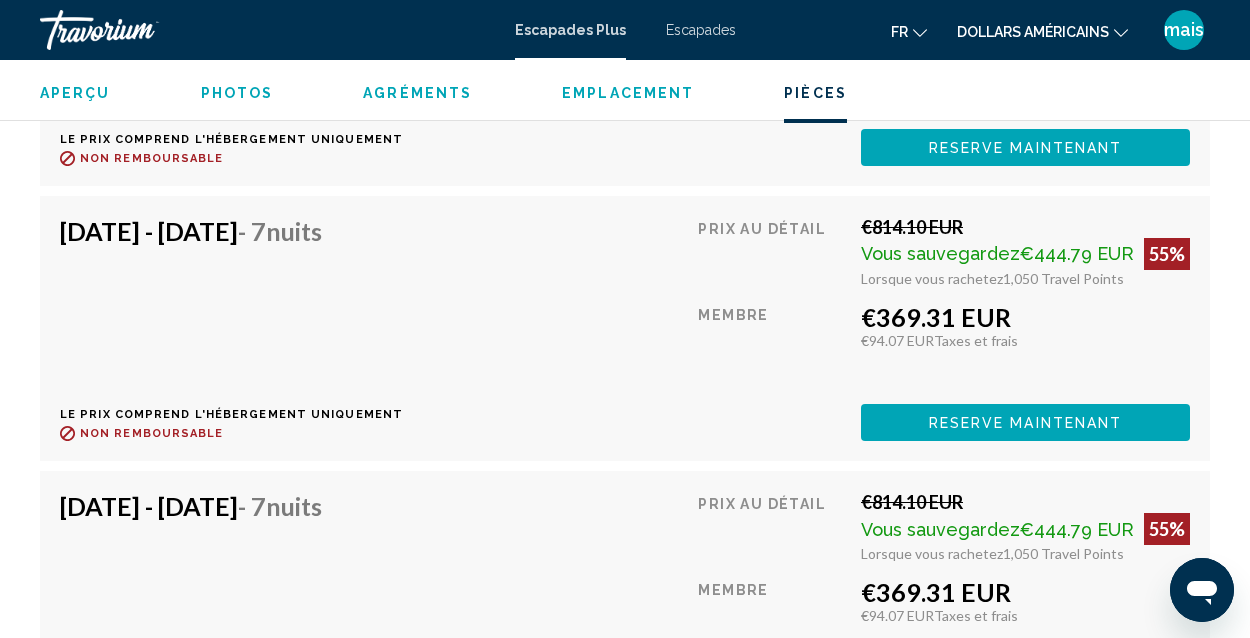 scroll, scrollTop: 8806, scrollLeft: 0, axis: vertical 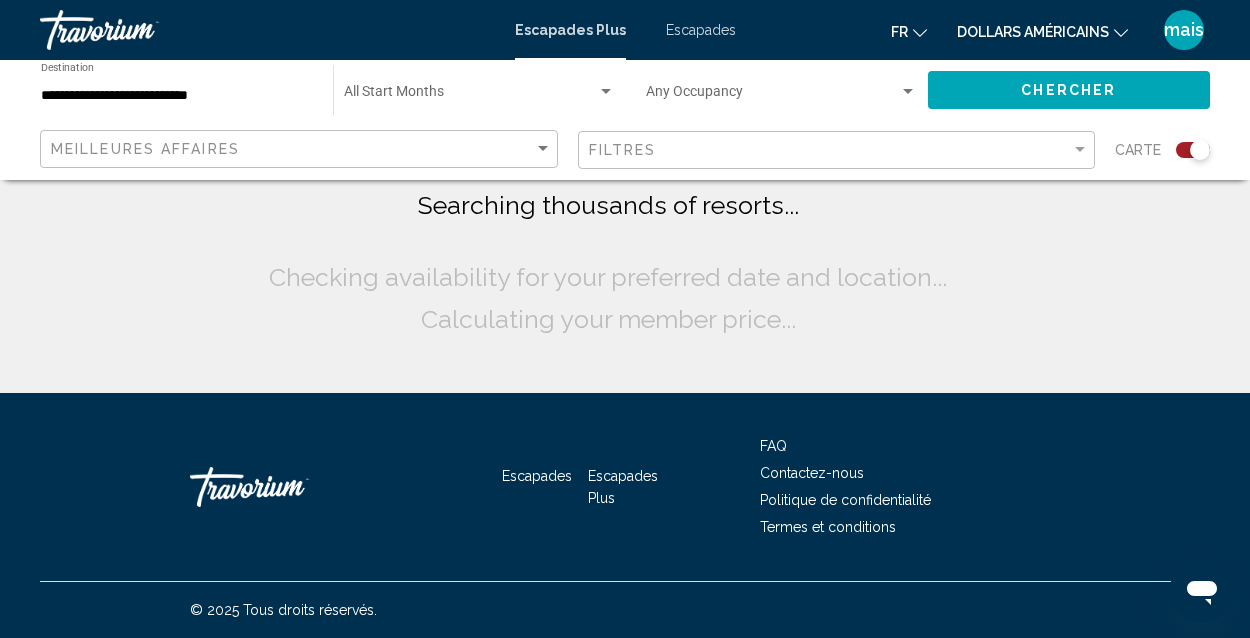 click on "**********" at bounding box center (177, 96) 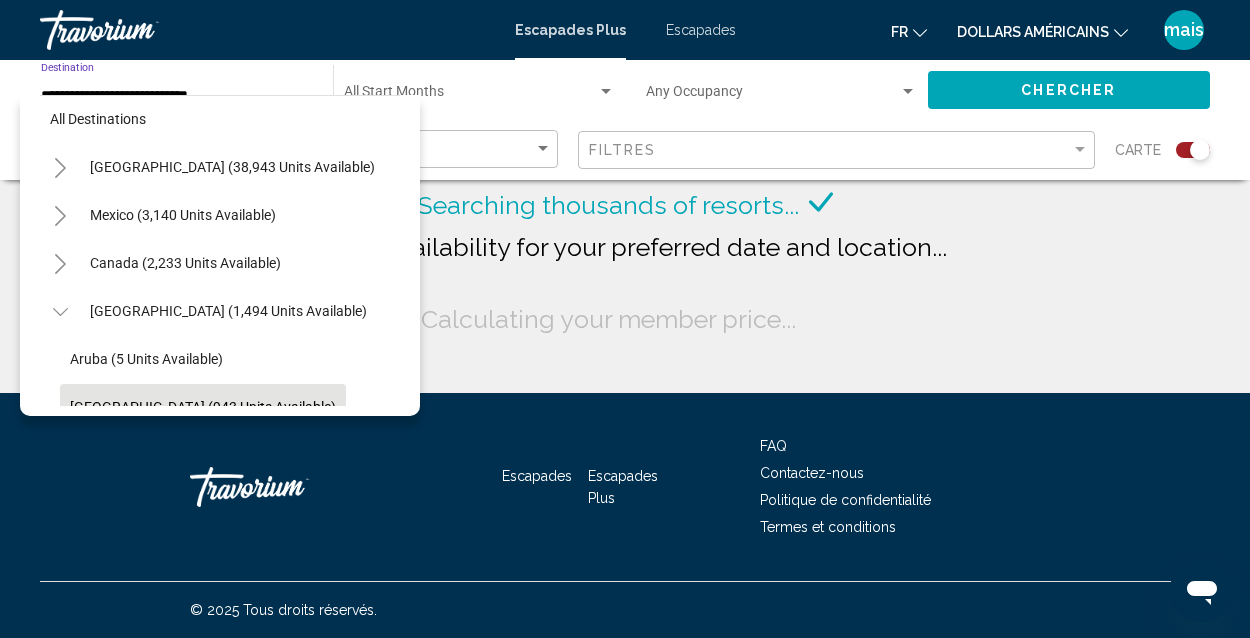 scroll, scrollTop: 0, scrollLeft: 0, axis: both 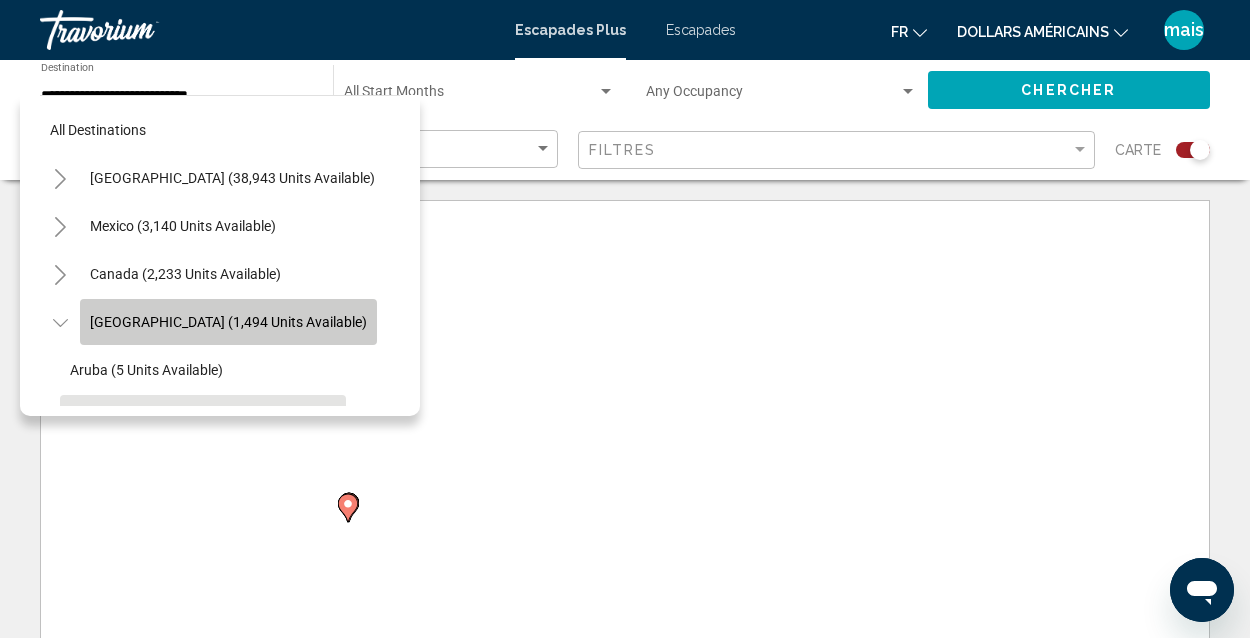 click on "[GEOGRAPHIC_DATA] (1,494 units available)" 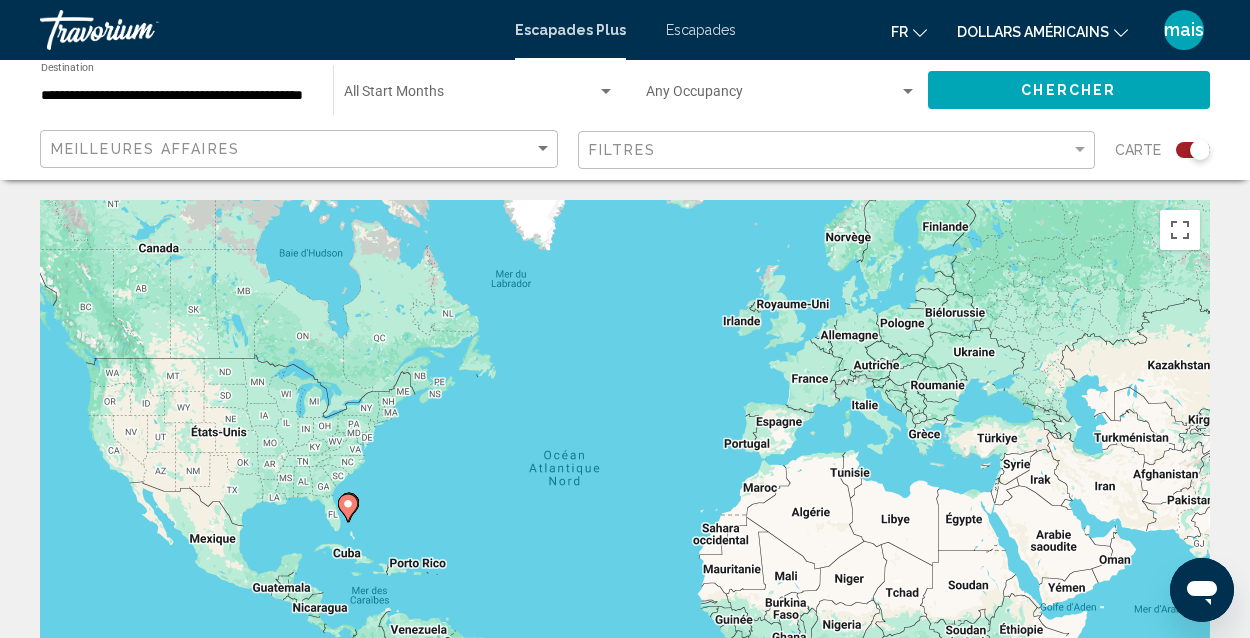 click on "**********" 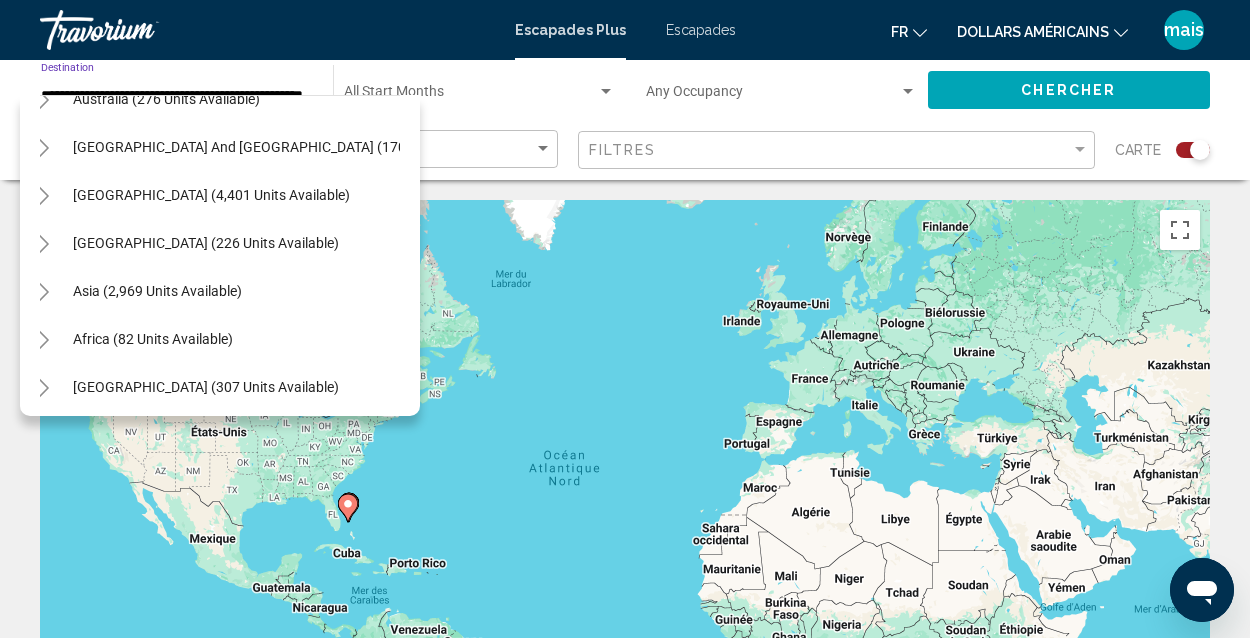 scroll, scrollTop: 660, scrollLeft: 17, axis: both 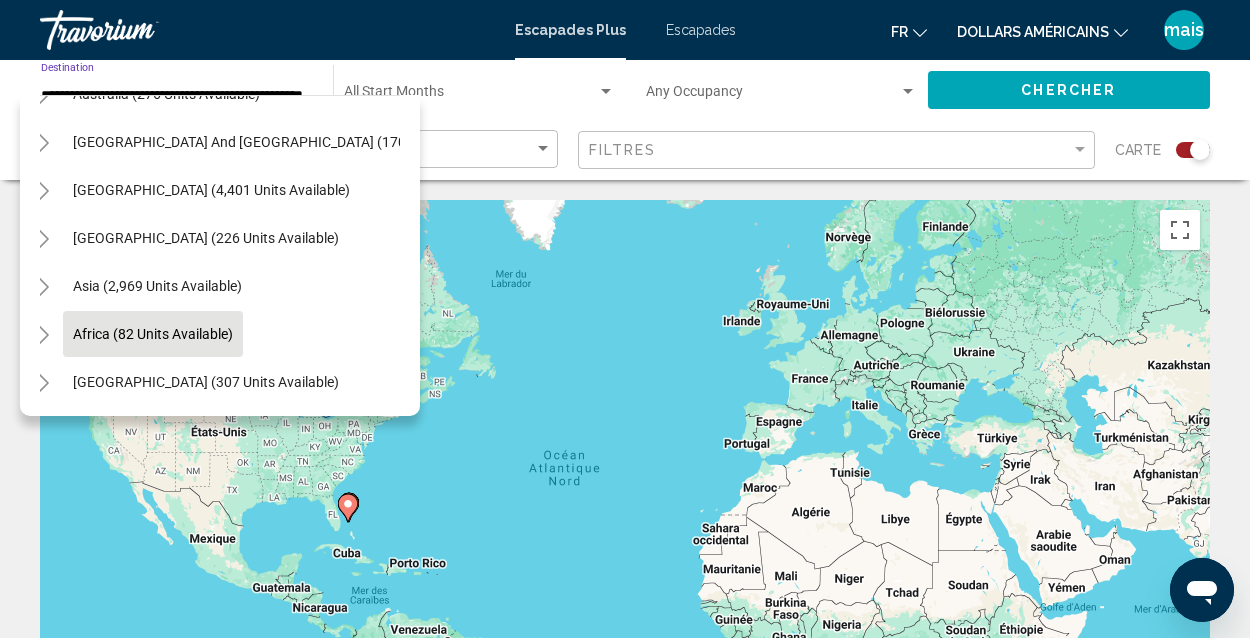 click on "Africa (82 units available)" at bounding box center (206, 382) 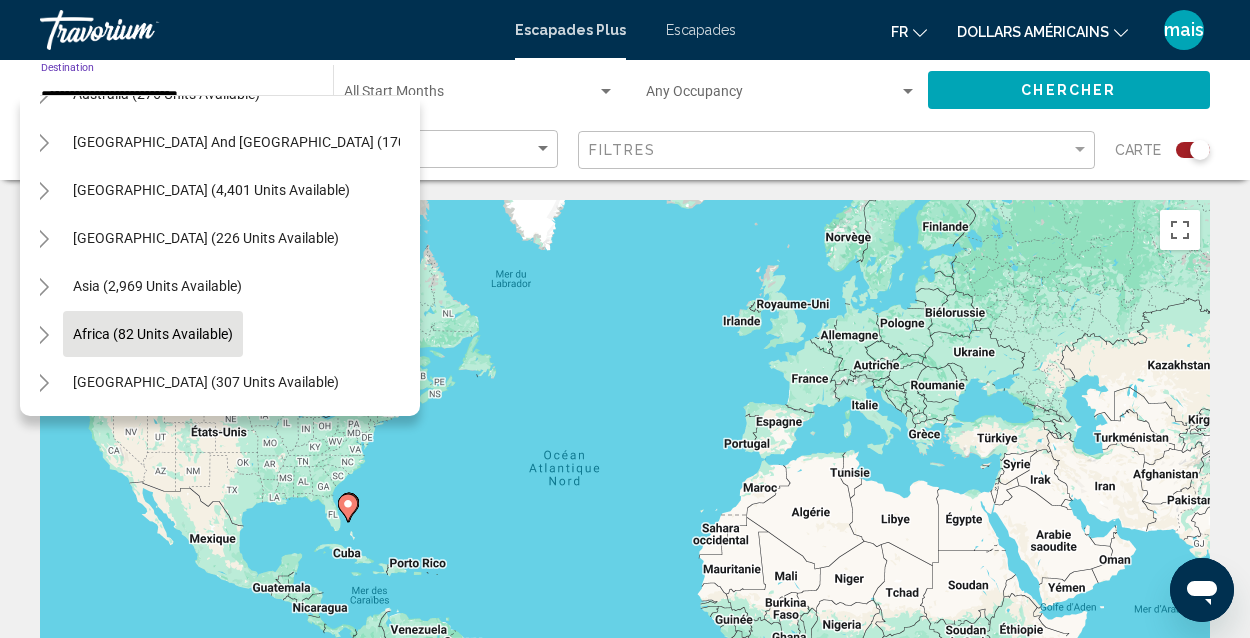 scroll, scrollTop: 0, scrollLeft: 0, axis: both 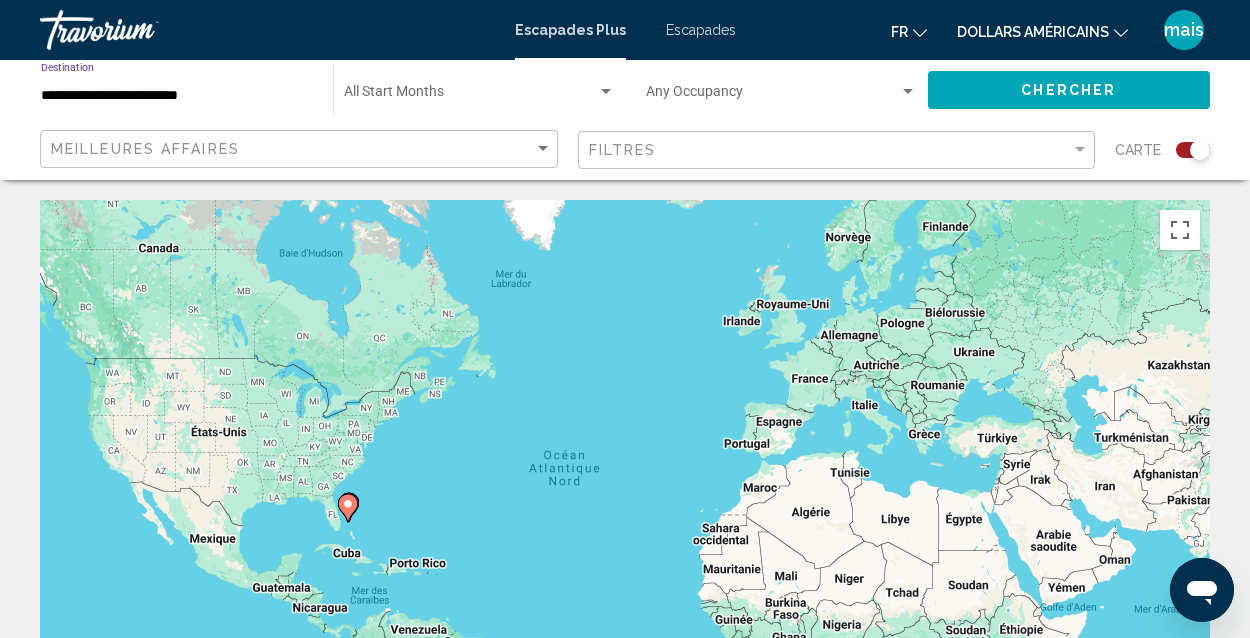click on "**********" at bounding box center [177, 96] 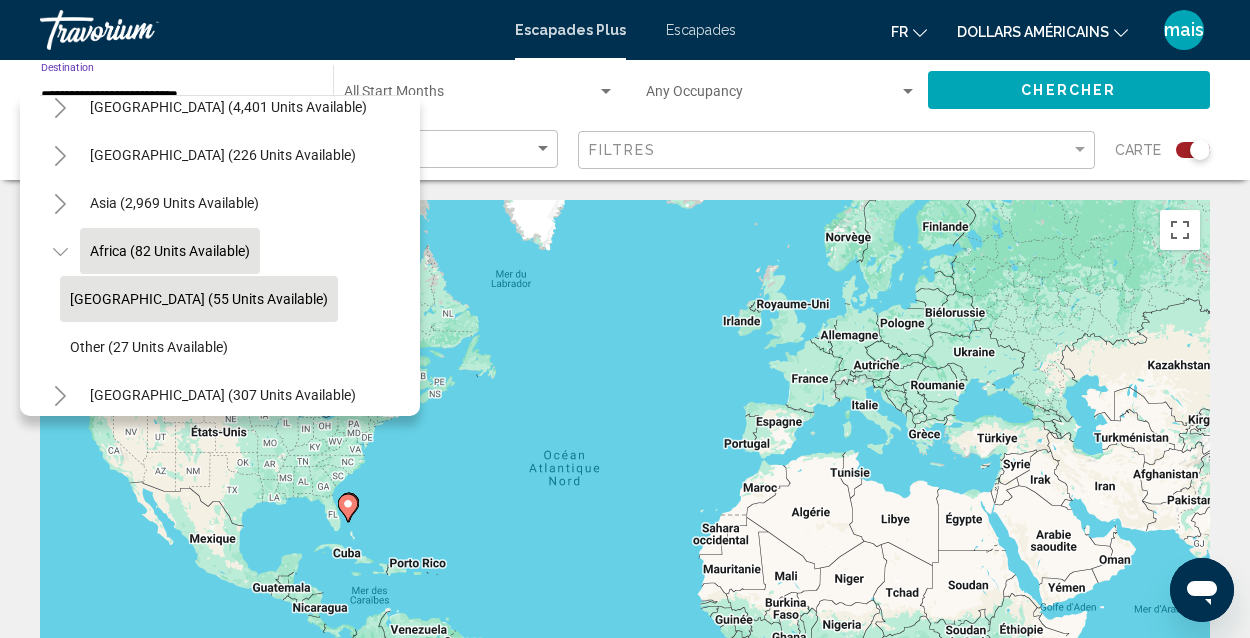 scroll, scrollTop: 756, scrollLeft: 0, axis: vertical 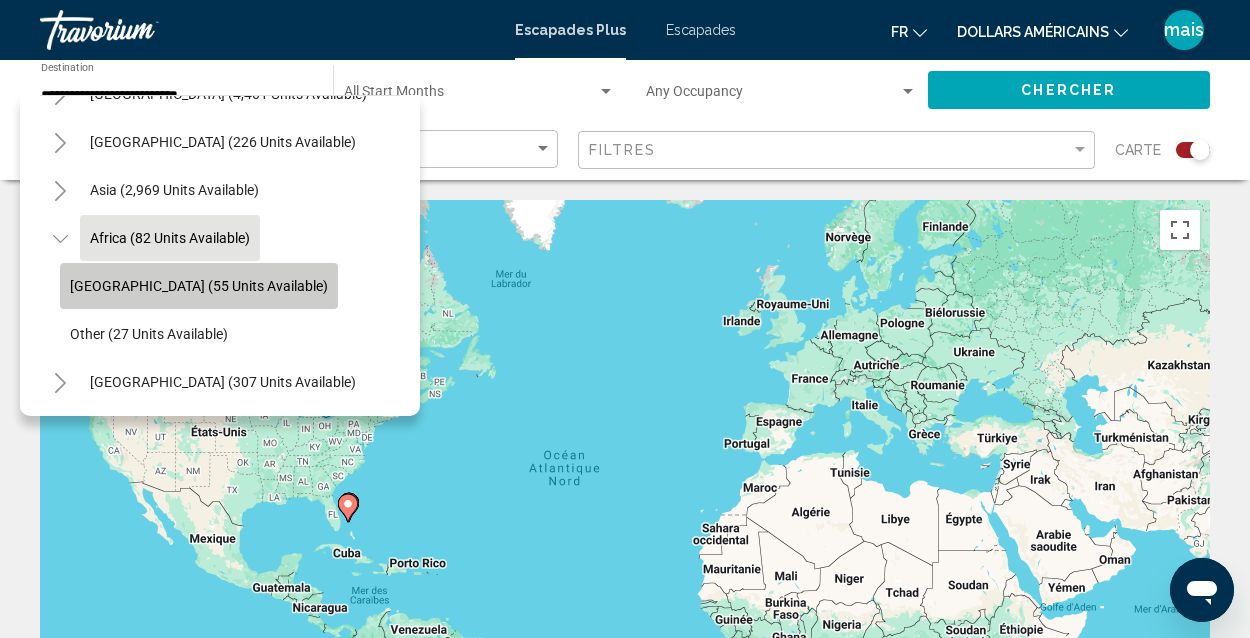 click on "[GEOGRAPHIC_DATA] (55 units available)" 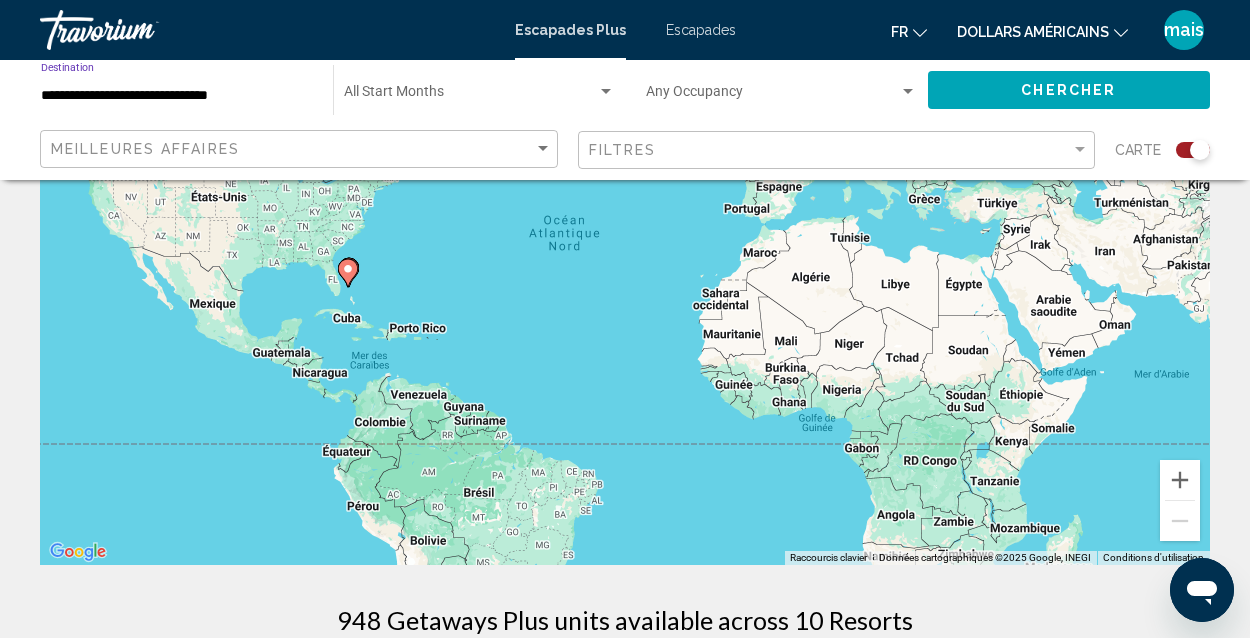 scroll, scrollTop: 233, scrollLeft: 0, axis: vertical 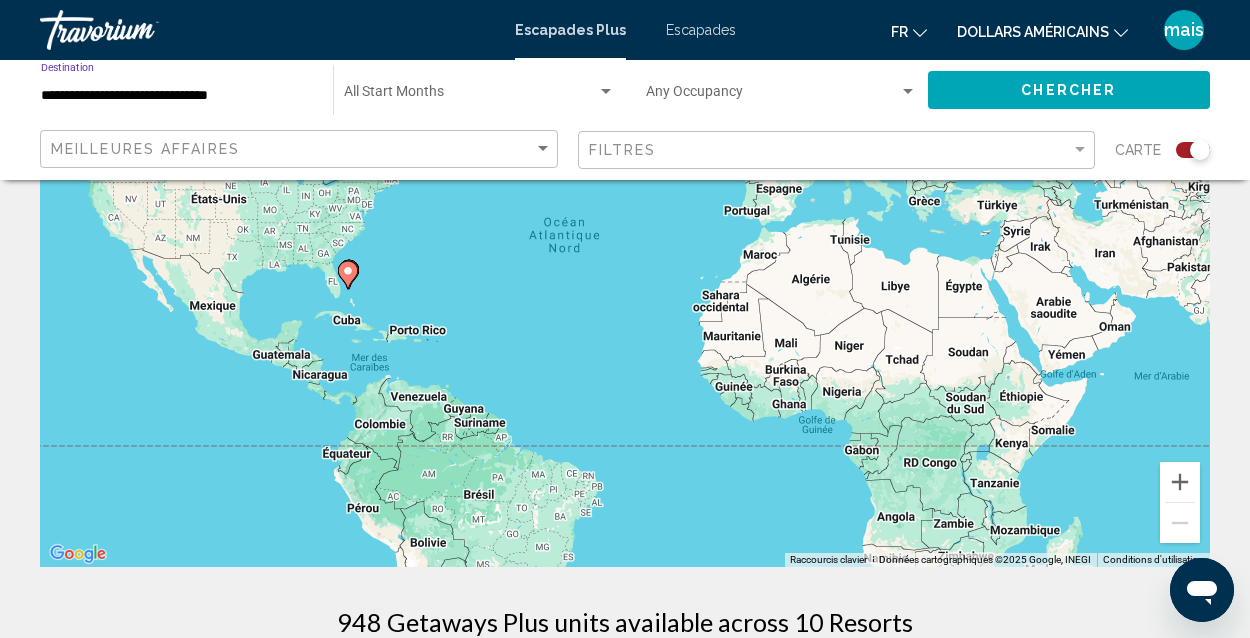 click on "Chercher" 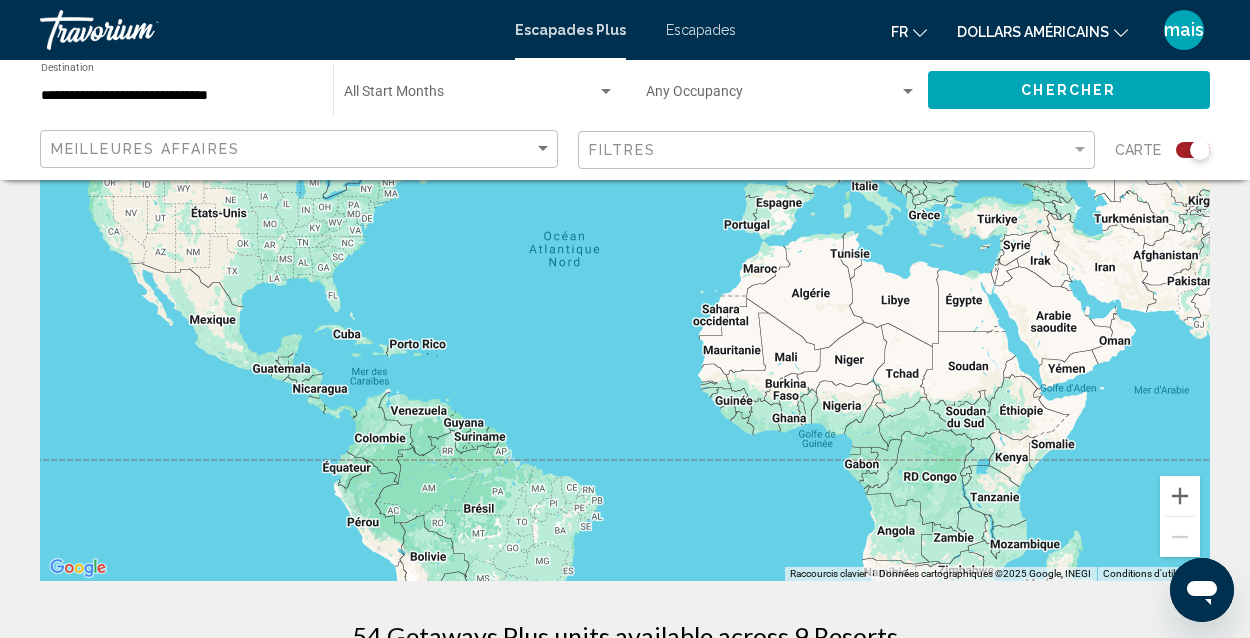 scroll, scrollTop: 215, scrollLeft: 0, axis: vertical 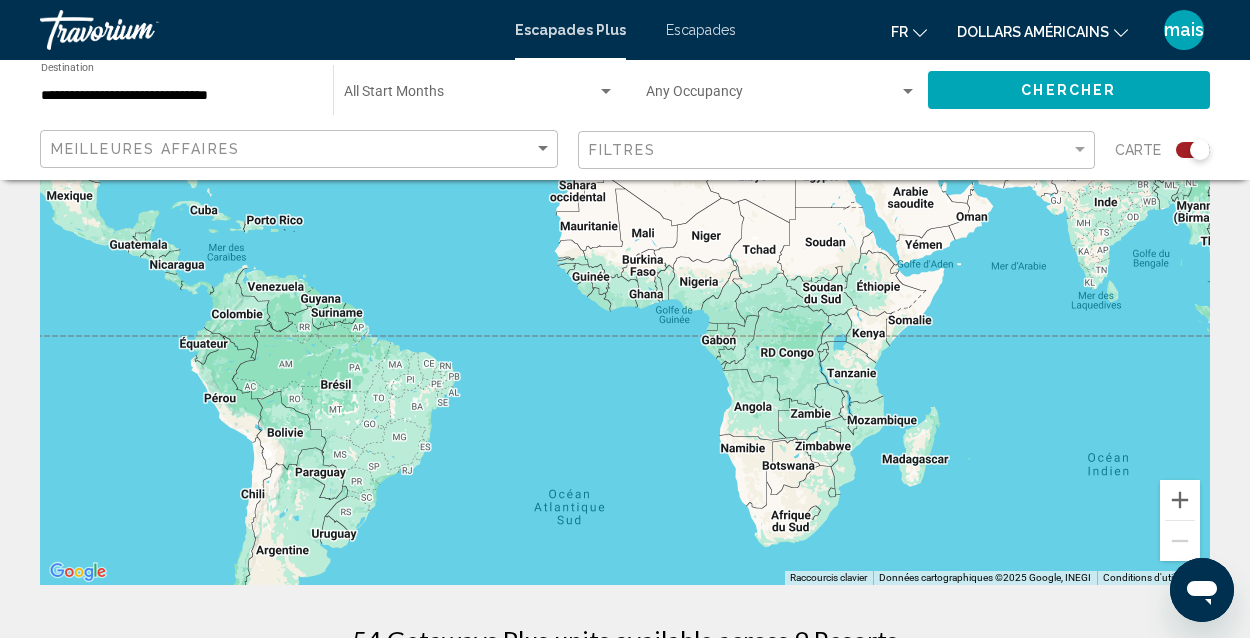 drag, startPoint x: 1043, startPoint y: 479, endPoint x: 894, endPoint y: 346, distance: 199.72481 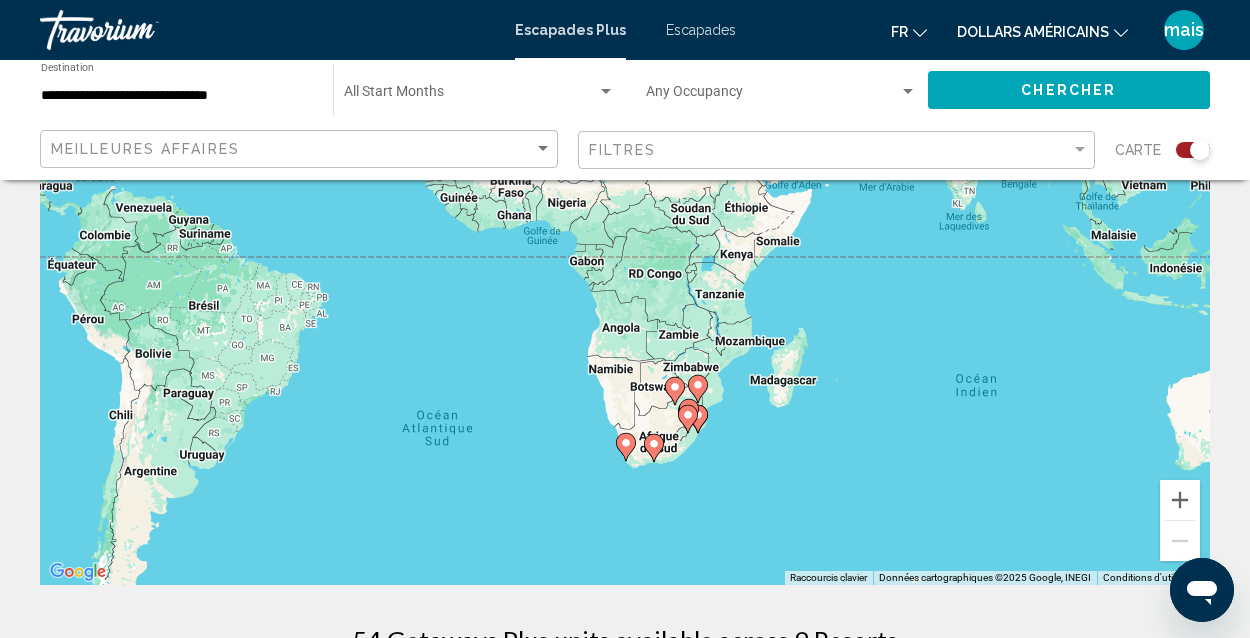 drag, startPoint x: 993, startPoint y: 385, endPoint x: 852, endPoint y: 295, distance: 167.27522 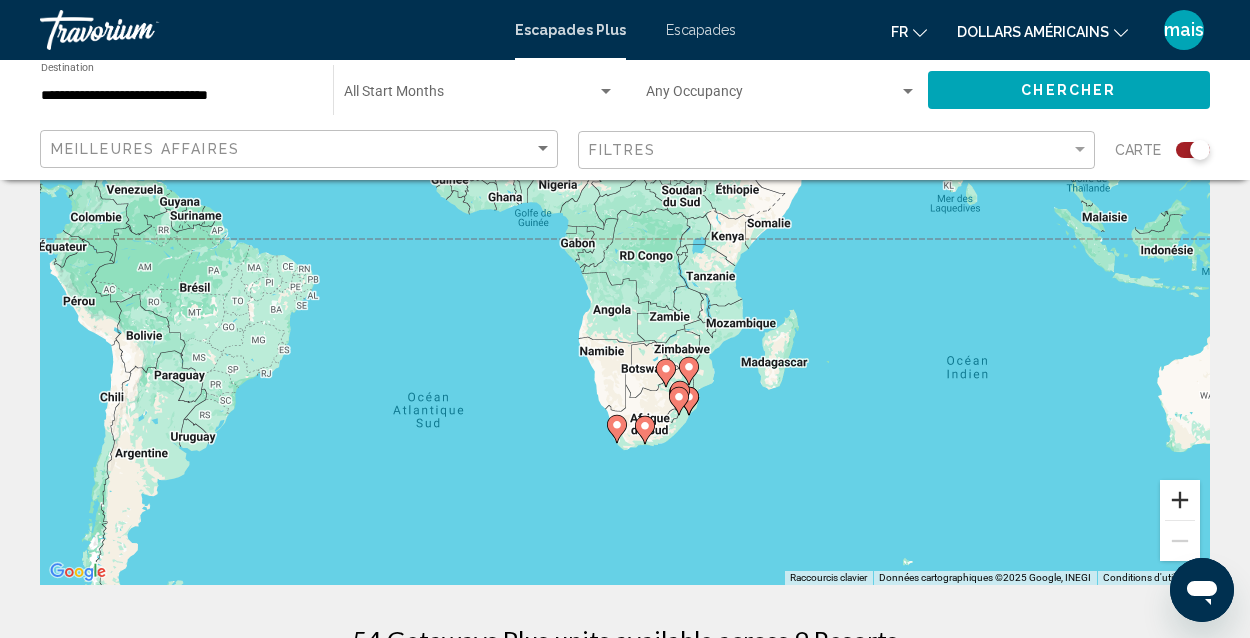 click at bounding box center (1180, 500) 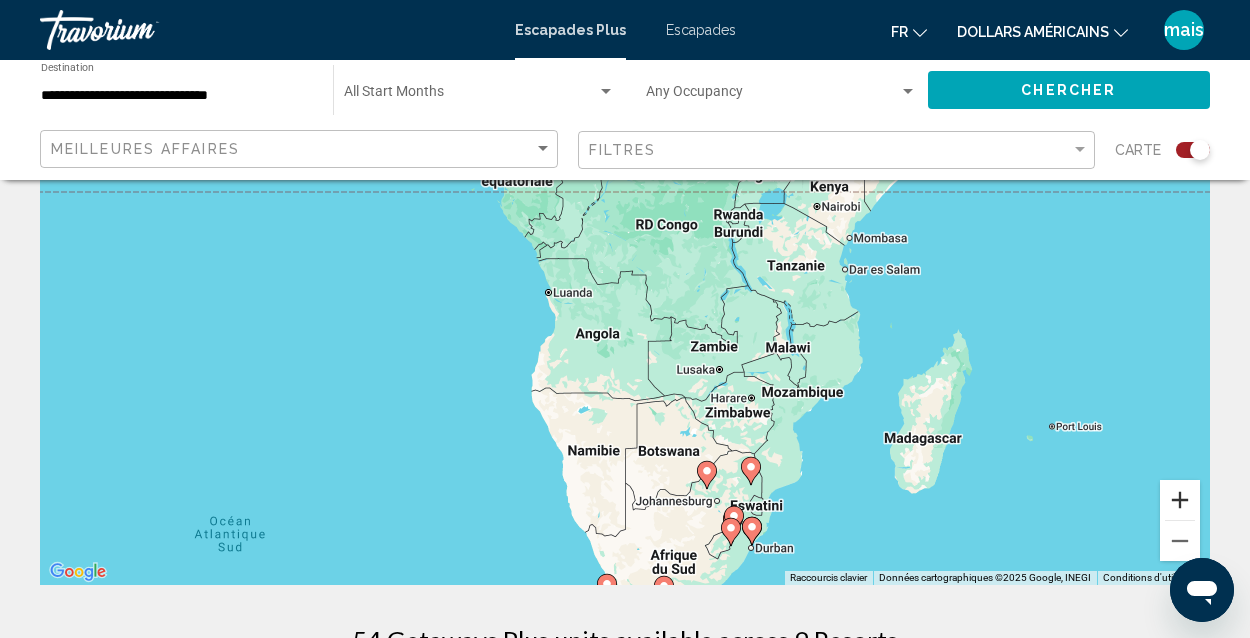 click at bounding box center (1180, 500) 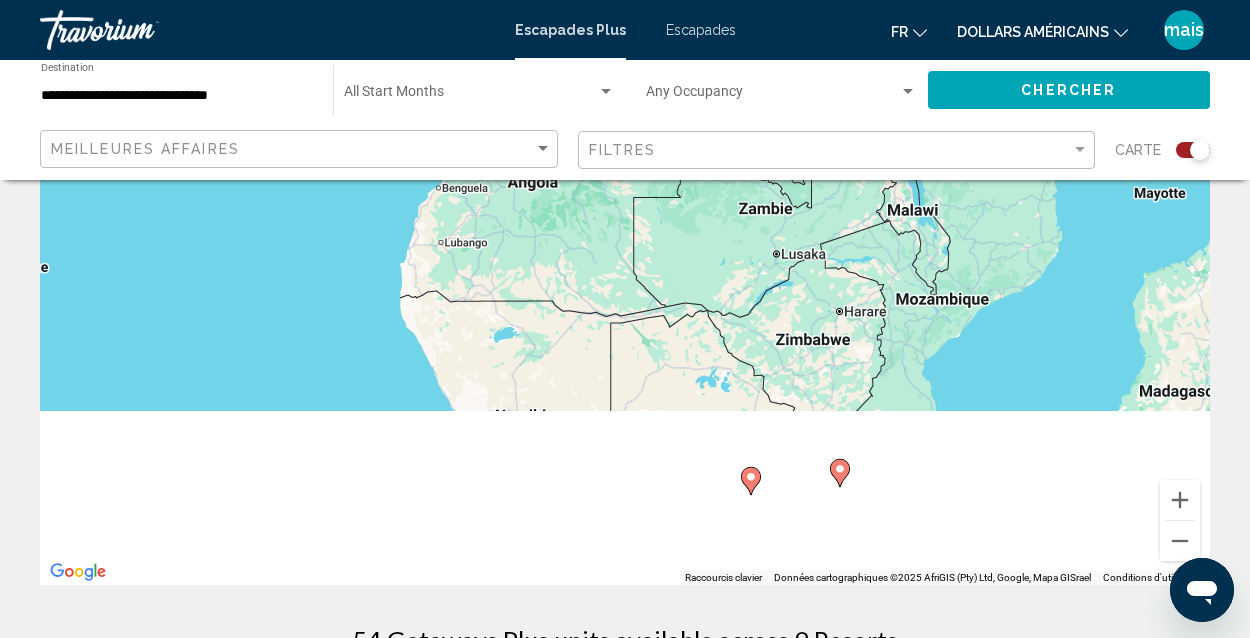 drag, startPoint x: 992, startPoint y: 465, endPoint x: 946, endPoint y: 231, distance: 238.47852 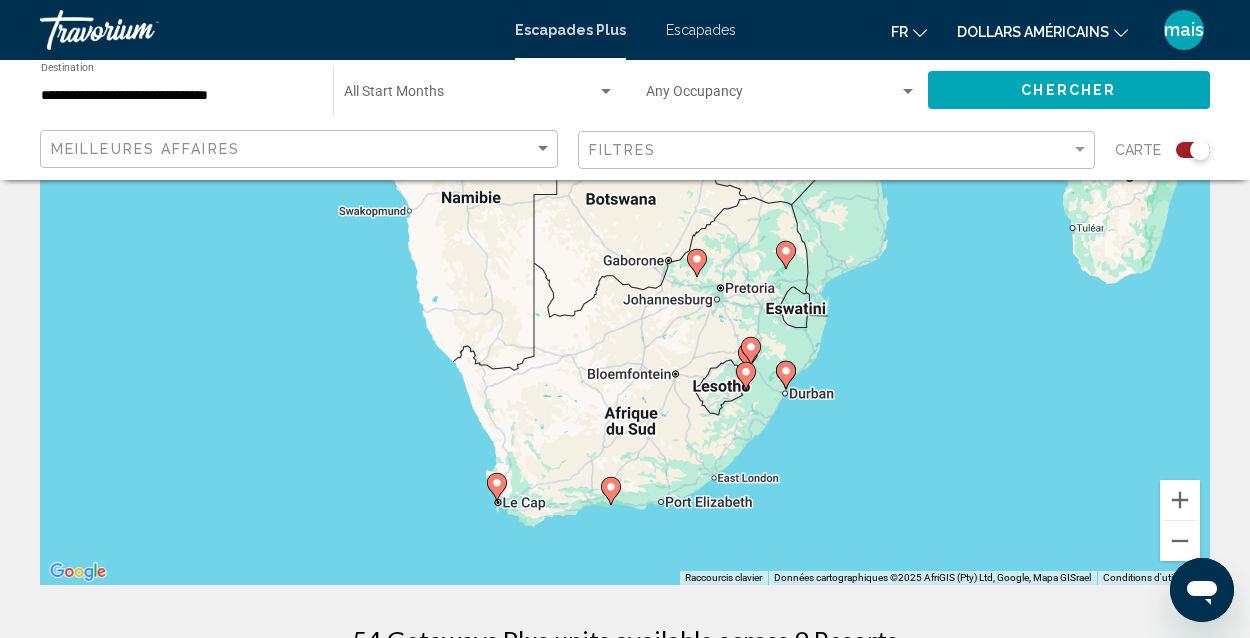 drag, startPoint x: 953, startPoint y: 337, endPoint x: 919, endPoint y: 285, distance: 62.1289 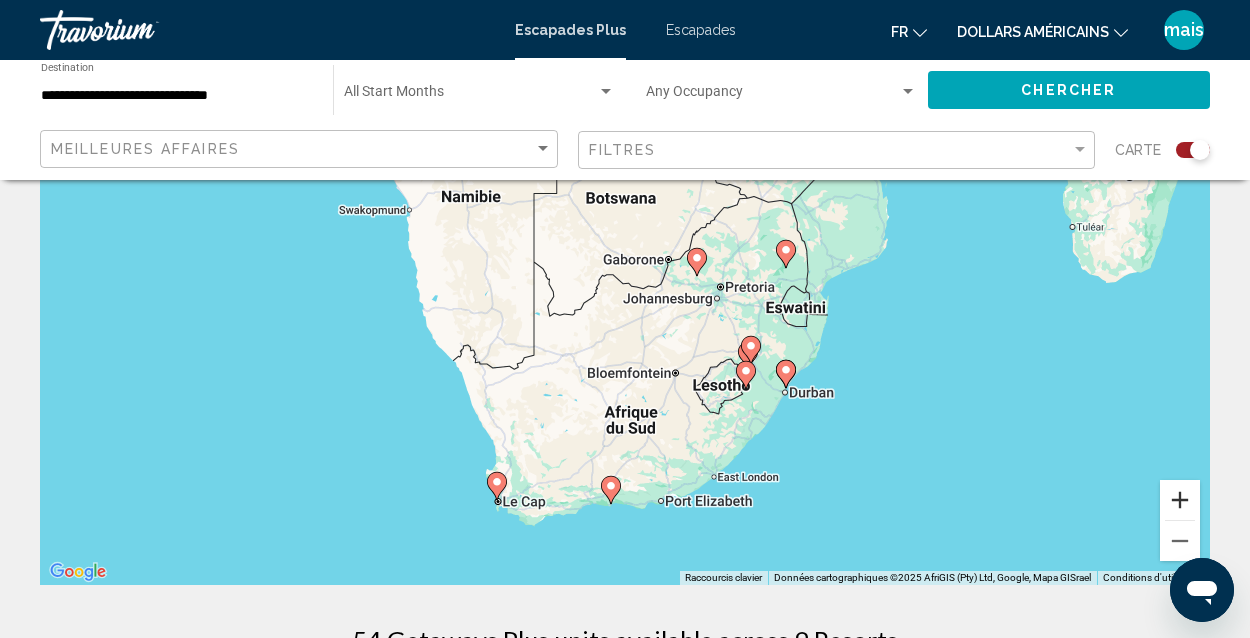 click at bounding box center (1180, 500) 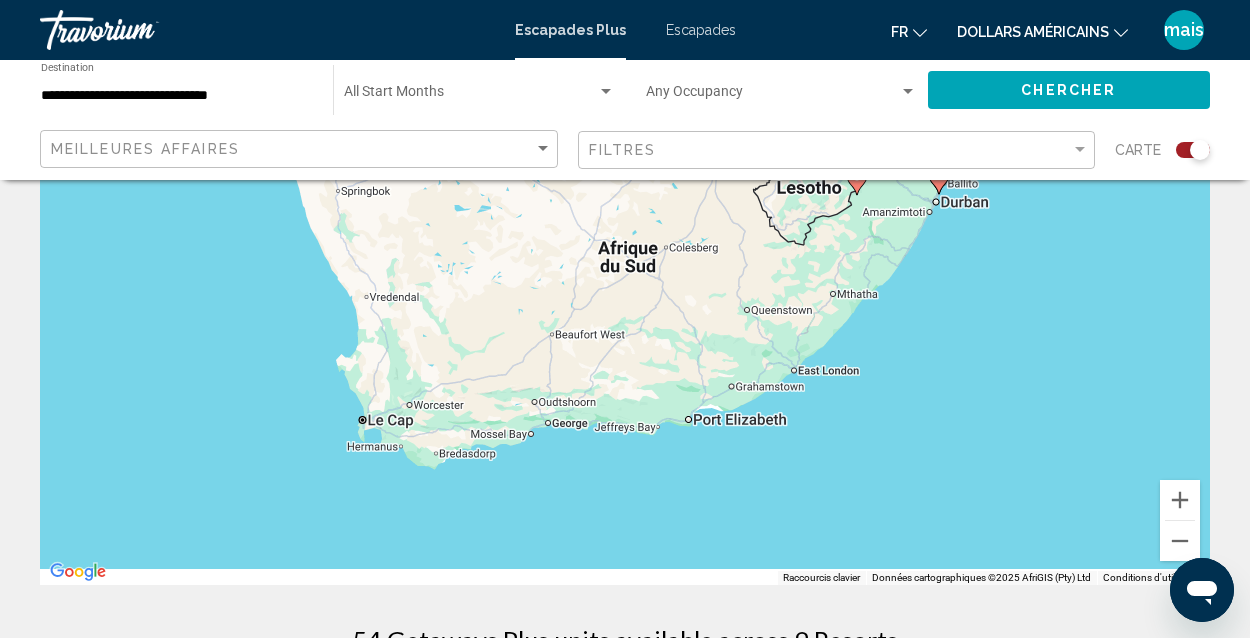 drag, startPoint x: 949, startPoint y: 542, endPoint x: 941, endPoint y: 242, distance: 300.10666 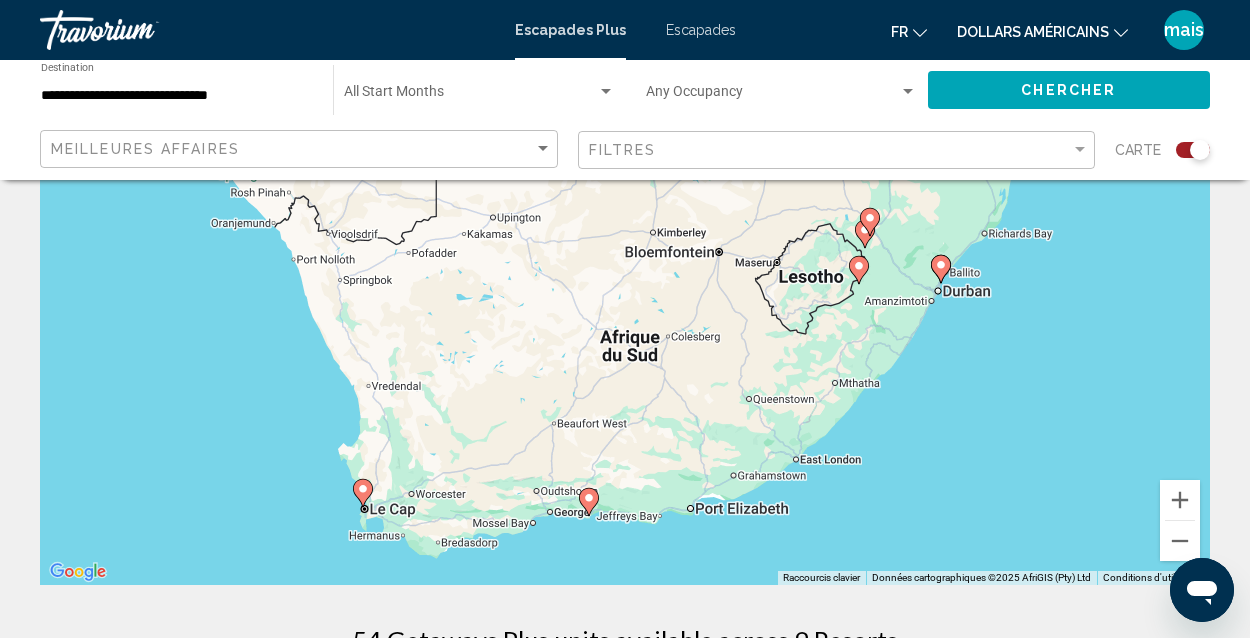 drag, startPoint x: 934, startPoint y: 296, endPoint x: 934, endPoint y: 414, distance: 118 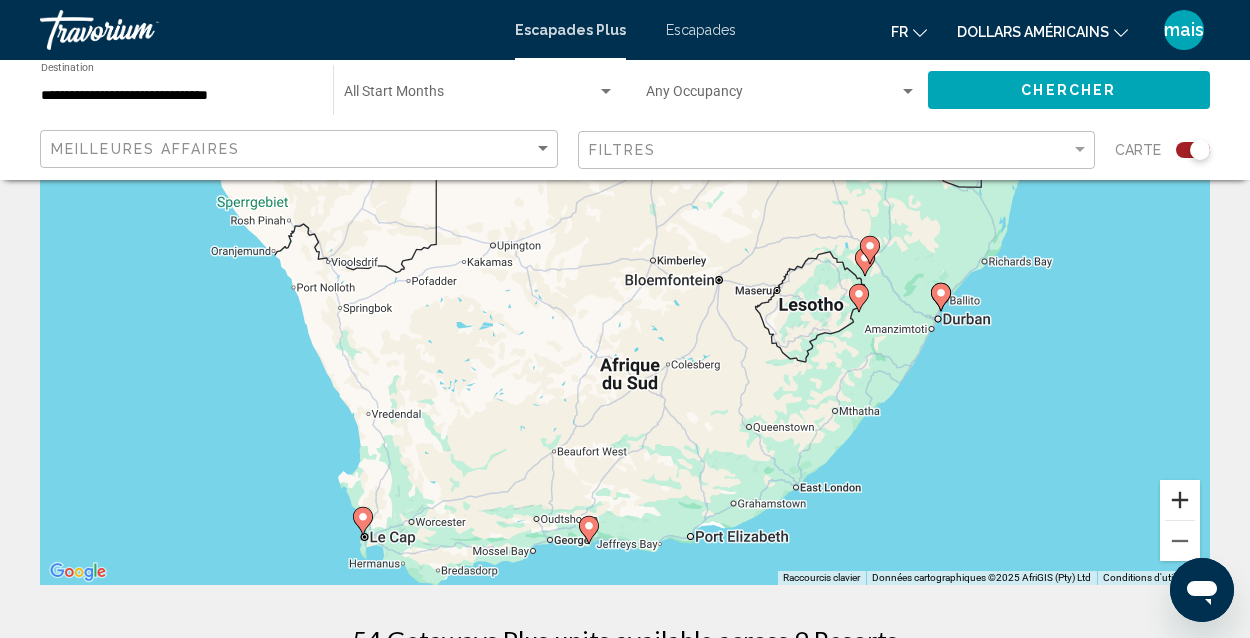 click at bounding box center (1180, 500) 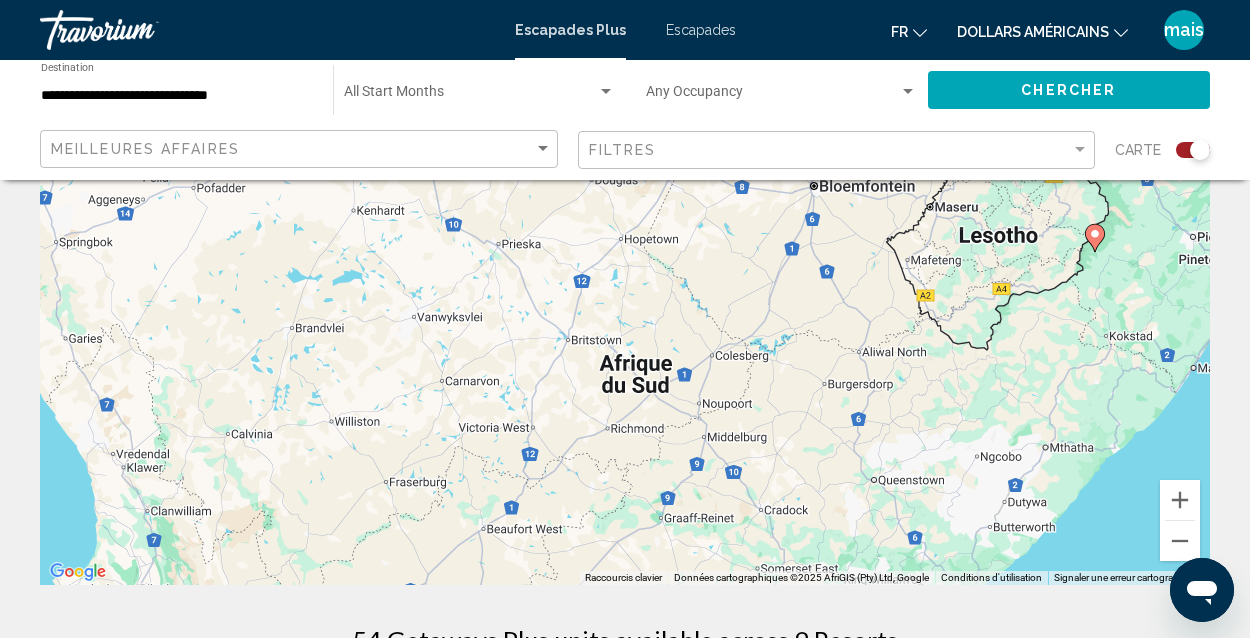 drag, startPoint x: 911, startPoint y: 532, endPoint x: 918, endPoint y: 176, distance: 356.06882 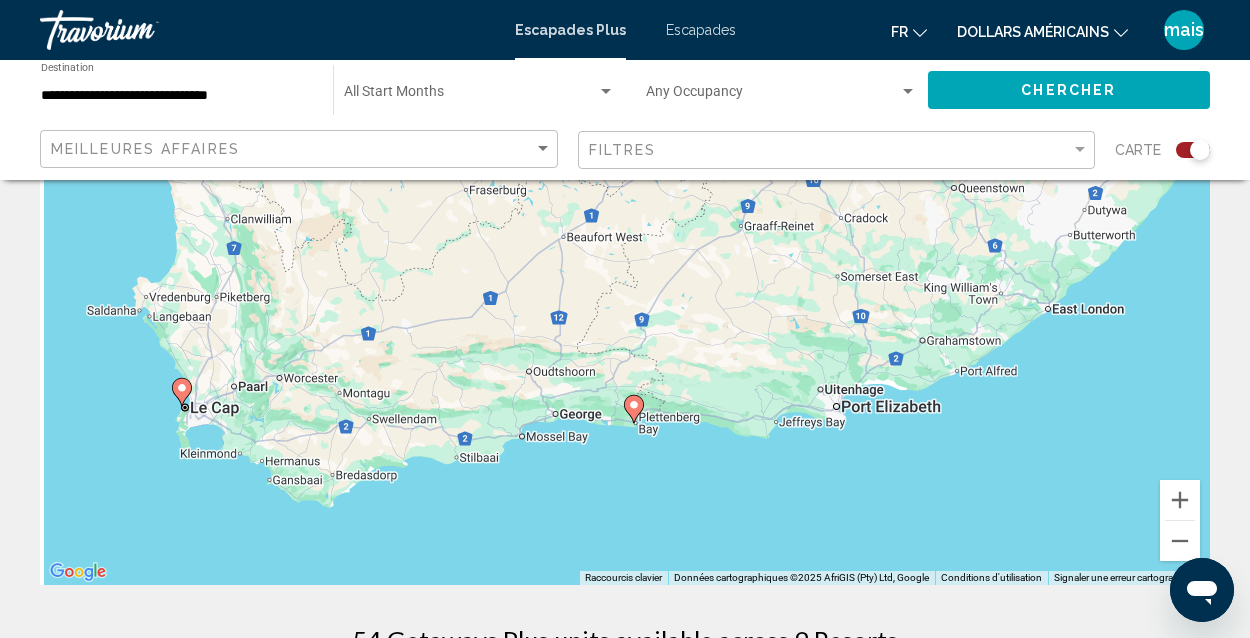 drag, startPoint x: 694, startPoint y: 213, endPoint x: 756, endPoint y: 441, distance: 236.2795 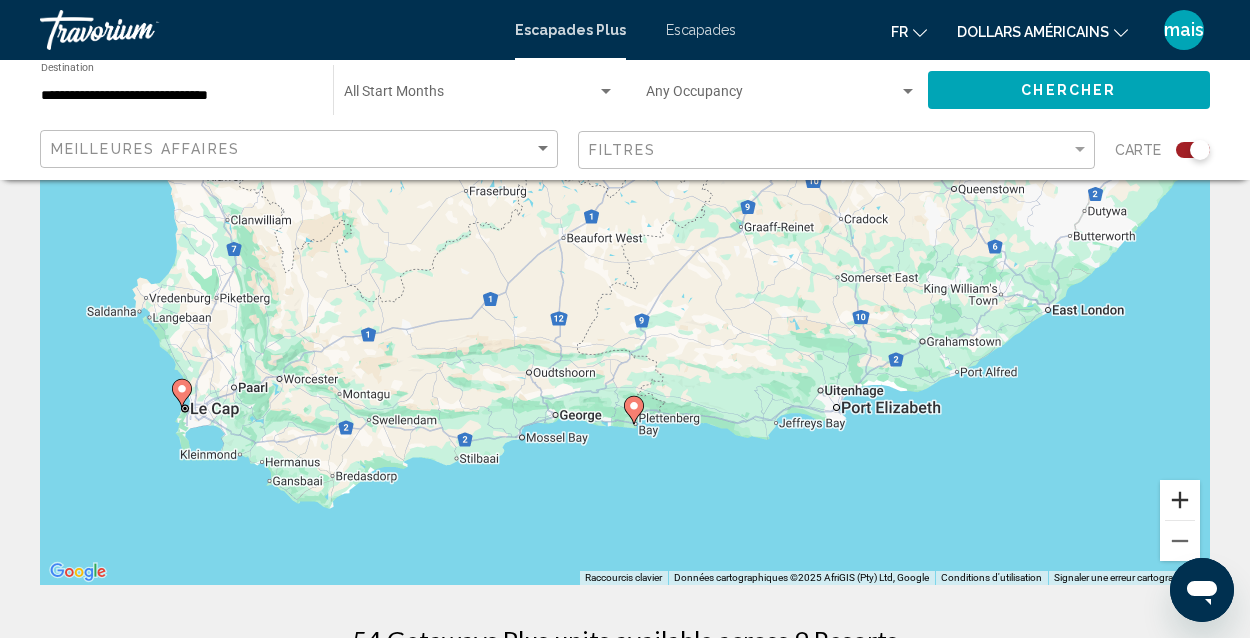 click at bounding box center [1180, 500] 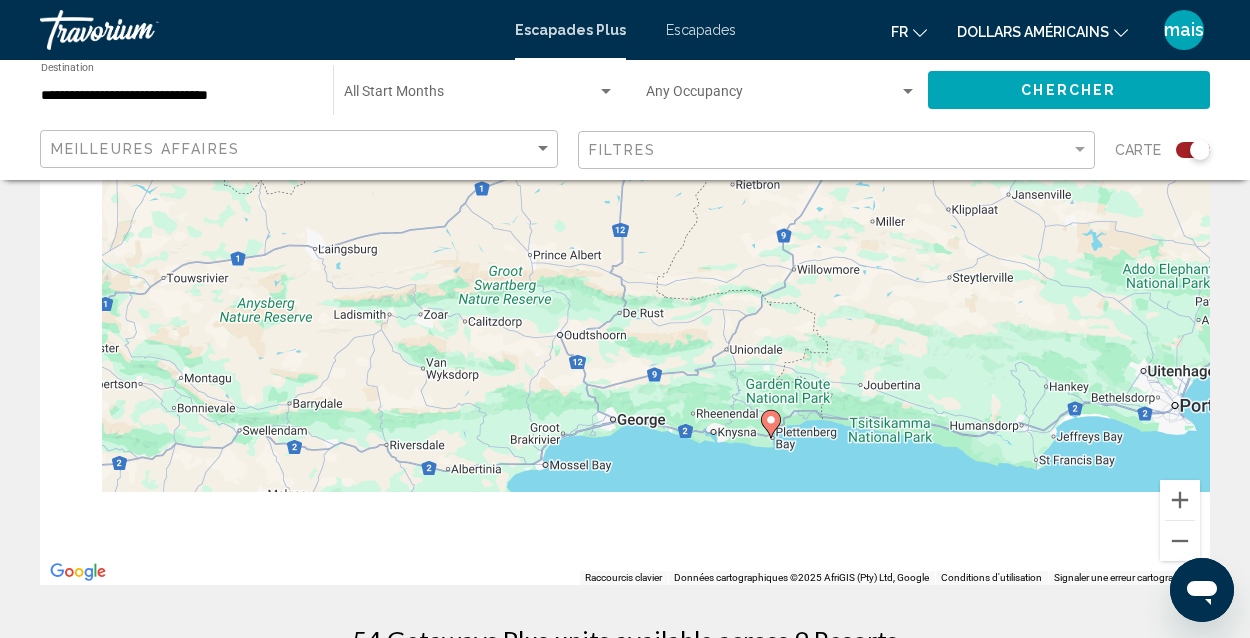 drag, startPoint x: 549, startPoint y: 483, endPoint x: 819, endPoint y: 272, distance: 342.66748 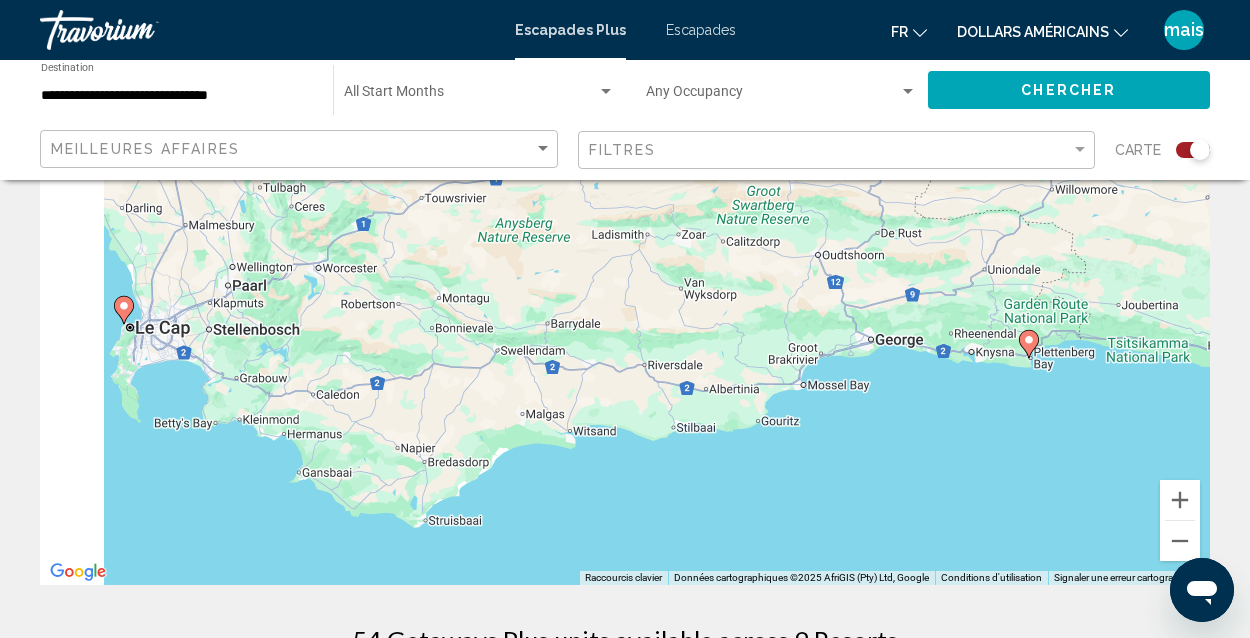 drag, startPoint x: 457, startPoint y: 383, endPoint x: 878, endPoint y: 413, distance: 422.06754 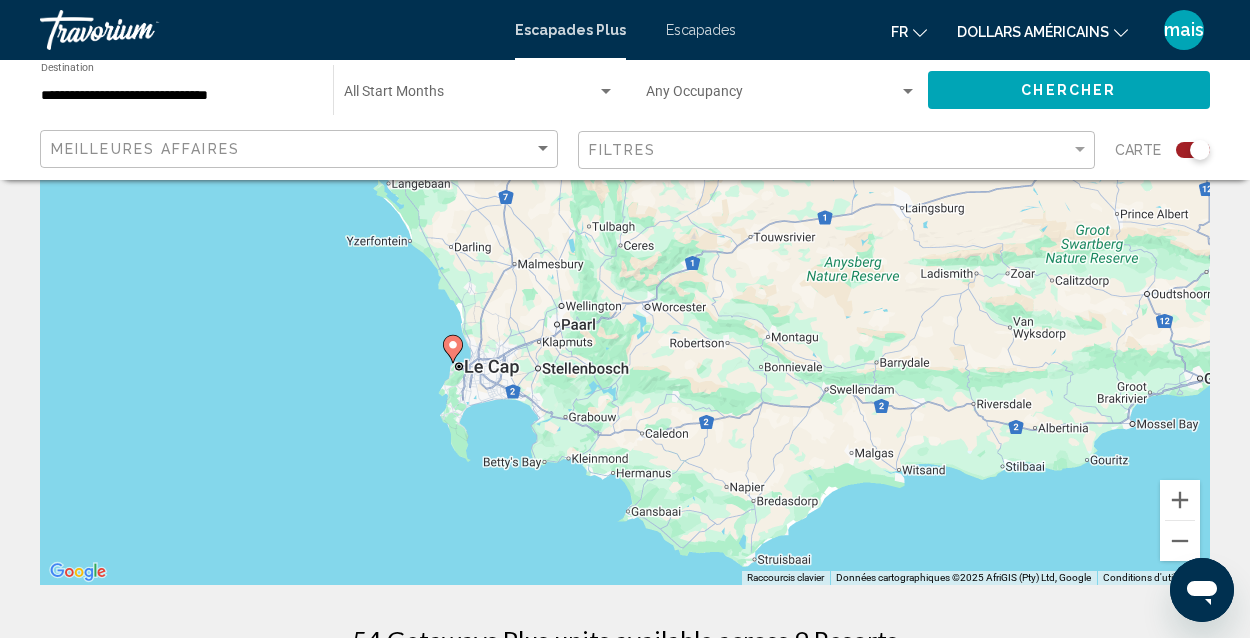 click 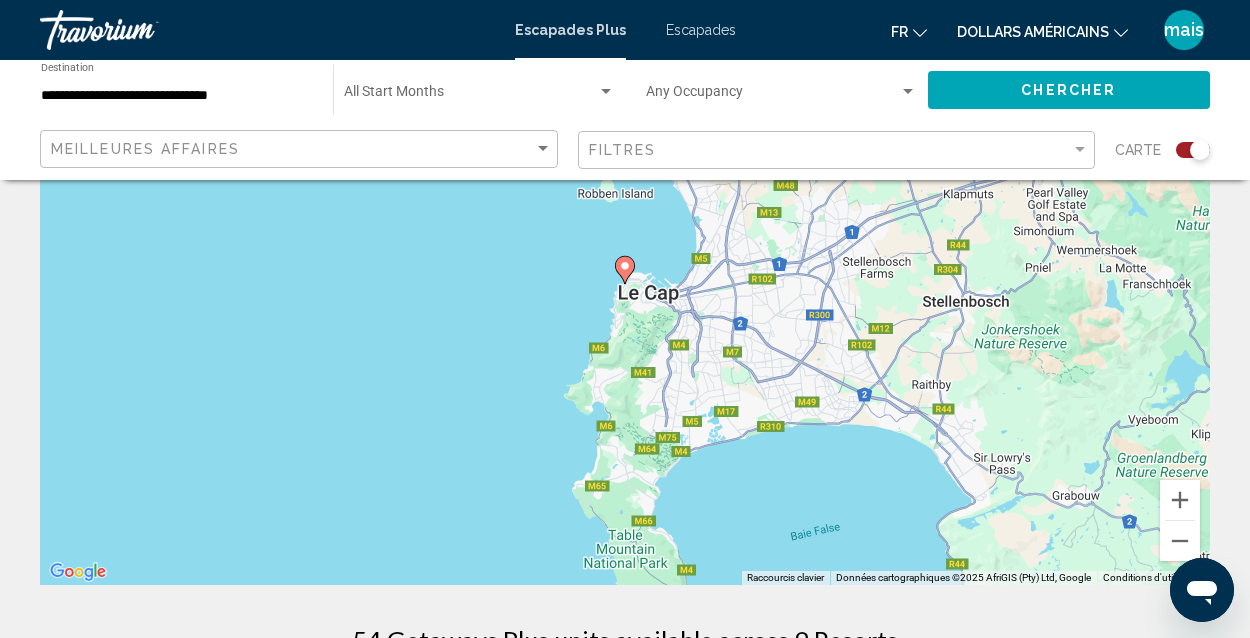 click 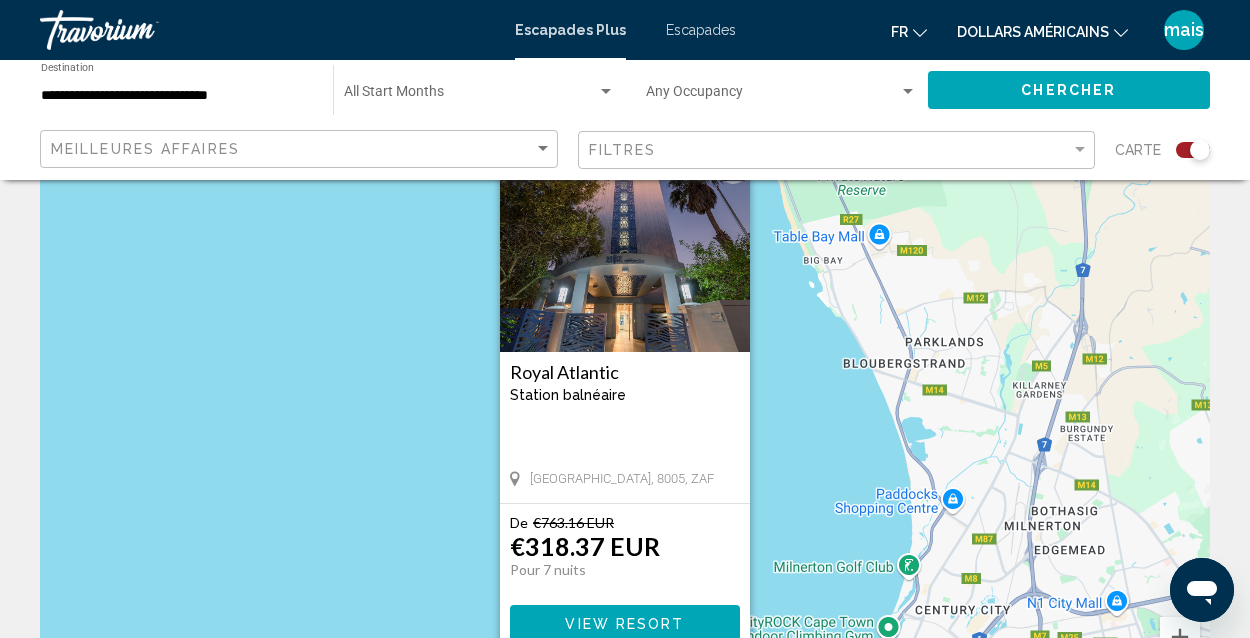 scroll, scrollTop: 90, scrollLeft: 0, axis: vertical 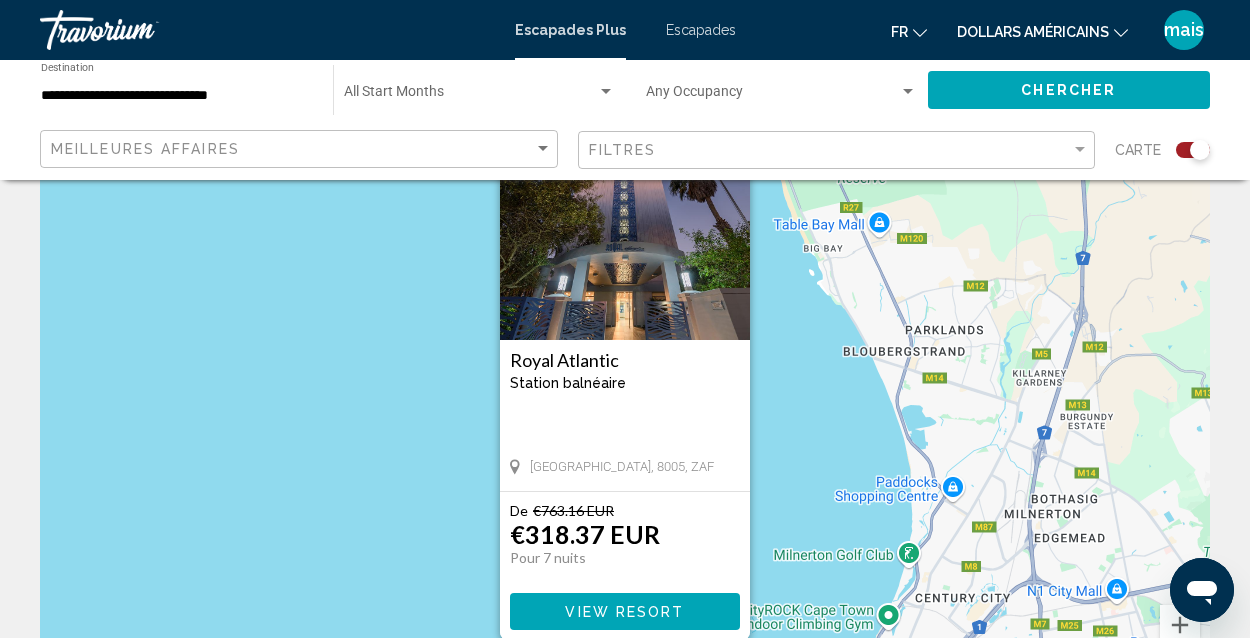 click on "View Resort" at bounding box center (624, 612) 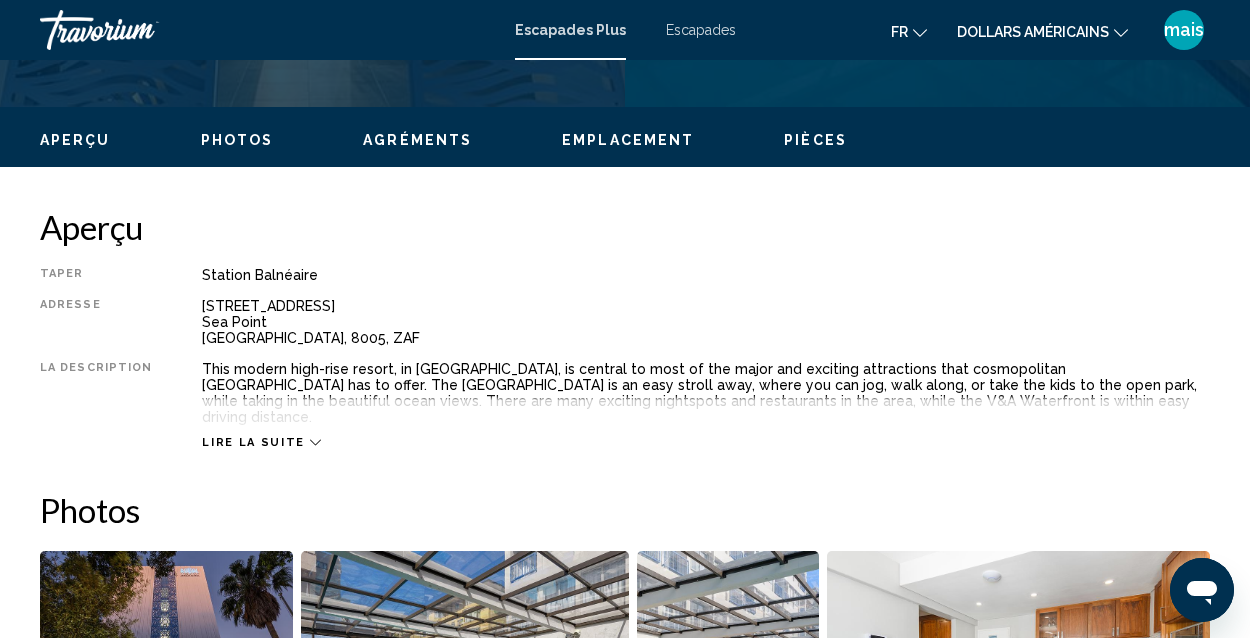 scroll, scrollTop: 905, scrollLeft: 0, axis: vertical 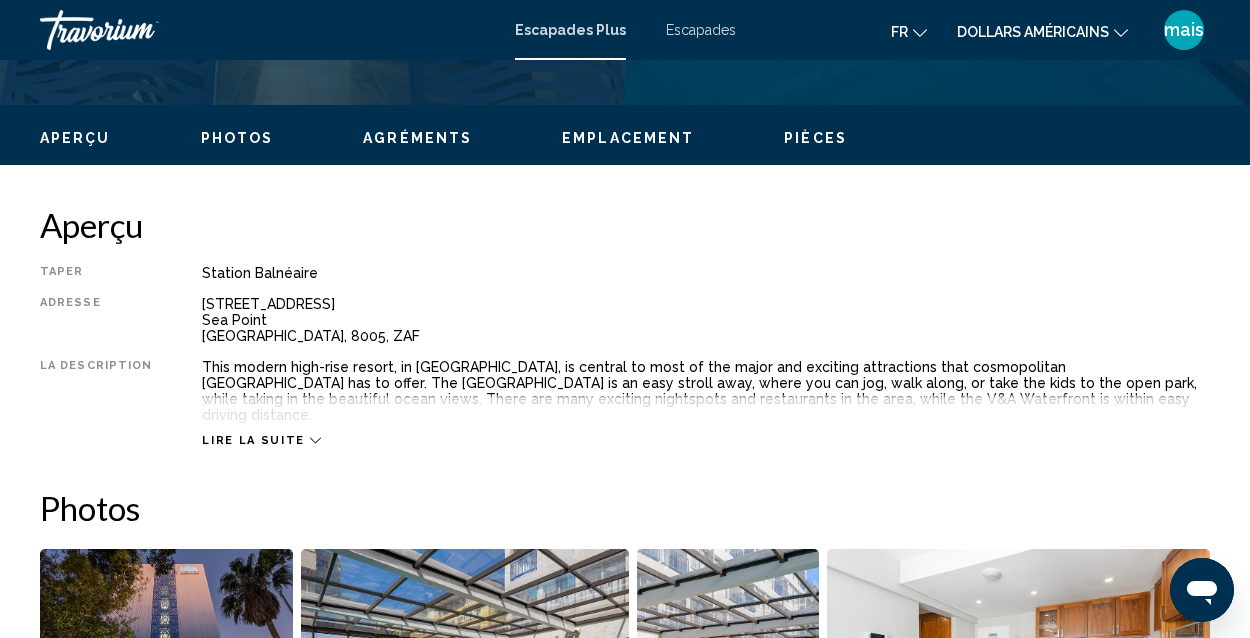 click on "Lire la suite" at bounding box center [253, 440] 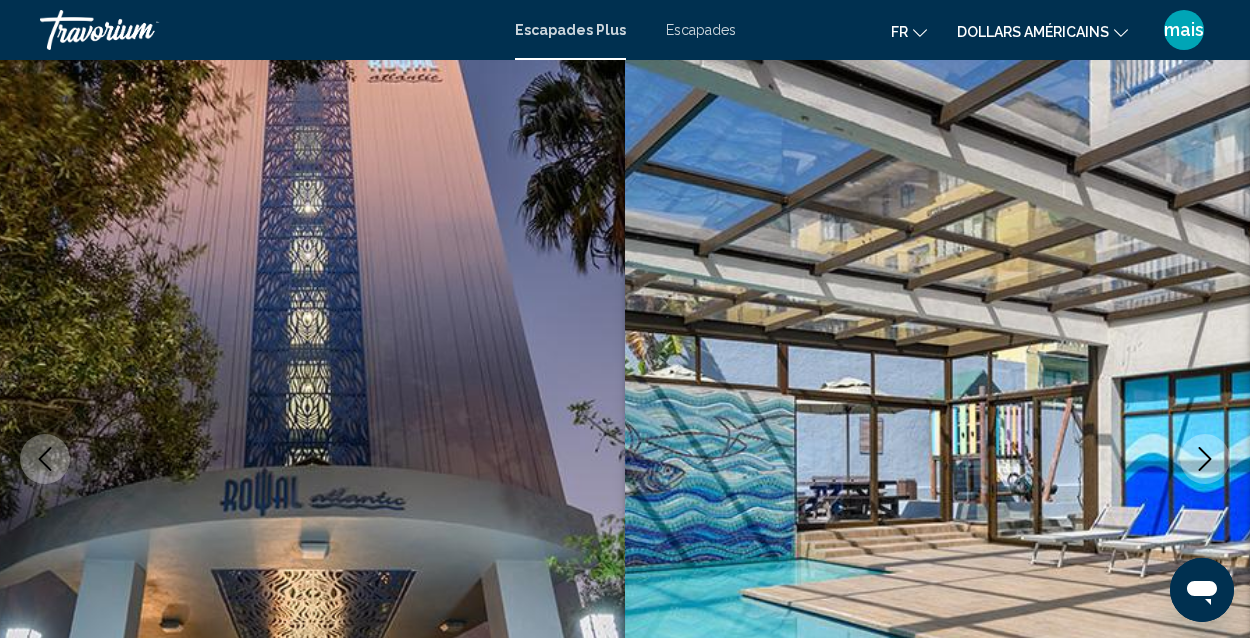 scroll, scrollTop: 0, scrollLeft: 0, axis: both 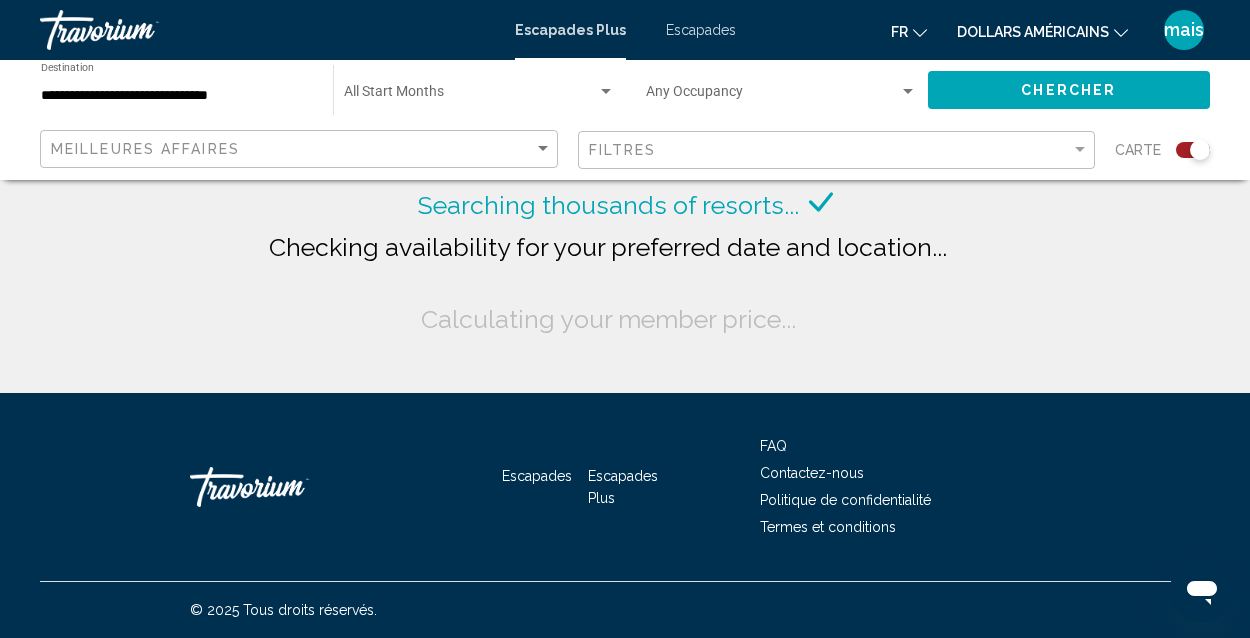 click on "**********" at bounding box center (177, 96) 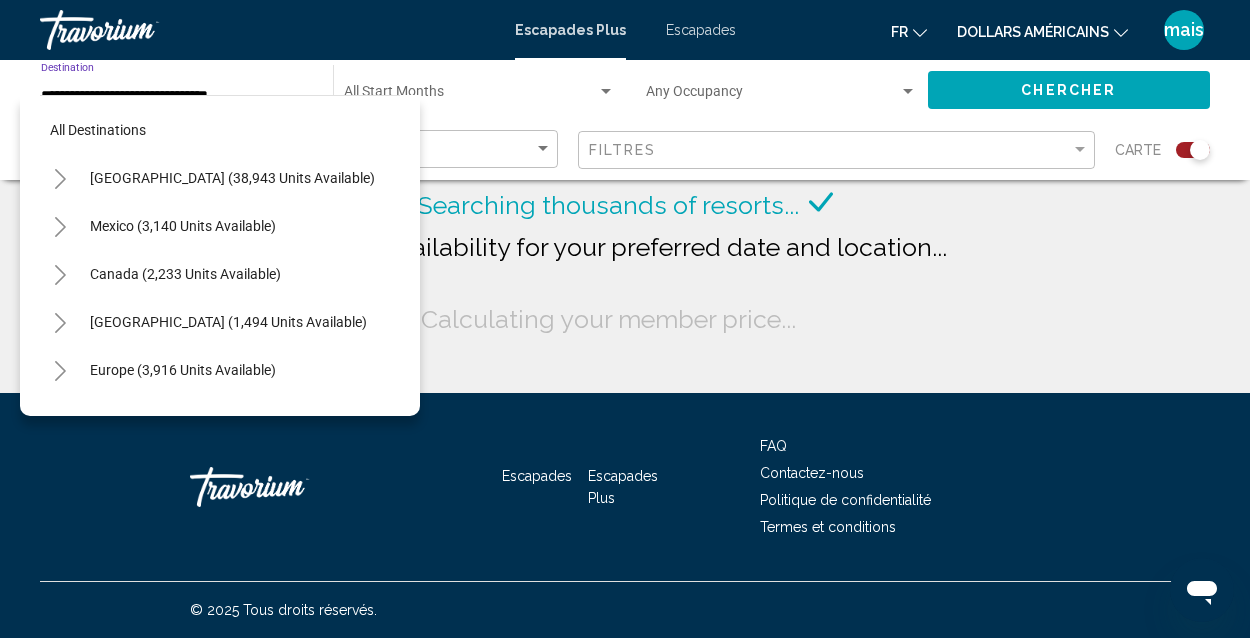 scroll, scrollTop: 420, scrollLeft: 0, axis: vertical 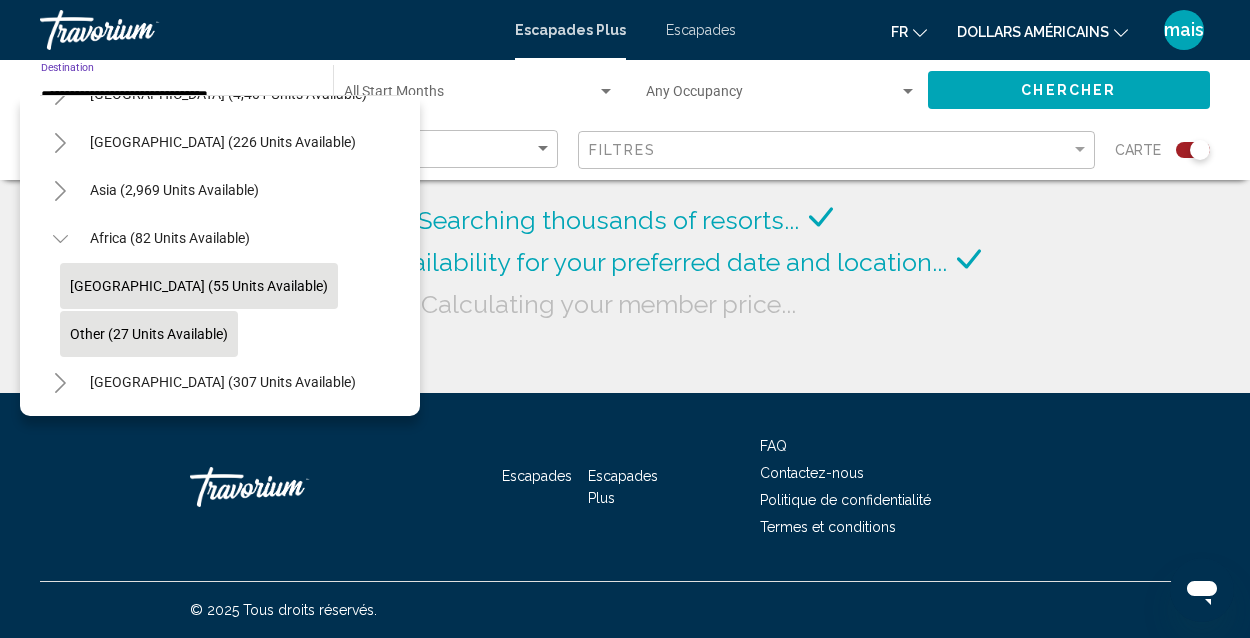 click on "Other (27 units available)" 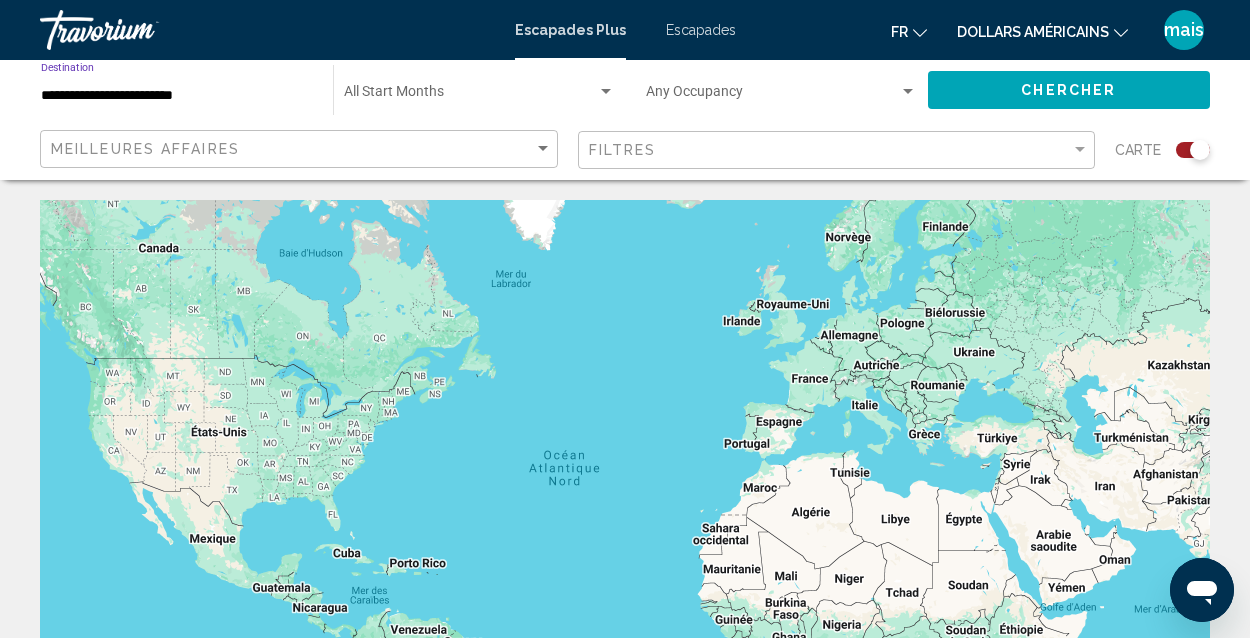 click on "Chercher" 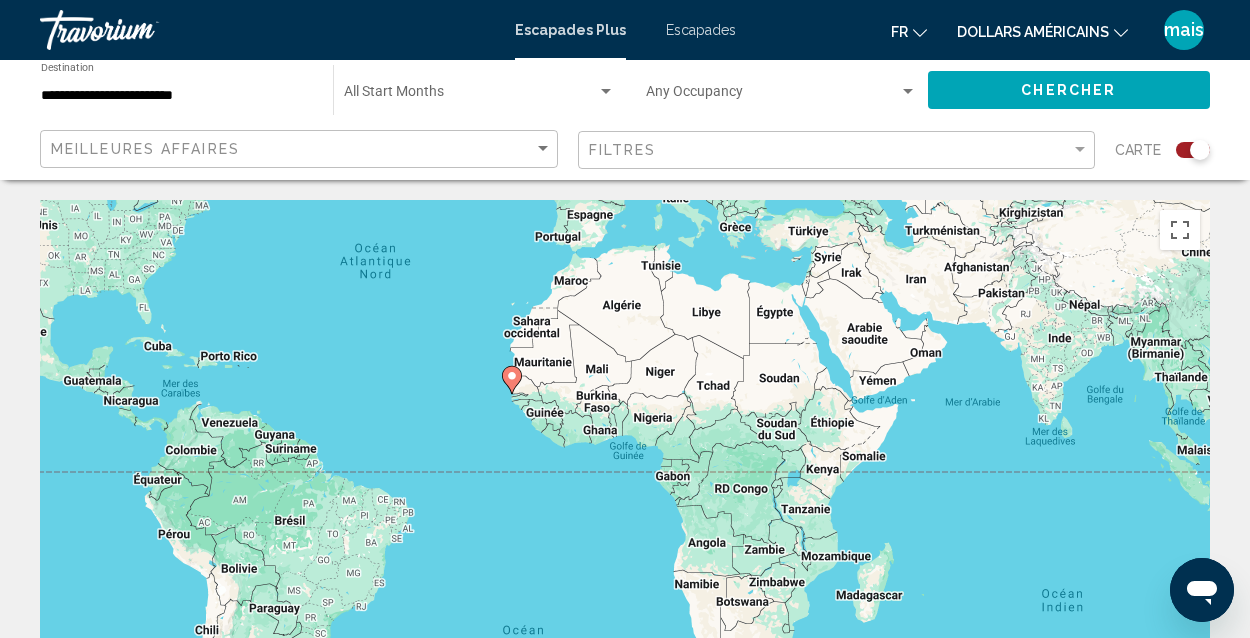 drag, startPoint x: 1031, startPoint y: 513, endPoint x: 818, endPoint y: 284, distance: 312.7459 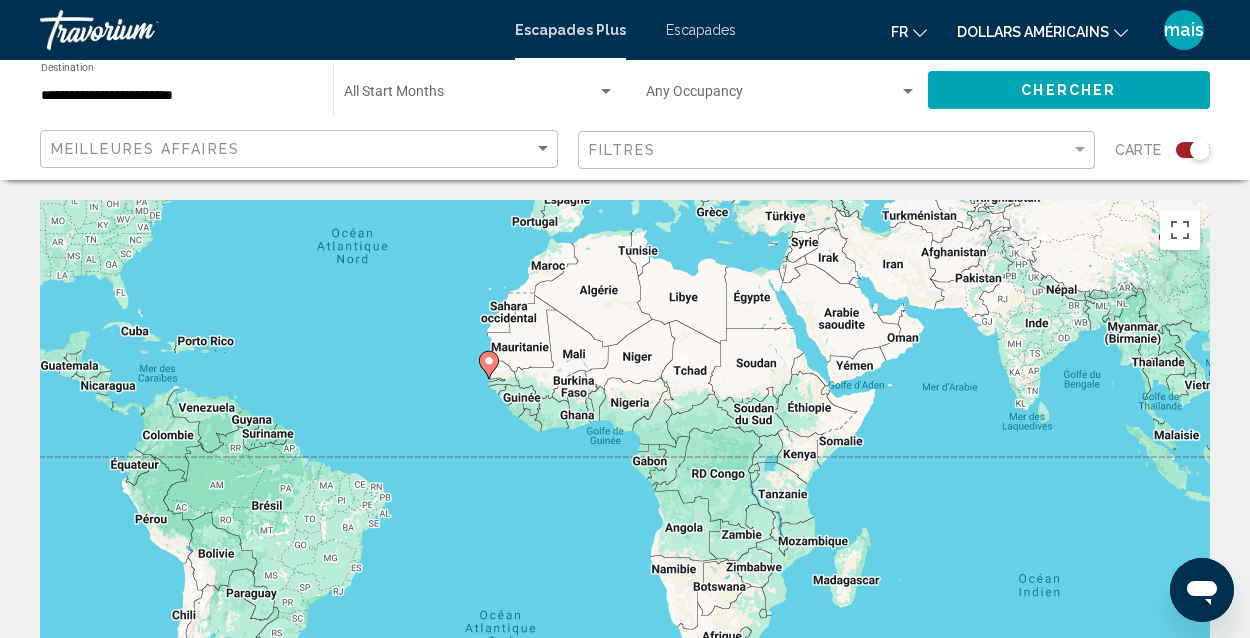 click 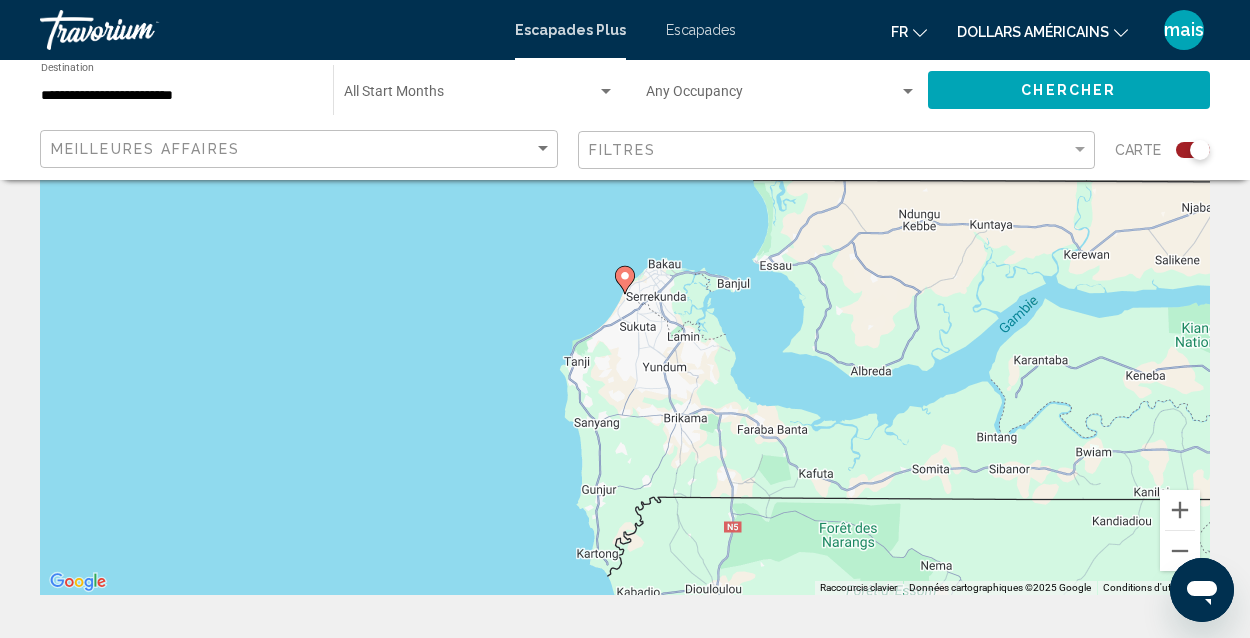 scroll, scrollTop: 225, scrollLeft: 0, axis: vertical 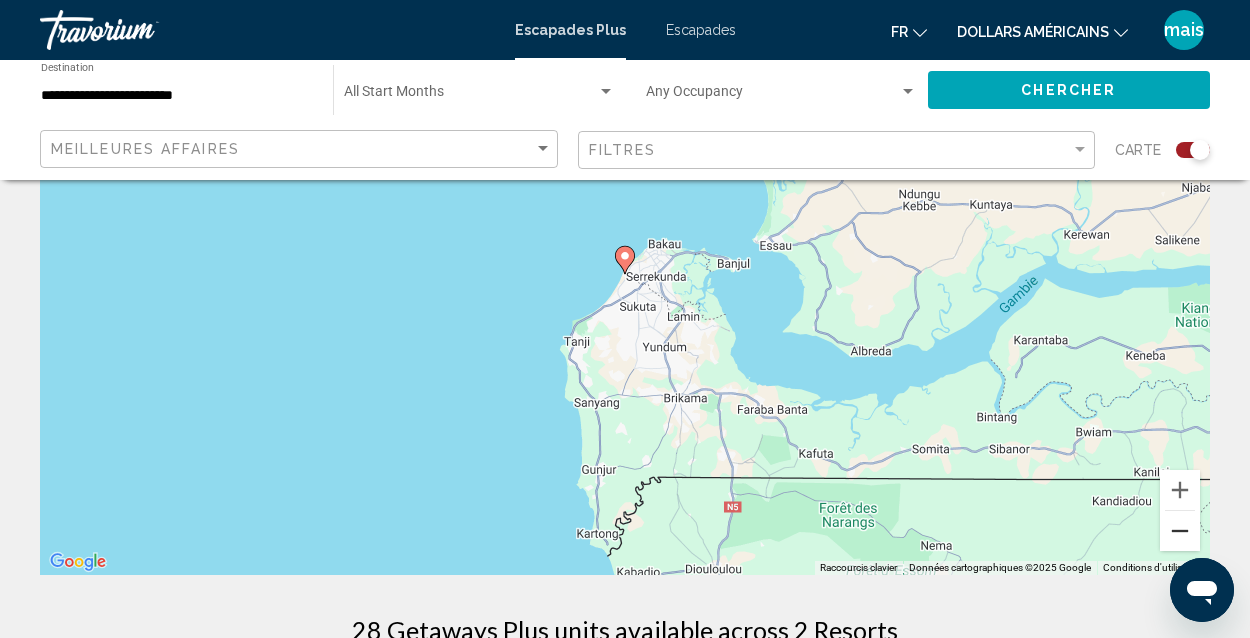 click at bounding box center [1180, 531] 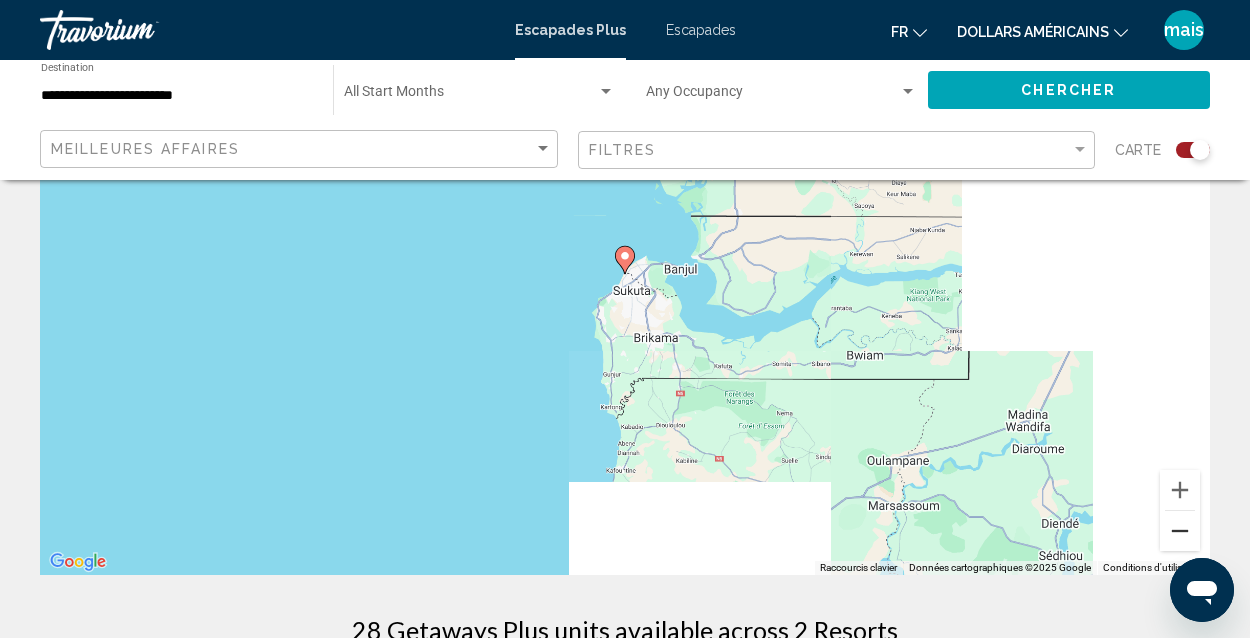 click at bounding box center (1180, 531) 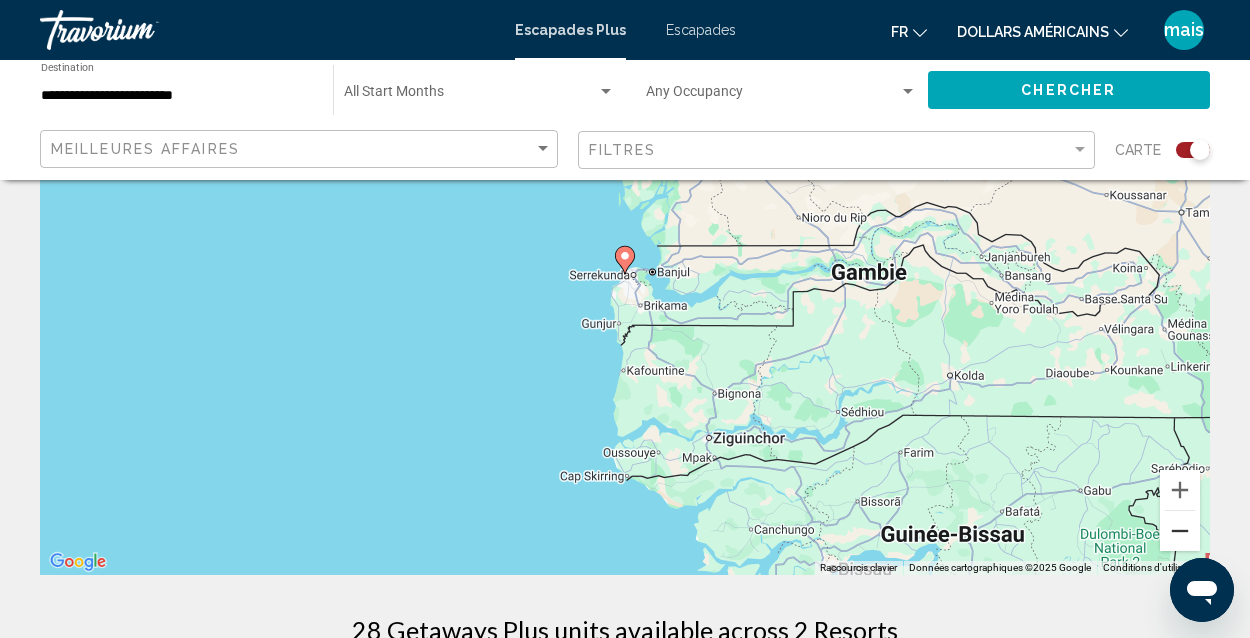 click at bounding box center [1180, 531] 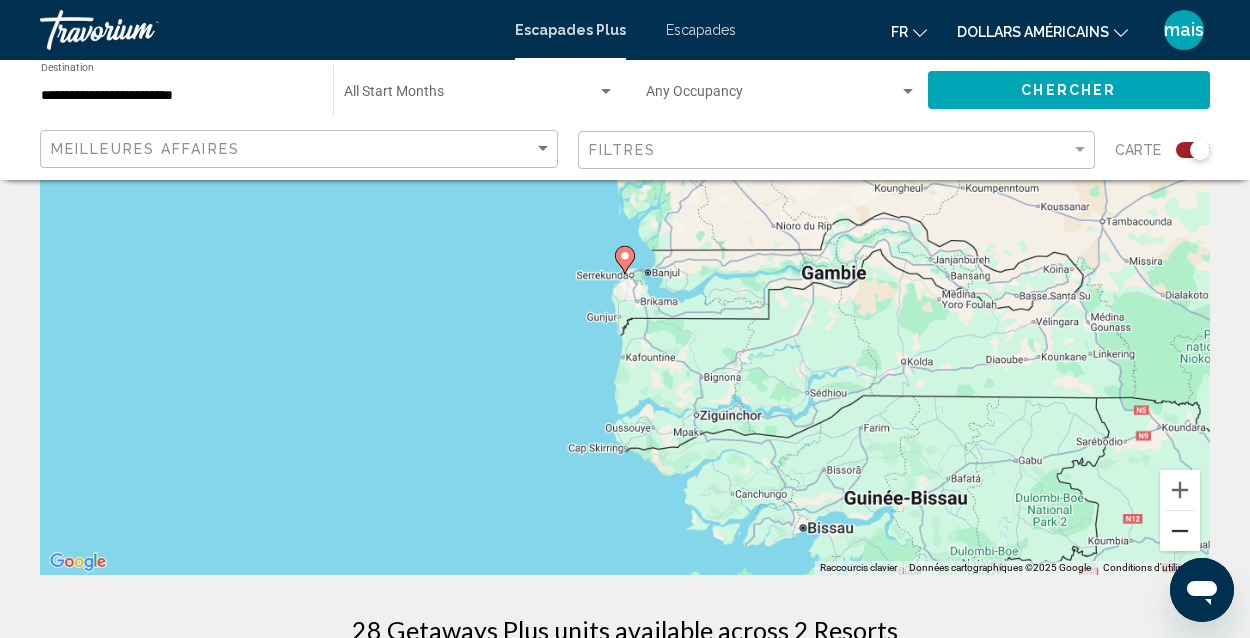 click at bounding box center (1180, 531) 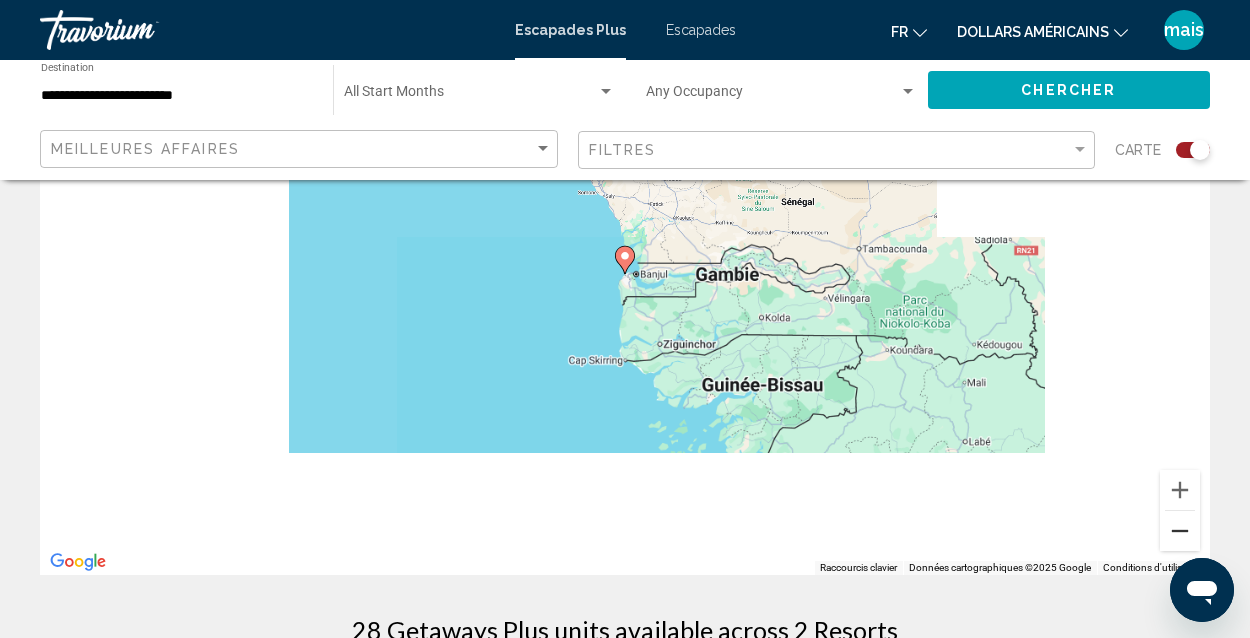 click at bounding box center (1180, 531) 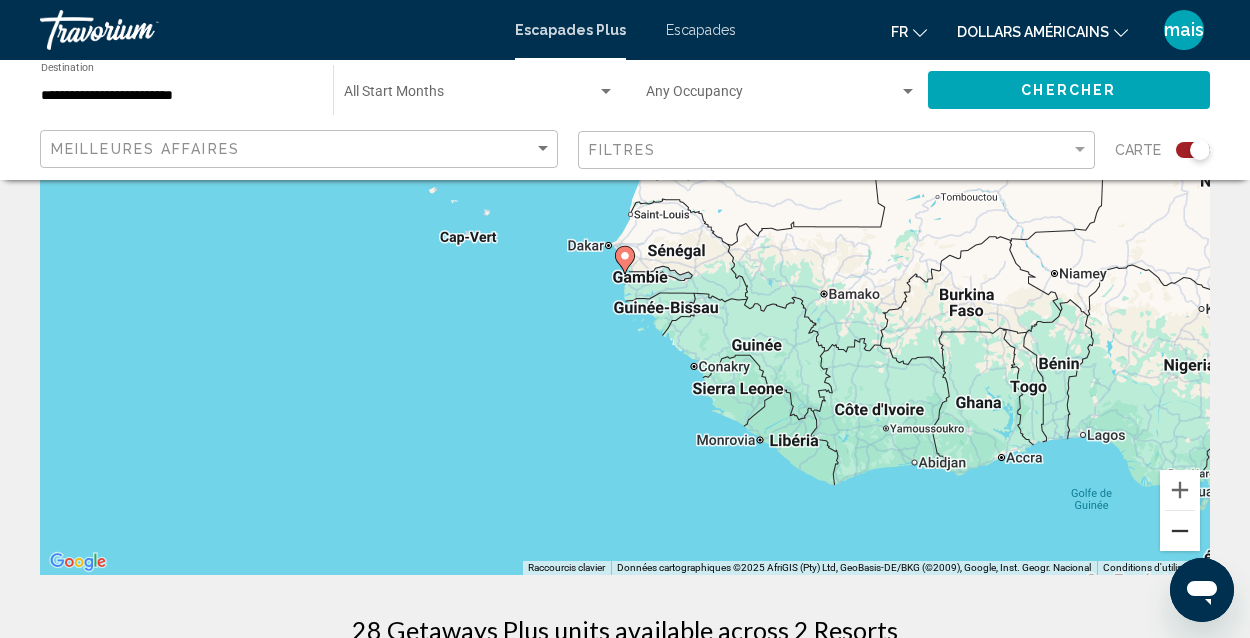 click at bounding box center (1180, 531) 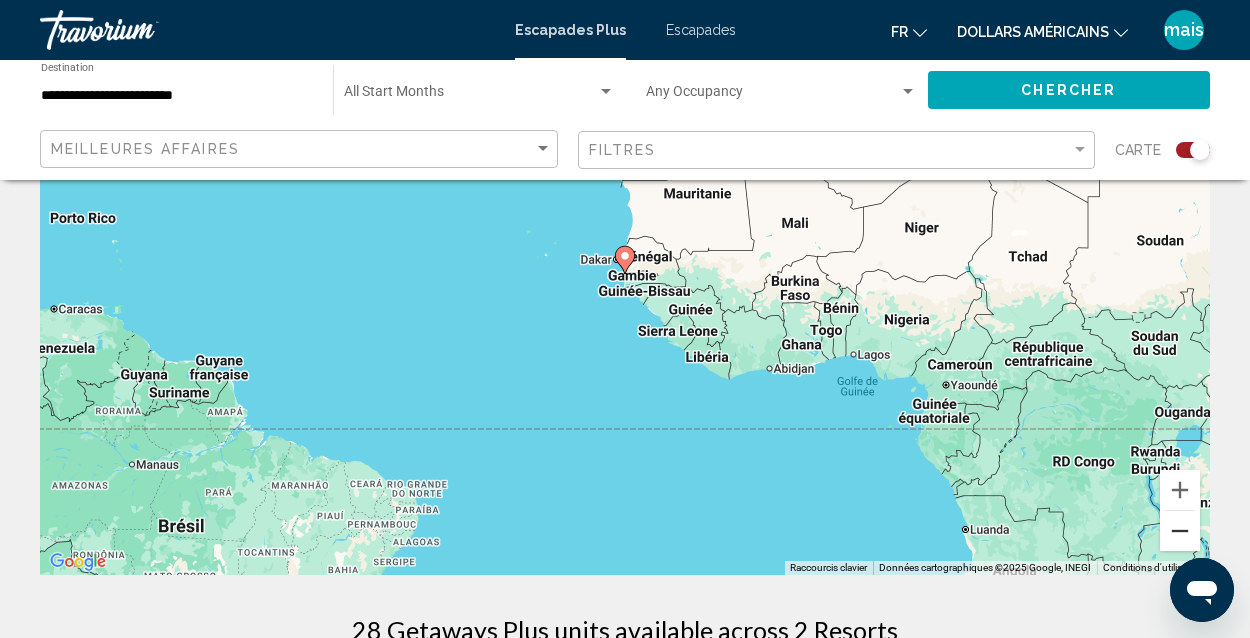 click at bounding box center (1180, 531) 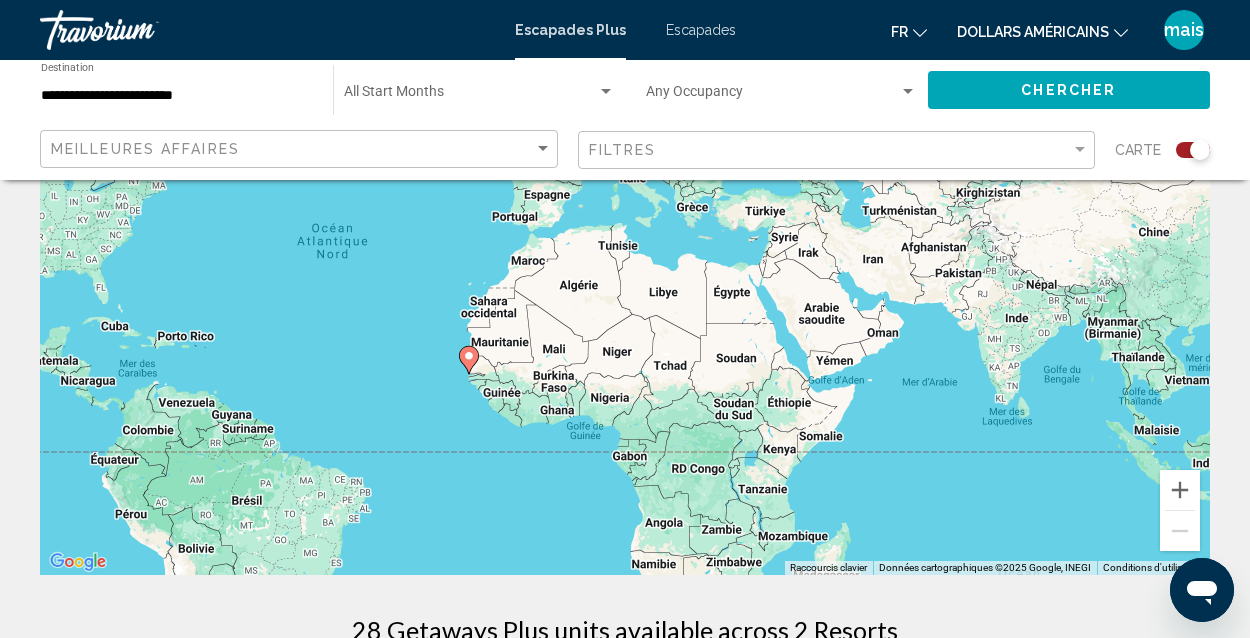 drag, startPoint x: 1074, startPoint y: 380, endPoint x: 913, endPoint y: 477, distance: 187.96277 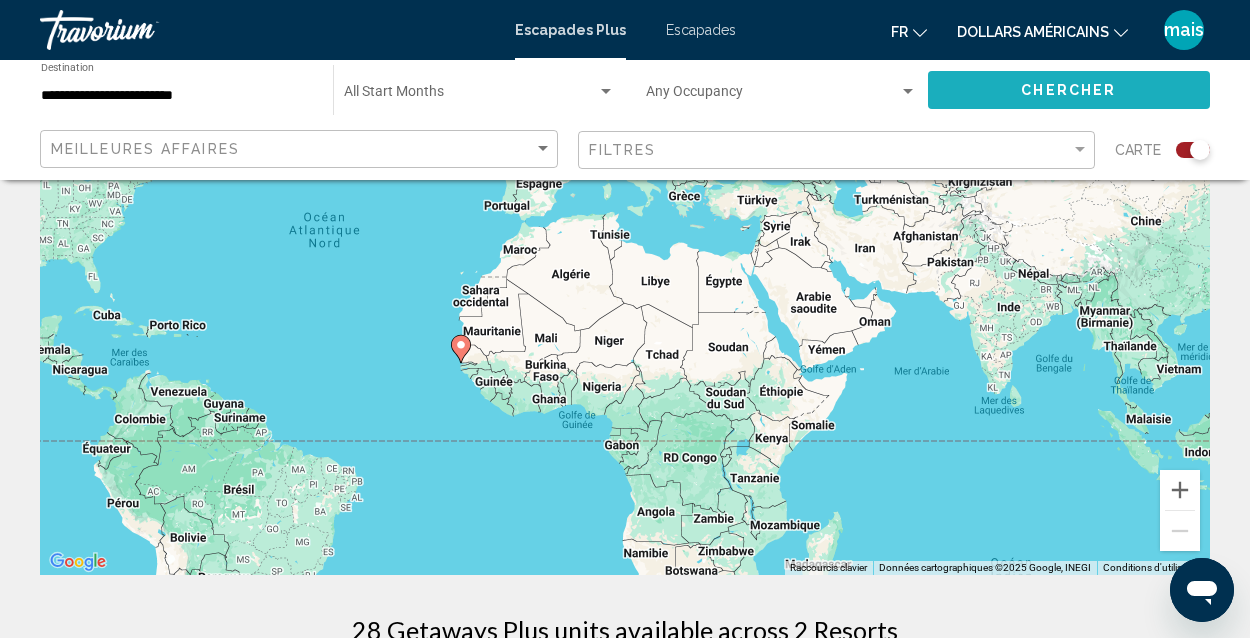 click on "Chercher" 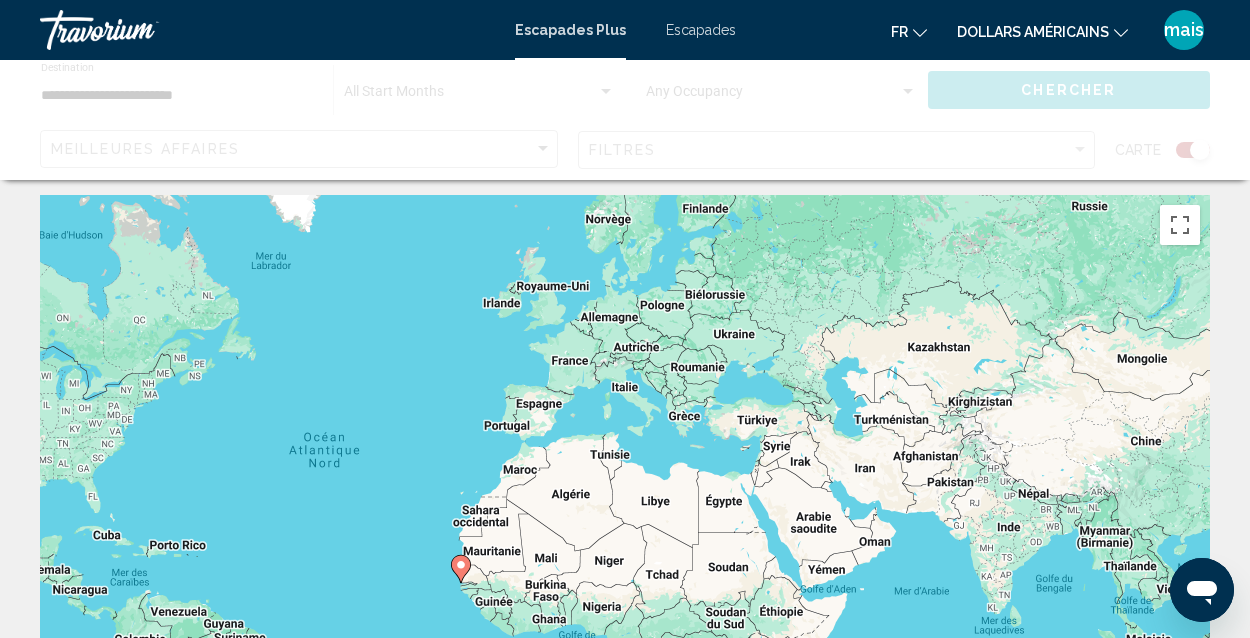 scroll, scrollTop: 0, scrollLeft: 0, axis: both 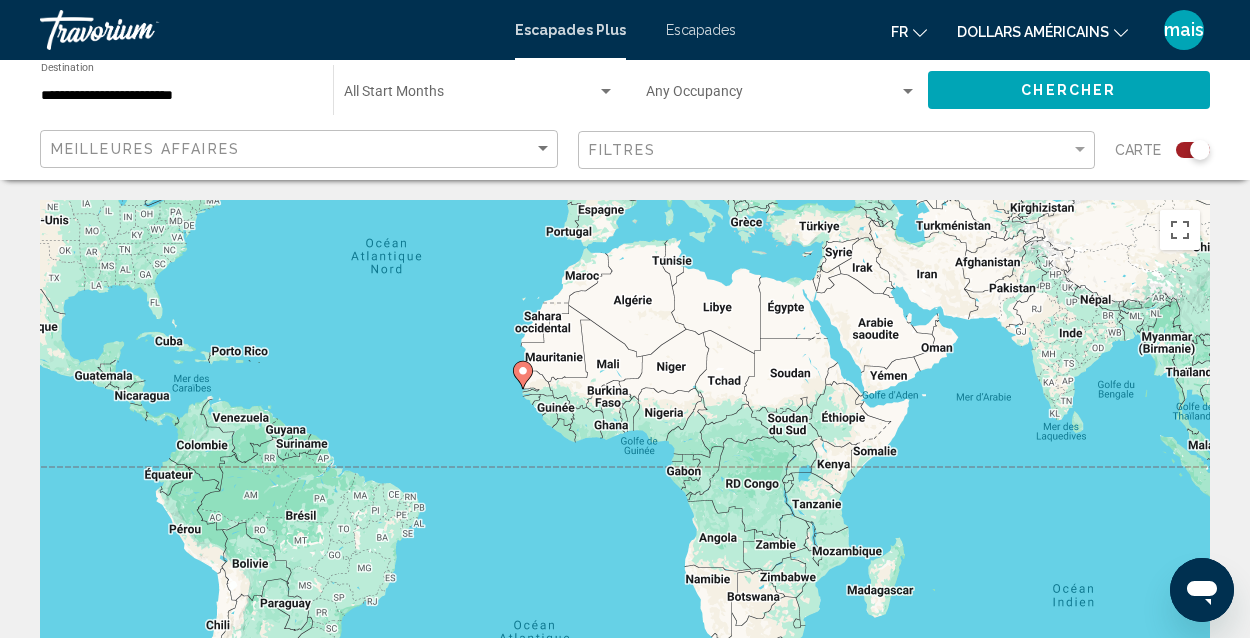 drag, startPoint x: 908, startPoint y: 575, endPoint x: 723, endPoint y: 356, distance: 286.681 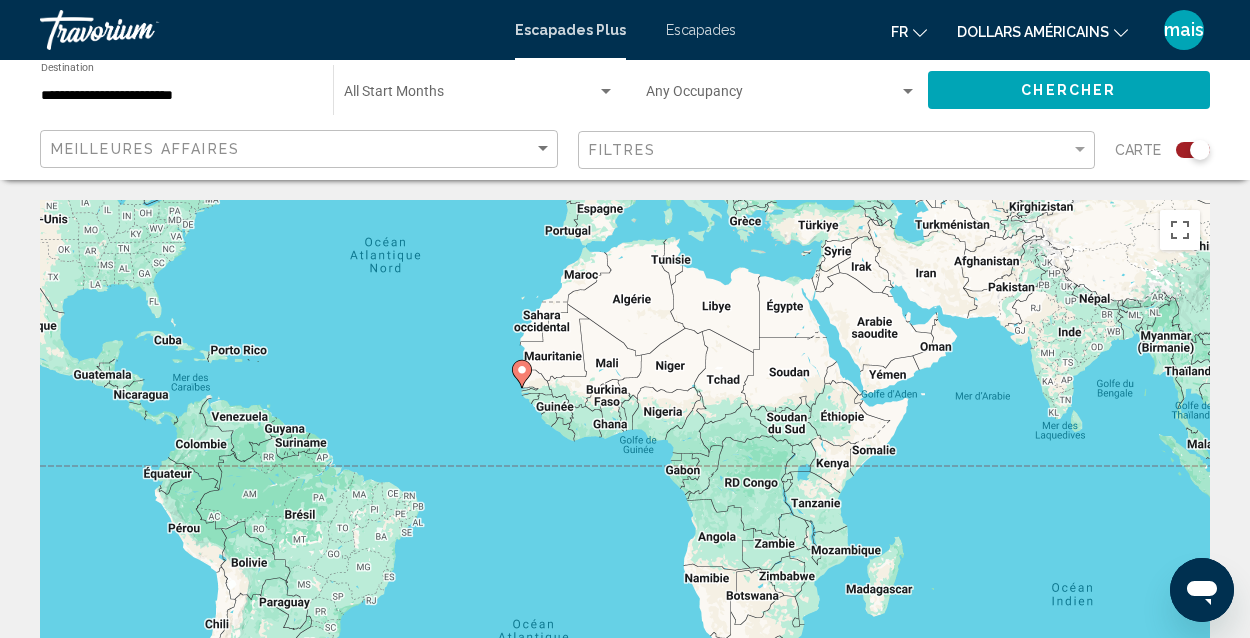 click on "**********" 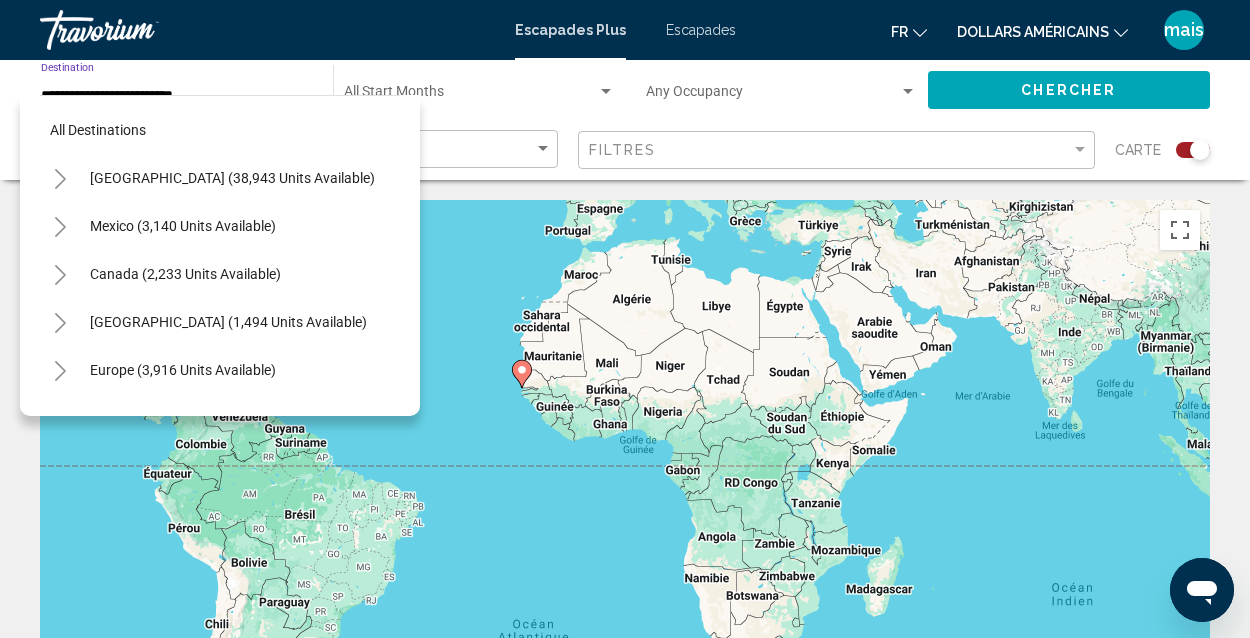 scroll, scrollTop: 420, scrollLeft: 0, axis: vertical 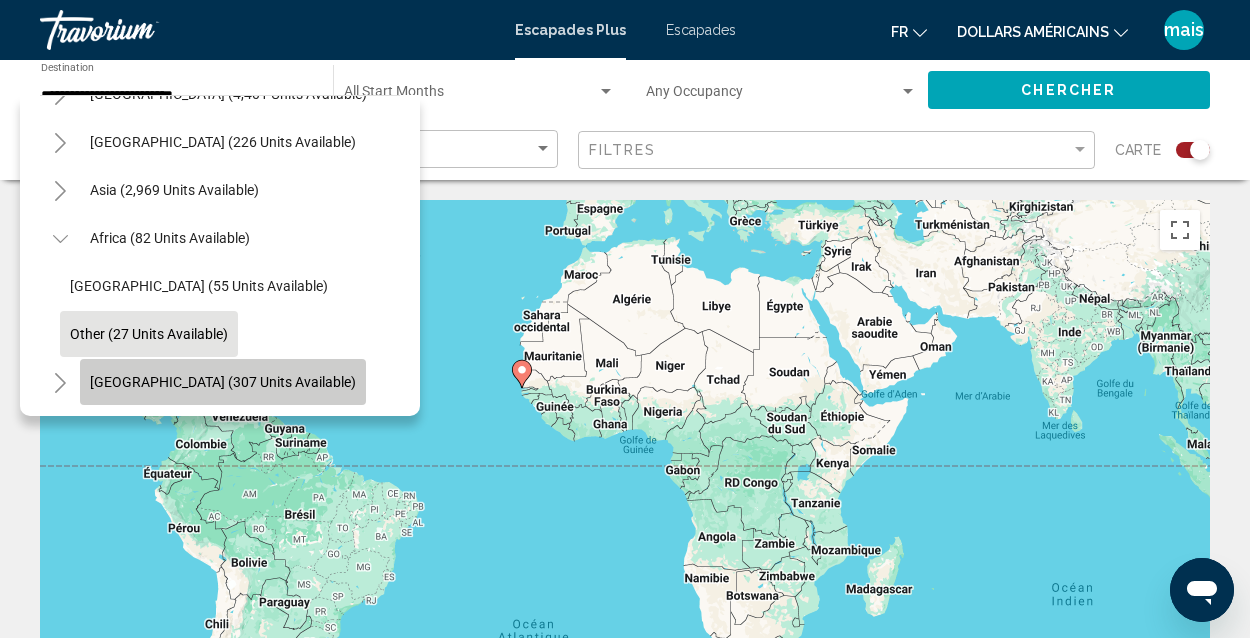 click on "[GEOGRAPHIC_DATA] (307 units available)" 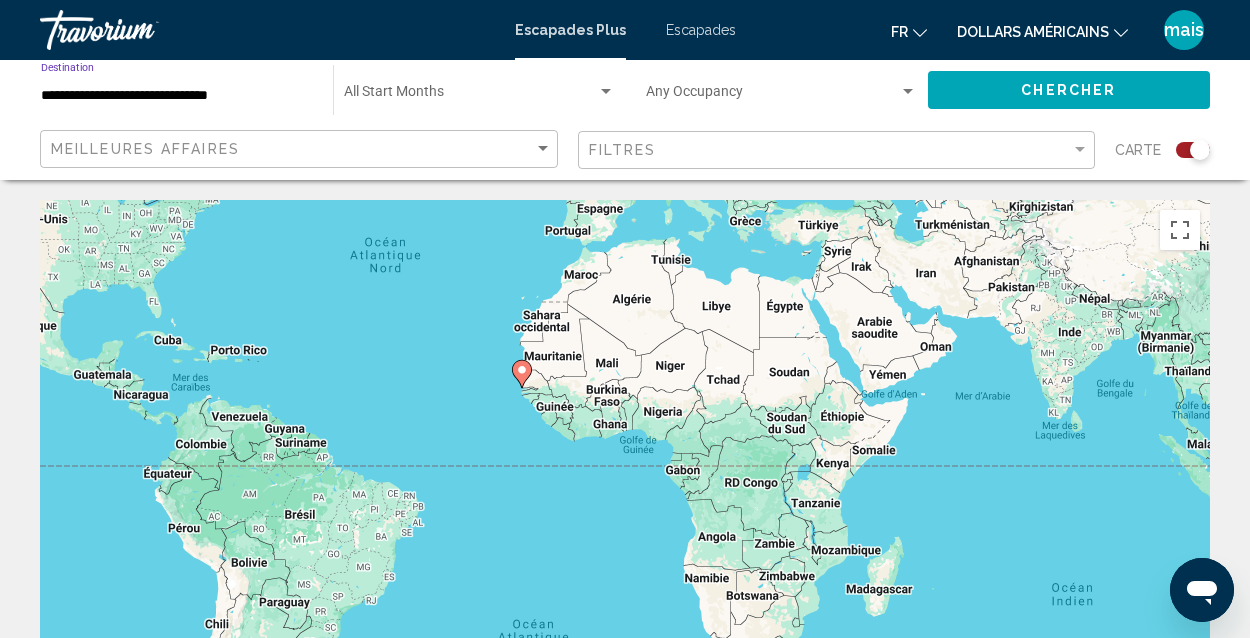 click on "**********" at bounding box center [177, 96] 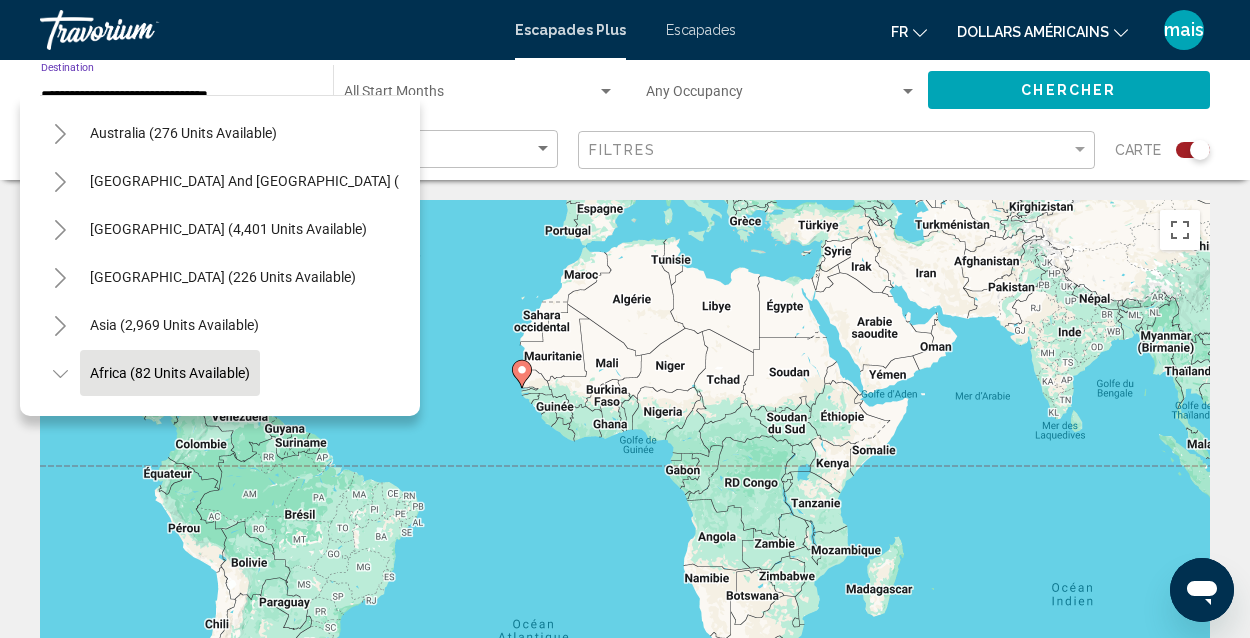 scroll, scrollTop: 280, scrollLeft: 0, axis: vertical 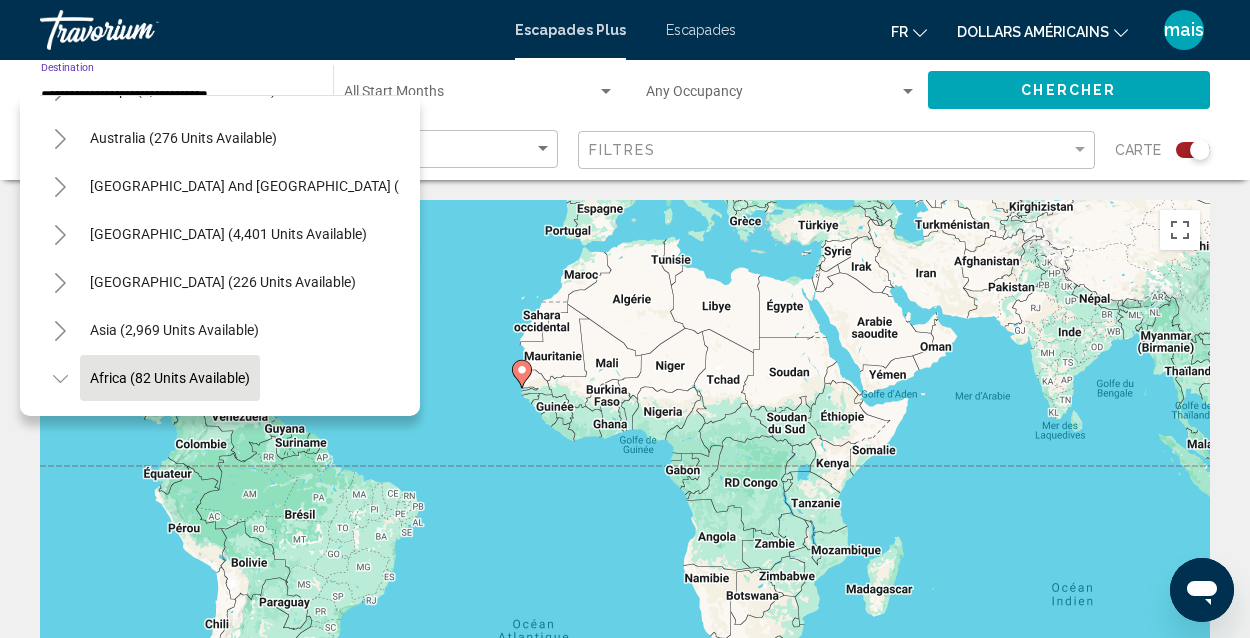 click on "Asia (2,969 units available)" at bounding box center [170, 378] 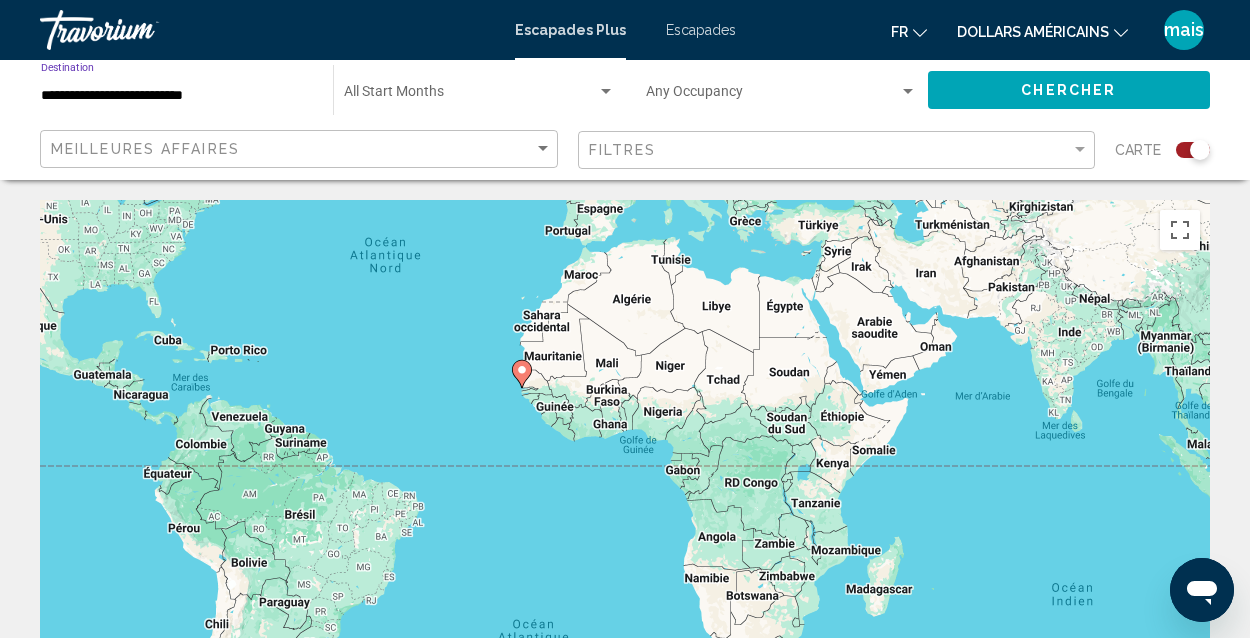 click on "**********" at bounding box center (177, 96) 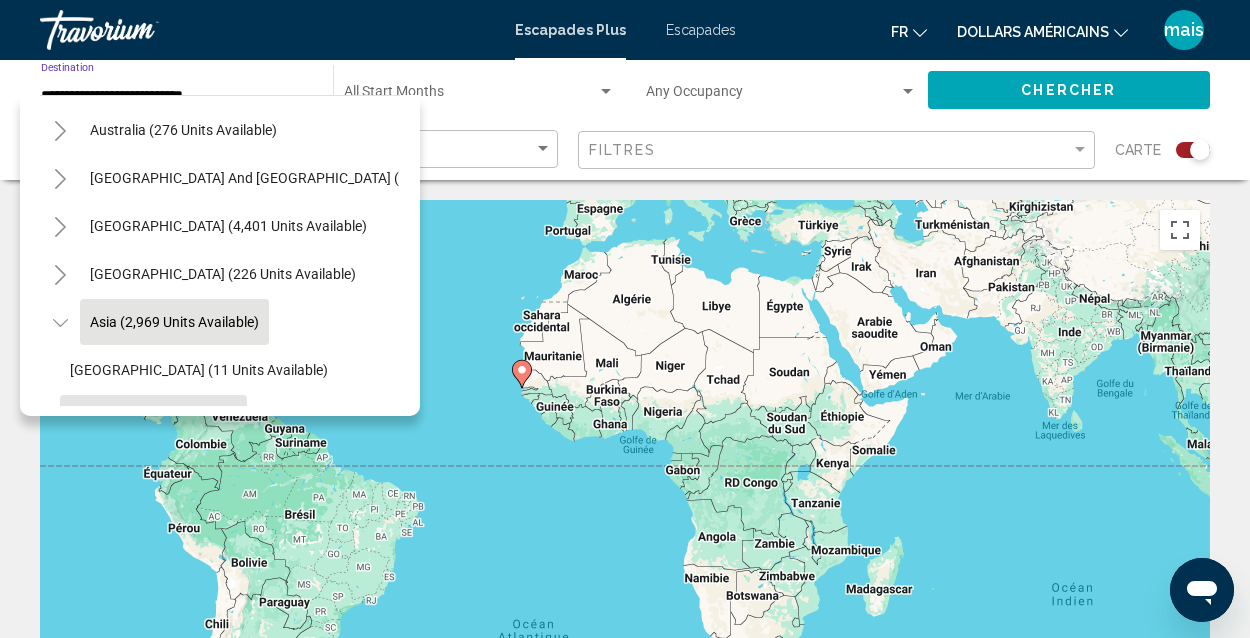 scroll, scrollTop: 248, scrollLeft: 0, axis: vertical 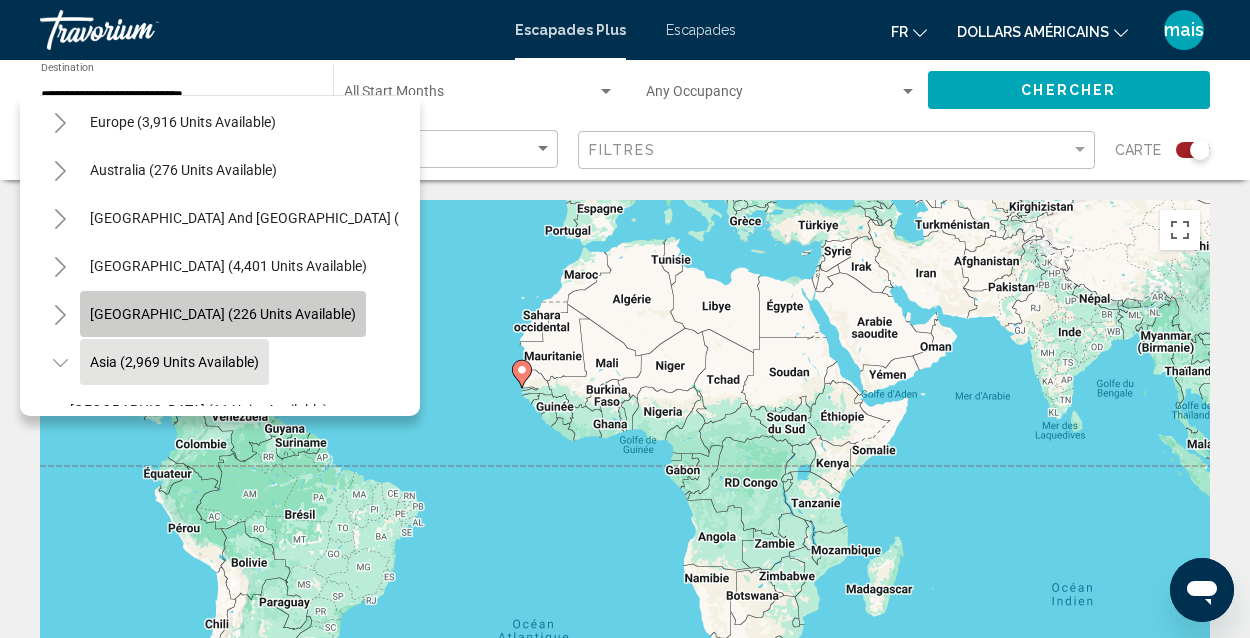 click on "[GEOGRAPHIC_DATA] (226 units available)" 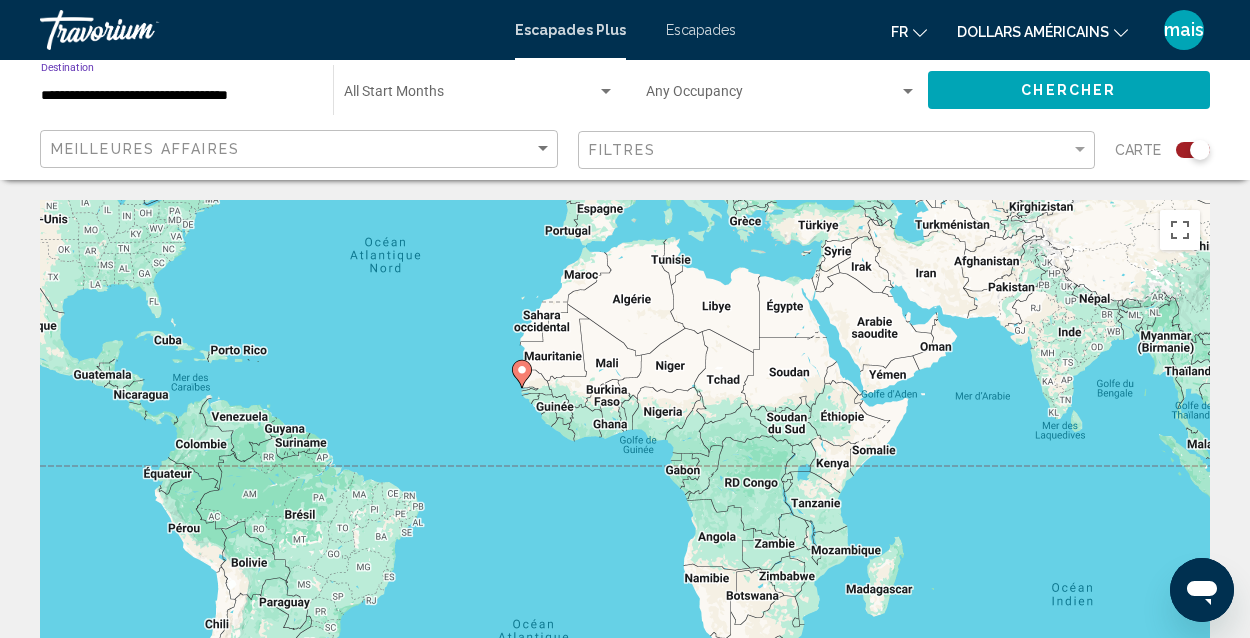 click on "**********" at bounding box center (177, 96) 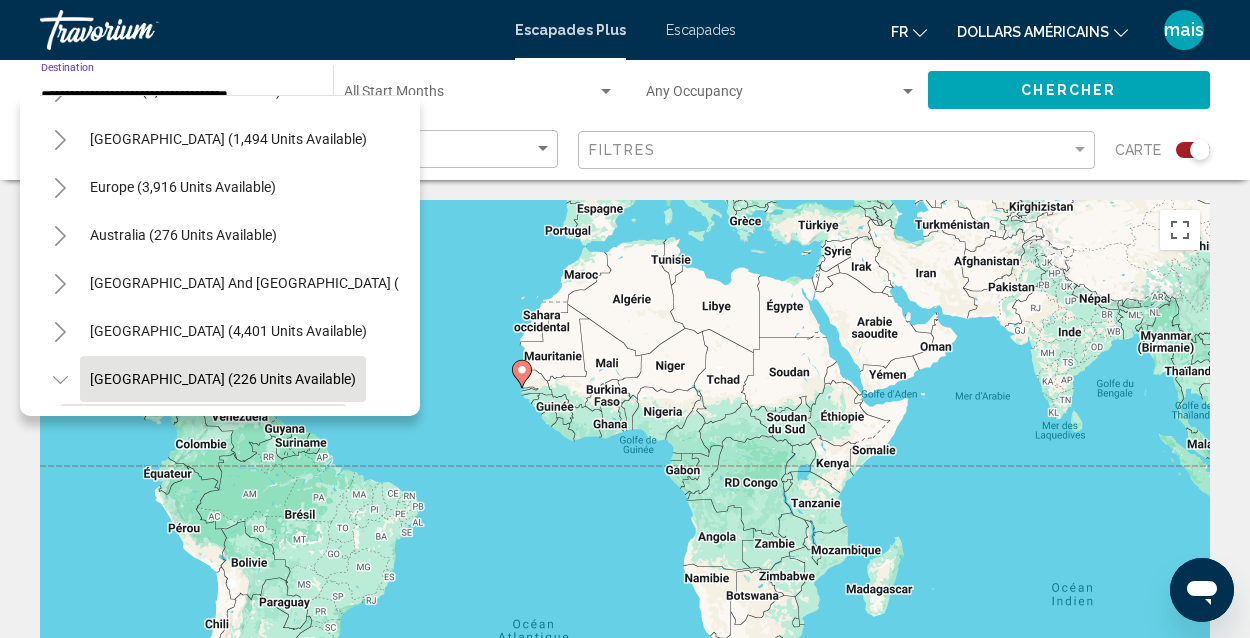 scroll, scrollTop: 168, scrollLeft: 0, axis: vertical 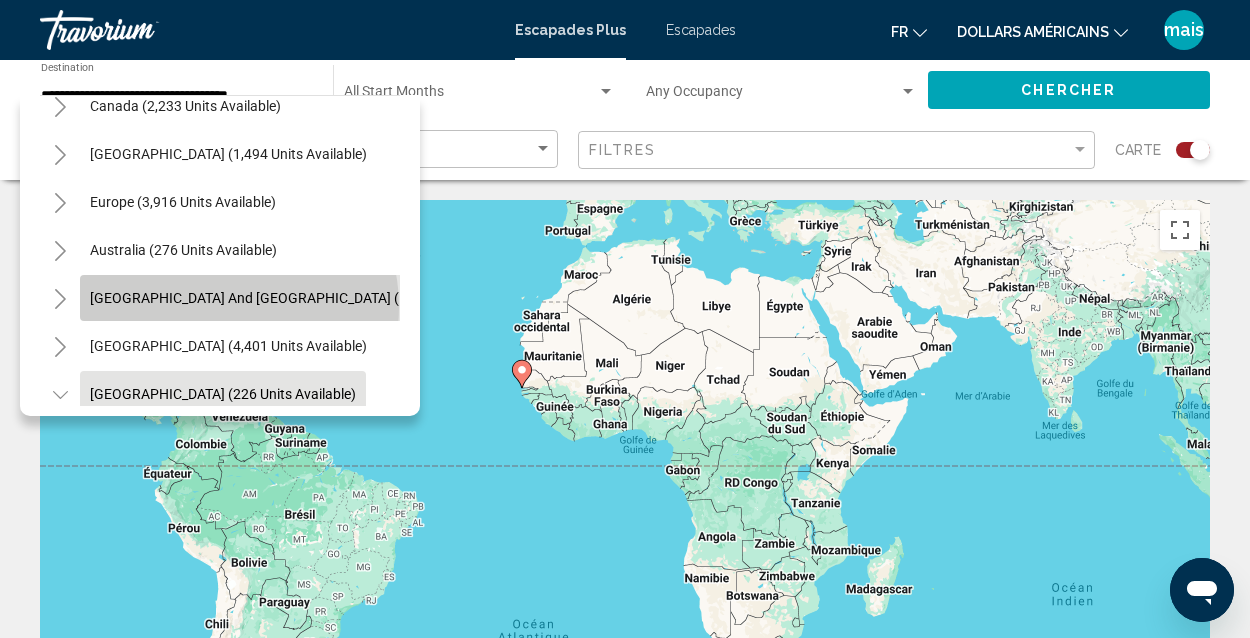 click on "[GEOGRAPHIC_DATA] and [GEOGRAPHIC_DATA] (170 units available)" 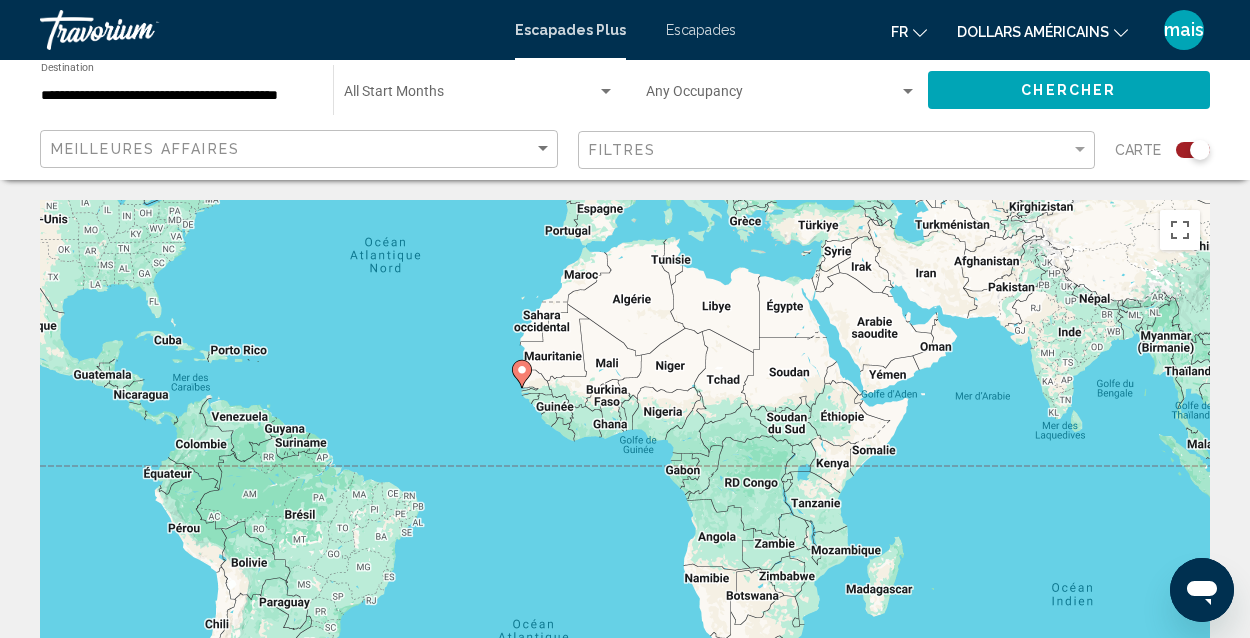 click on "**********" 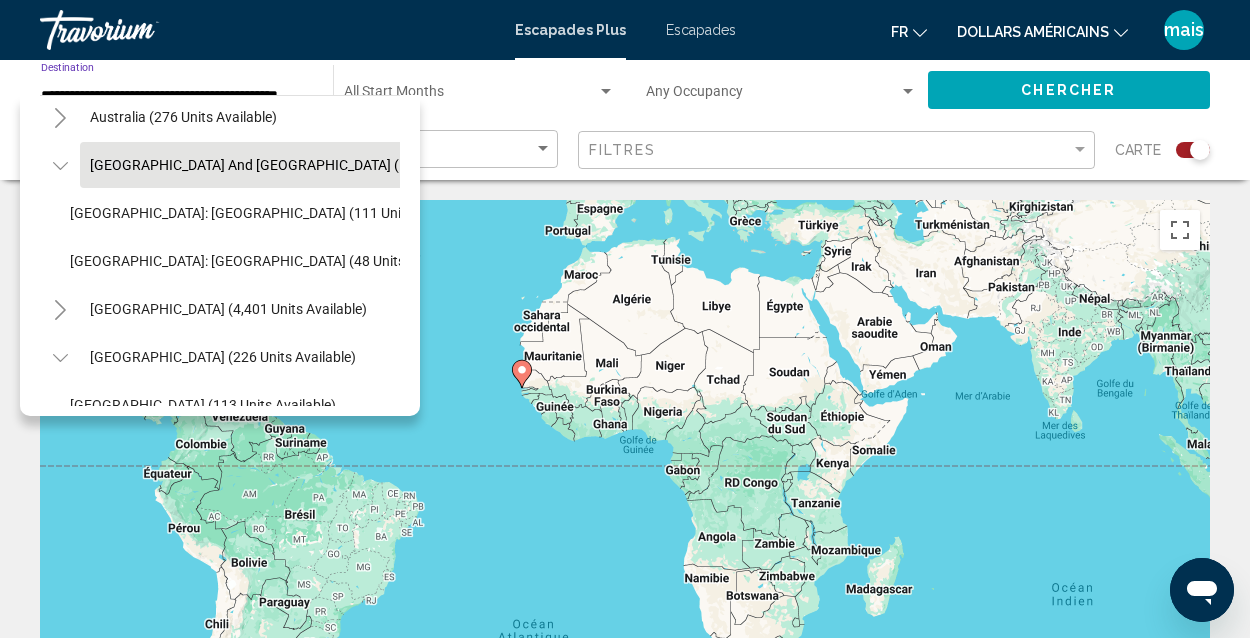scroll, scrollTop: 303, scrollLeft: 0, axis: vertical 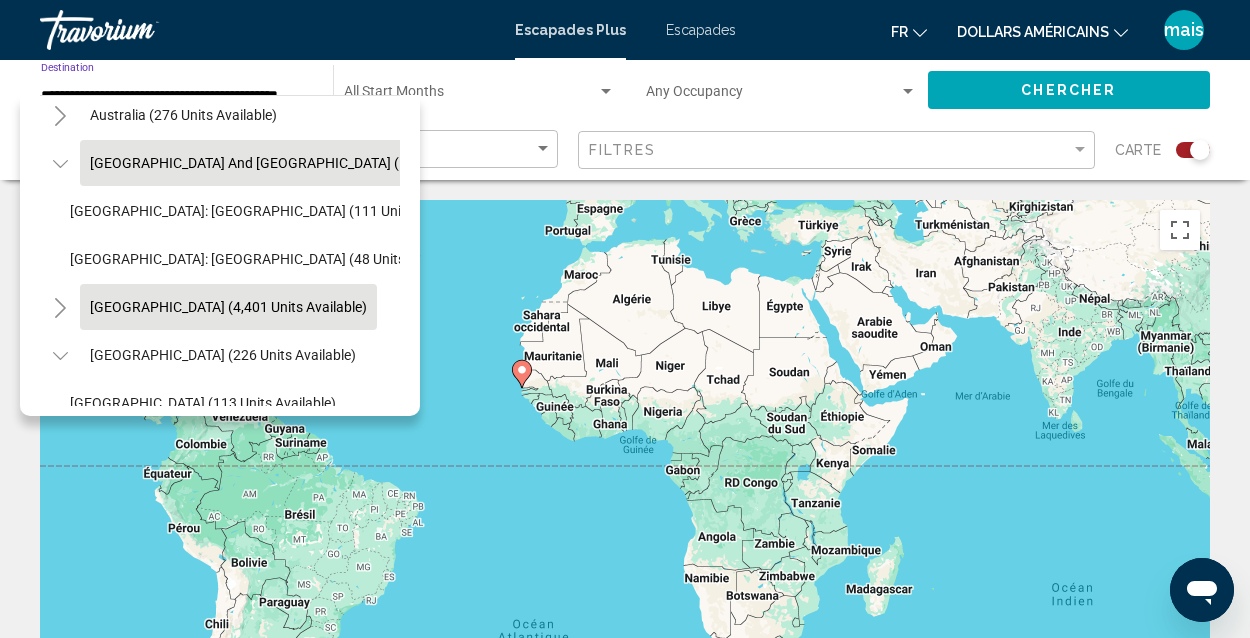 click on "[GEOGRAPHIC_DATA] (4,401 units available)" at bounding box center (223, 355) 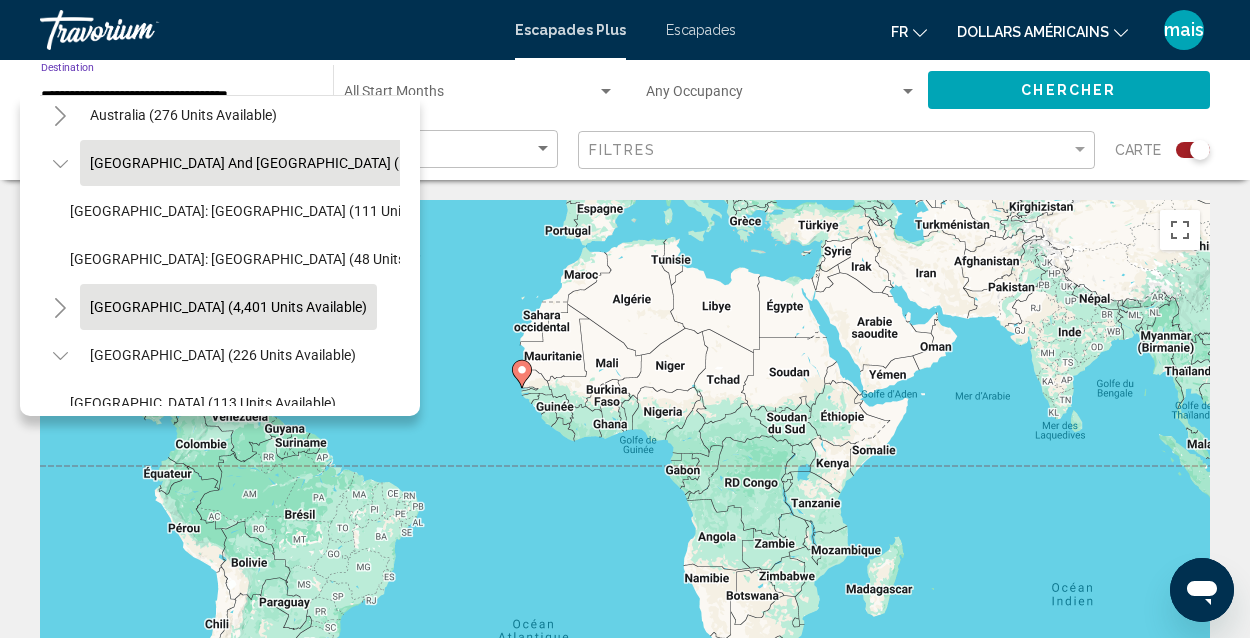 scroll, scrollTop: 0, scrollLeft: 0, axis: both 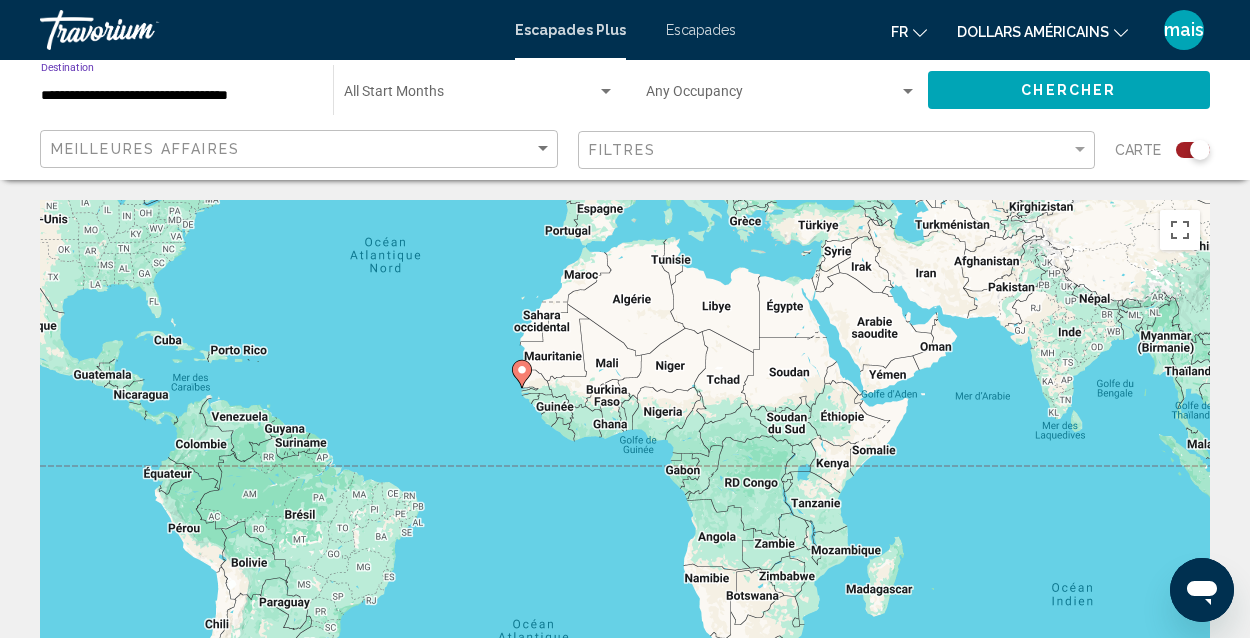 click on "**********" at bounding box center (177, 96) 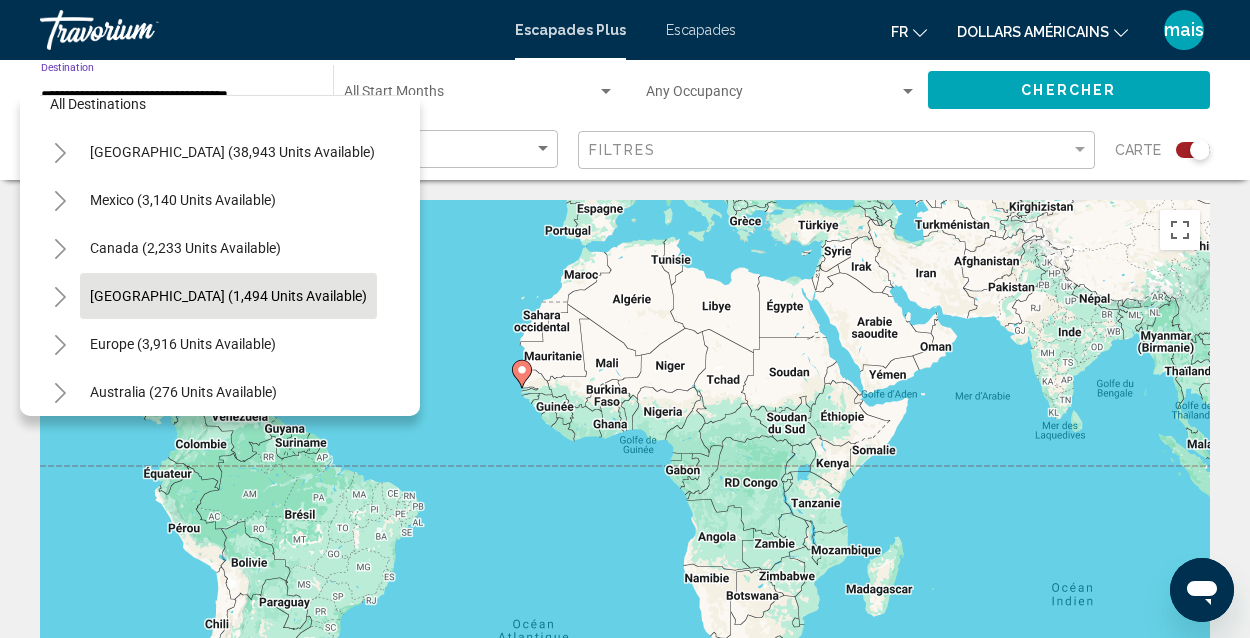 scroll, scrollTop: 0, scrollLeft: 0, axis: both 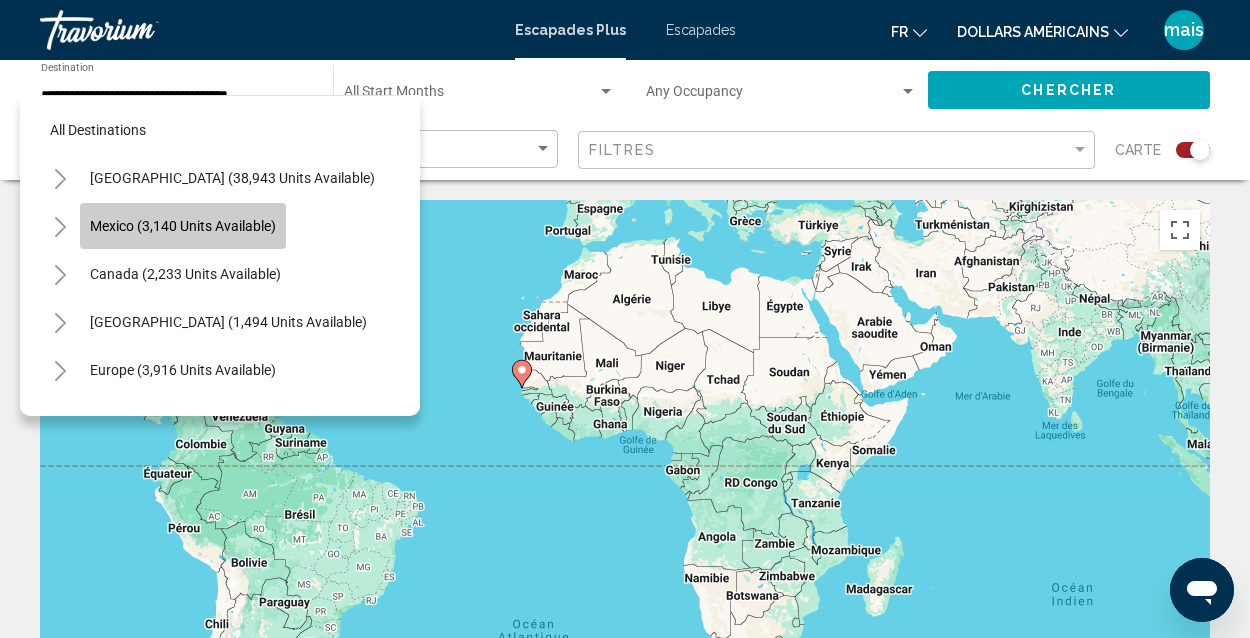 click on "Mexico (3,140 units available)" 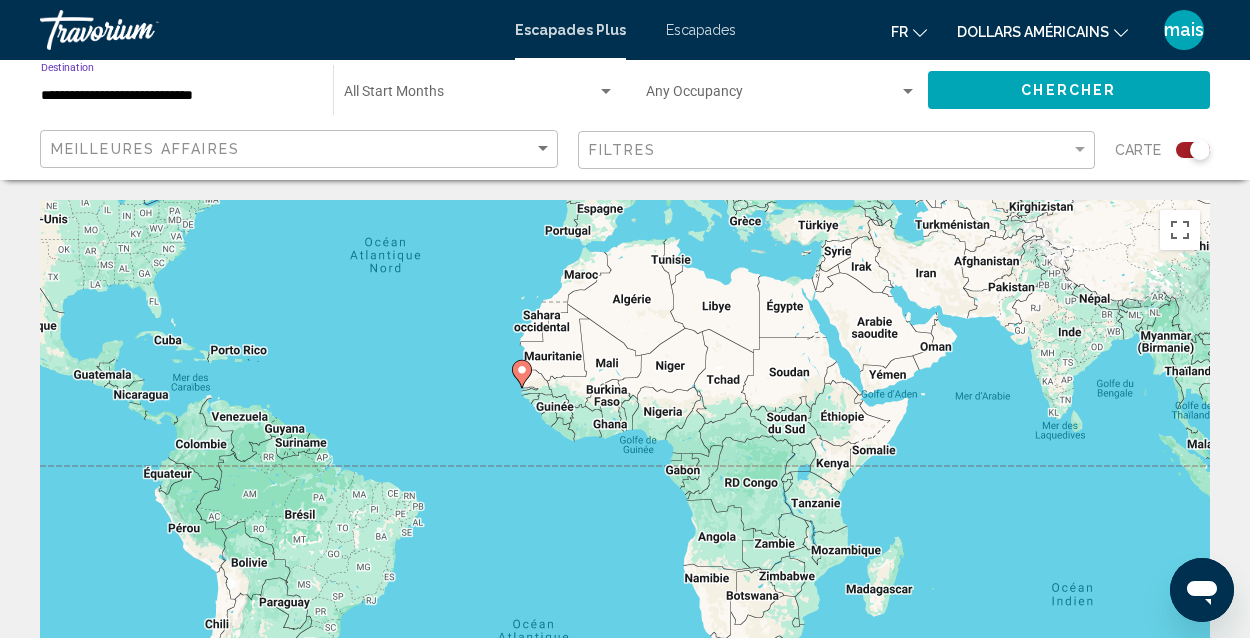 click on "**********" 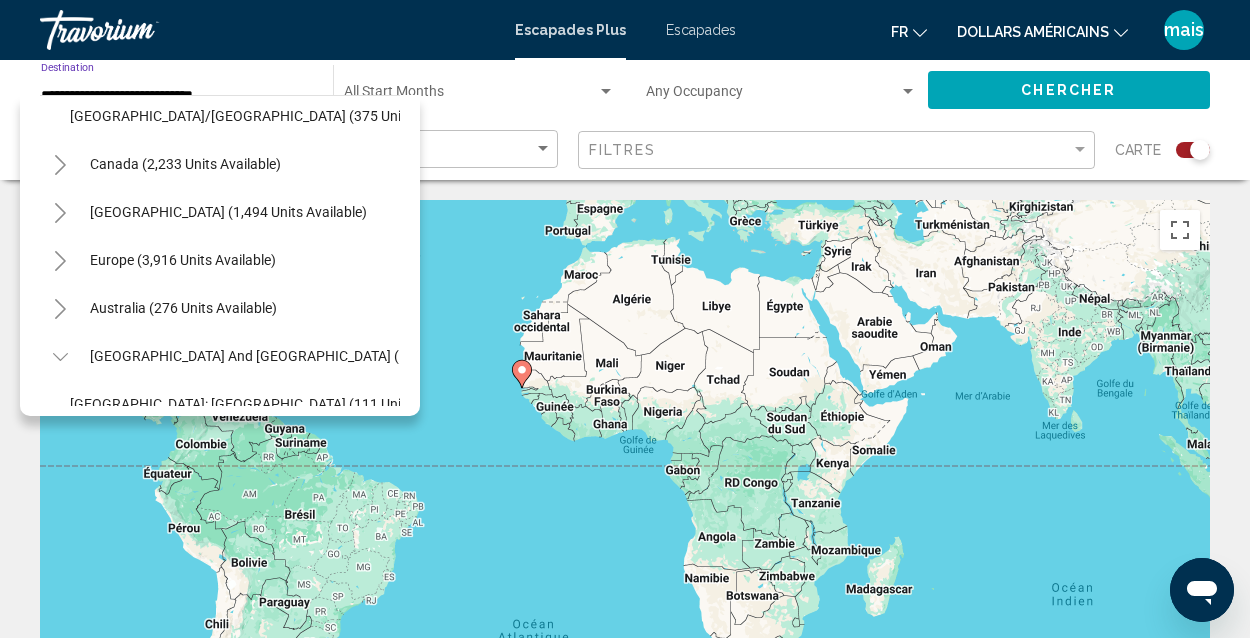 scroll, scrollTop: 599, scrollLeft: 0, axis: vertical 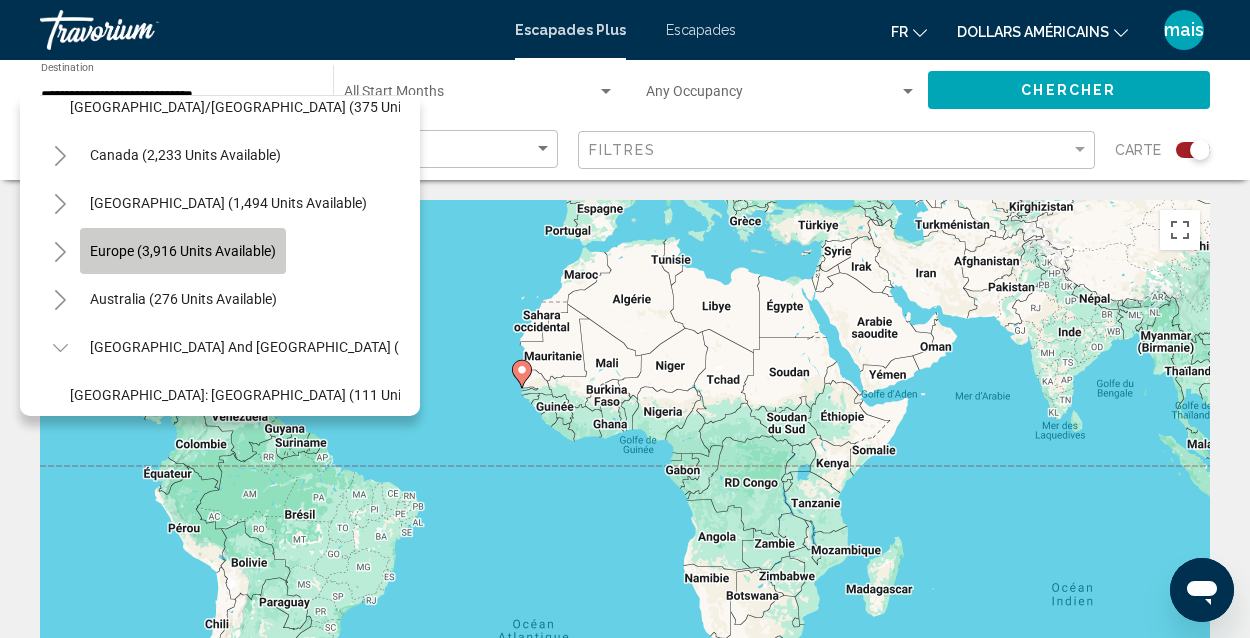 click on "Europe (3,916 units available)" 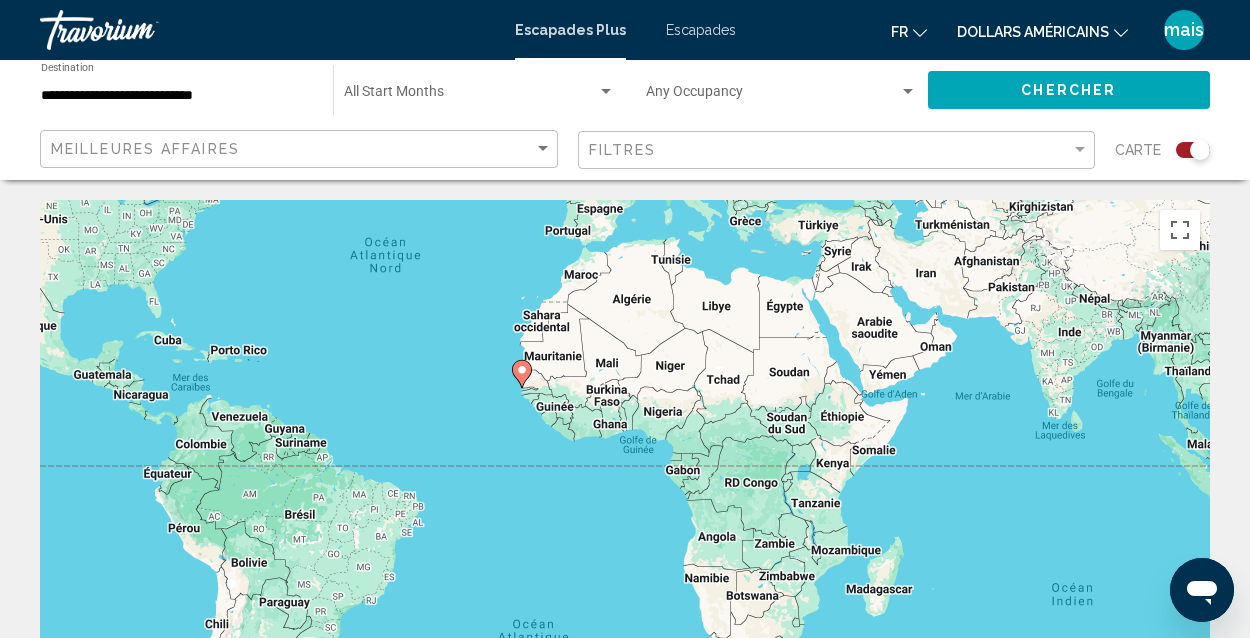 click on "**********" 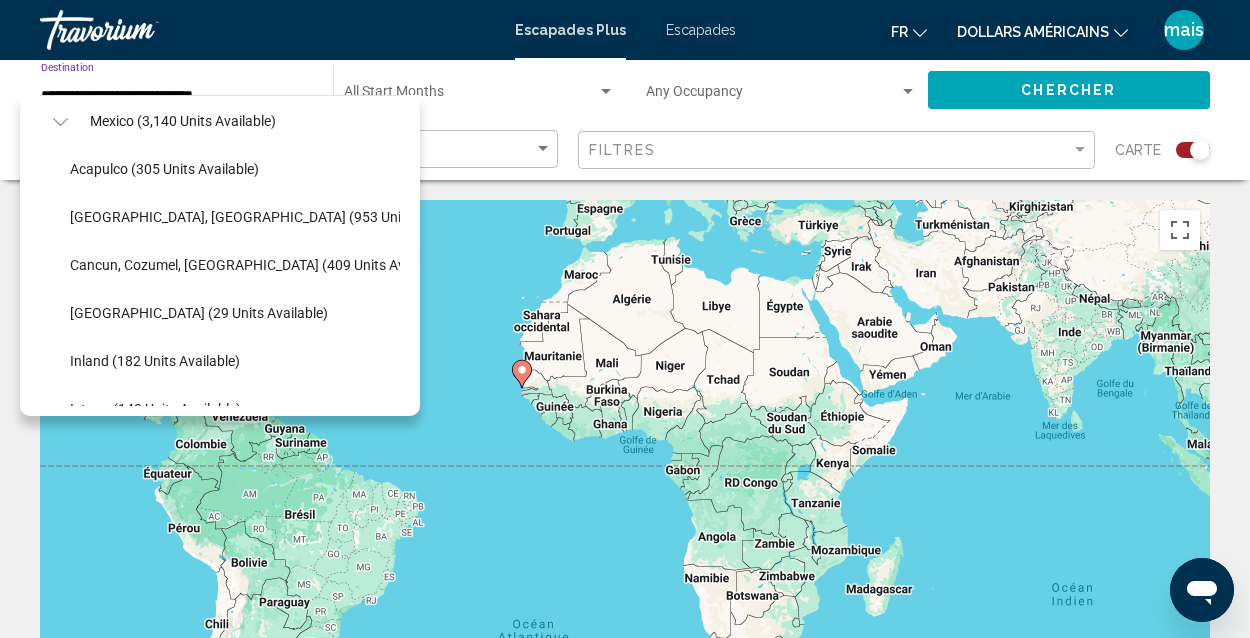 scroll, scrollTop: 0, scrollLeft: 0, axis: both 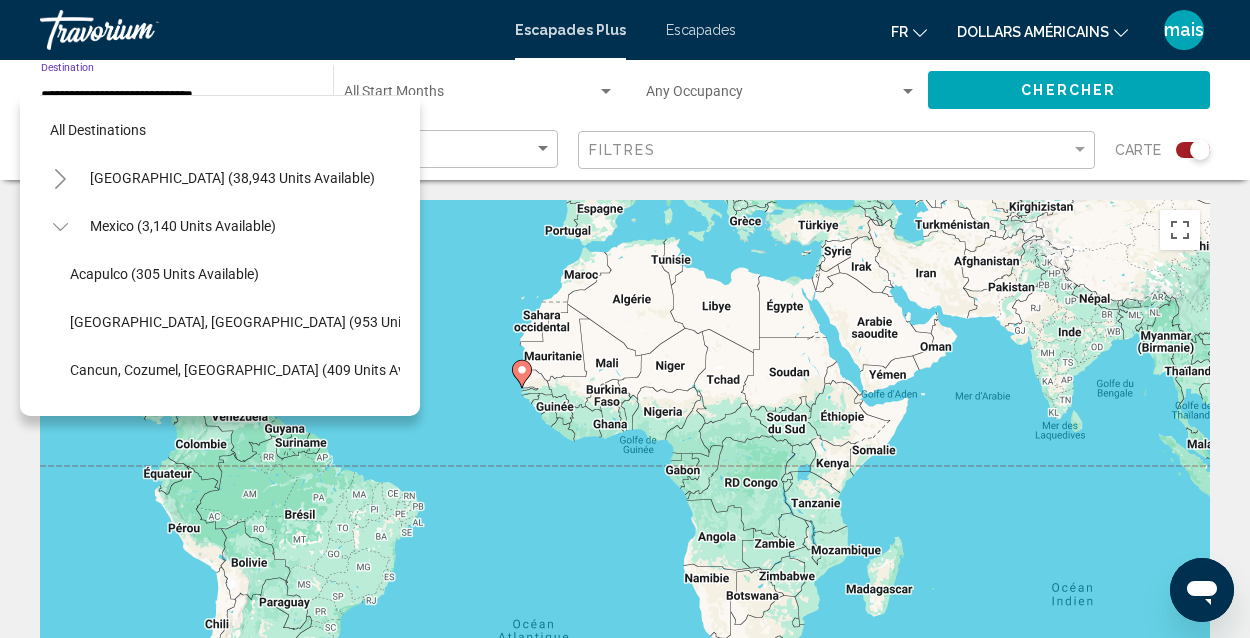 click at bounding box center (267, 30) 